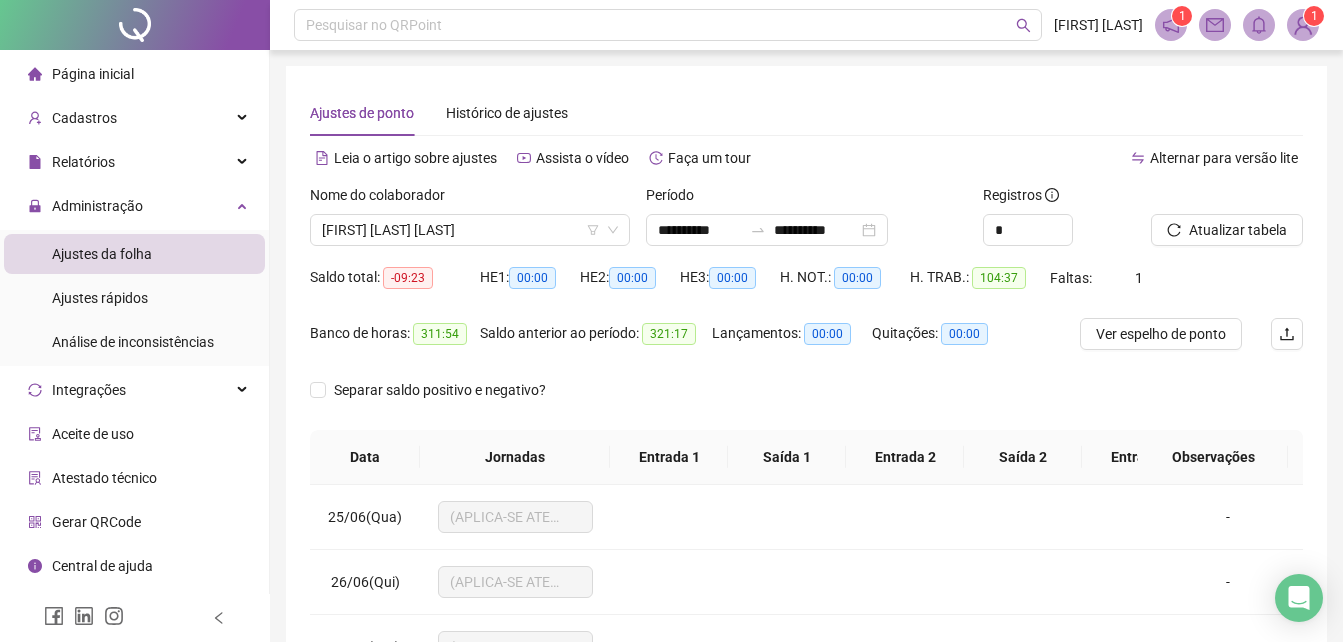 scroll, scrollTop: 0, scrollLeft: 0, axis: both 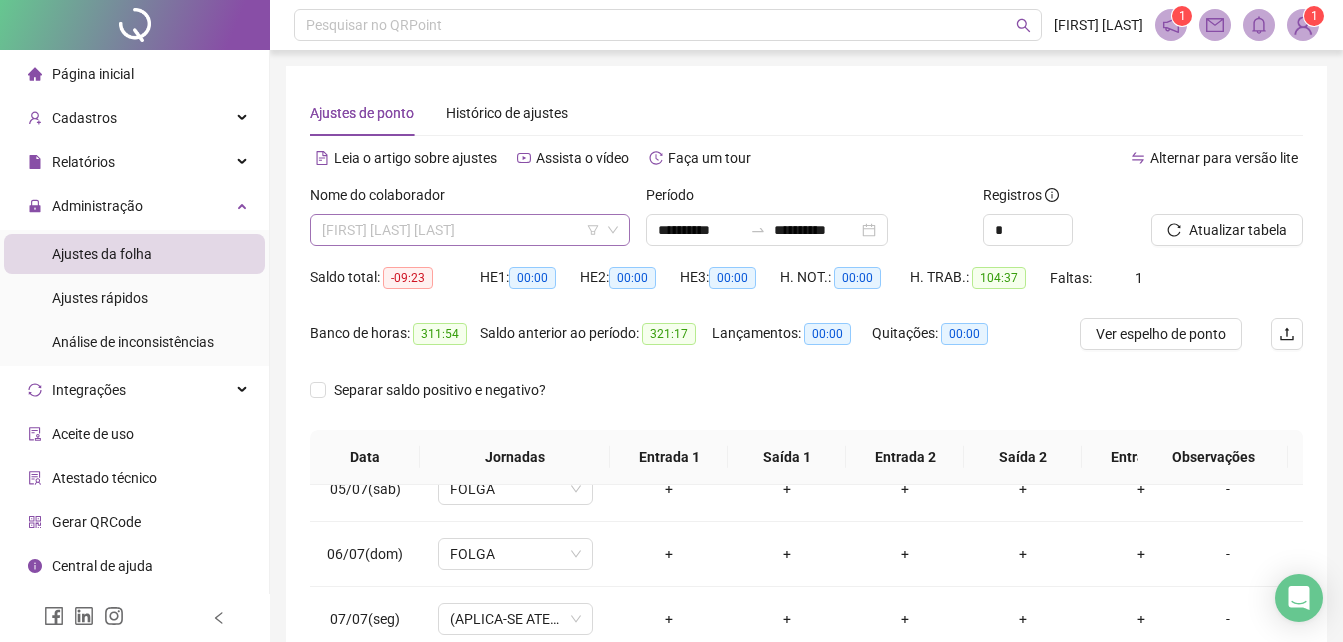 click on "[FIRST] [LAST] [LAST]" at bounding box center [470, 230] 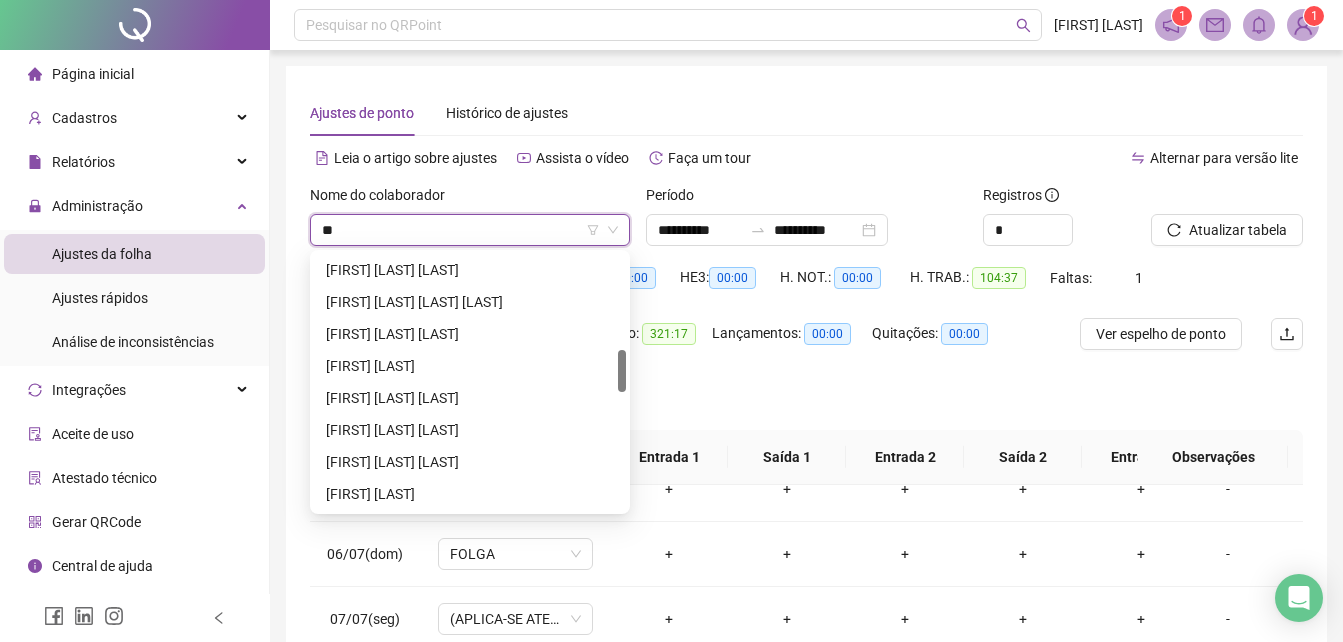 scroll, scrollTop: 352, scrollLeft: 0, axis: vertical 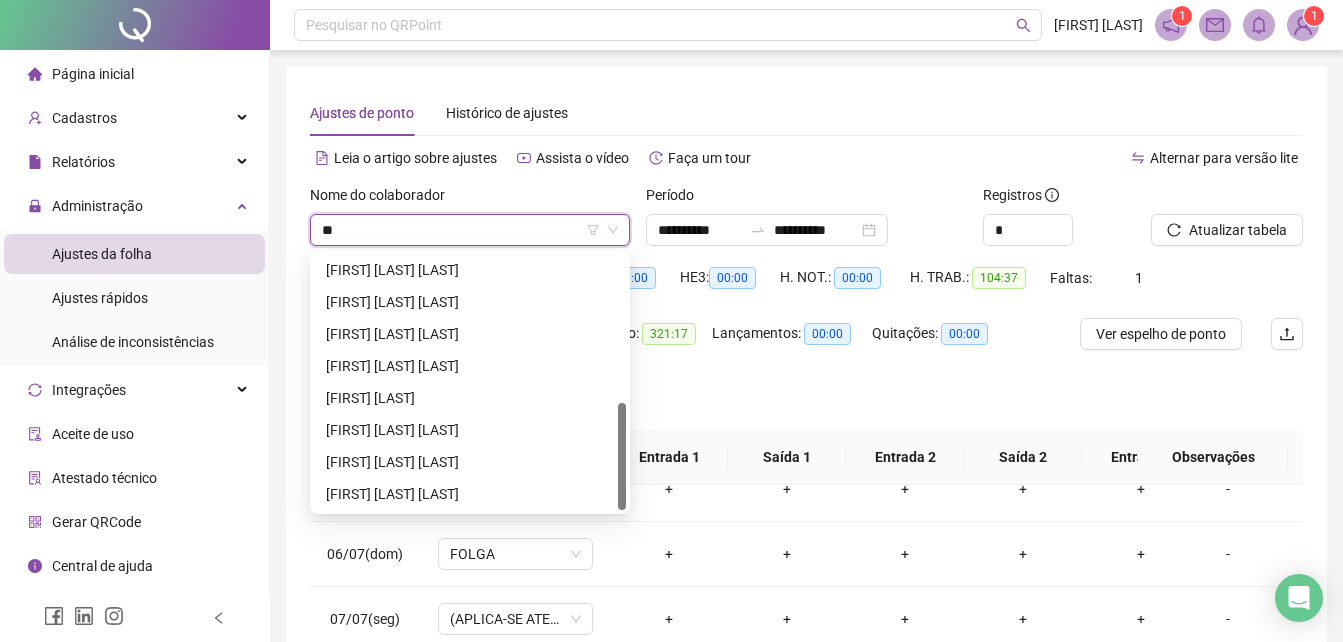 type on "***" 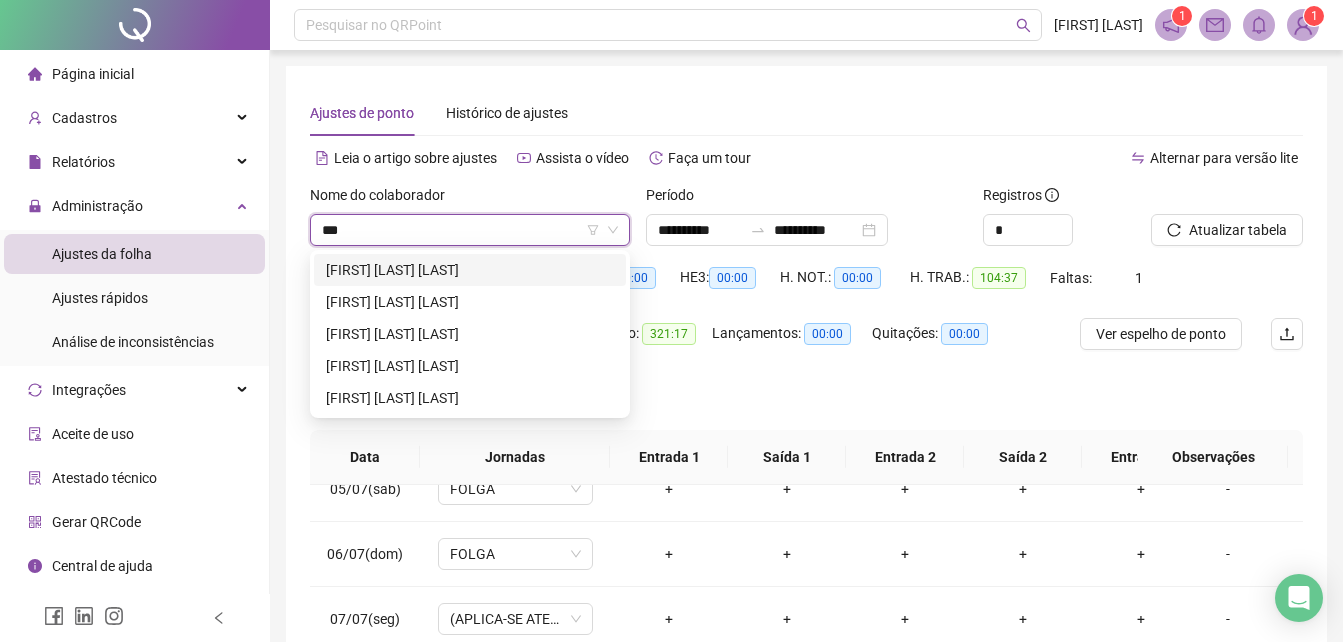 scroll, scrollTop: 0, scrollLeft: 0, axis: both 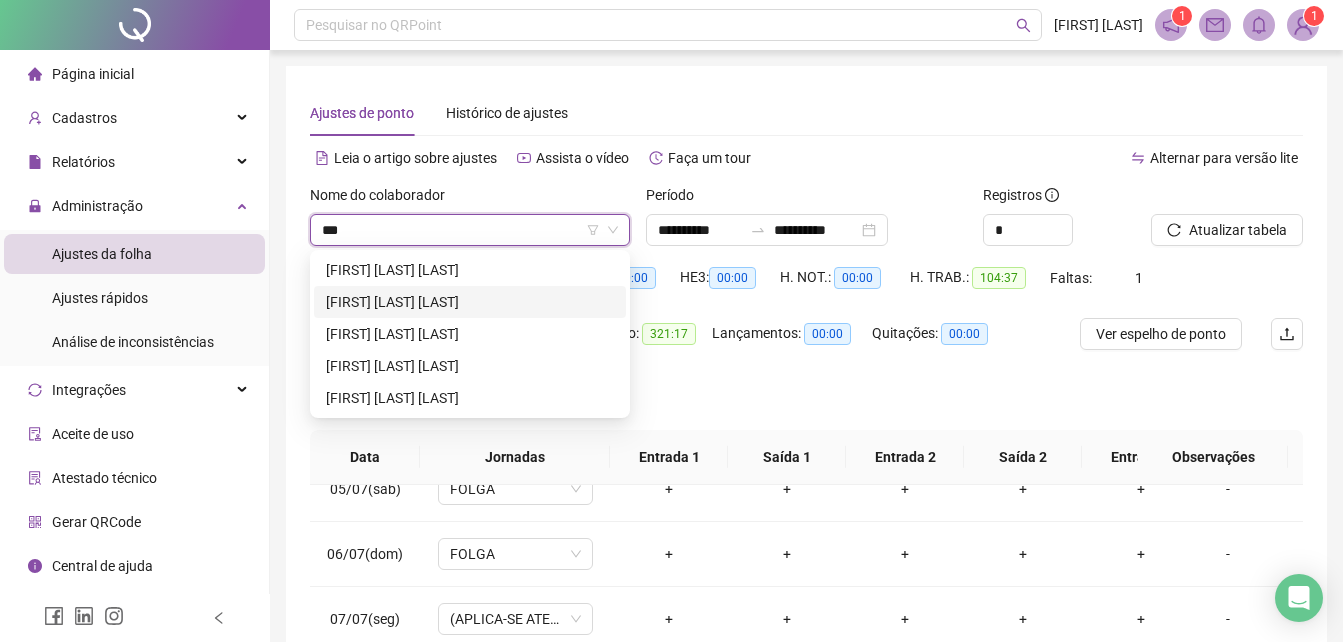 click on "[FIRST] [LAST] [LAST]" at bounding box center [470, 302] 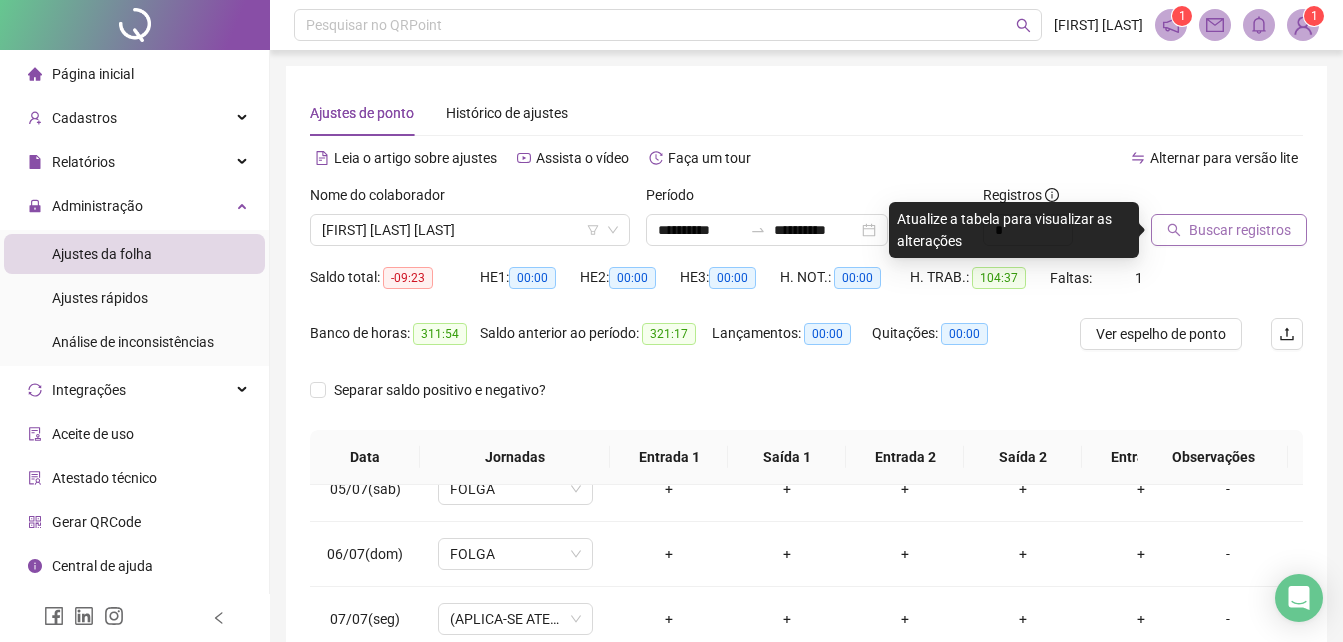 click on "Buscar registros" at bounding box center (1240, 230) 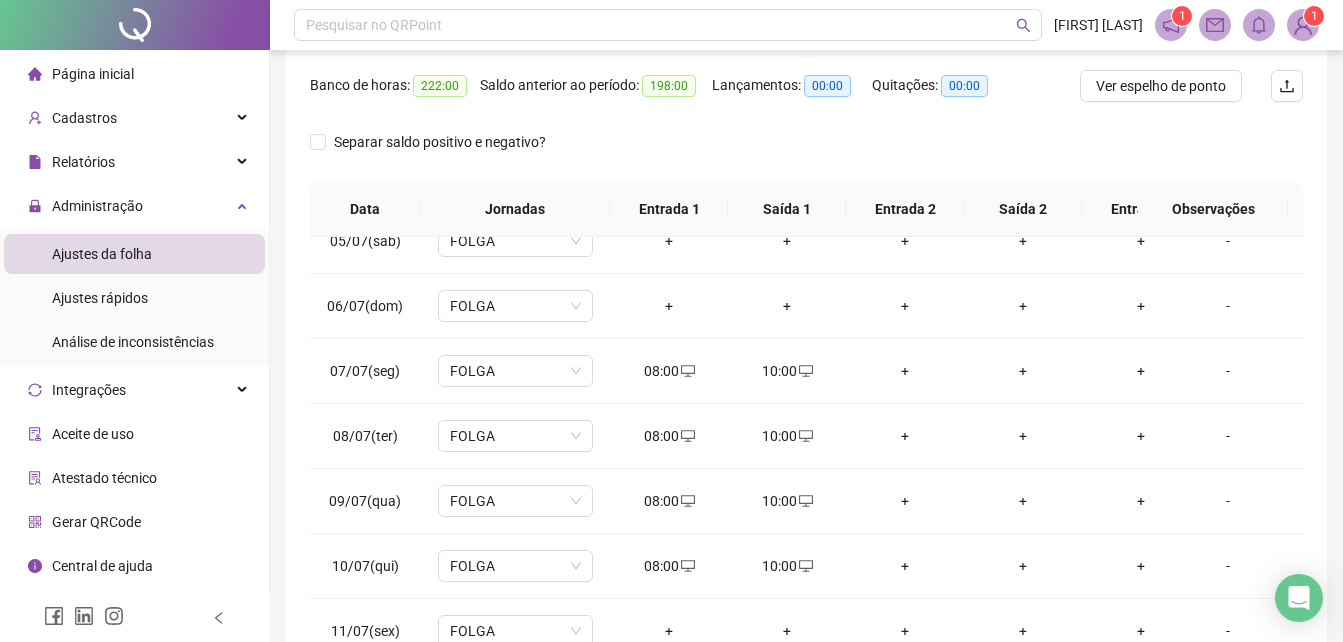 scroll, scrollTop: 280, scrollLeft: 0, axis: vertical 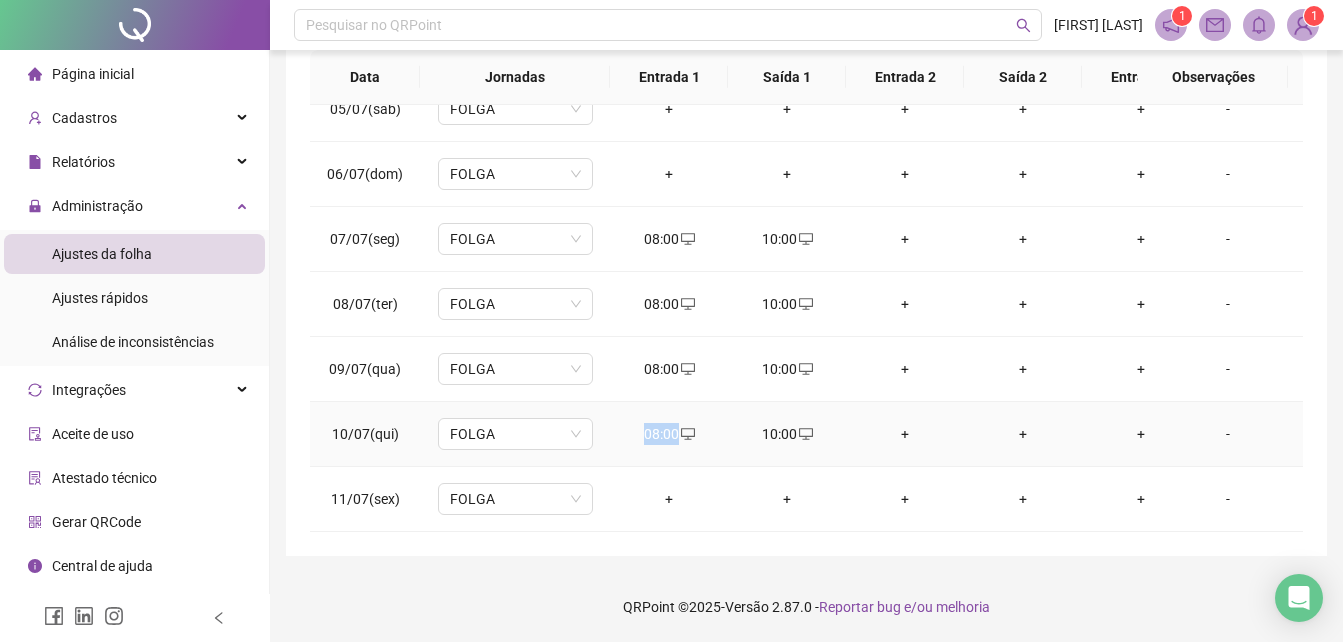 drag, startPoint x: 635, startPoint y: 422, endPoint x: 677, endPoint y: 431, distance: 42.953465 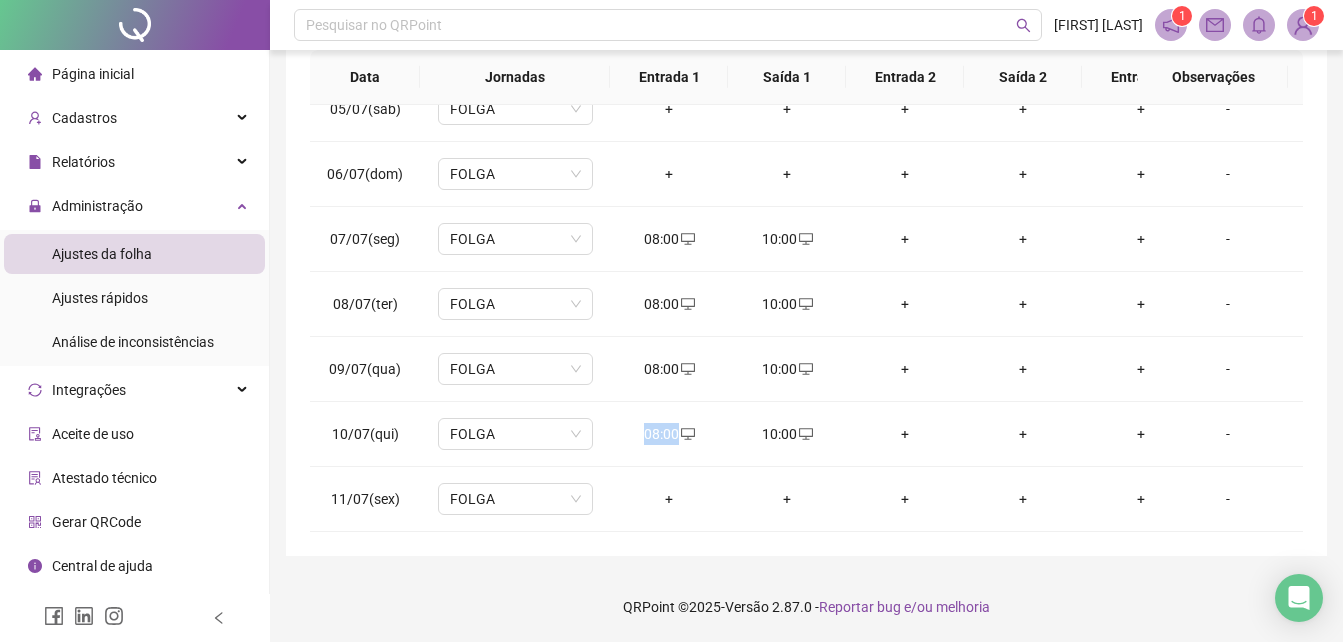 copy on "08:00" 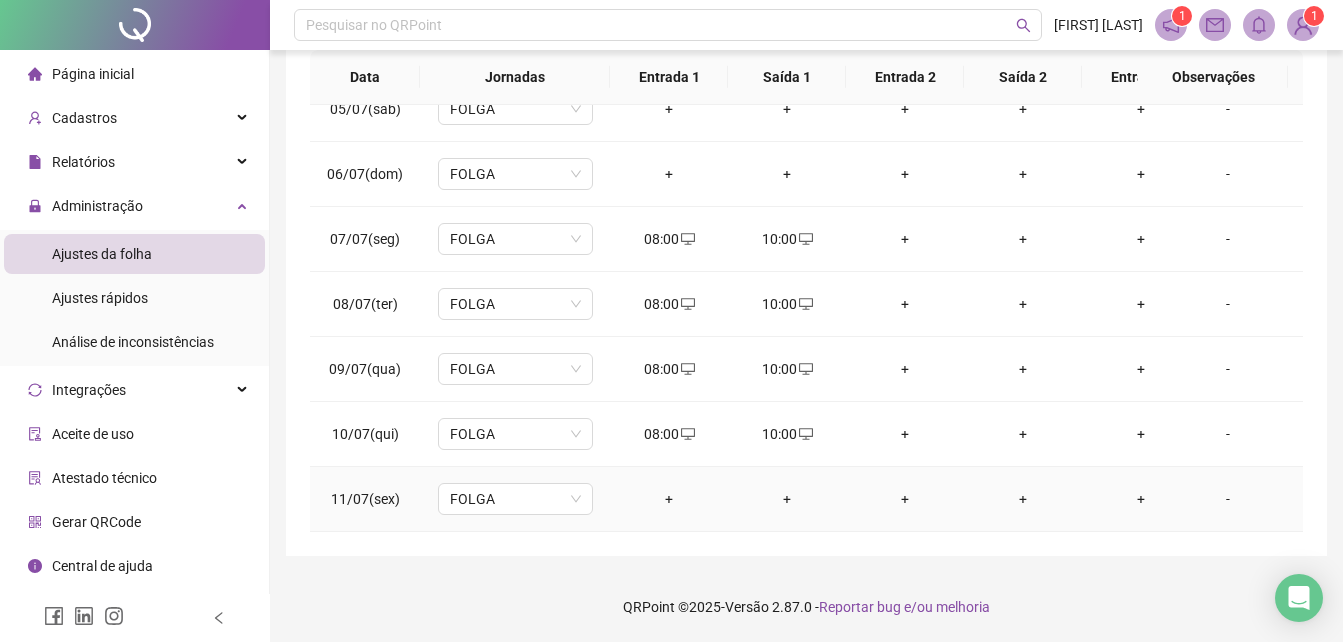 click on "+" at bounding box center (669, 499) 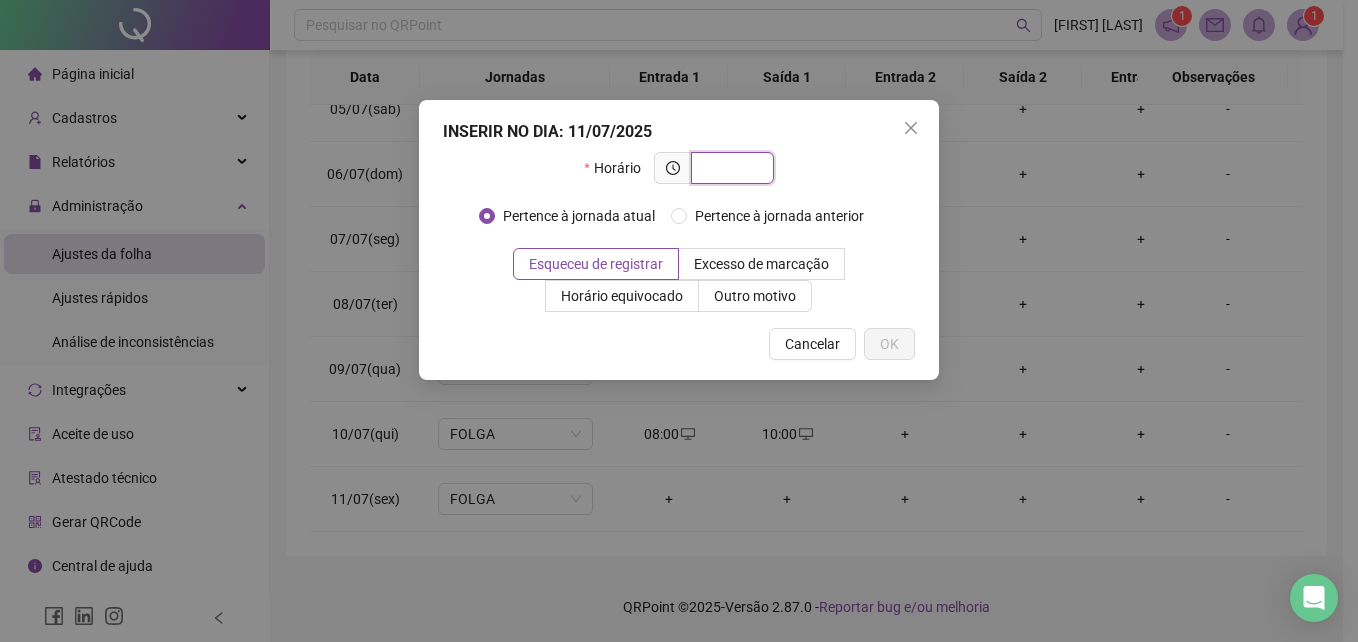 click at bounding box center [730, 168] 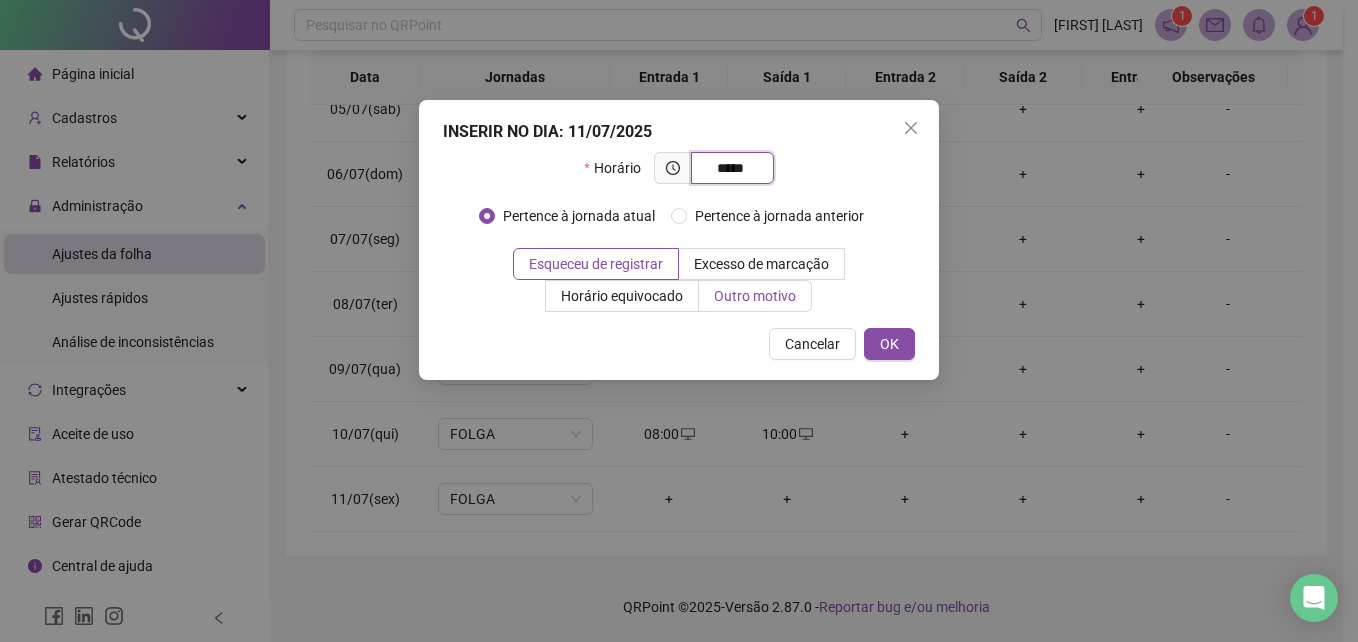 type on "*****" 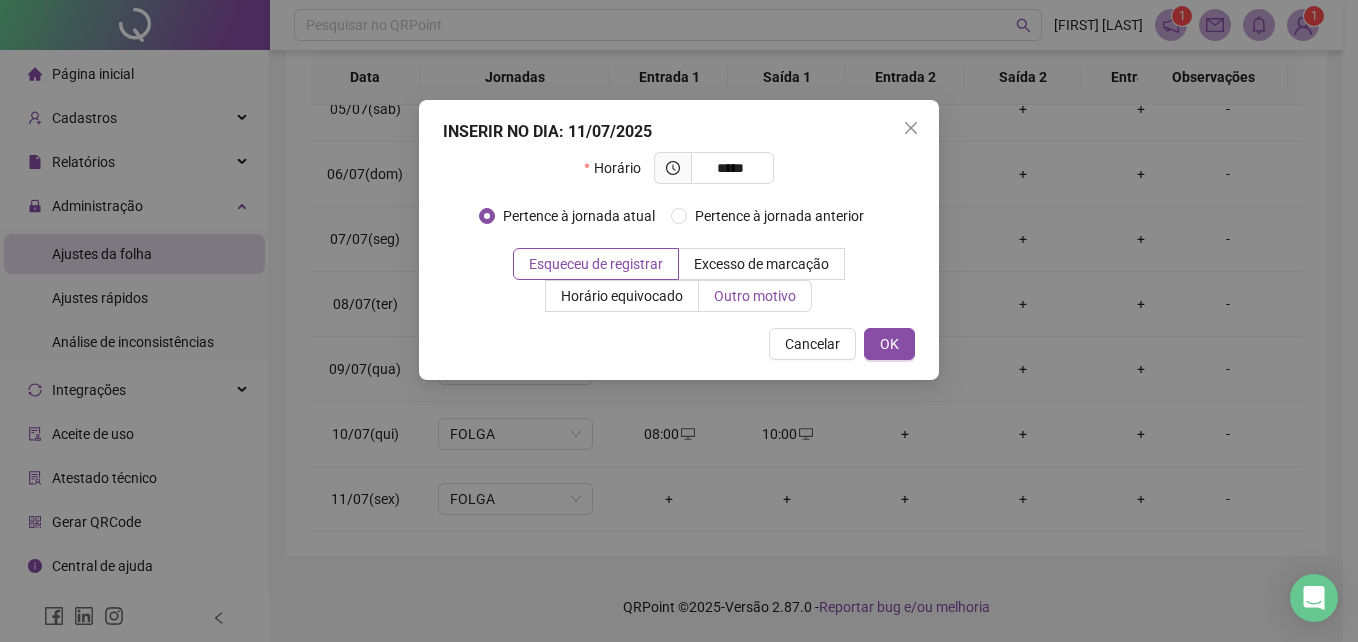 click on "Outro motivo" at bounding box center (755, 296) 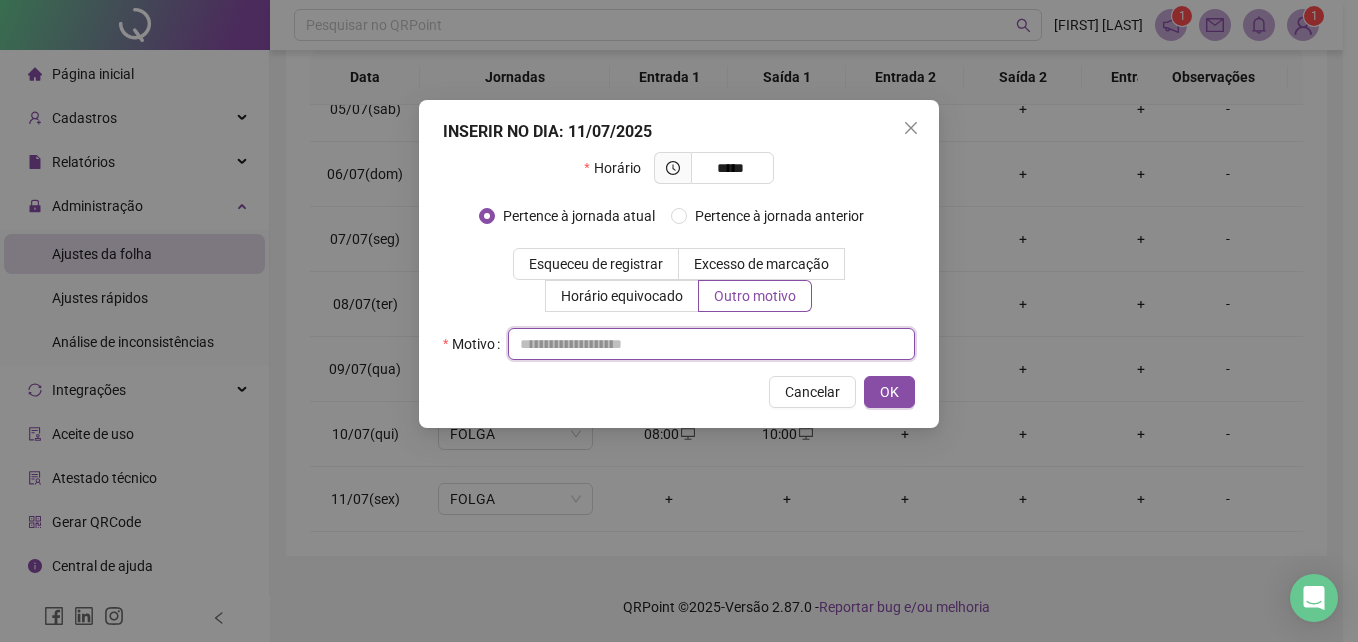 click at bounding box center [711, 344] 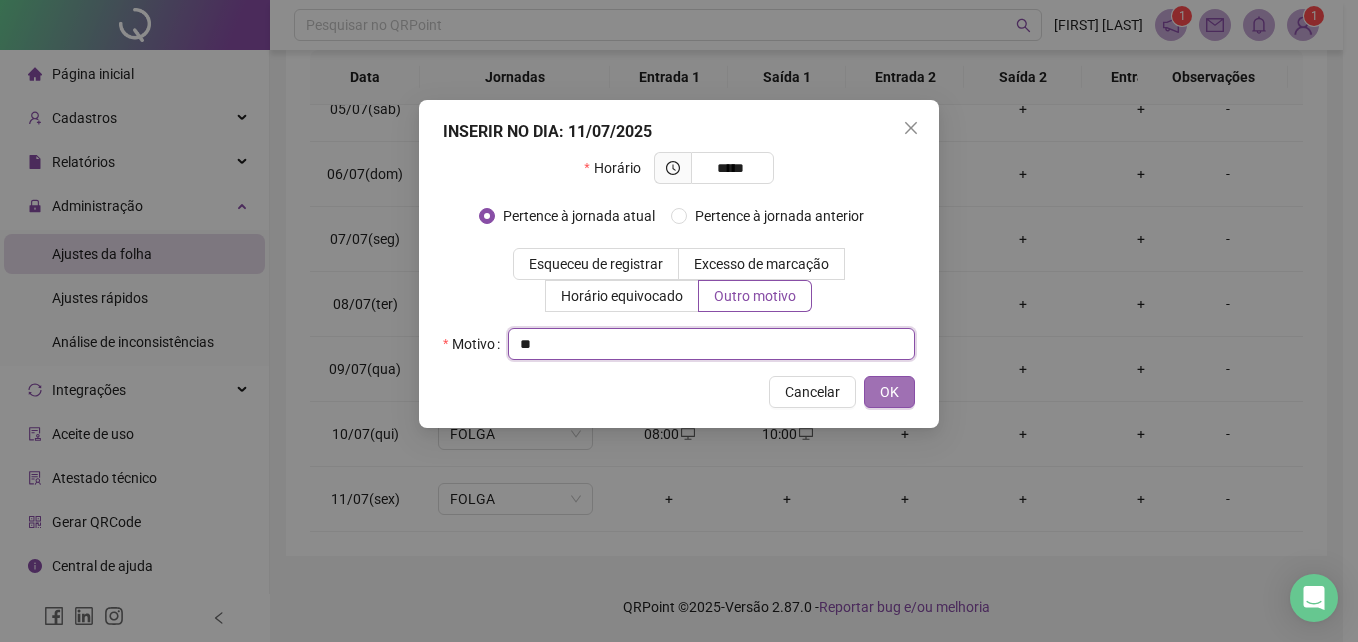 type on "**" 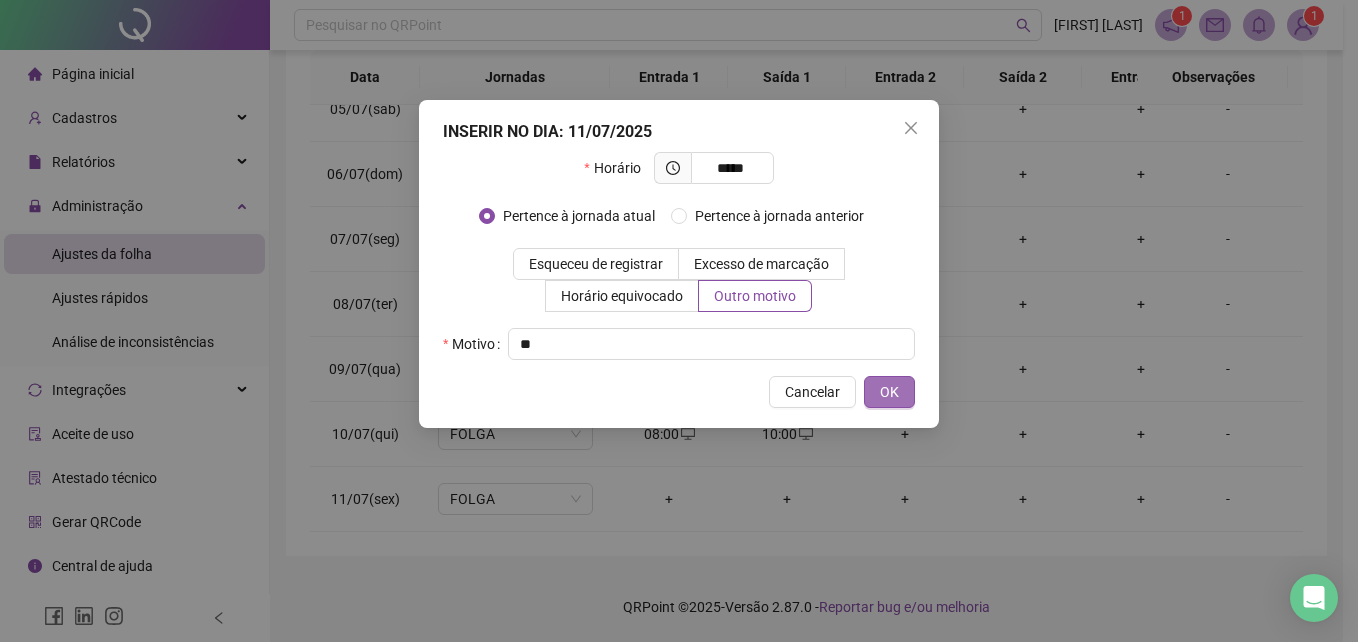 click on "OK" at bounding box center [889, 392] 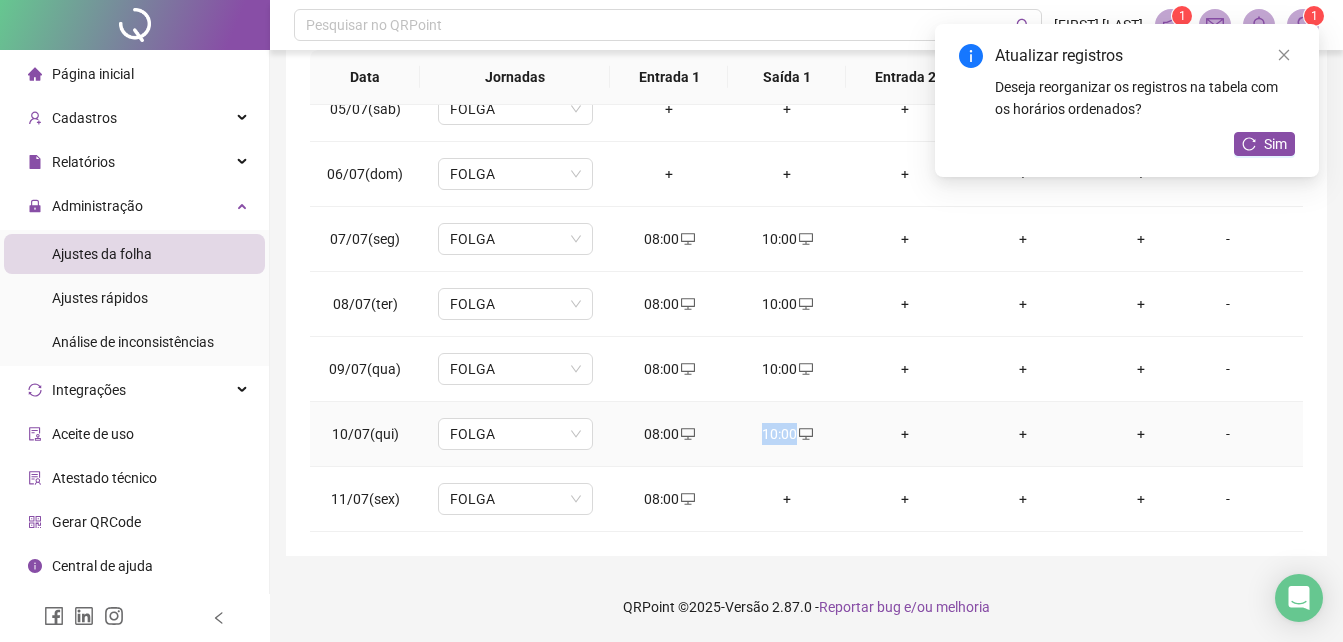 drag, startPoint x: 755, startPoint y: 422, endPoint x: 795, endPoint y: 428, distance: 40.4475 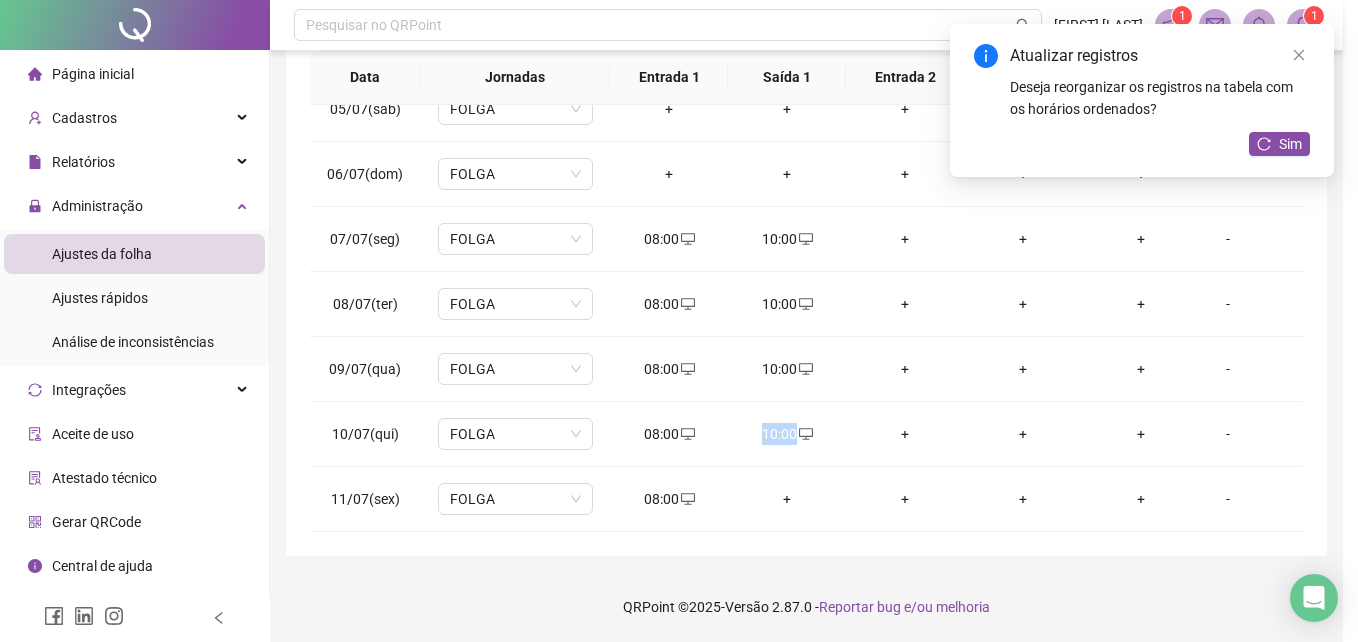 type on "**********" 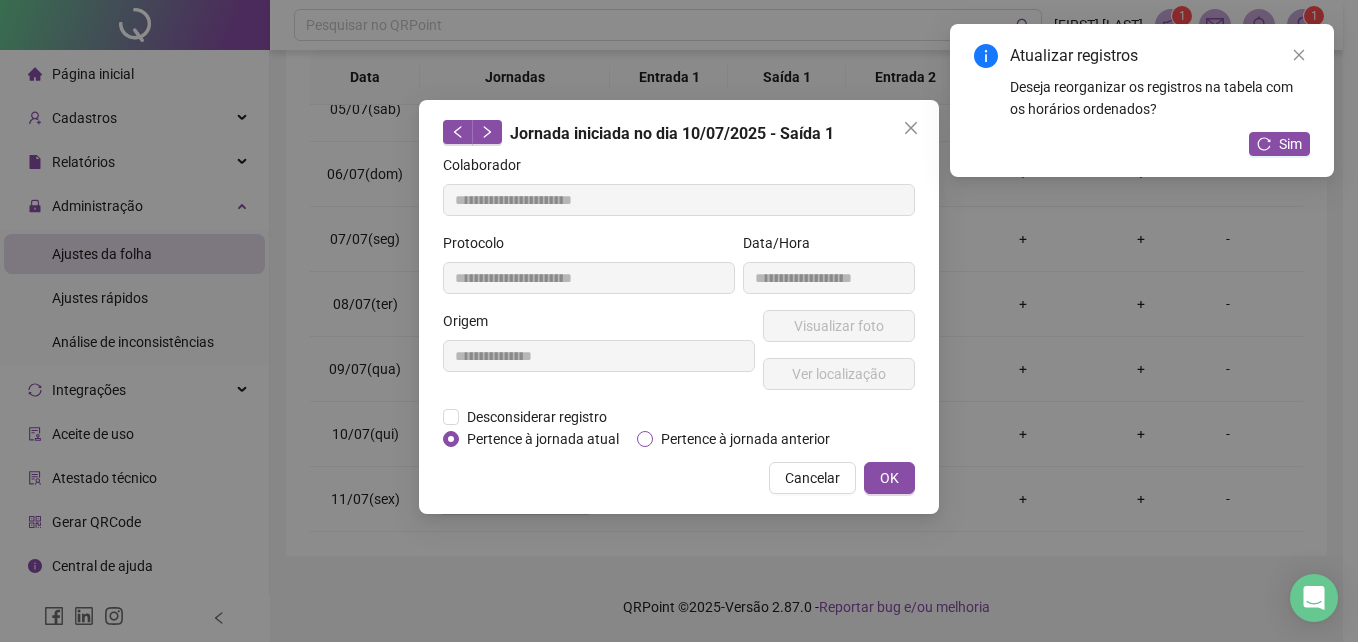 copy on "10:00" 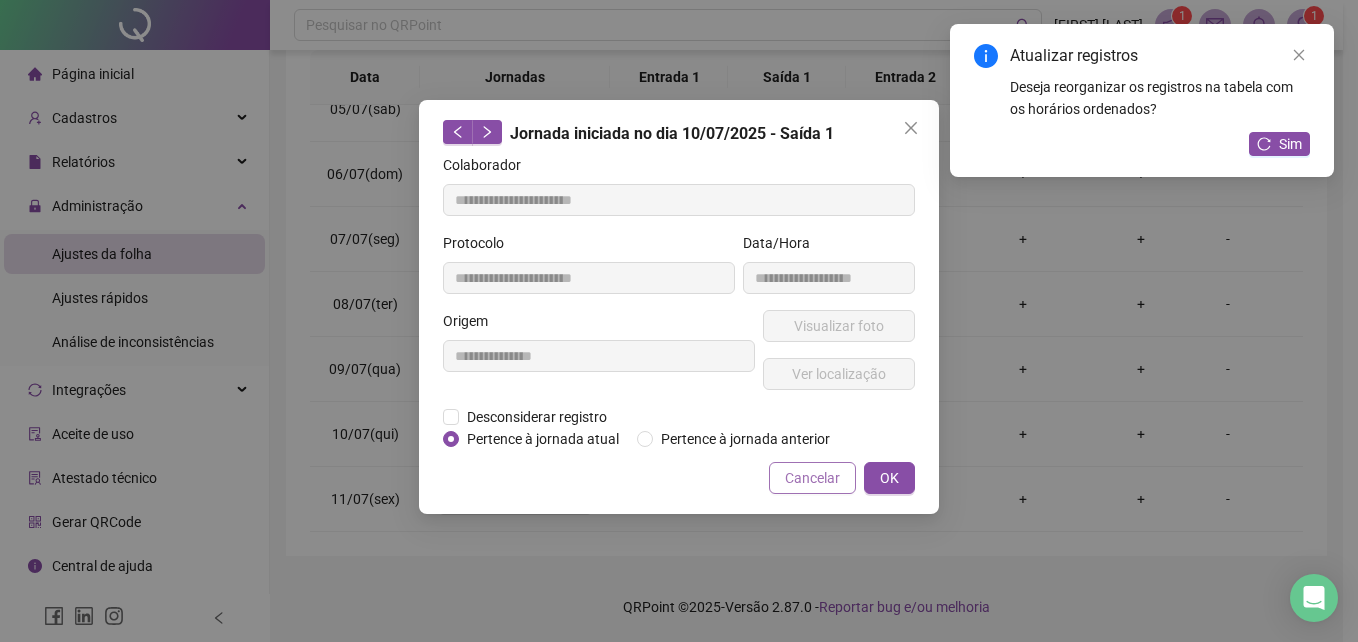 click on "Cancelar" at bounding box center (812, 478) 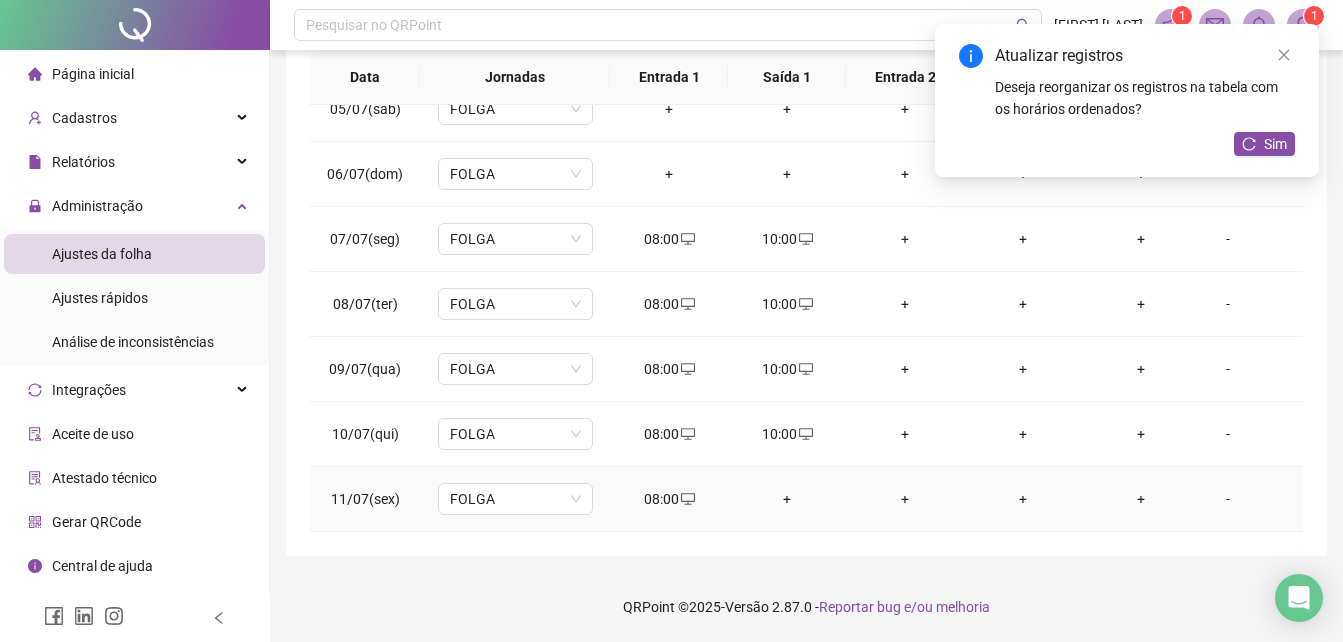 click on "+" at bounding box center (787, 499) 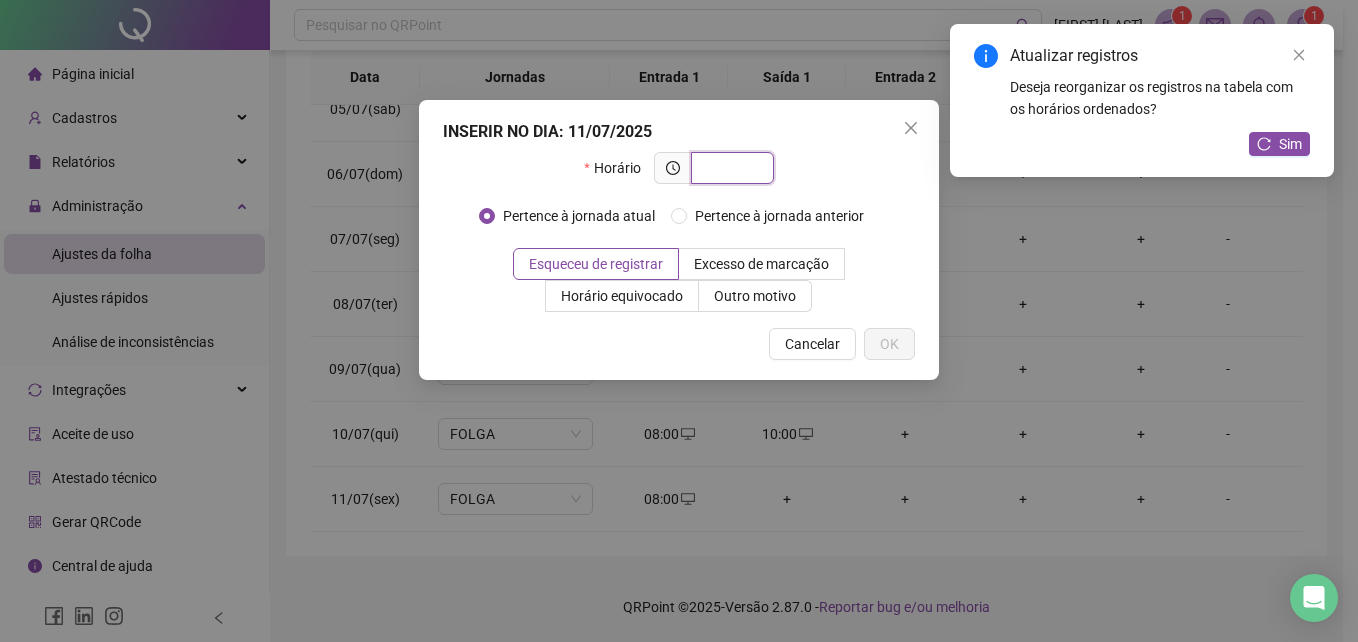 click at bounding box center (730, 168) 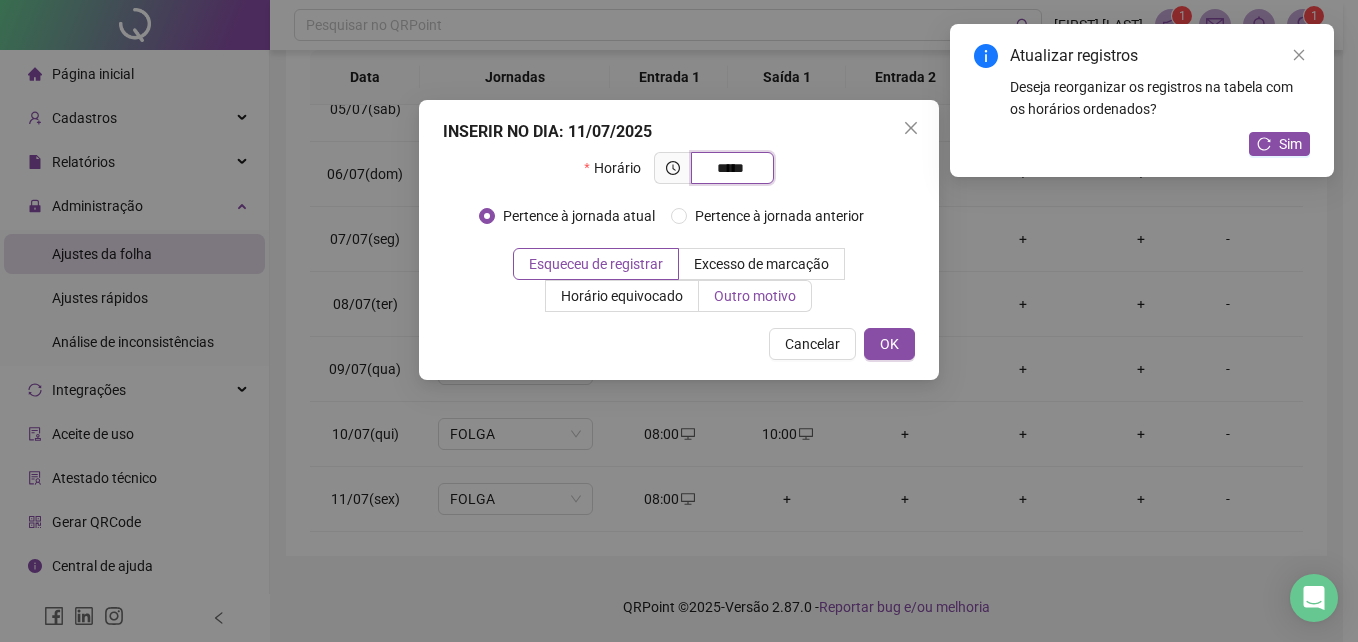 type on "*****" 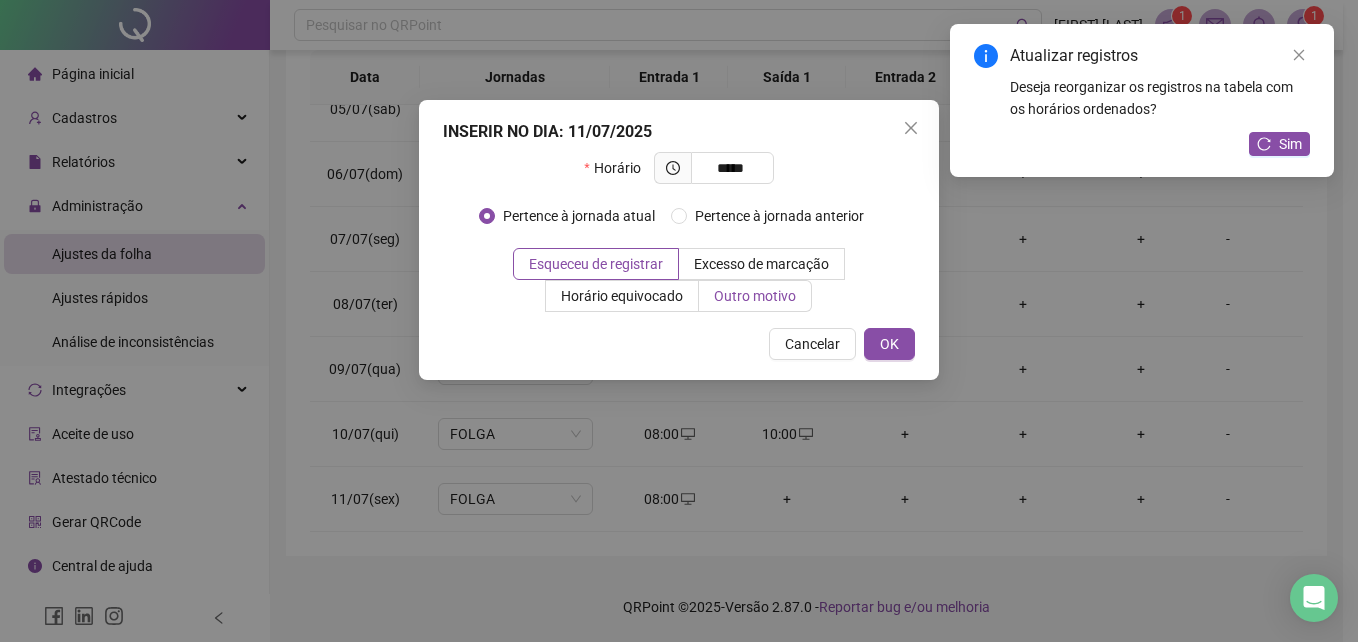 click on "Outro motivo" at bounding box center (755, 296) 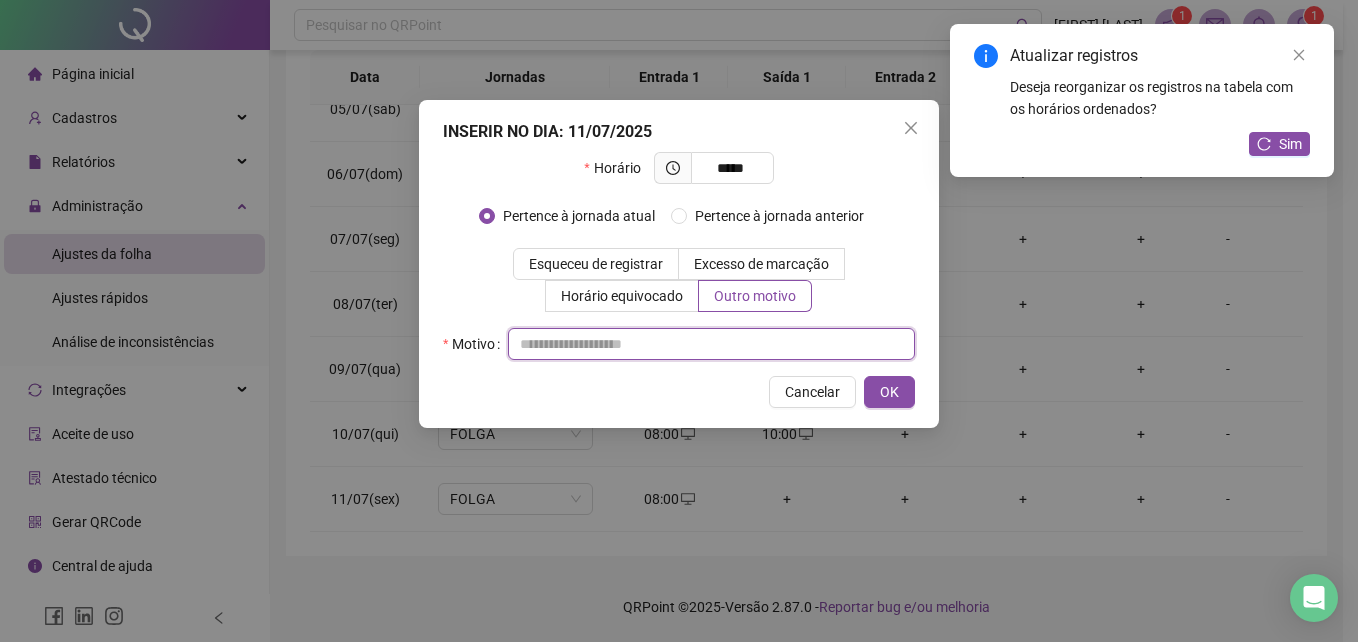 click at bounding box center (711, 344) 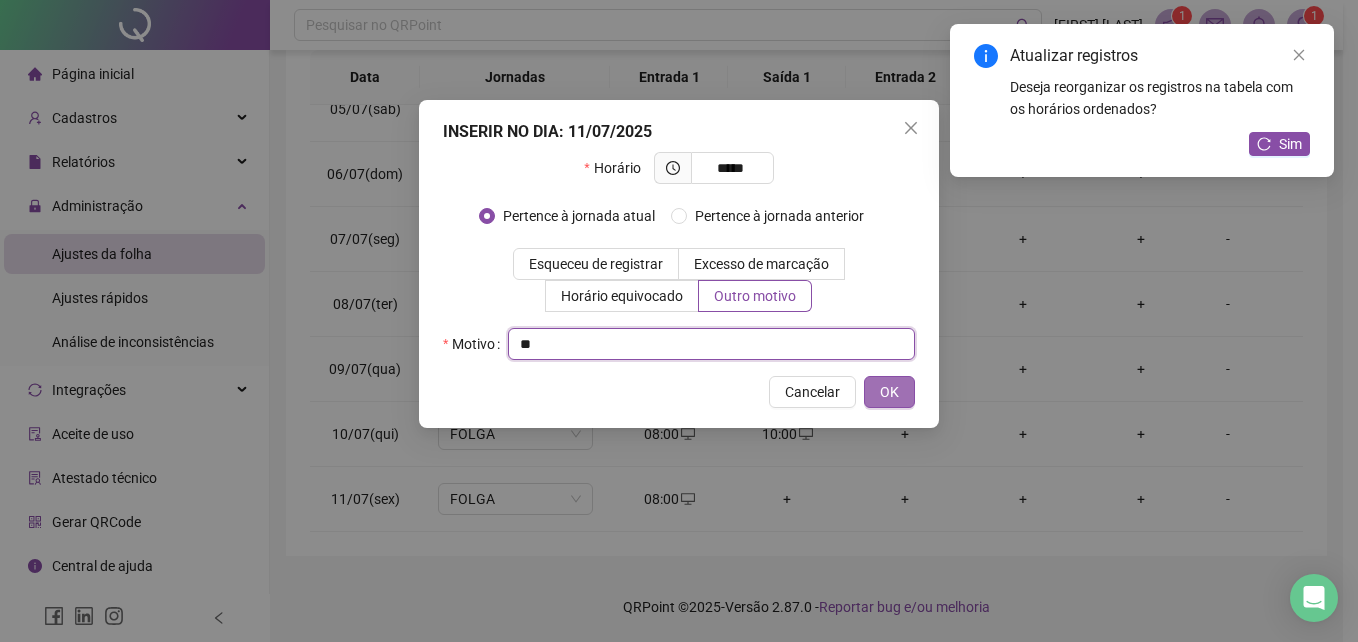 type on "**" 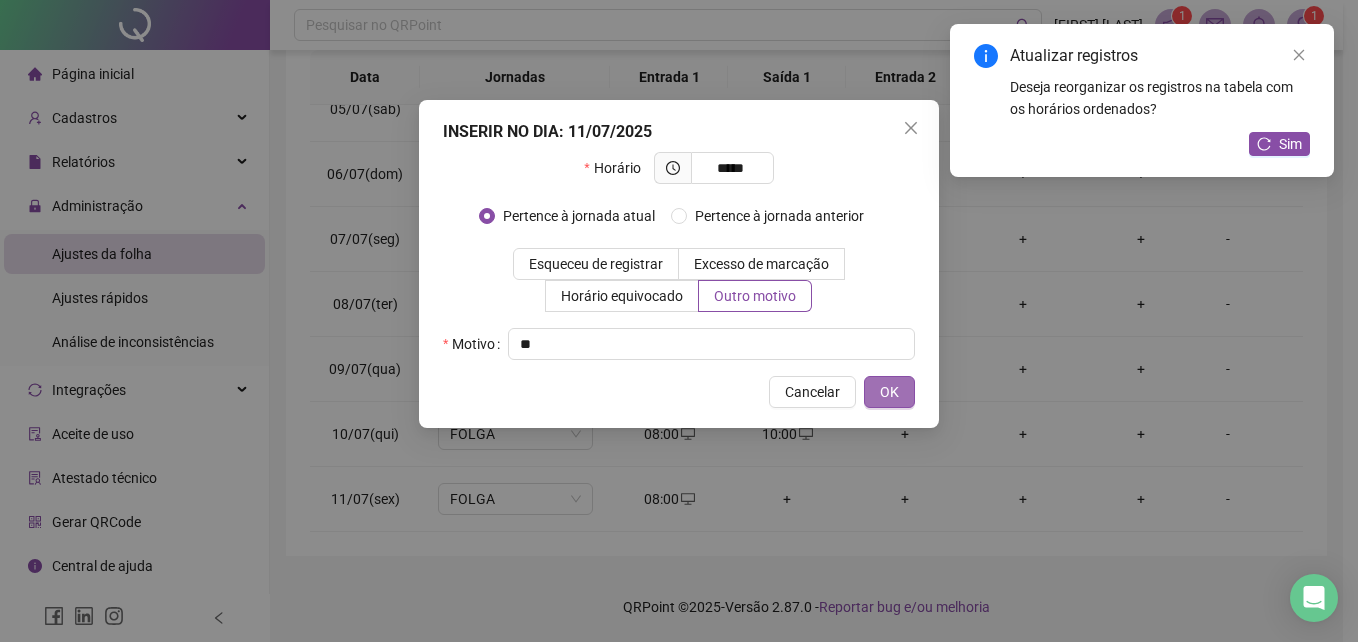 click on "OK" at bounding box center [889, 392] 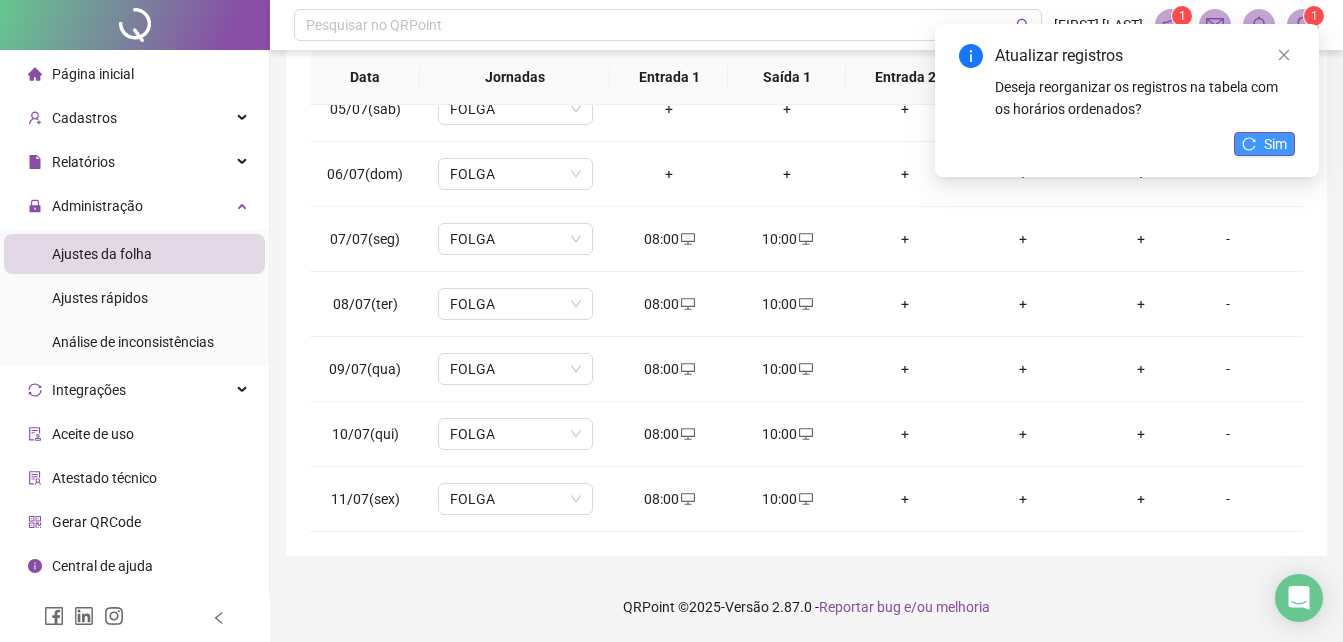 click on "Sim" at bounding box center [1264, 144] 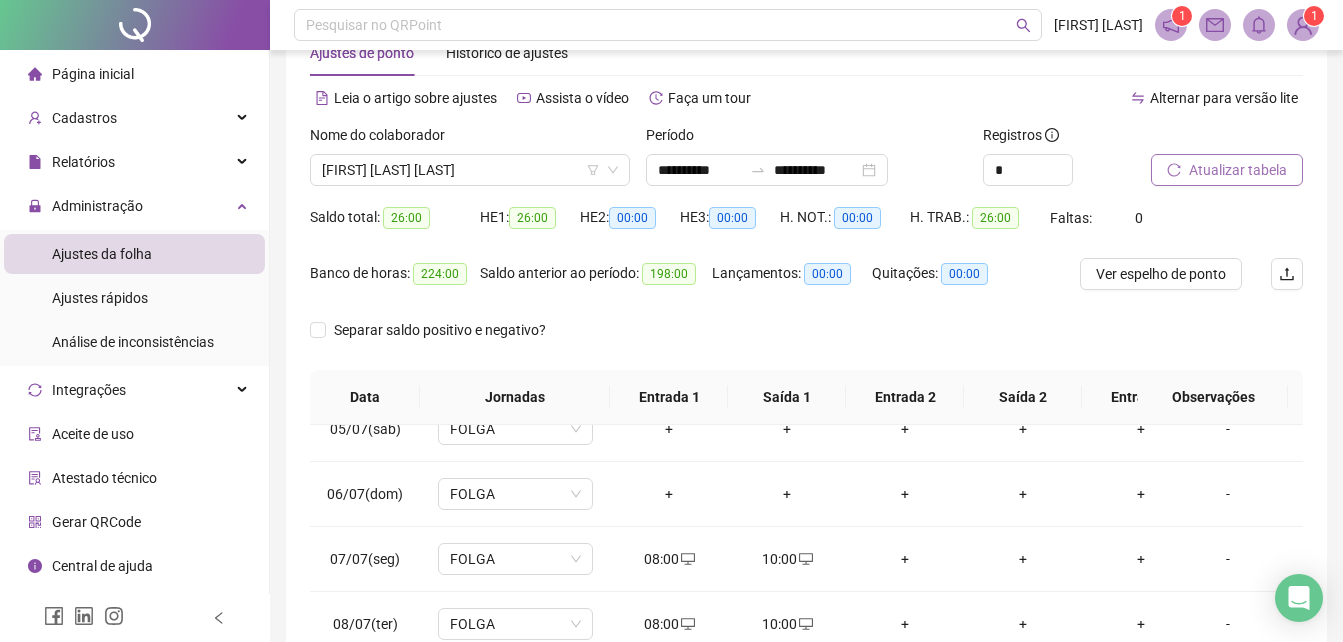 scroll, scrollTop: 7, scrollLeft: 0, axis: vertical 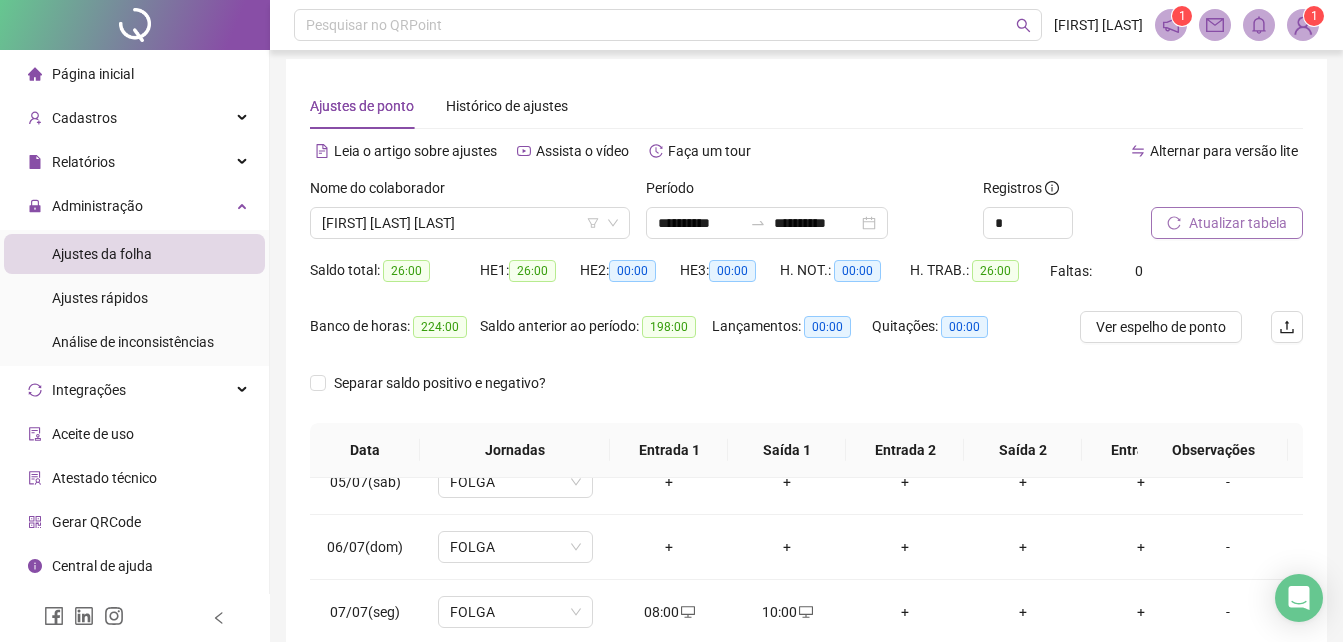 click on "Atualizar tabela" at bounding box center (1238, 223) 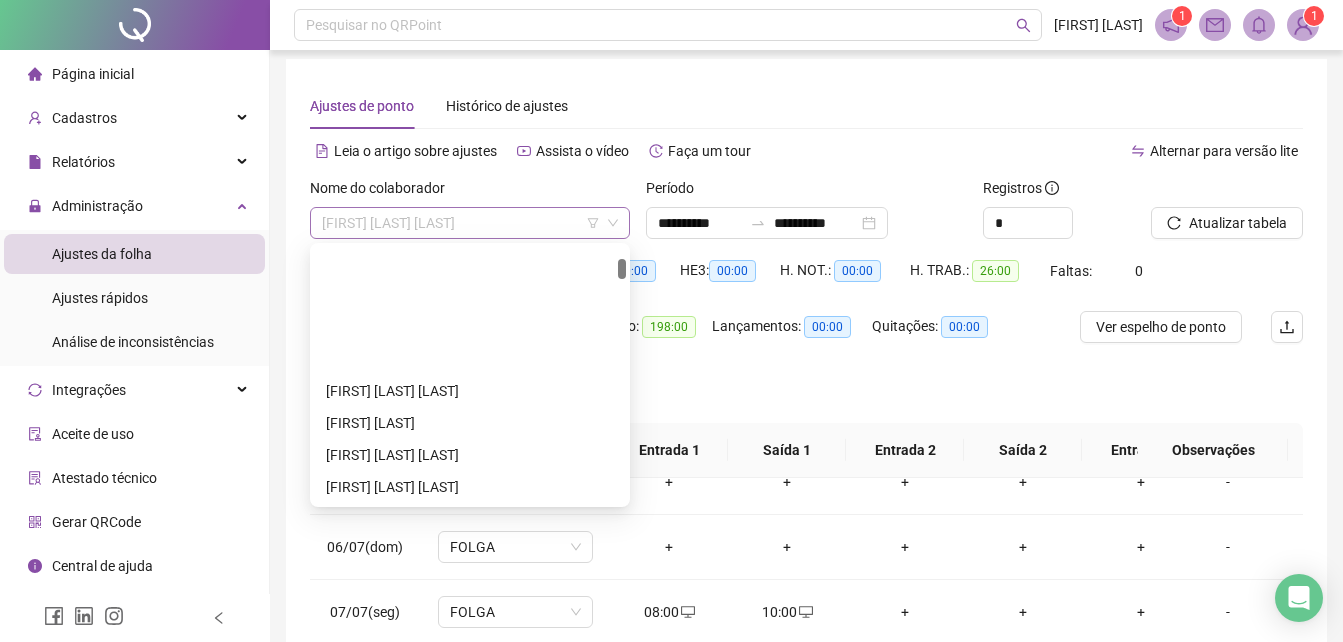 scroll, scrollTop: 160, scrollLeft: 0, axis: vertical 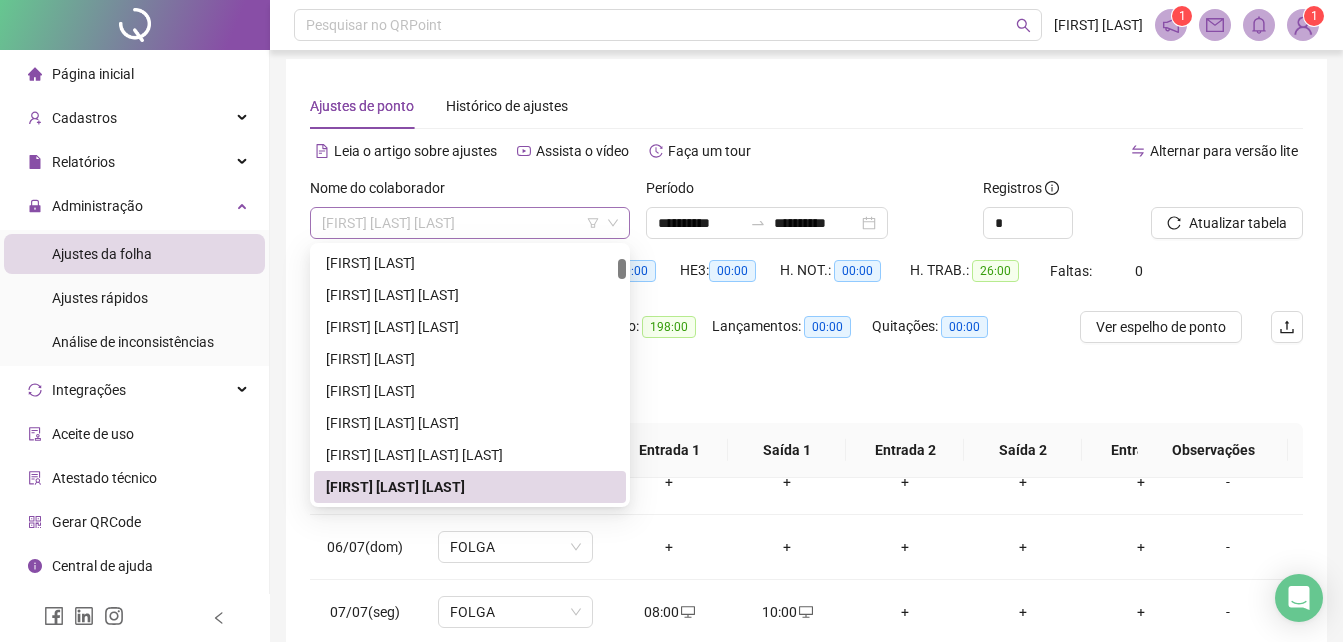 click on "[FIRST] [LAST] [LAST]" at bounding box center (470, 223) 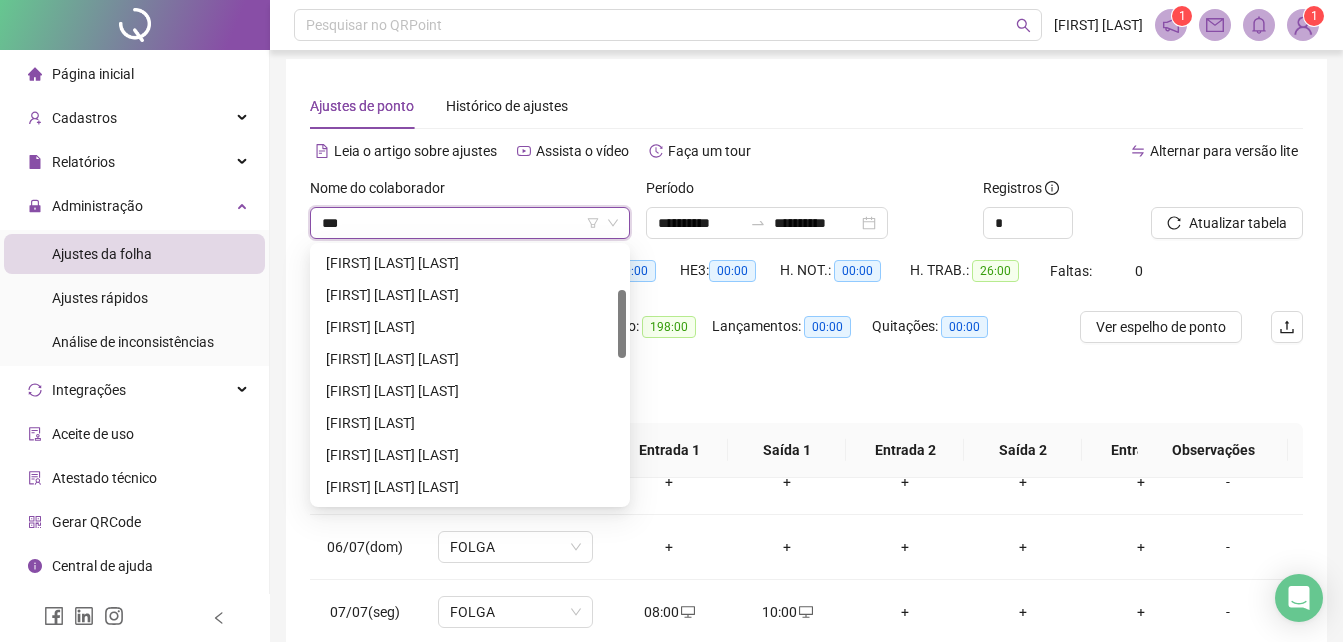 scroll, scrollTop: 0, scrollLeft: 0, axis: both 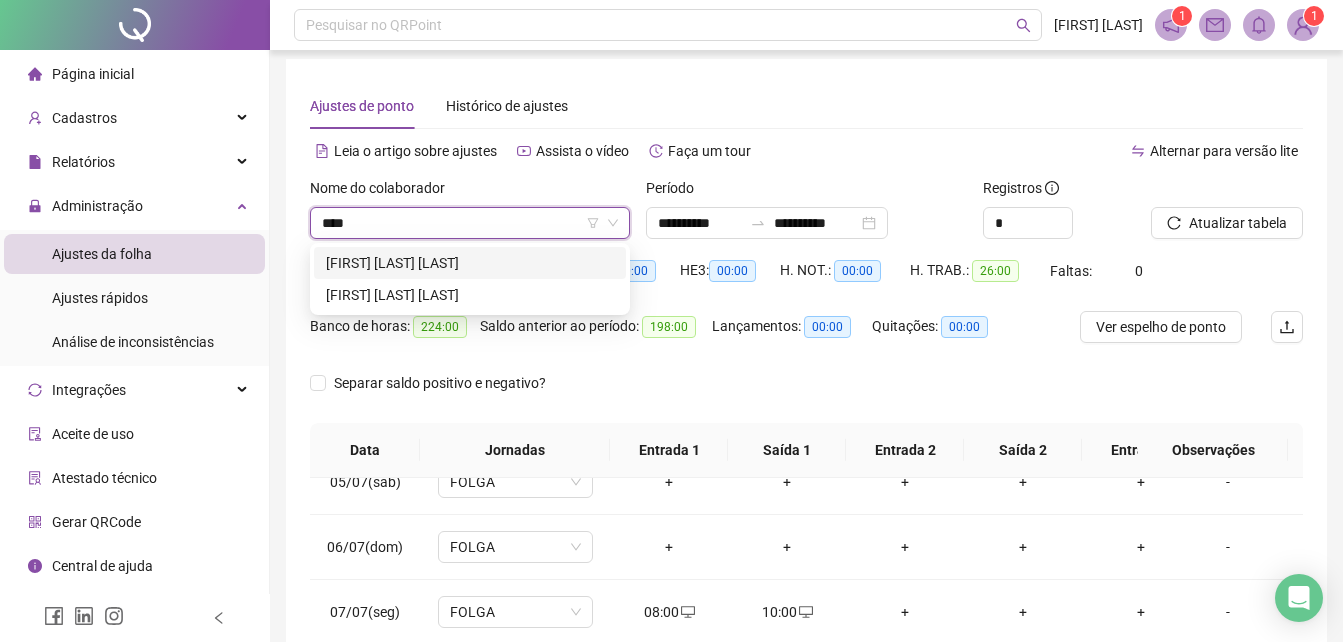 type on "*****" 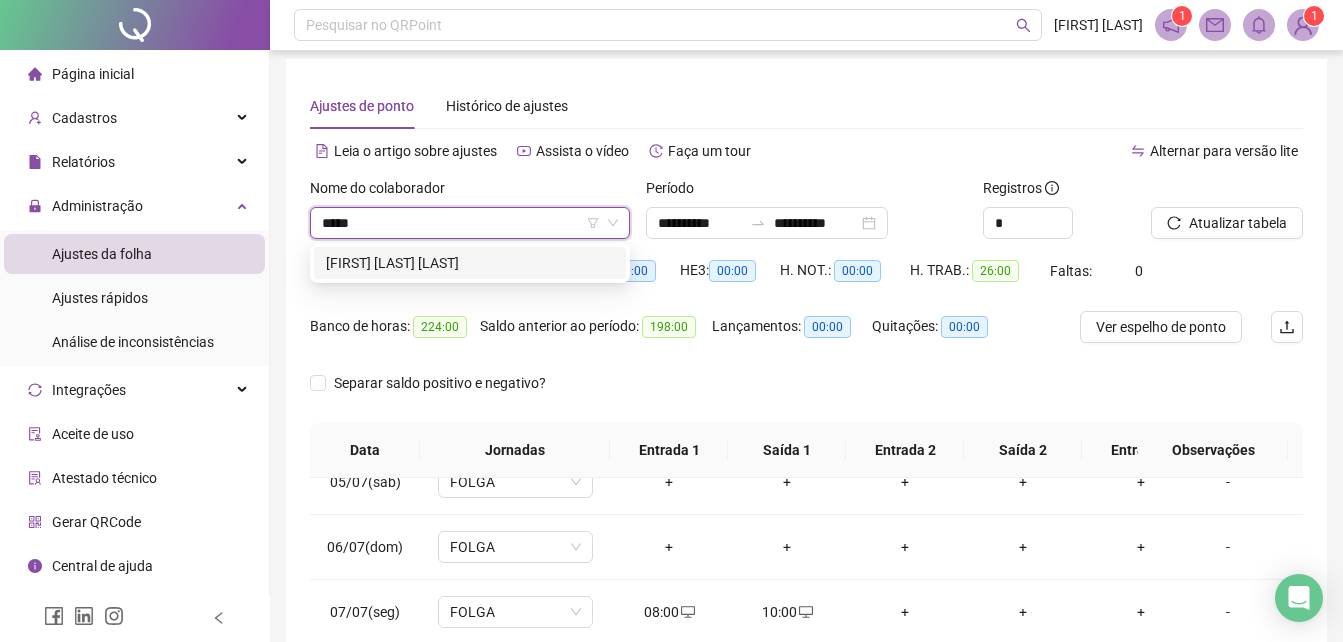 click on "[FIRST] [LAST] [LAST]" at bounding box center [470, 263] 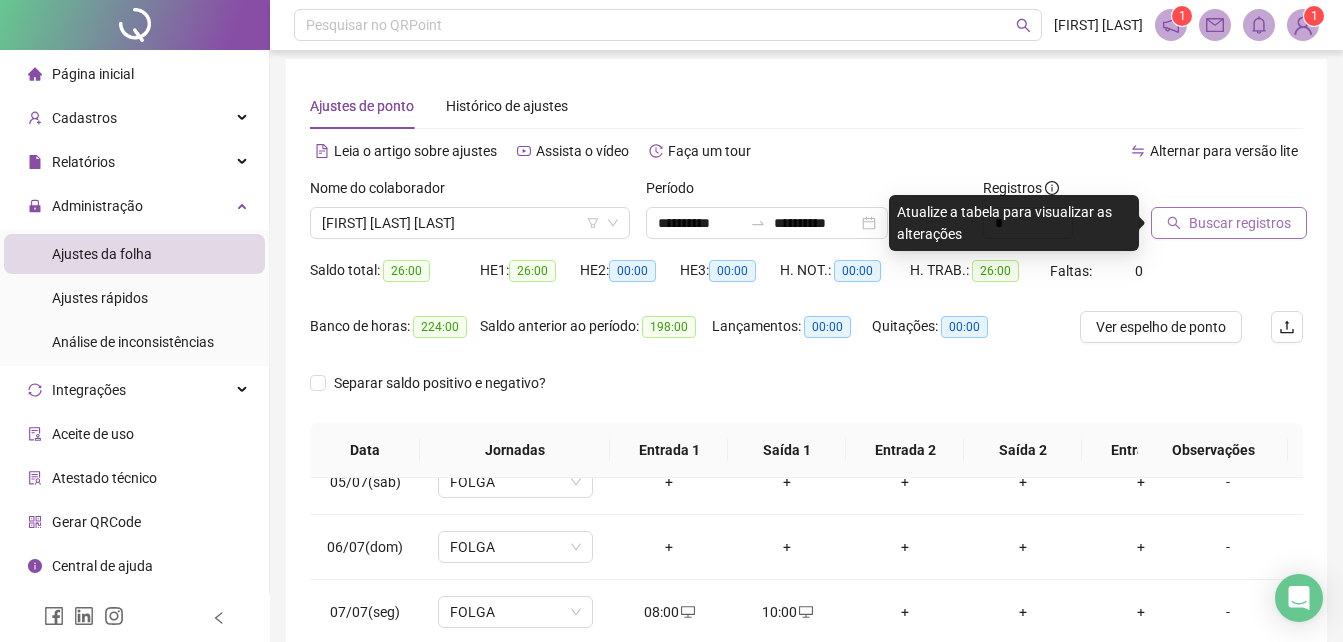 click on "Buscar registros" at bounding box center (1240, 223) 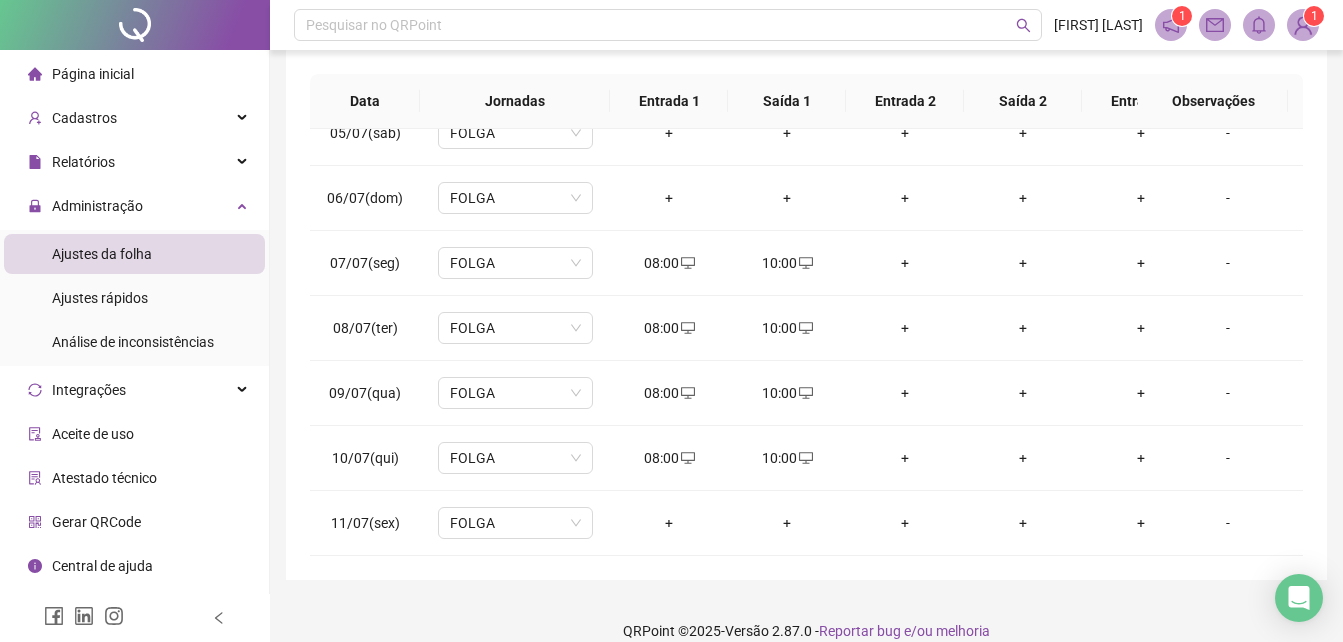 scroll, scrollTop: 367, scrollLeft: 0, axis: vertical 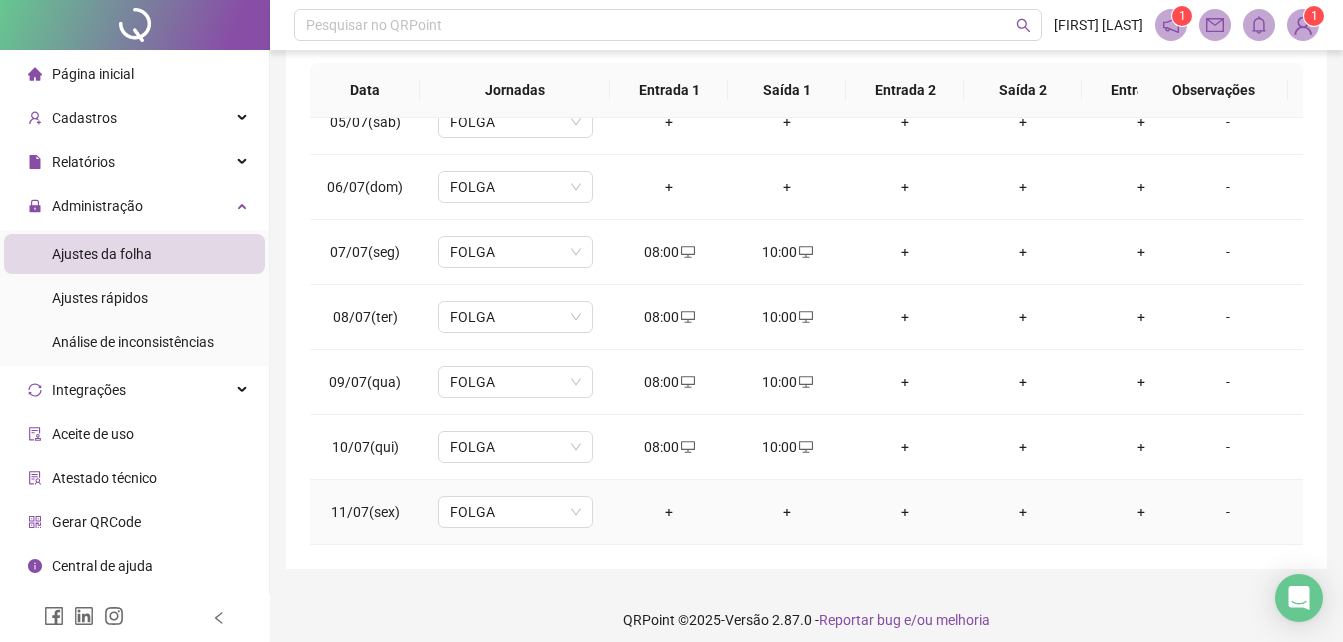click on "+" at bounding box center [787, 512] 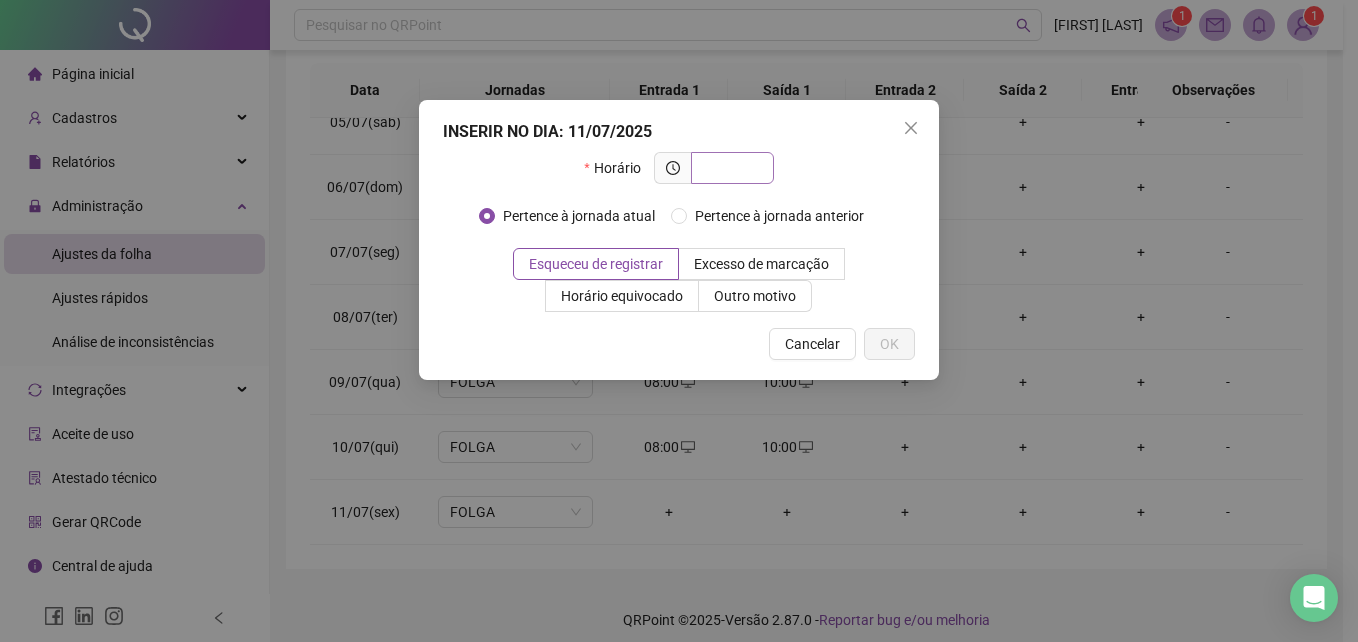 click at bounding box center [730, 168] 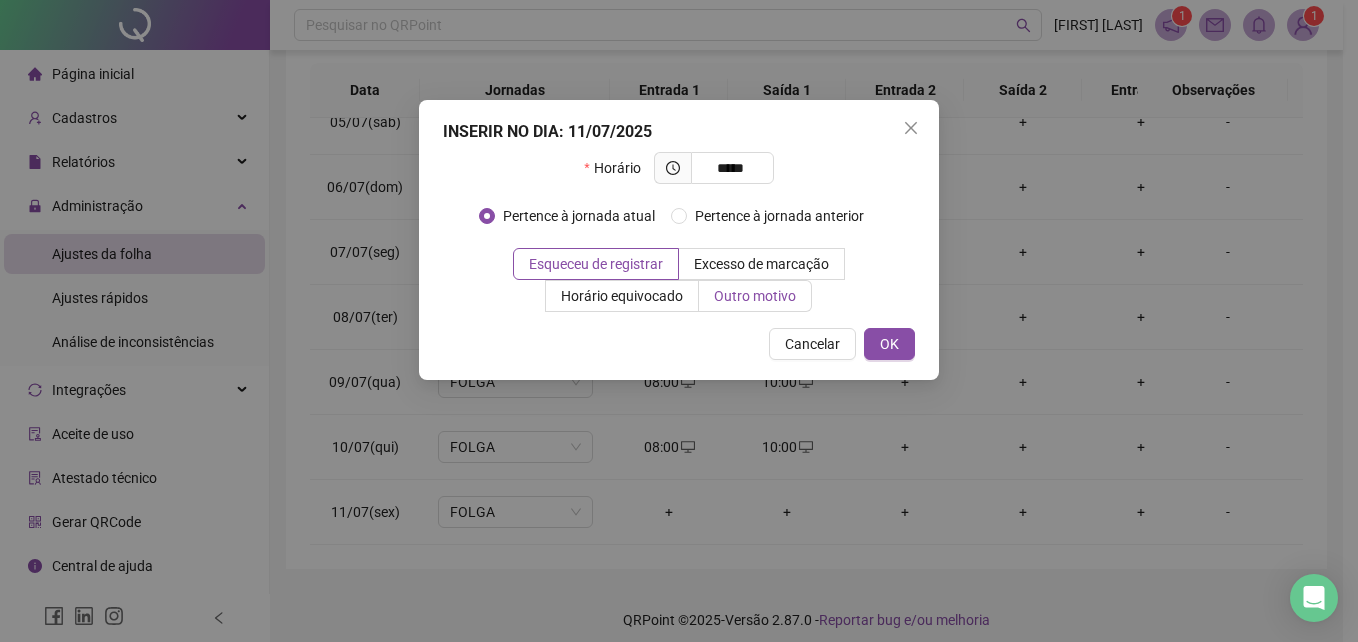 type on "*****" 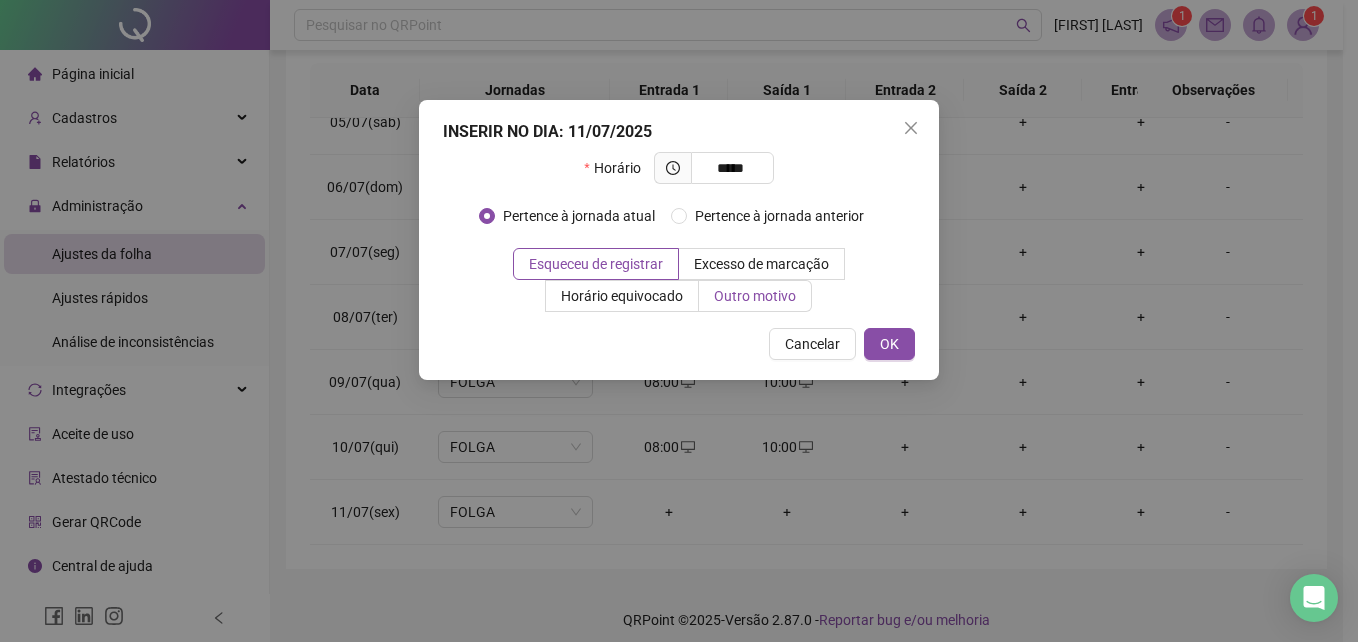 click on "Outro motivo" at bounding box center (755, 296) 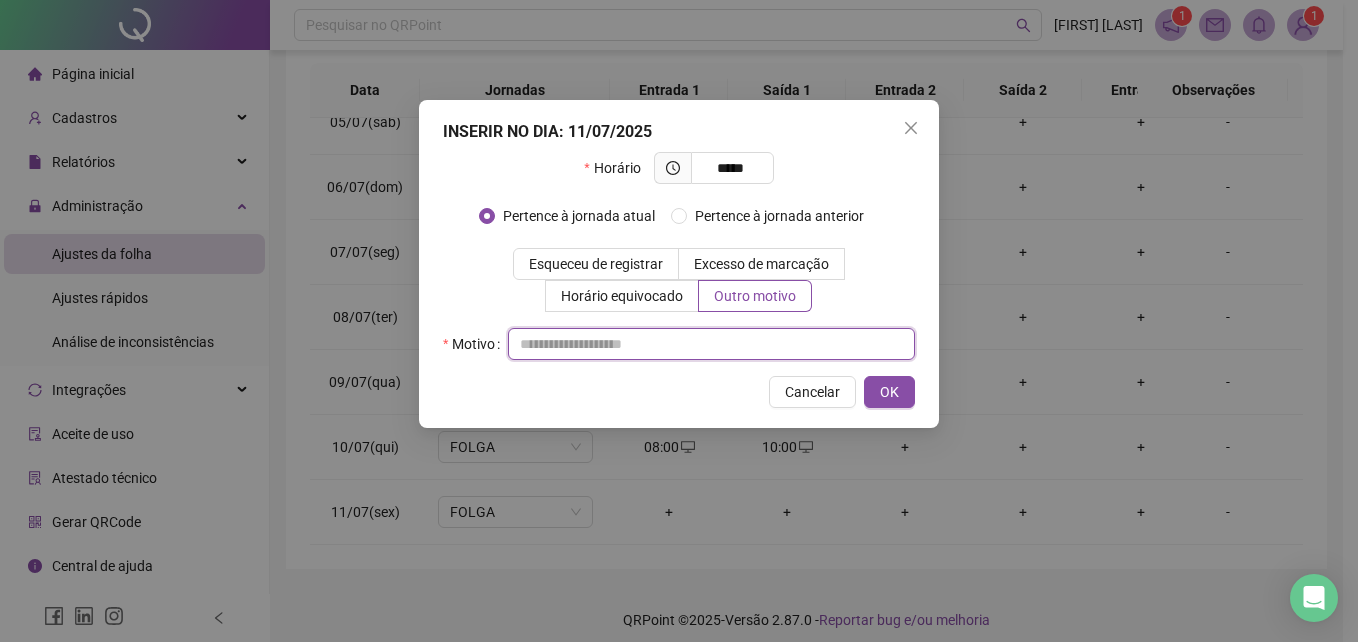 click at bounding box center (711, 344) 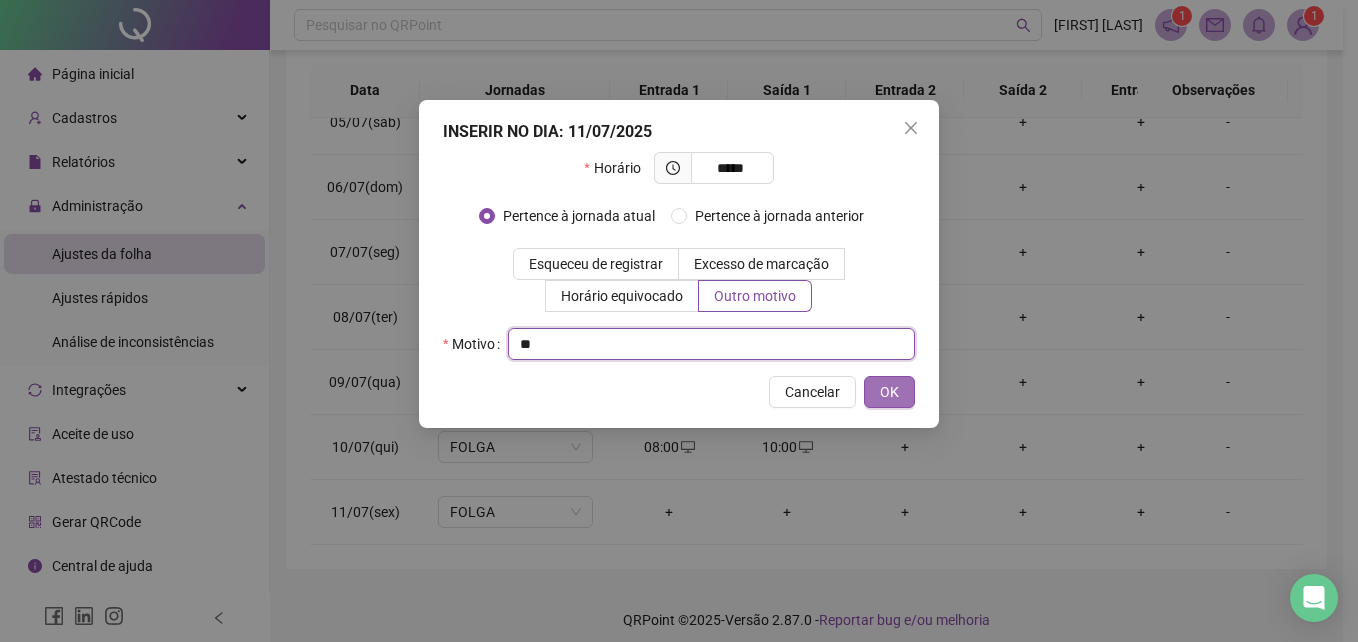 type on "**" 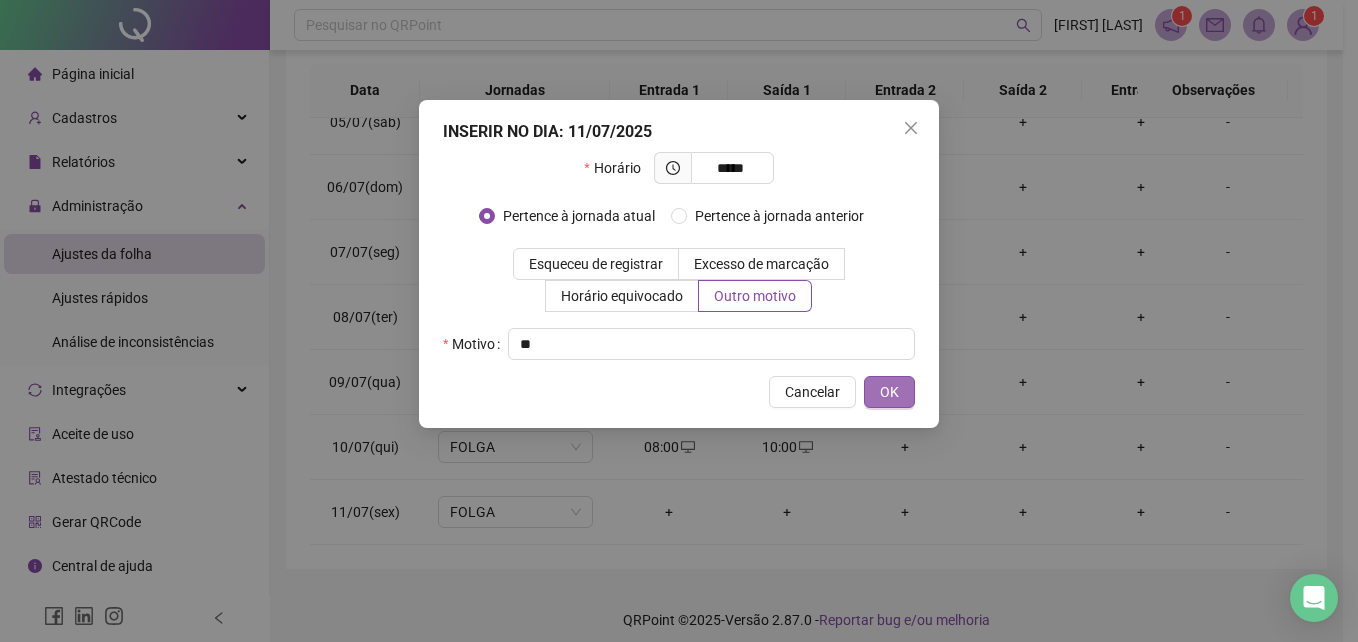 click on "OK" at bounding box center (889, 392) 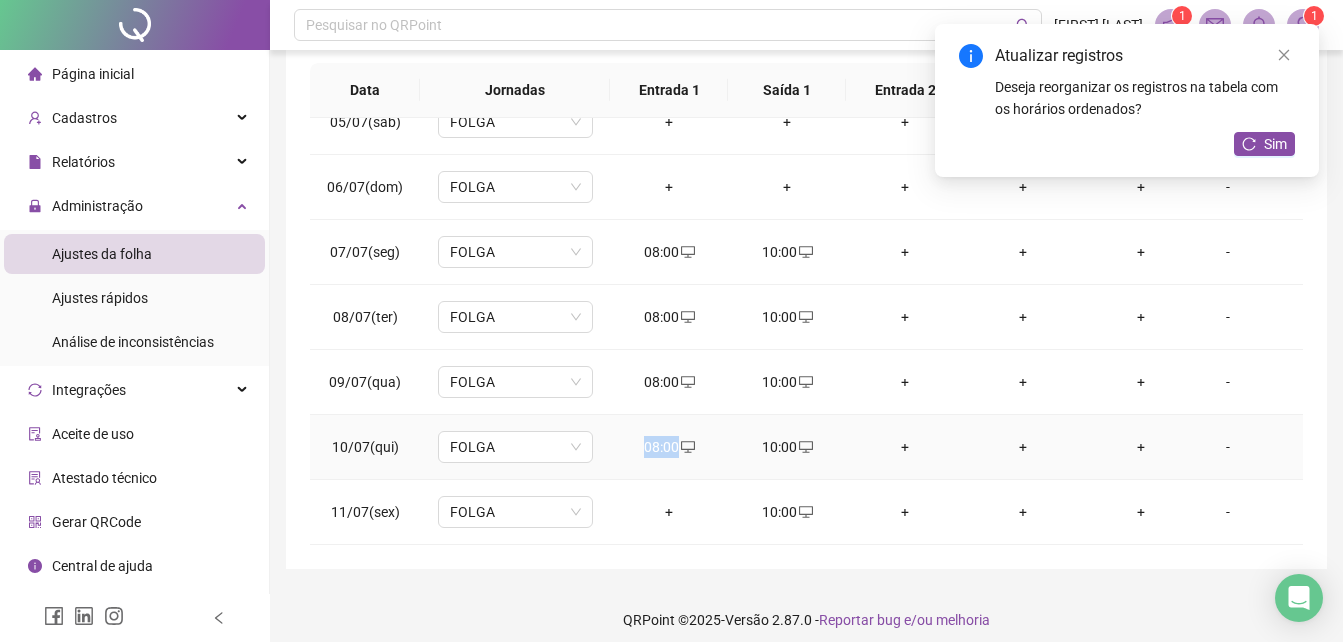 drag, startPoint x: 637, startPoint y: 434, endPoint x: 686, endPoint y: 439, distance: 49.25444 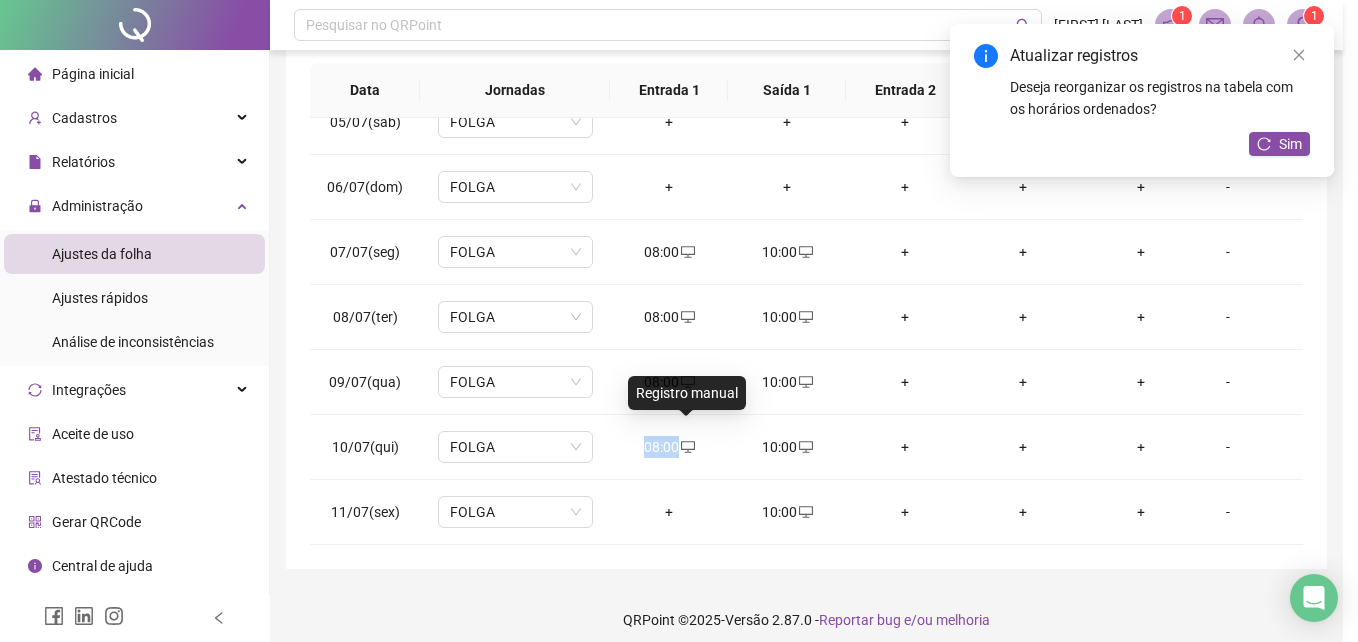type on "**********" 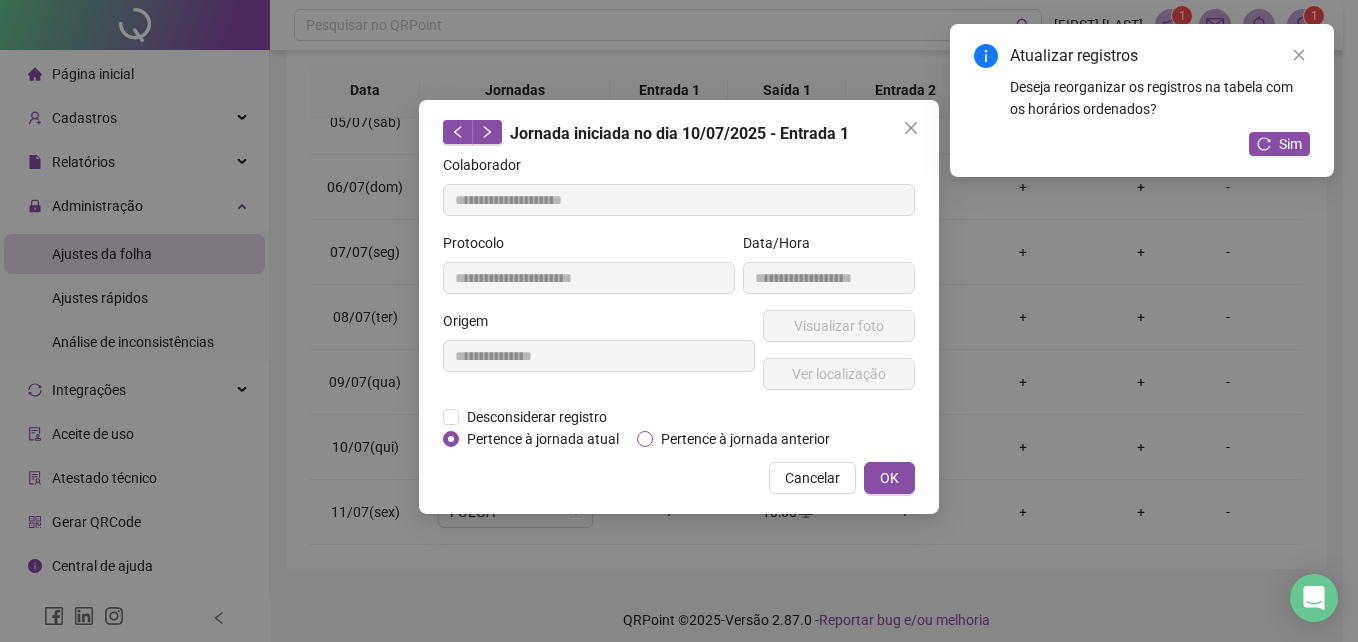 copy on "08:00" 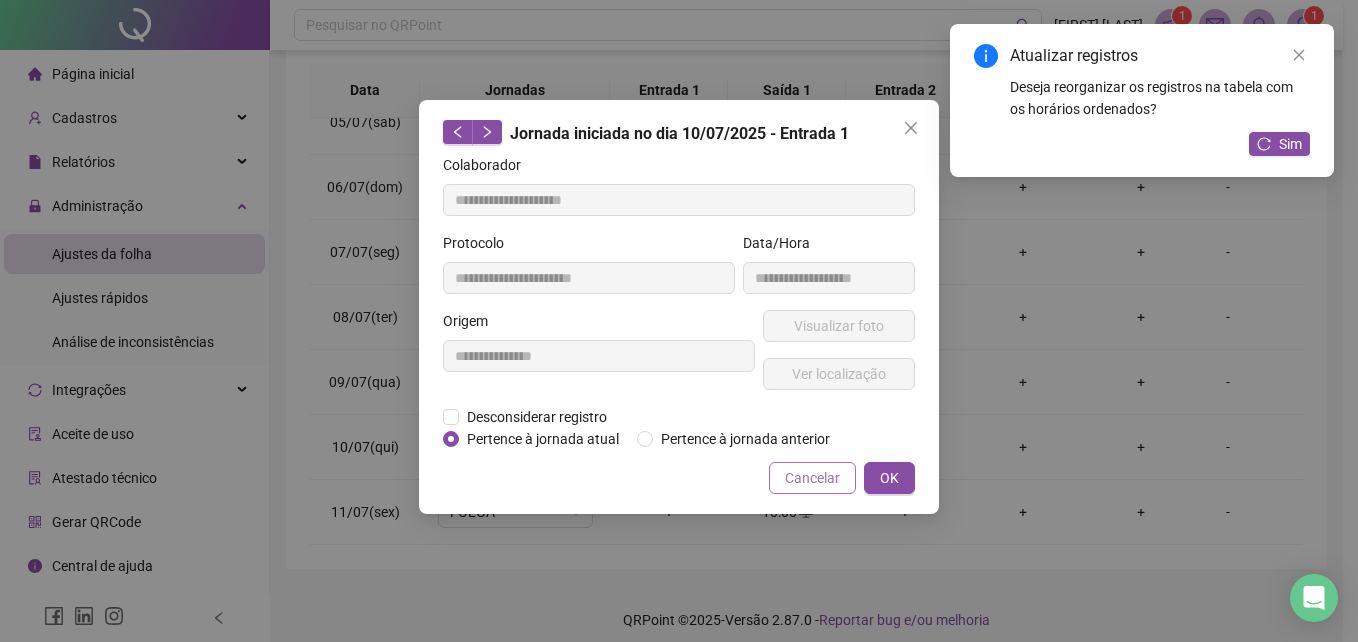 click on "Cancelar" at bounding box center (812, 478) 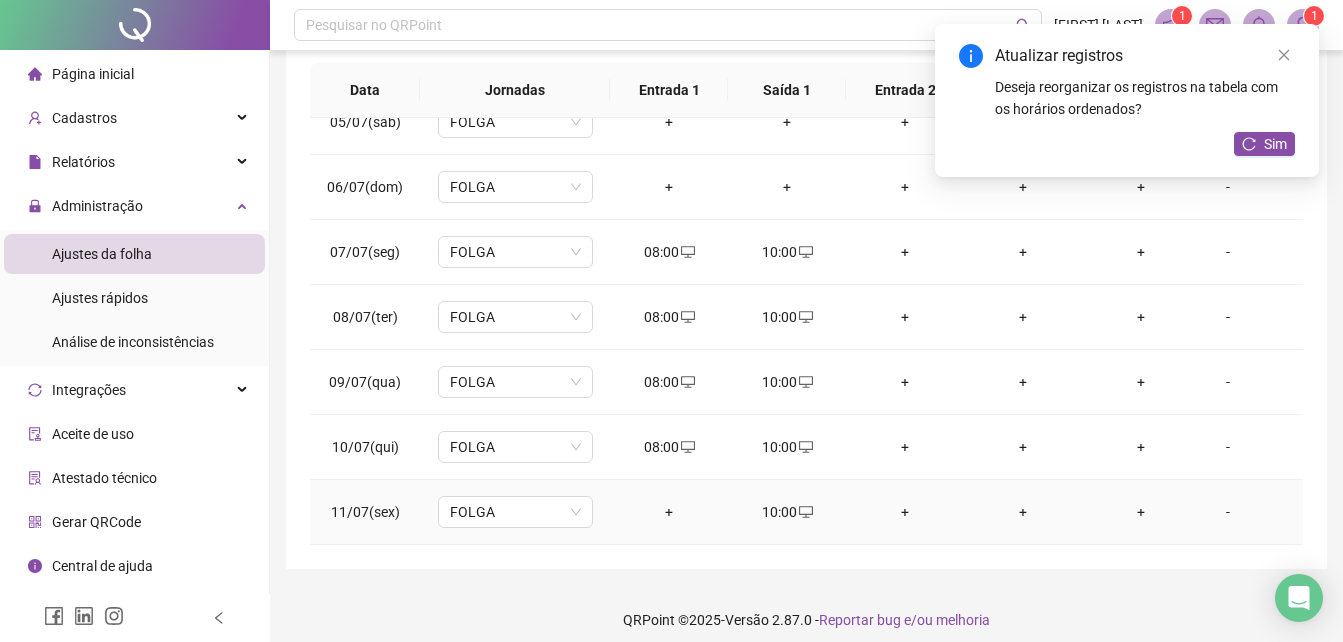 click on "+" at bounding box center [669, 512] 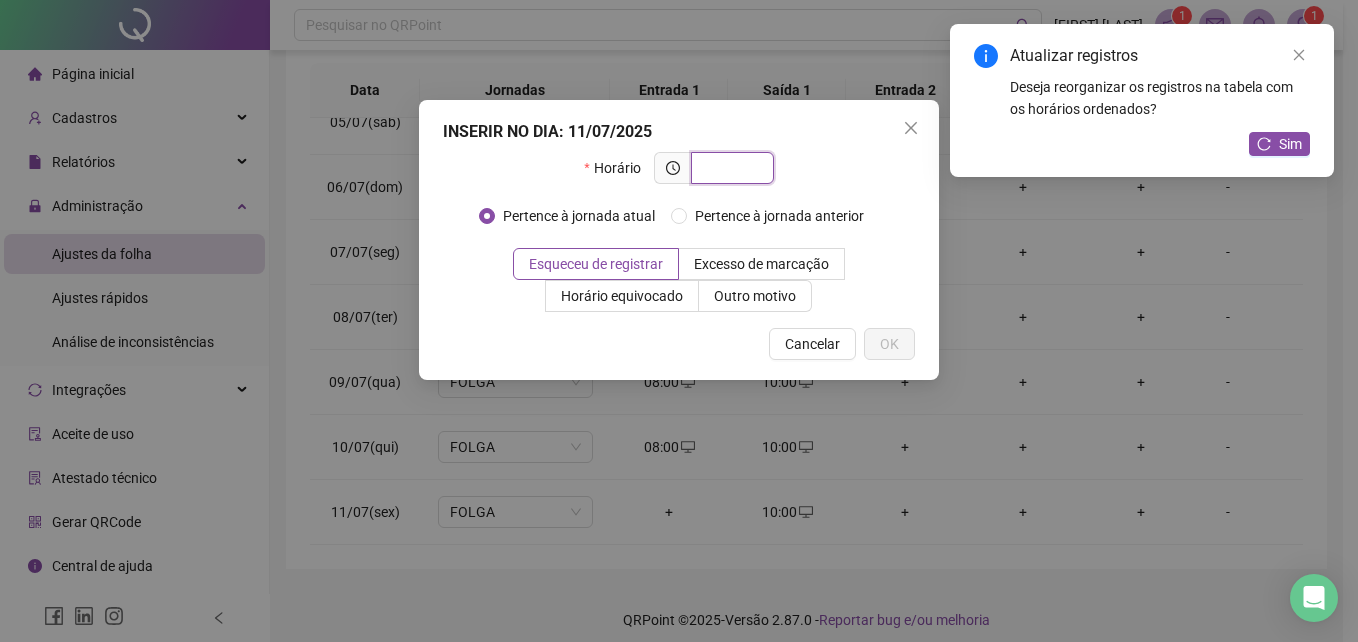click at bounding box center [730, 168] 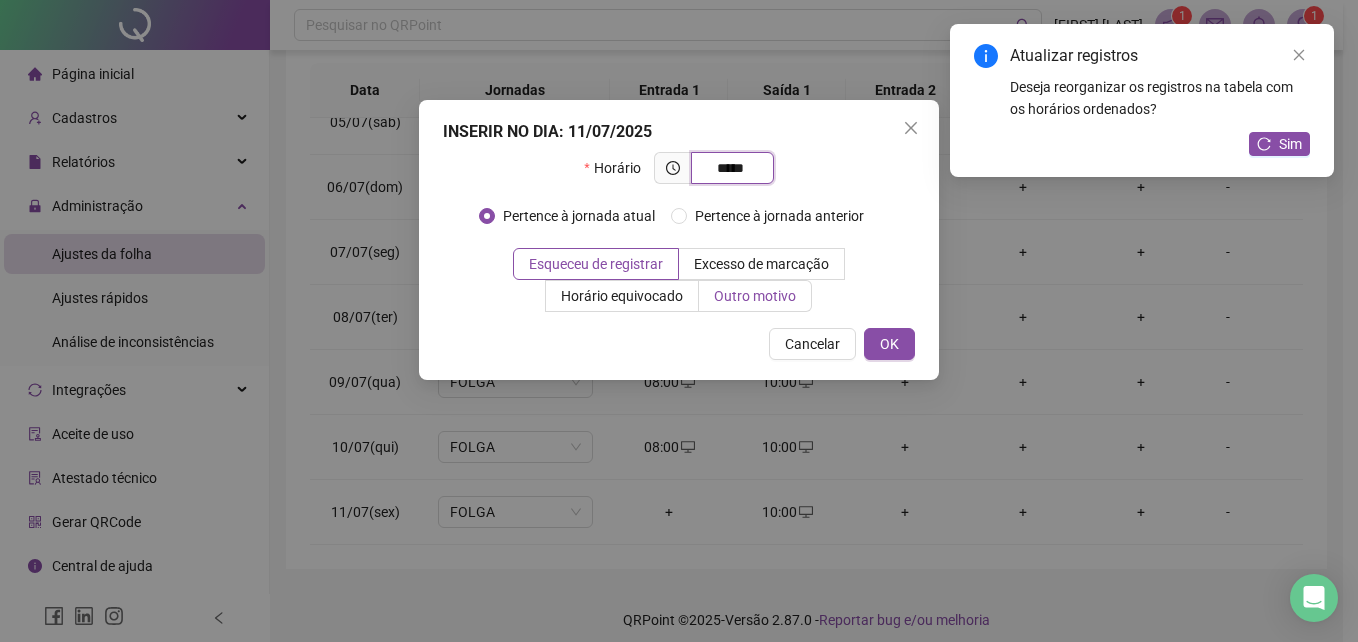 type on "*****" 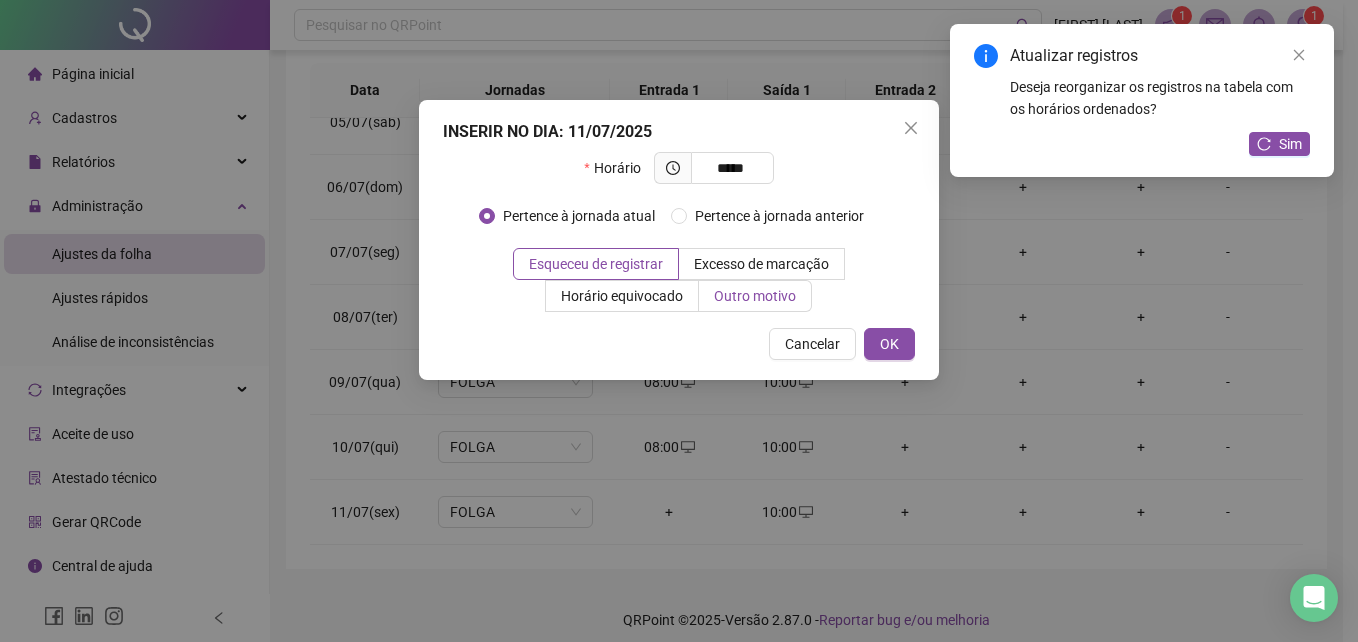 click on "Outro motivo" at bounding box center (755, 296) 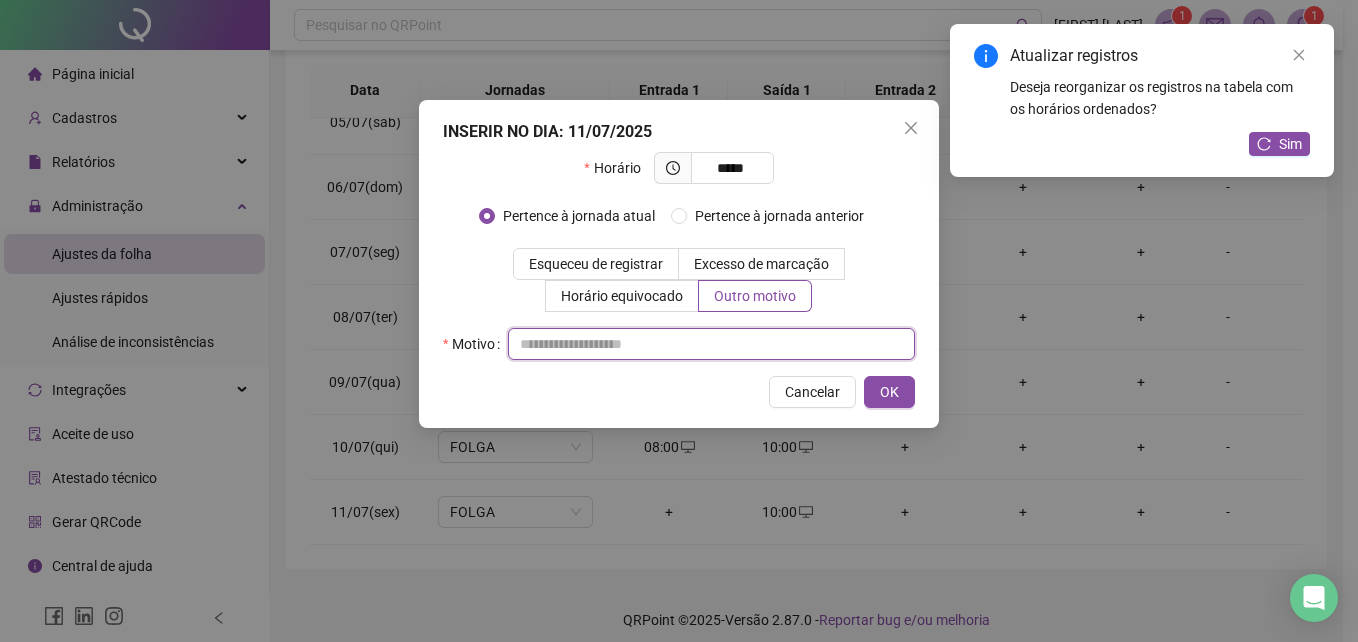 click at bounding box center [711, 344] 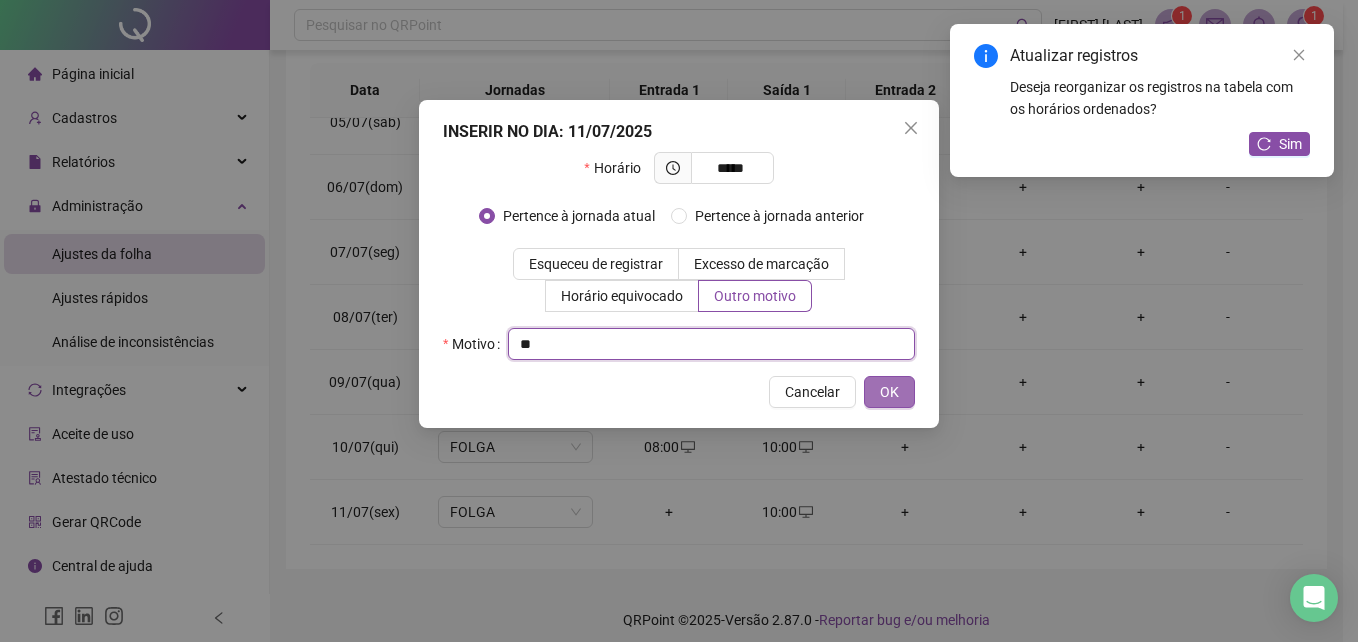 type on "**" 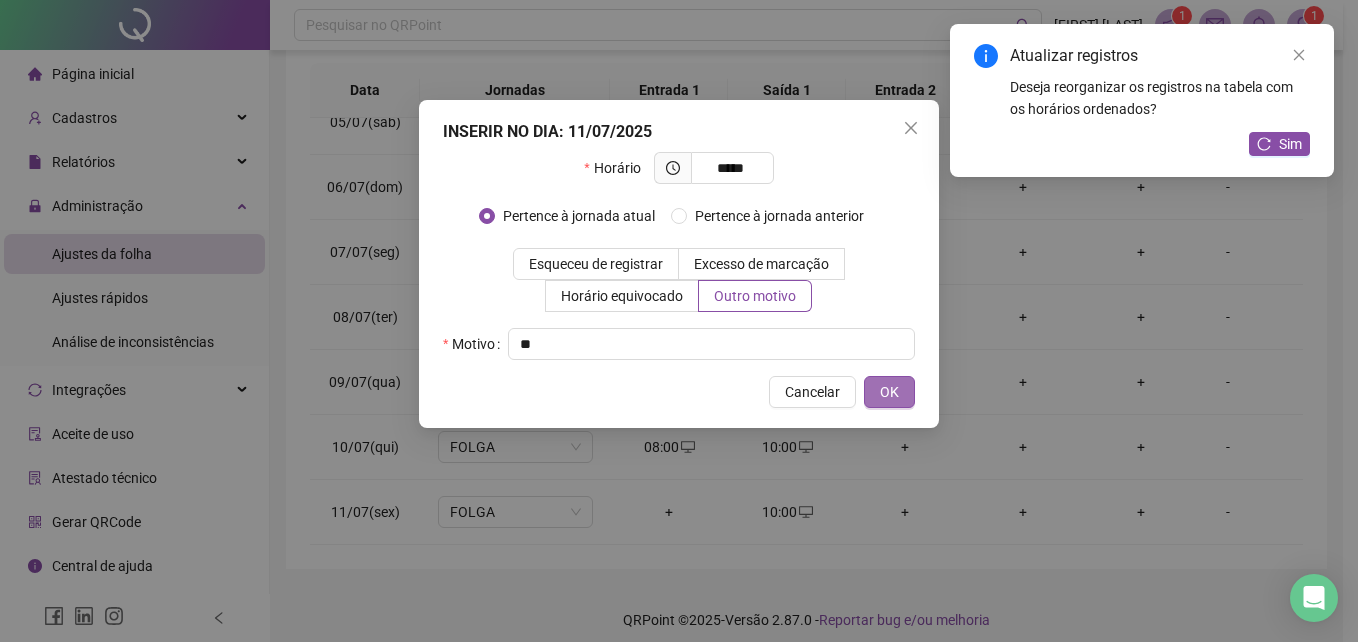 click on "OK" at bounding box center [889, 392] 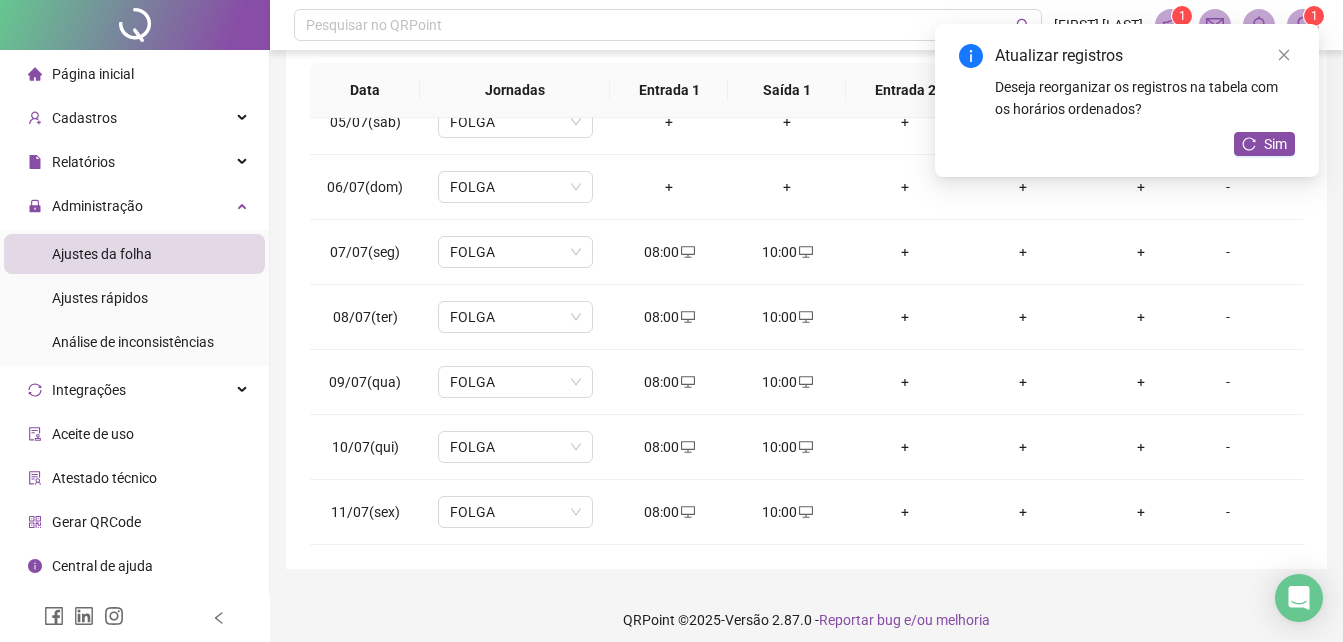 click on "Atualizar registros Deseja reorganizar os registros na tabela com os horários ordenados? Sim" at bounding box center (1127, 100) 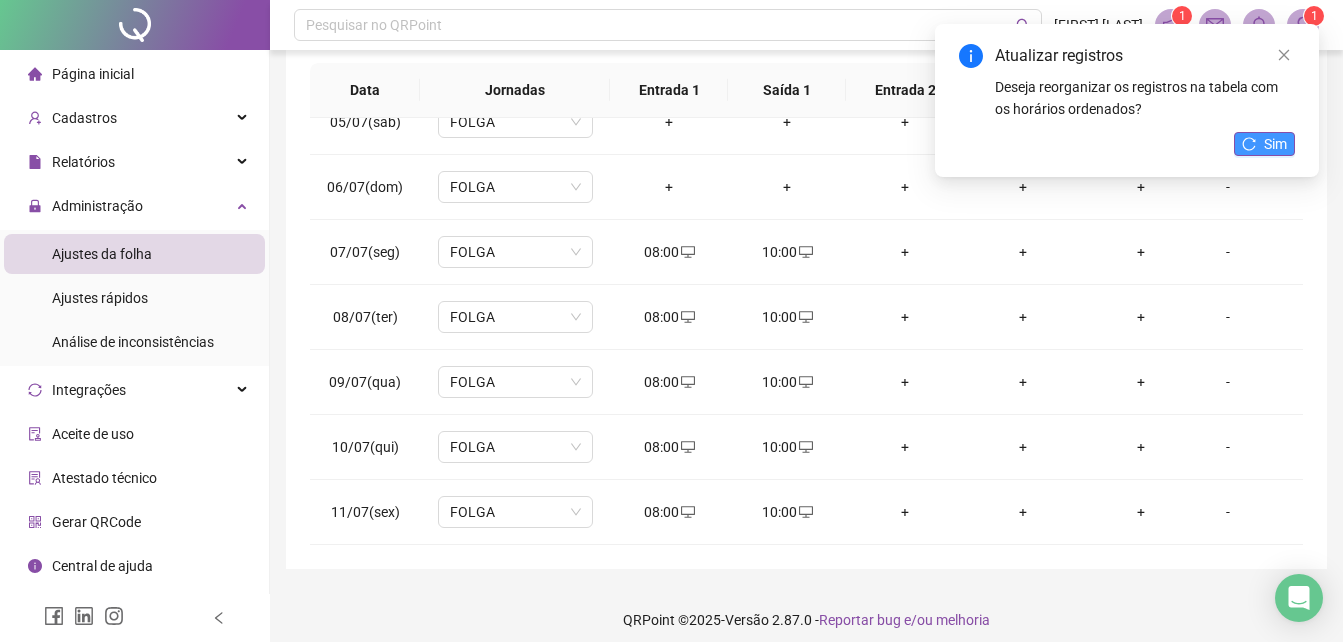 click on "Sim" at bounding box center [1275, 144] 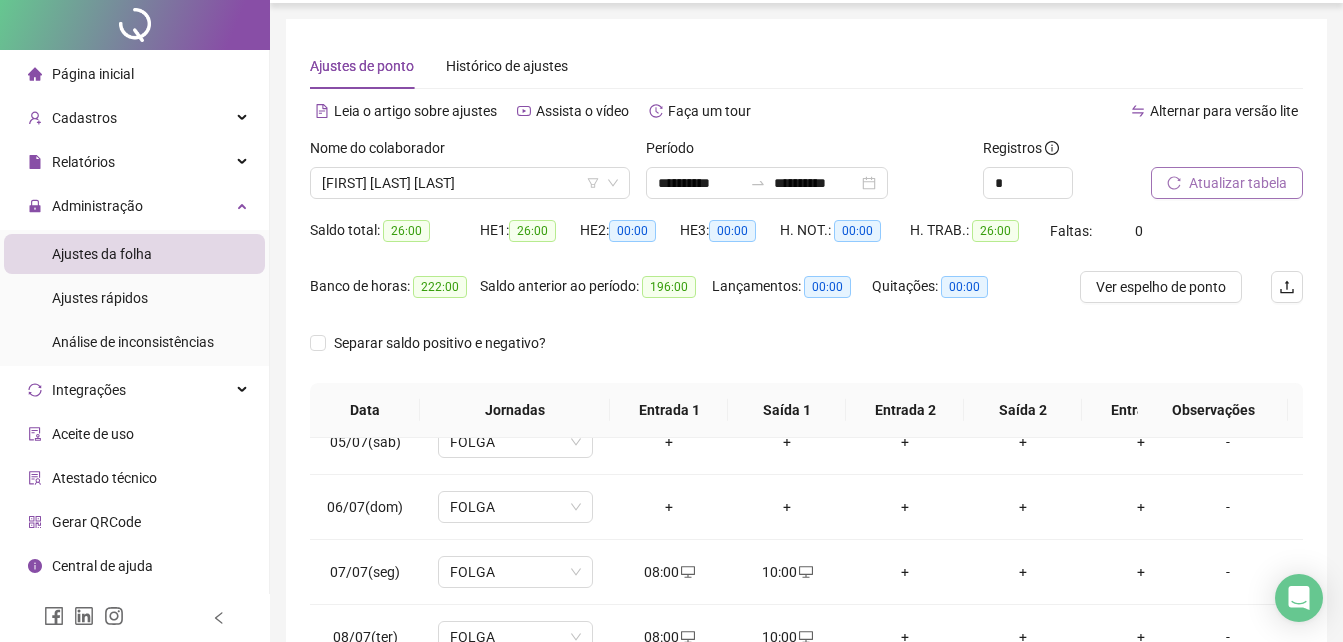 scroll, scrollTop: 0, scrollLeft: 0, axis: both 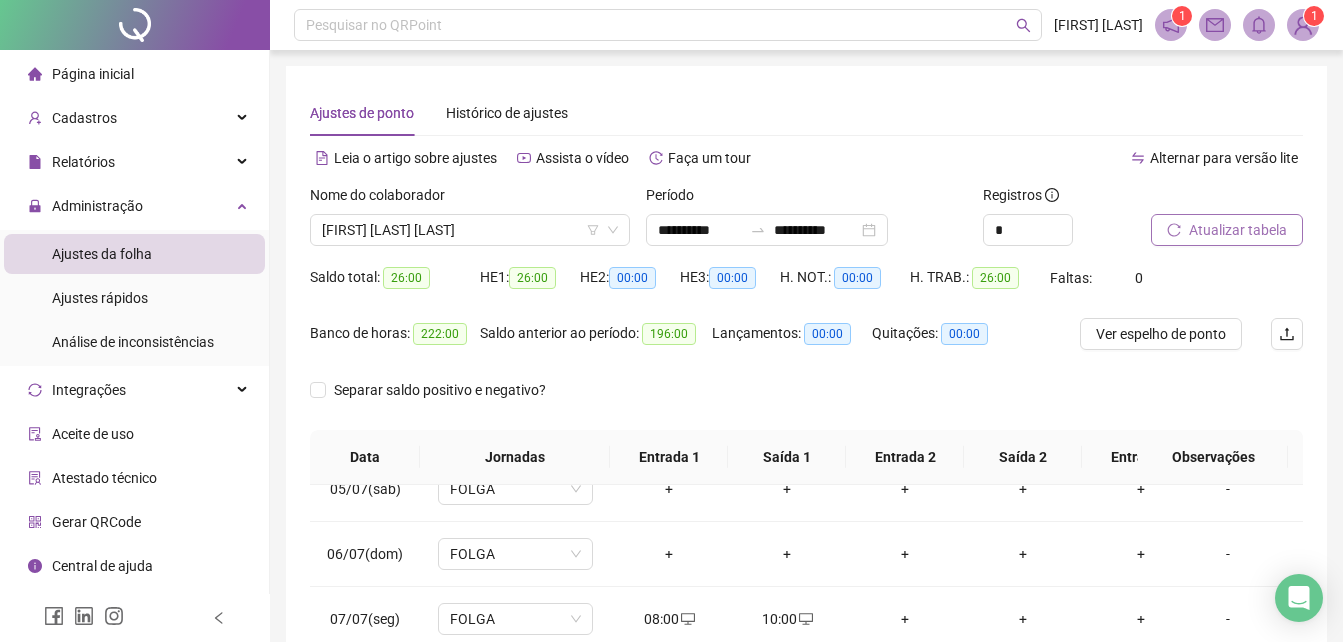click on "Atualizar tabela" at bounding box center (1238, 230) 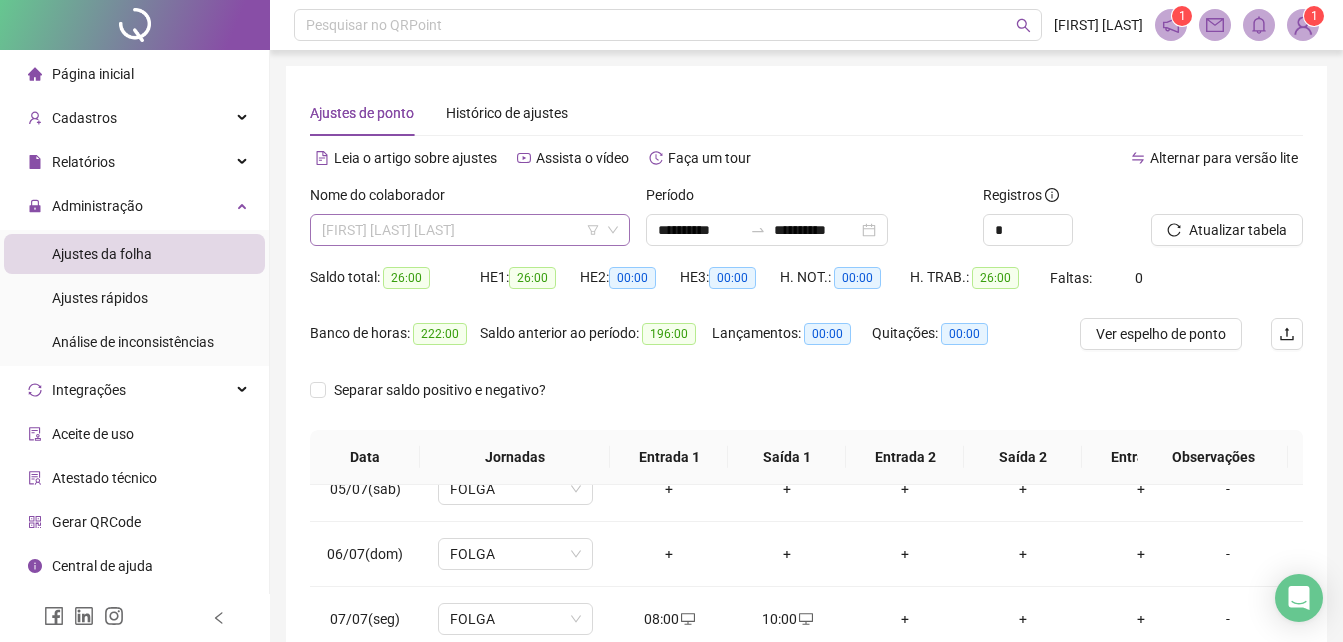 scroll, scrollTop: 512, scrollLeft: 0, axis: vertical 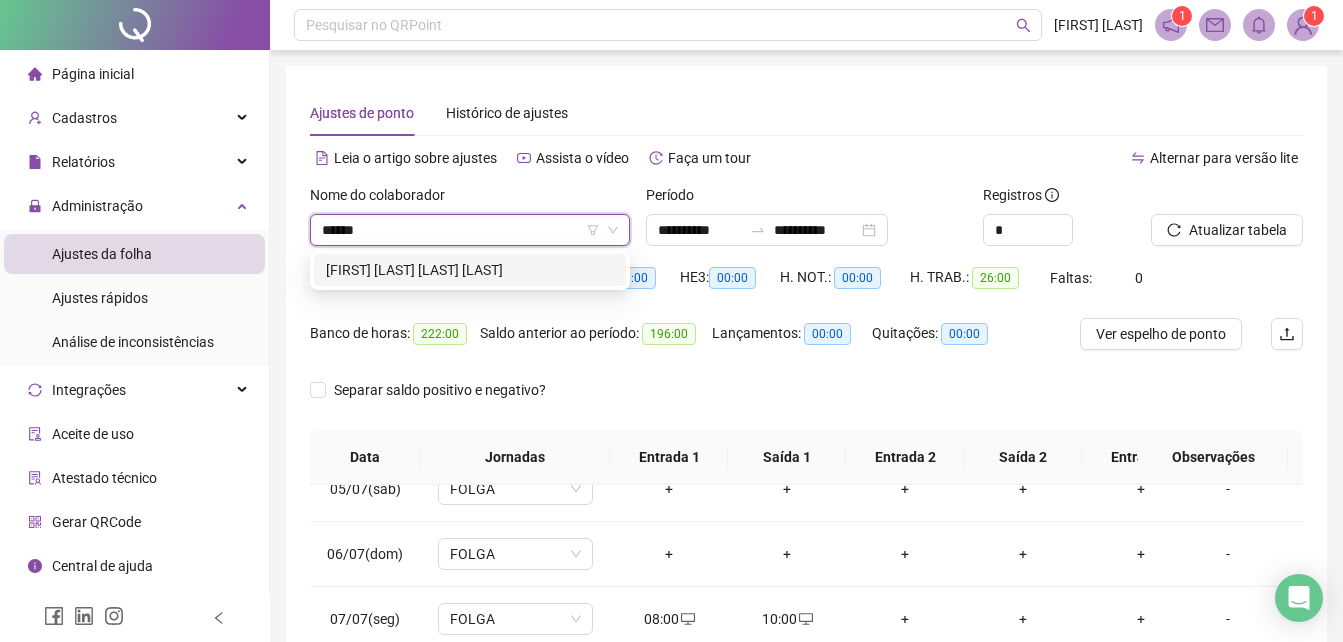 type on "*******" 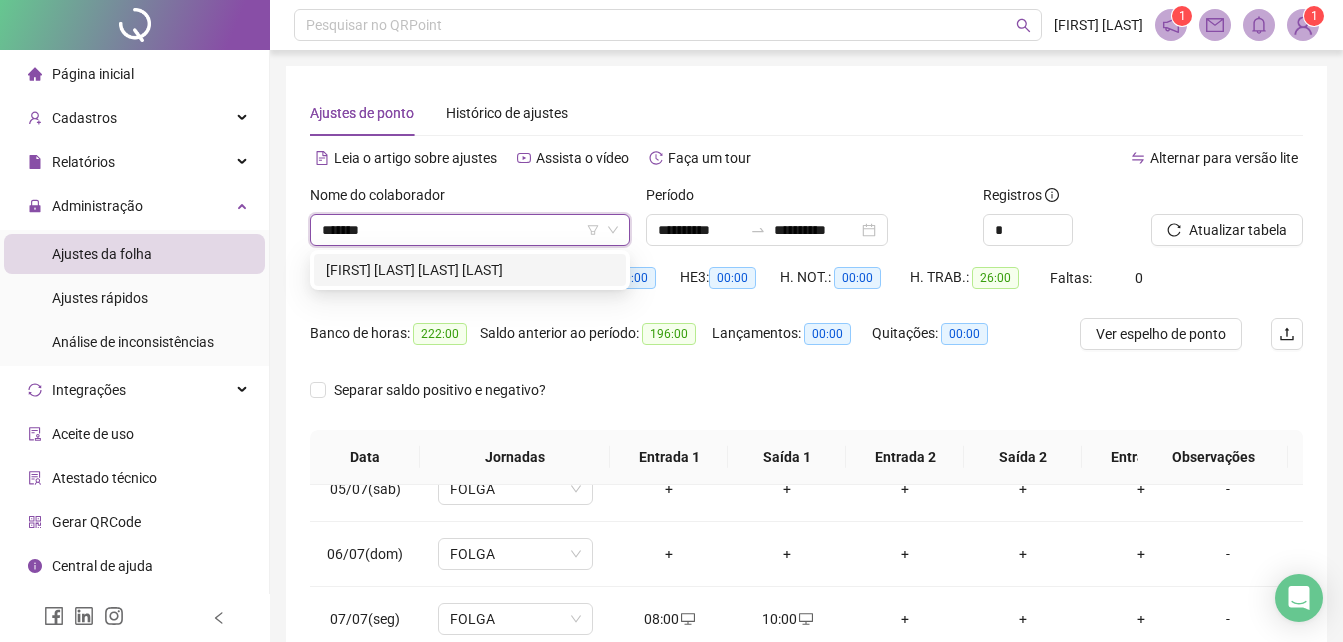 click on "[FIRST] [LAST] [LAST] [LAST]" at bounding box center (470, 270) 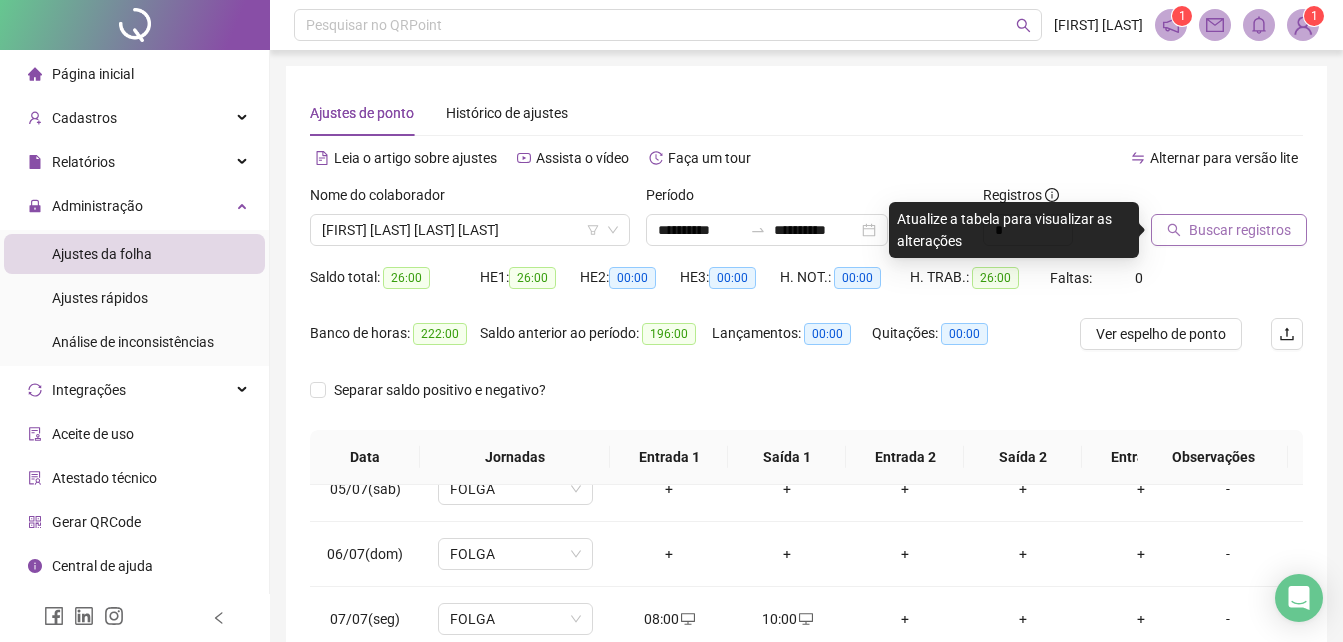 click on "Buscar registros" at bounding box center (1240, 230) 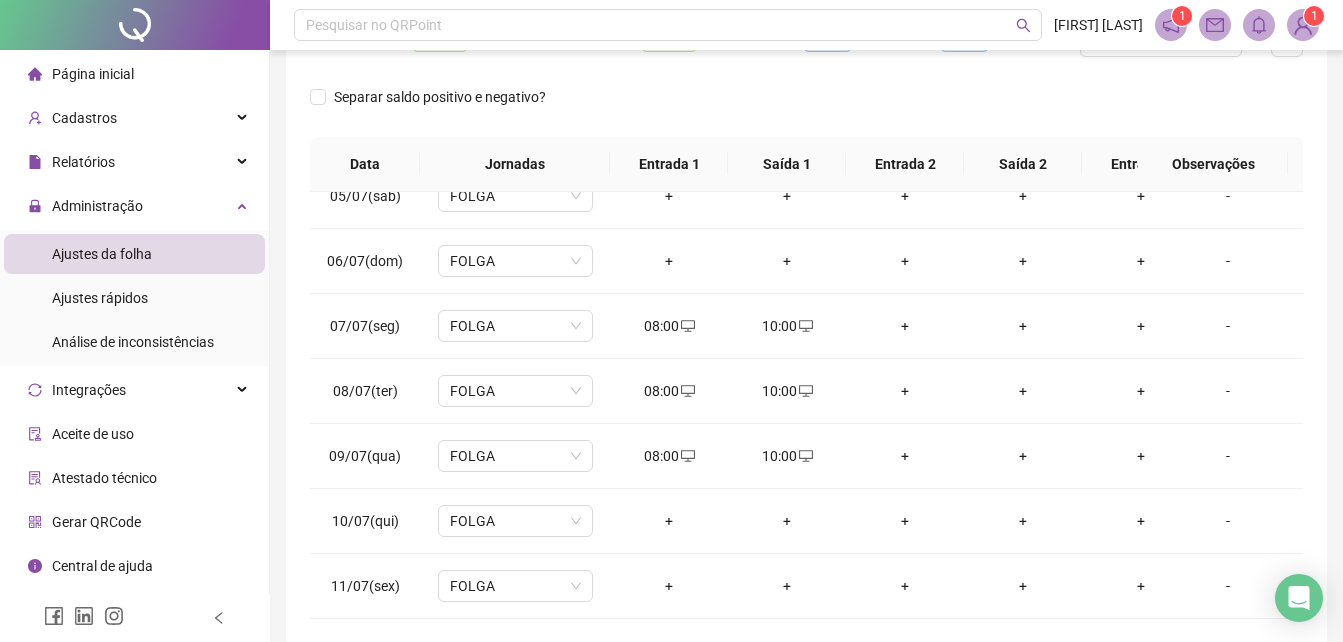 scroll, scrollTop: 380, scrollLeft: 0, axis: vertical 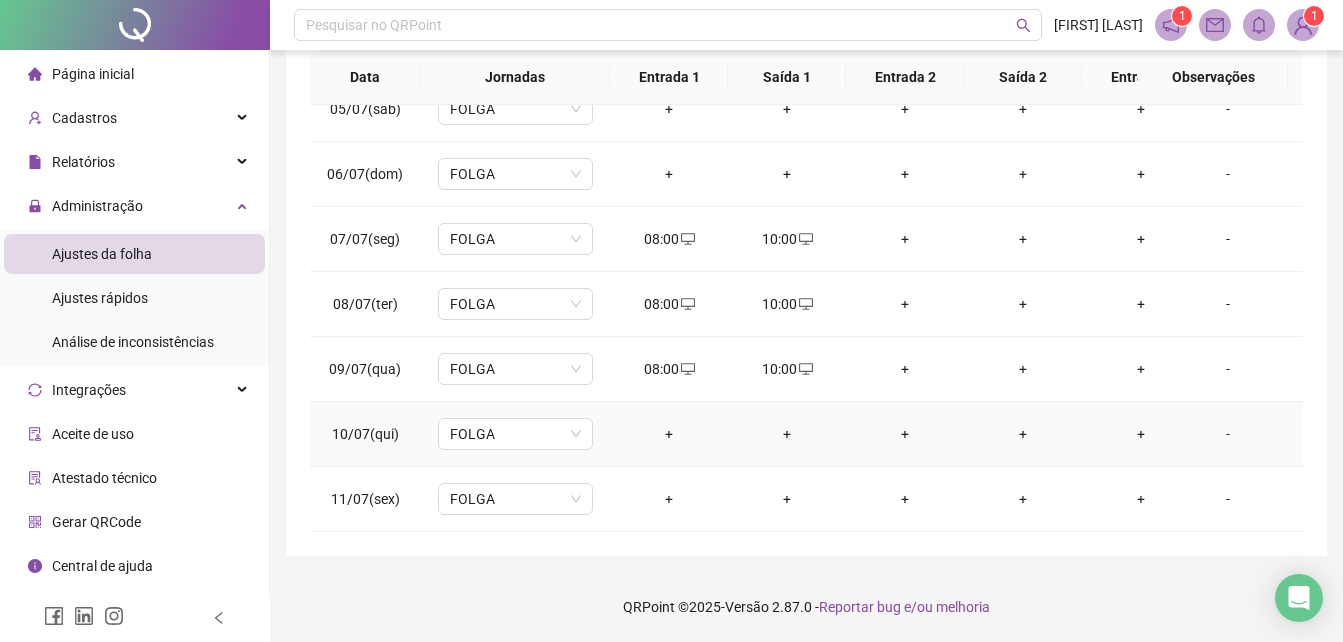 click on "+" at bounding box center [669, 434] 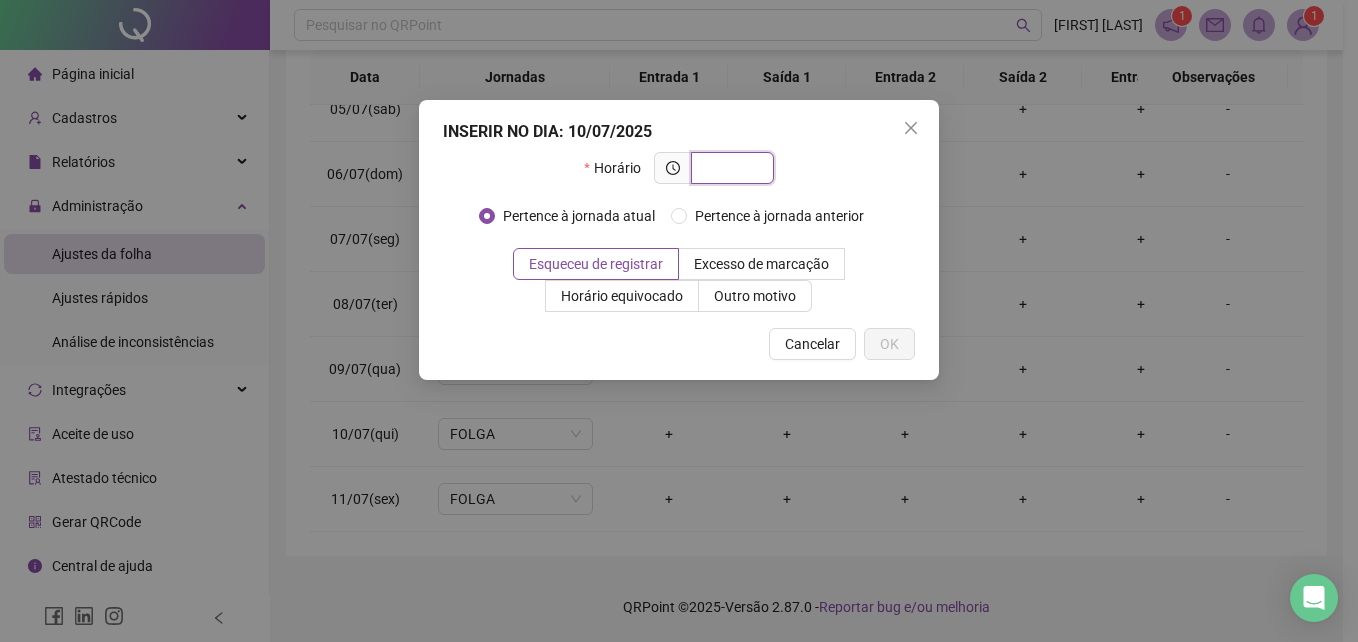 click at bounding box center (730, 168) 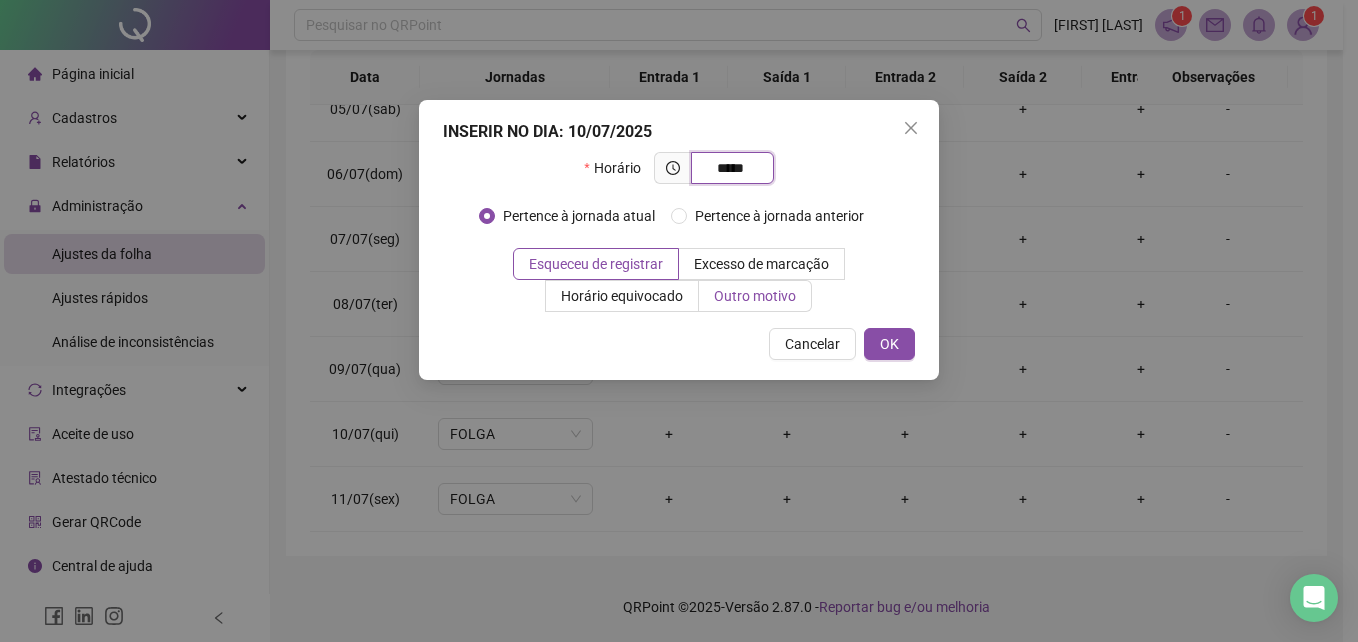 type on "*****" 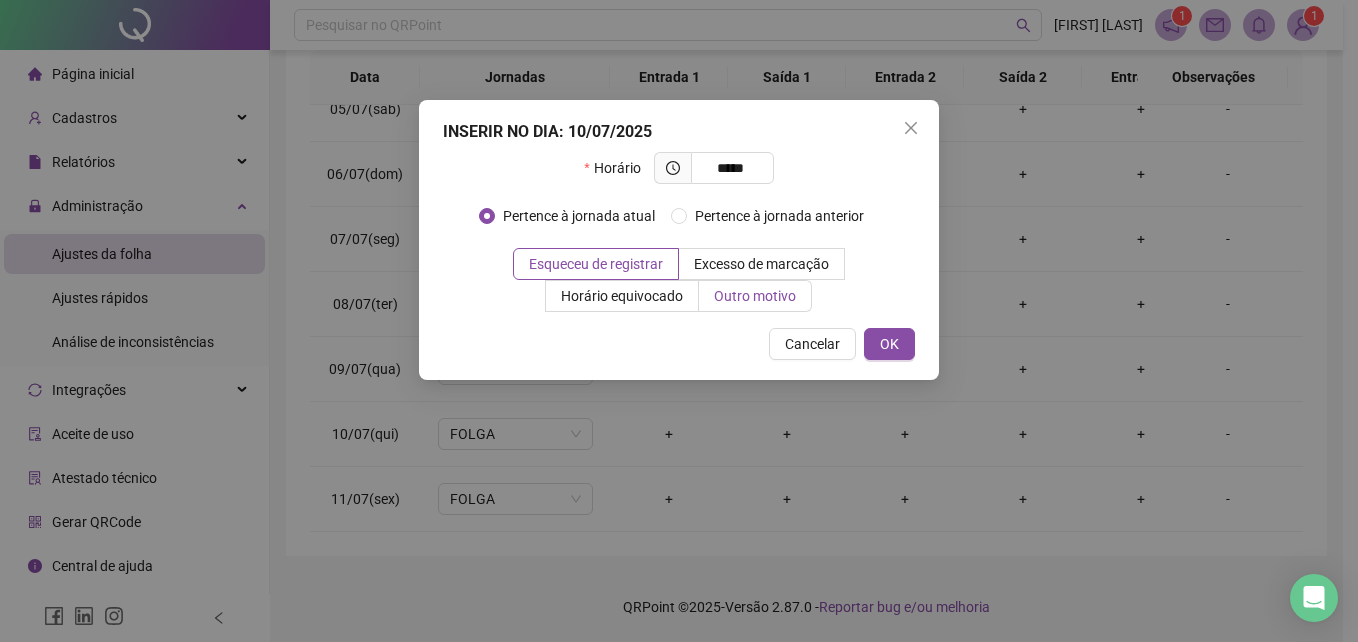 click on "Outro motivo" at bounding box center (755, 296) 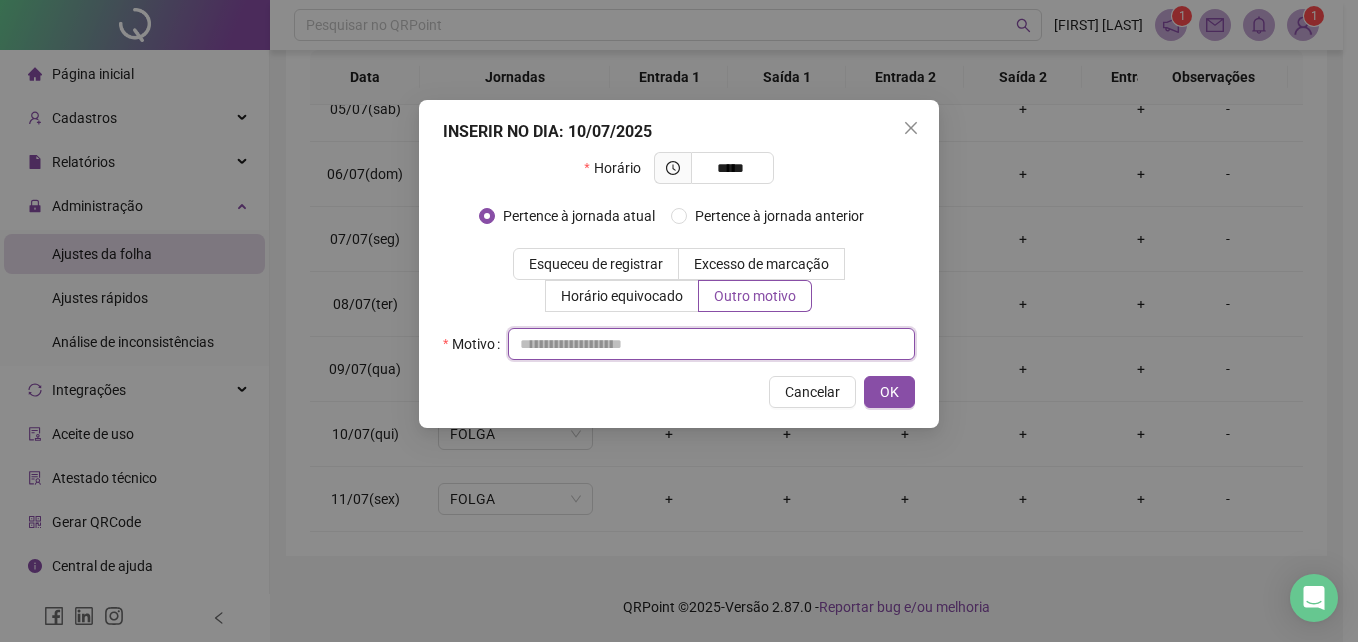 click at bounding box center (711, 344) 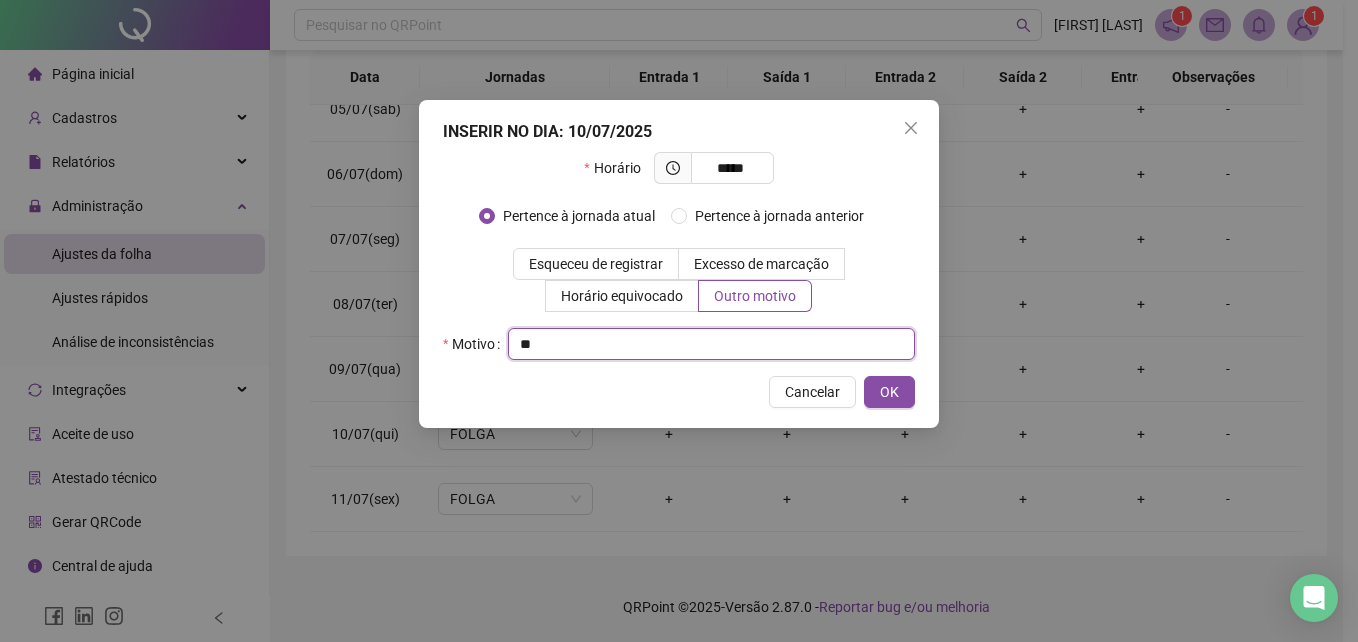 type on "**" 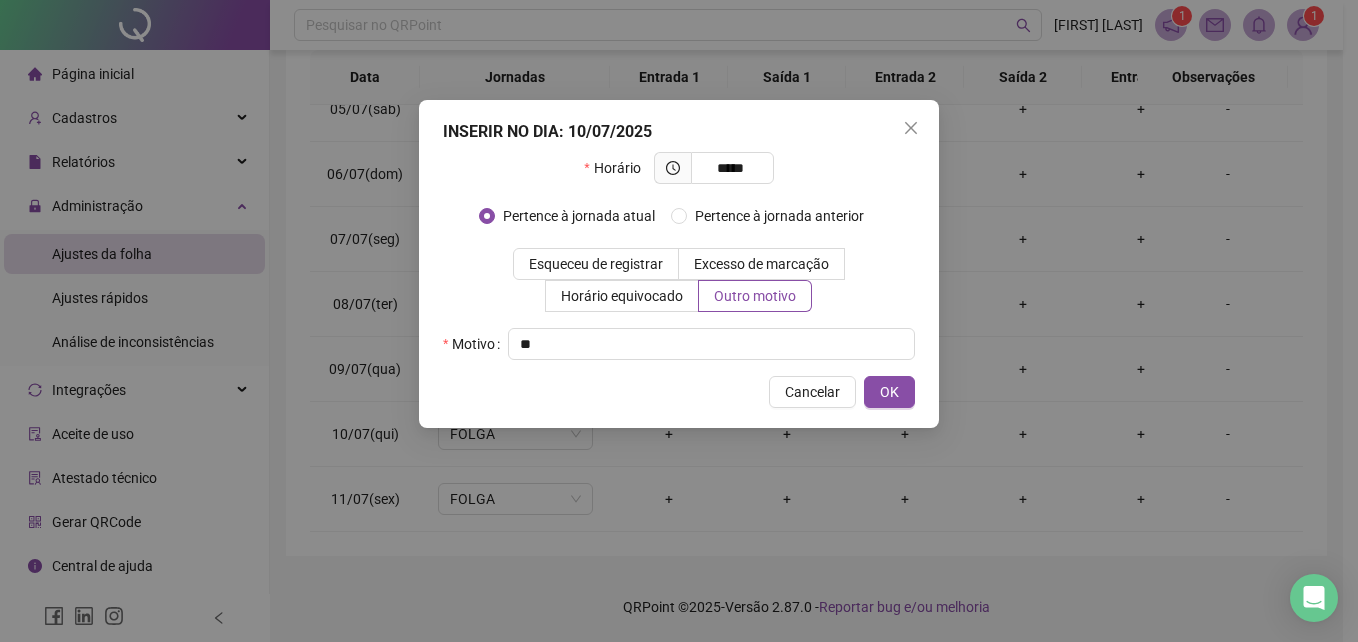 click on "INSERIR NO DIA :   10/07/2025 Horário ***** Pertence à jornada atual Pertence à jornada anterior Esqueceu de registrar Excesso de marcação Horário equivocado Outro motivo Motivo ** Cancelar OK" at bounding box center [679, 264] 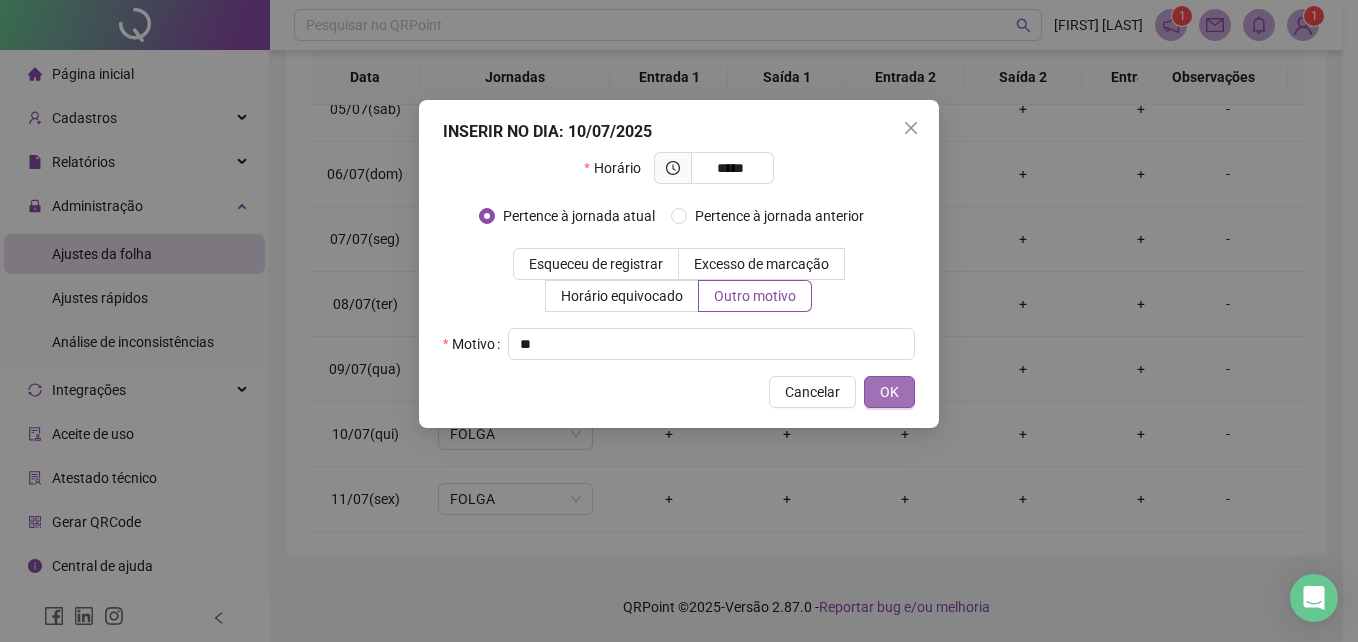 click on "OK" at bounding box center (889, 392) 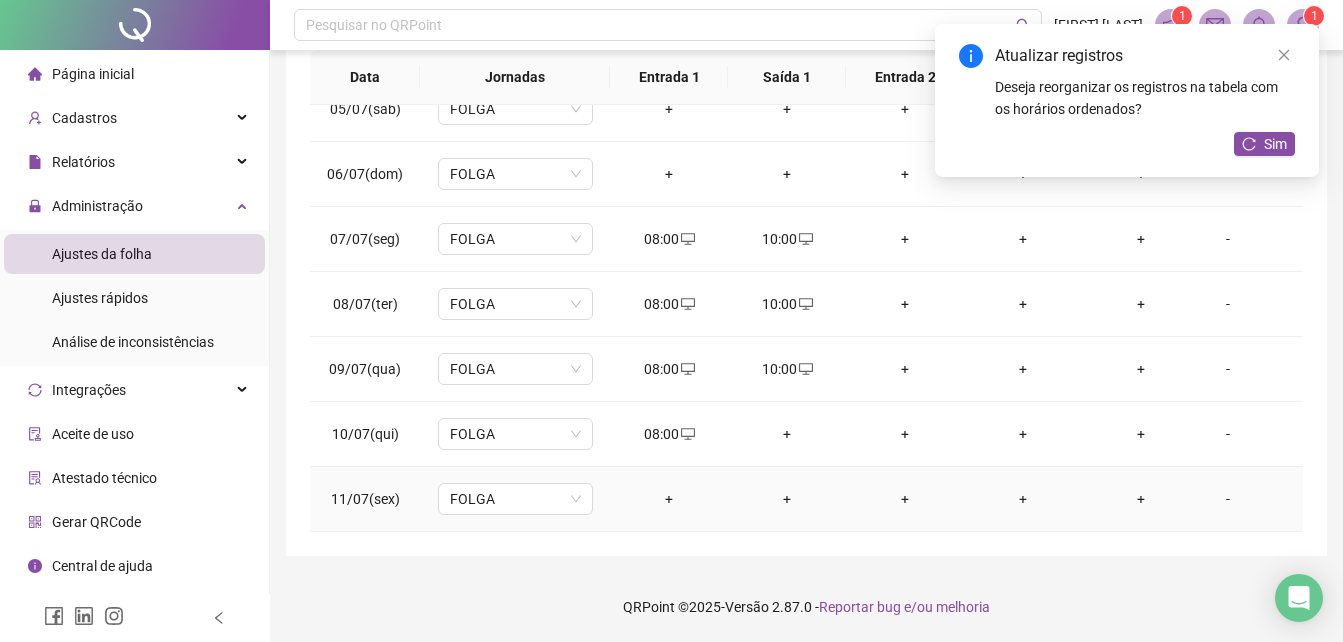 click on "+" at bounding box center [669, 499] 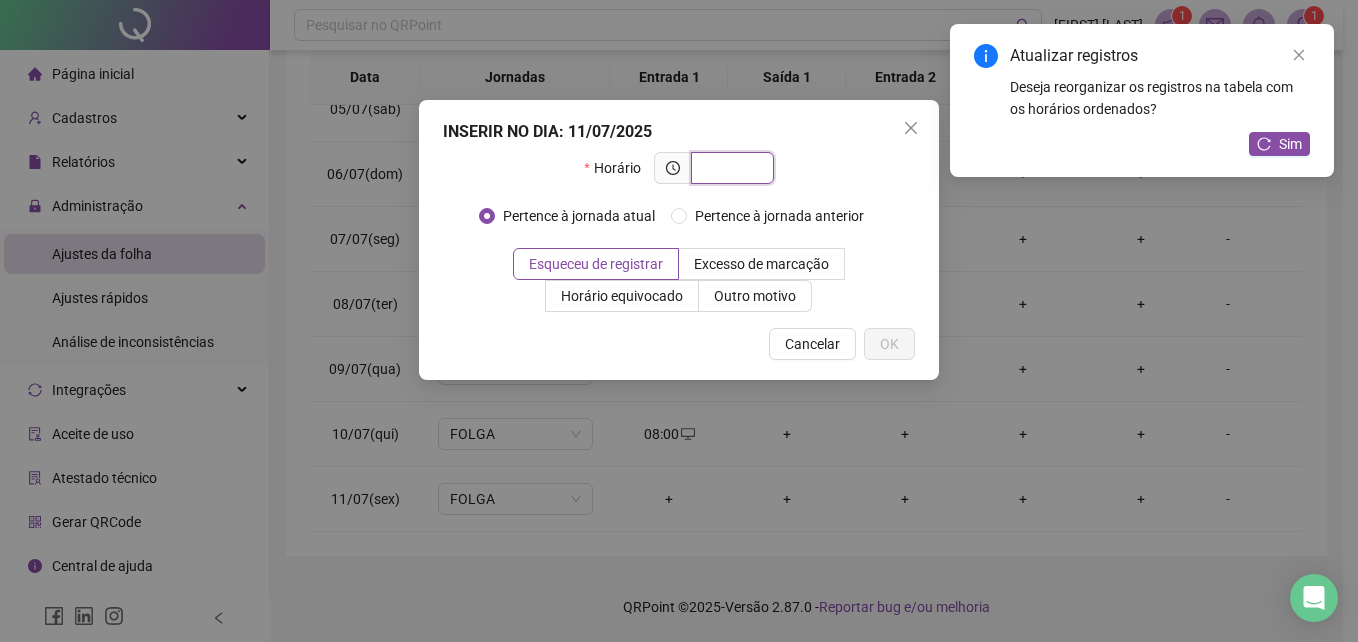 click at bounding box center (730, 168) 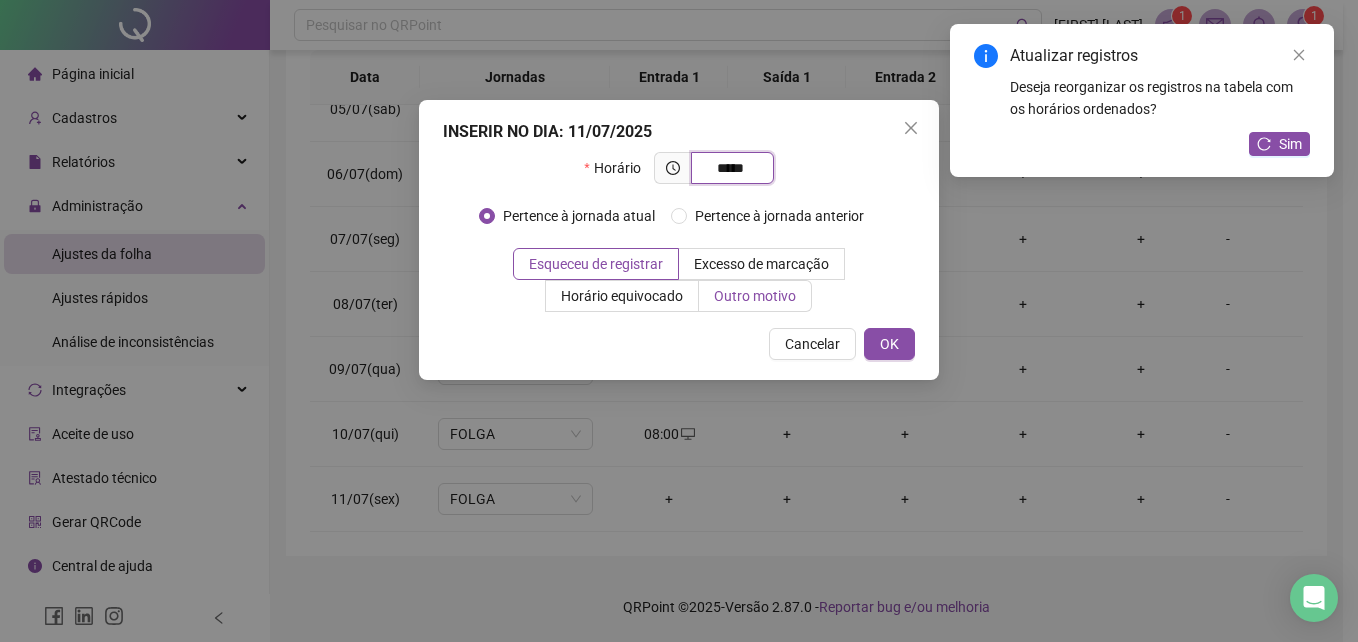 type on "*****" 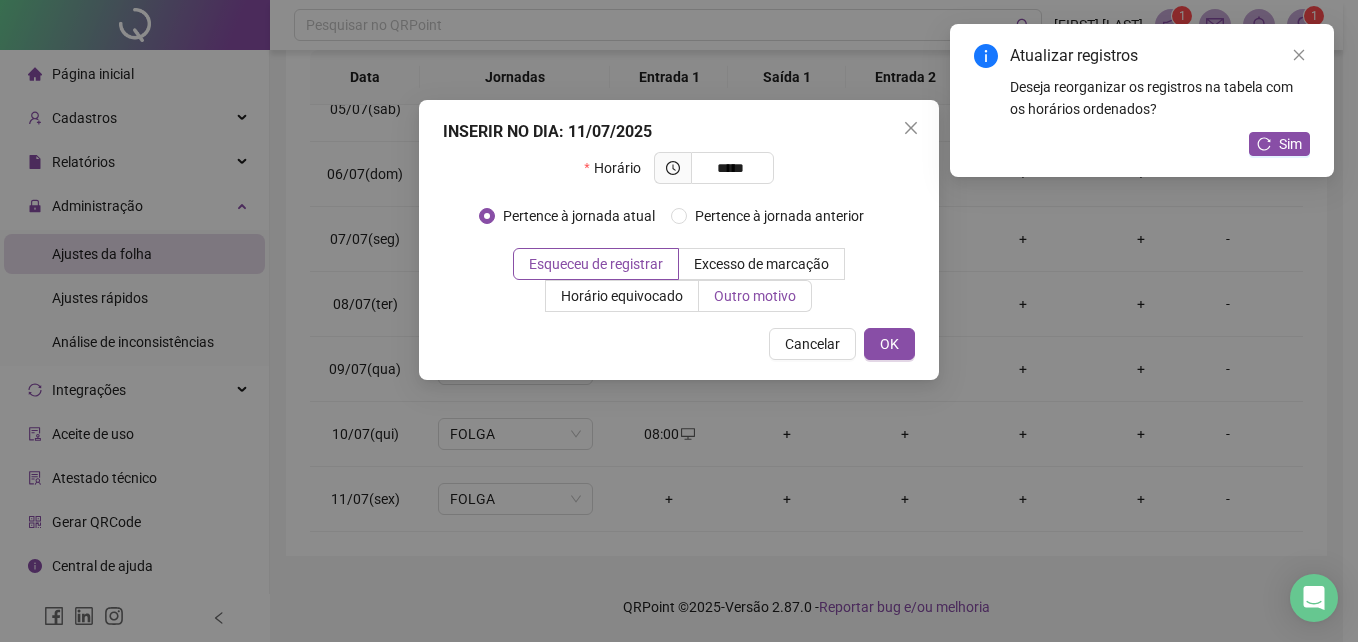 click on "Outro motivo" at bounding box center [755, 296] 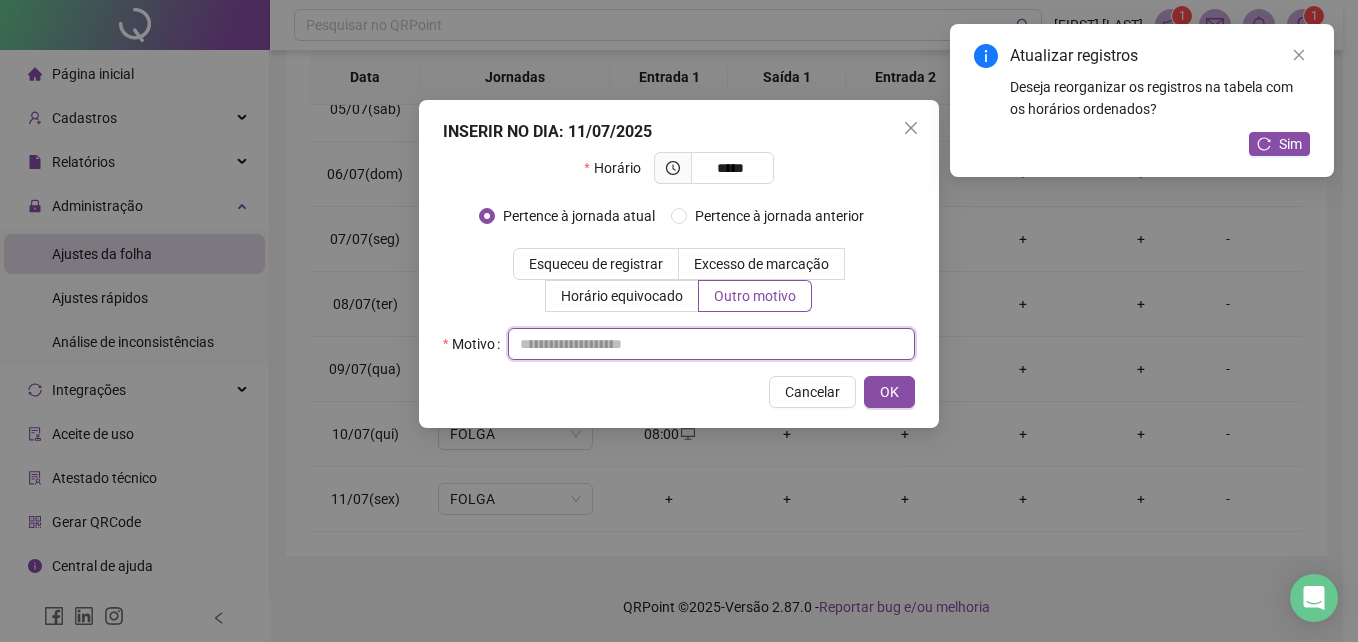 click at bounding box center [711, 344] 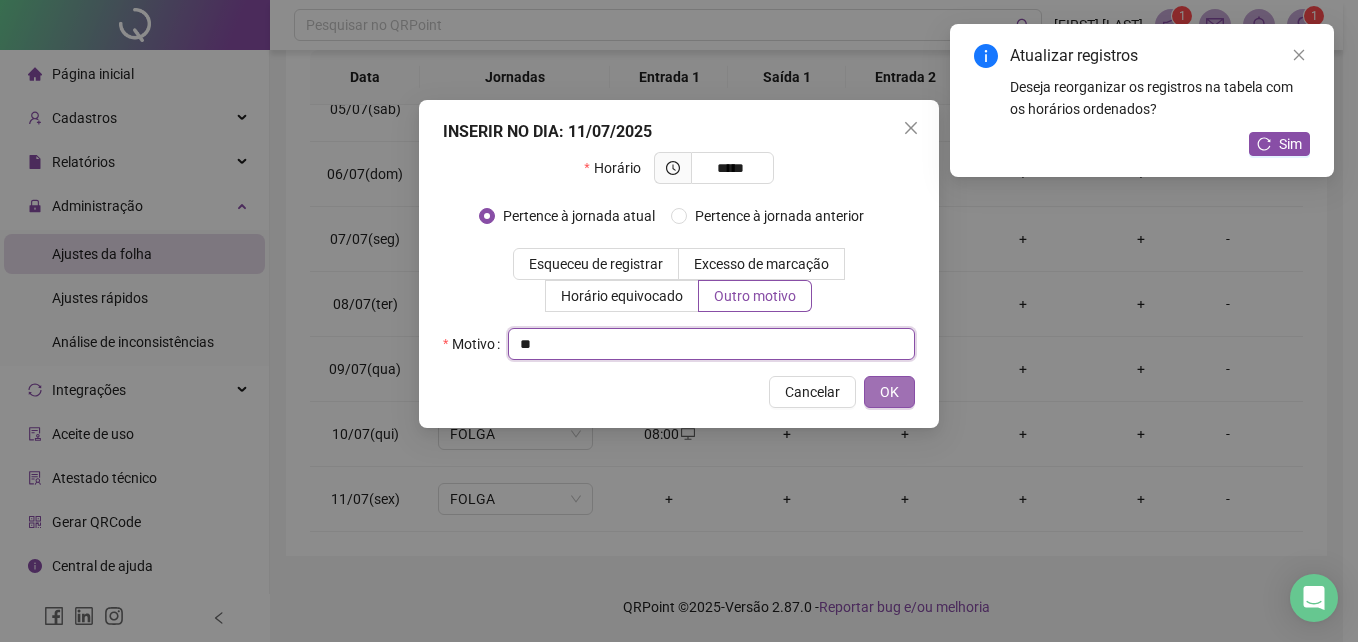 type on "**" 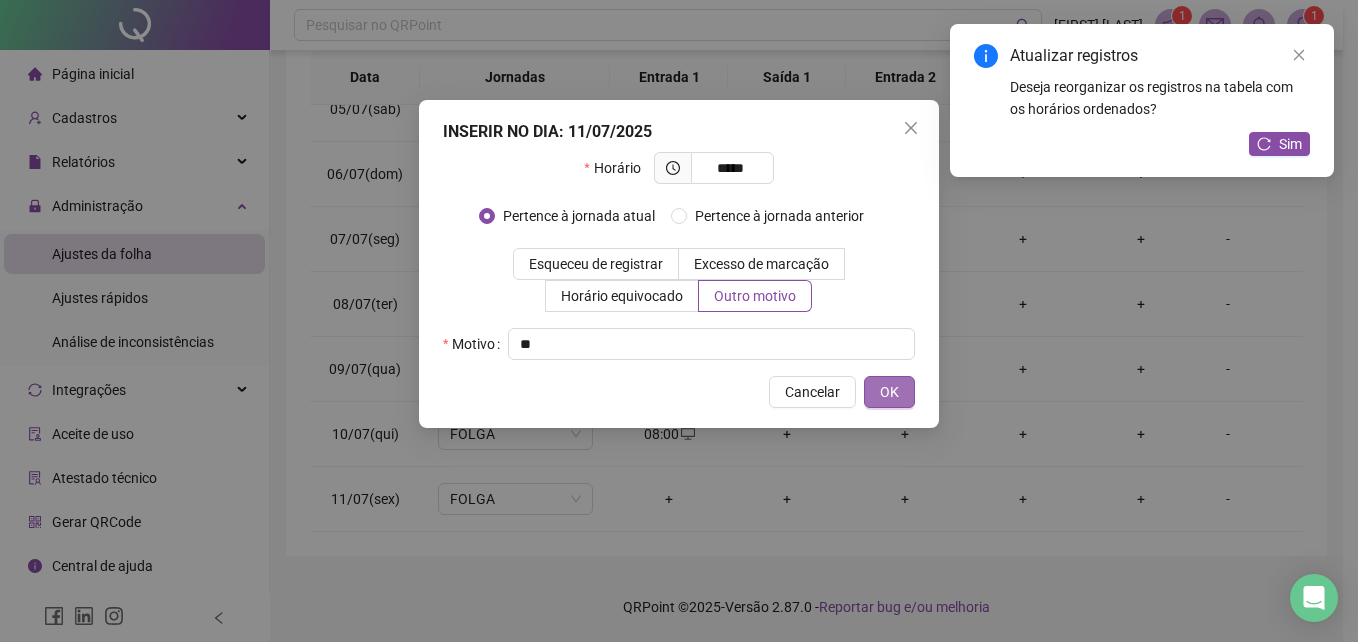 click on "OK" at bounding box center (889, 392) 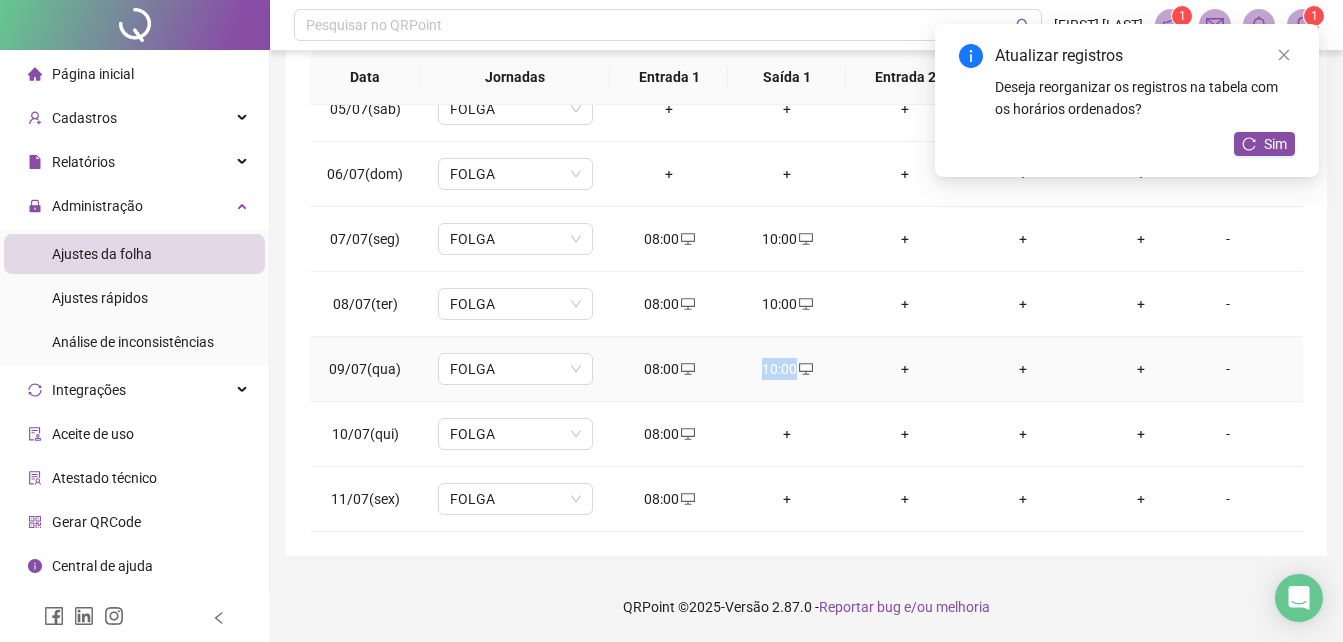 drag, startPoint x: 751, startPoint y: 349, endPoint x: 797, endPoint y: 354, distance: 46.270943 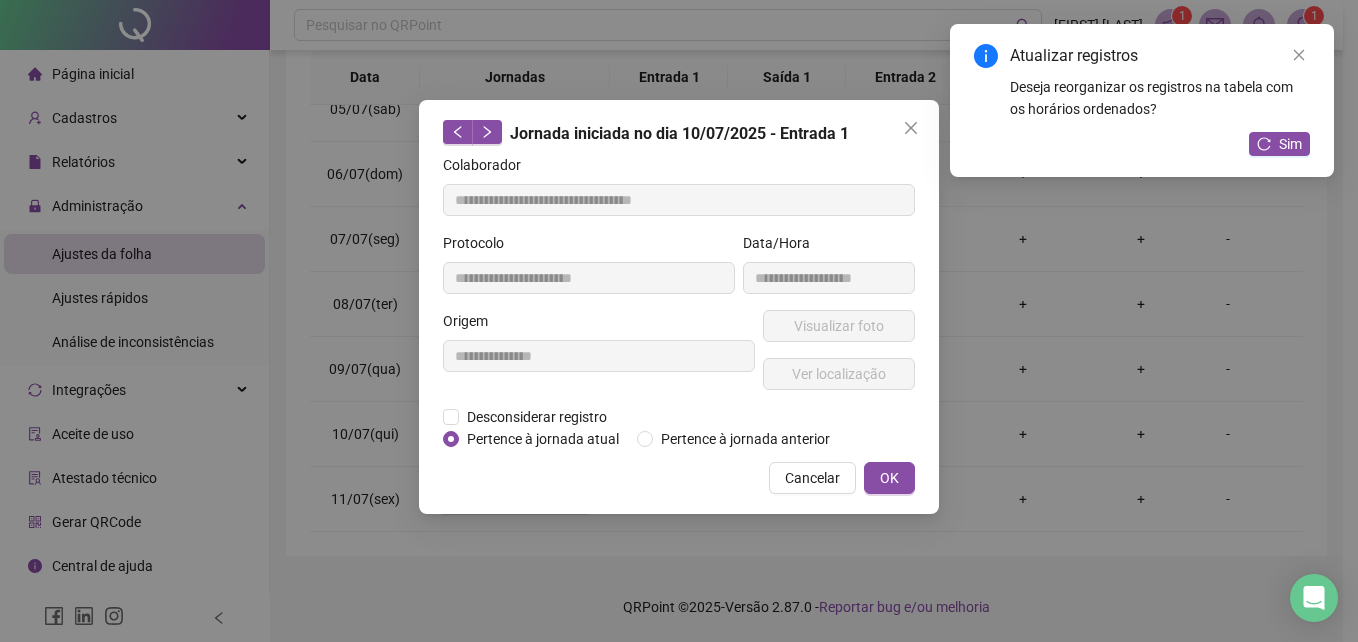 type on "**********" 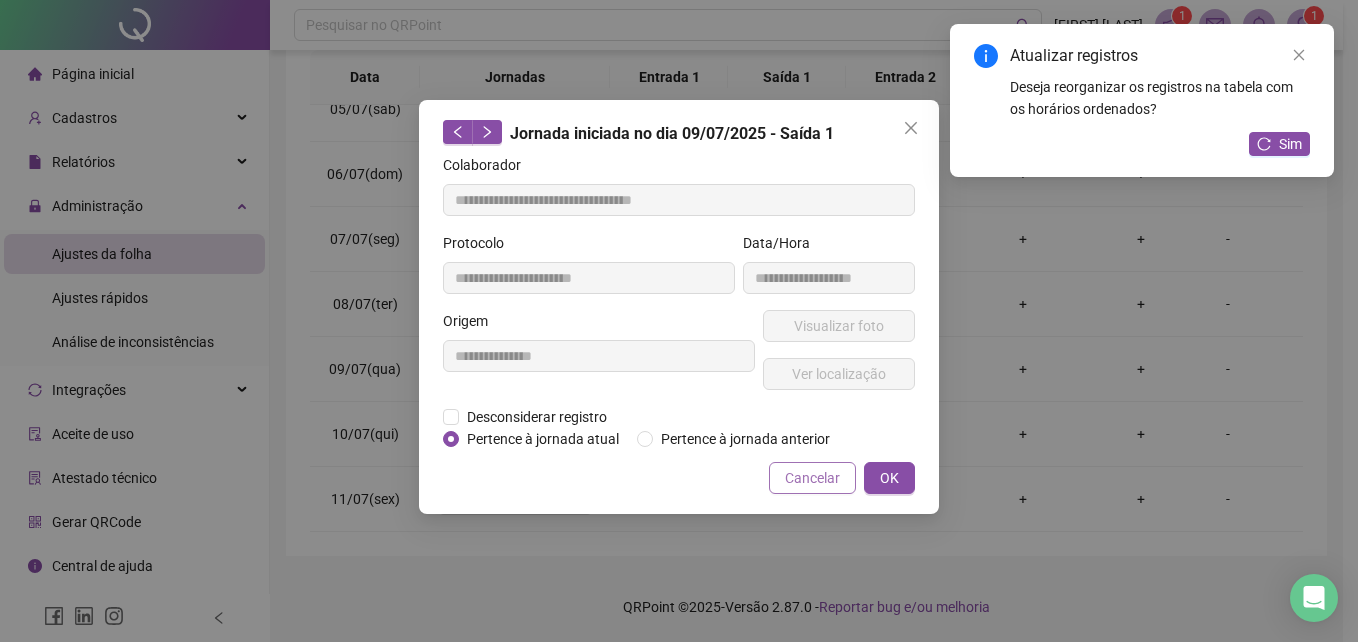 click on "Cancelar" at bounding box center [812, 478] 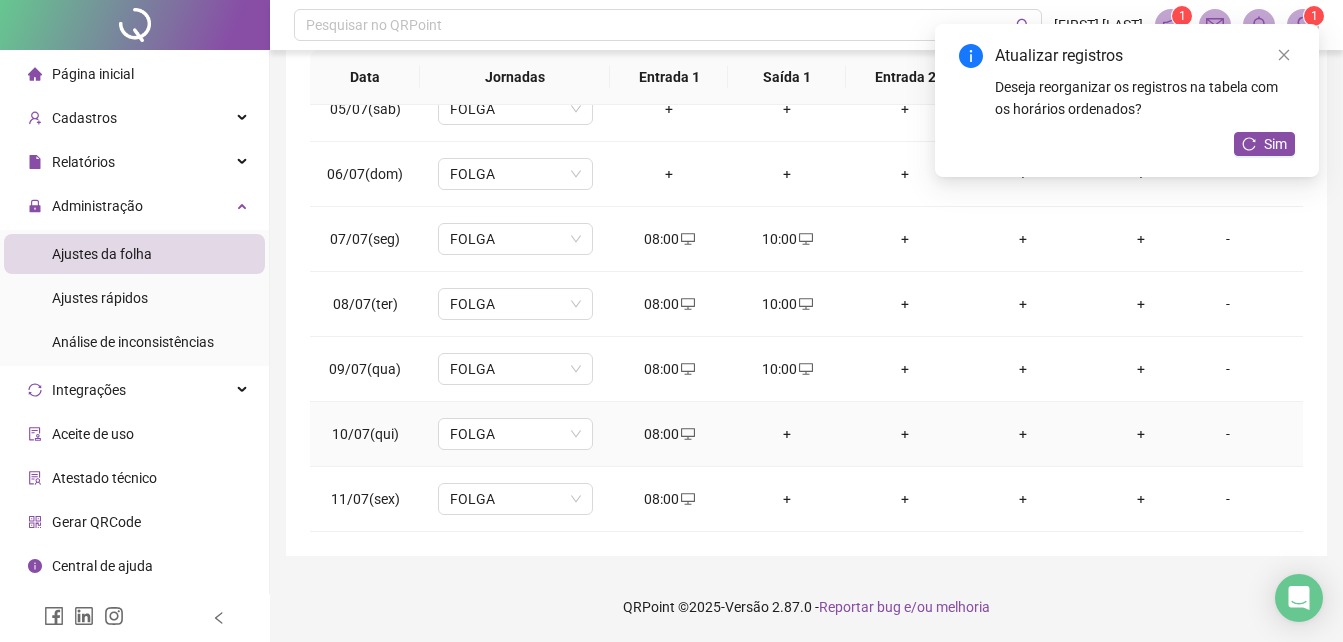 click on "+" at bounding box center [787, 434] 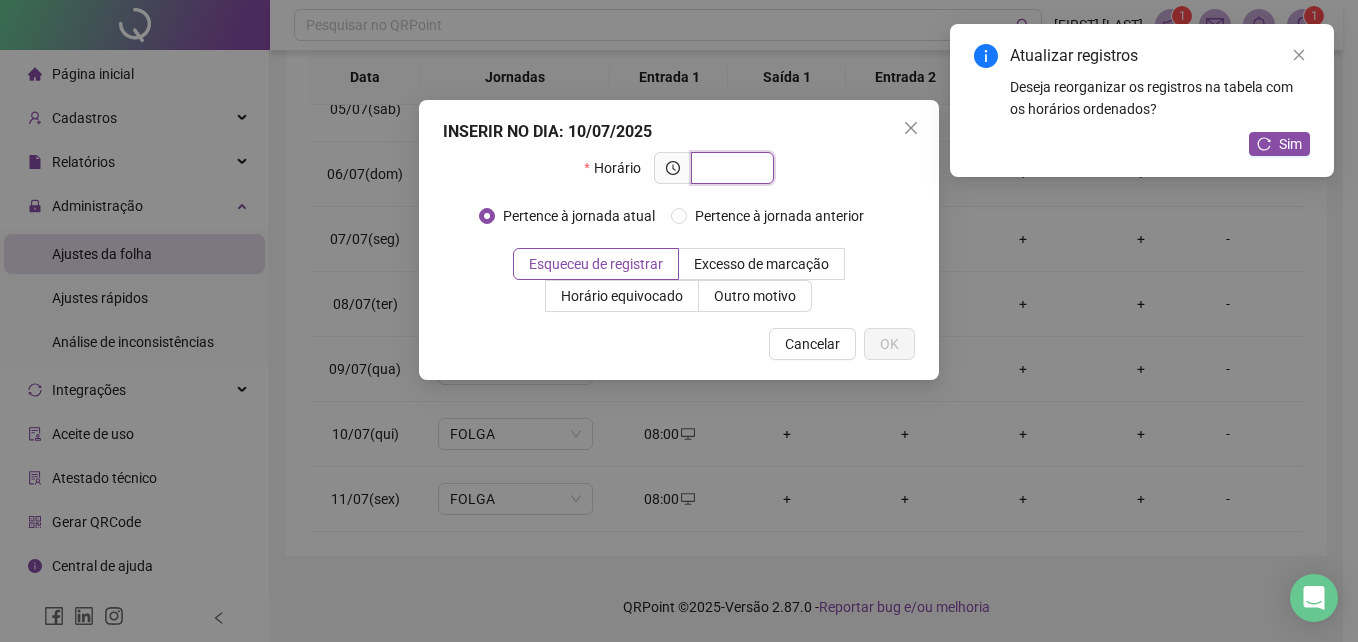 click at bounding box center [730, 168] 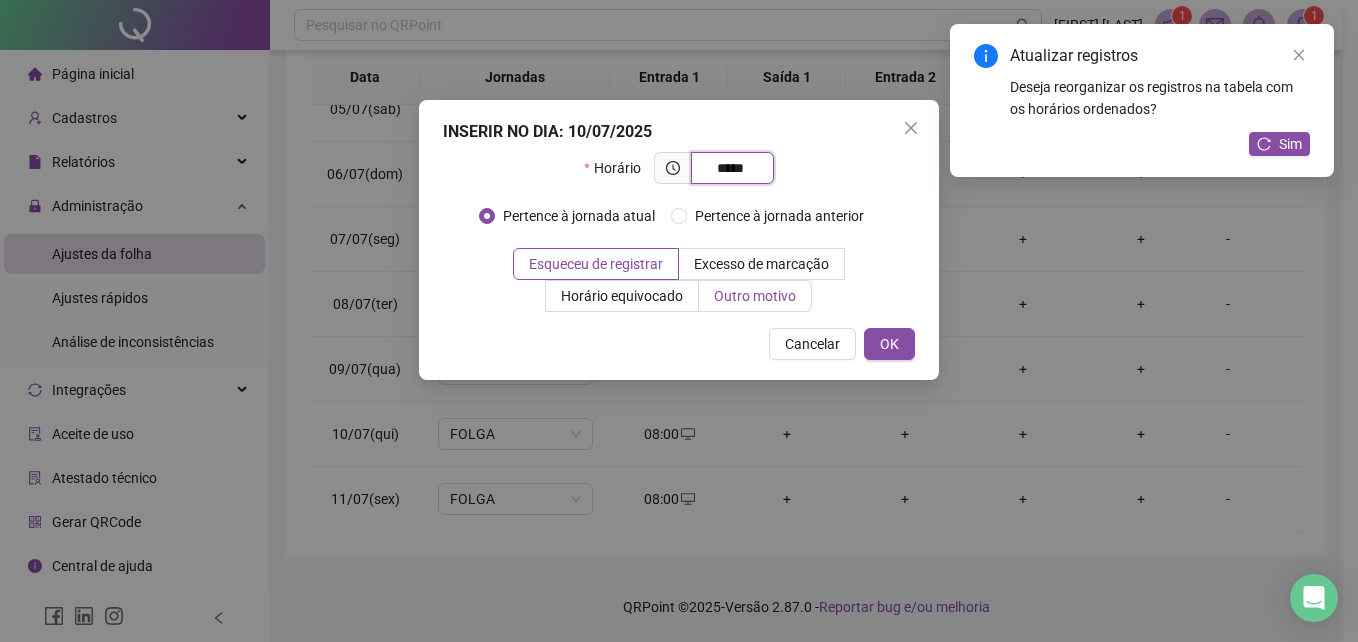 type on "*****" 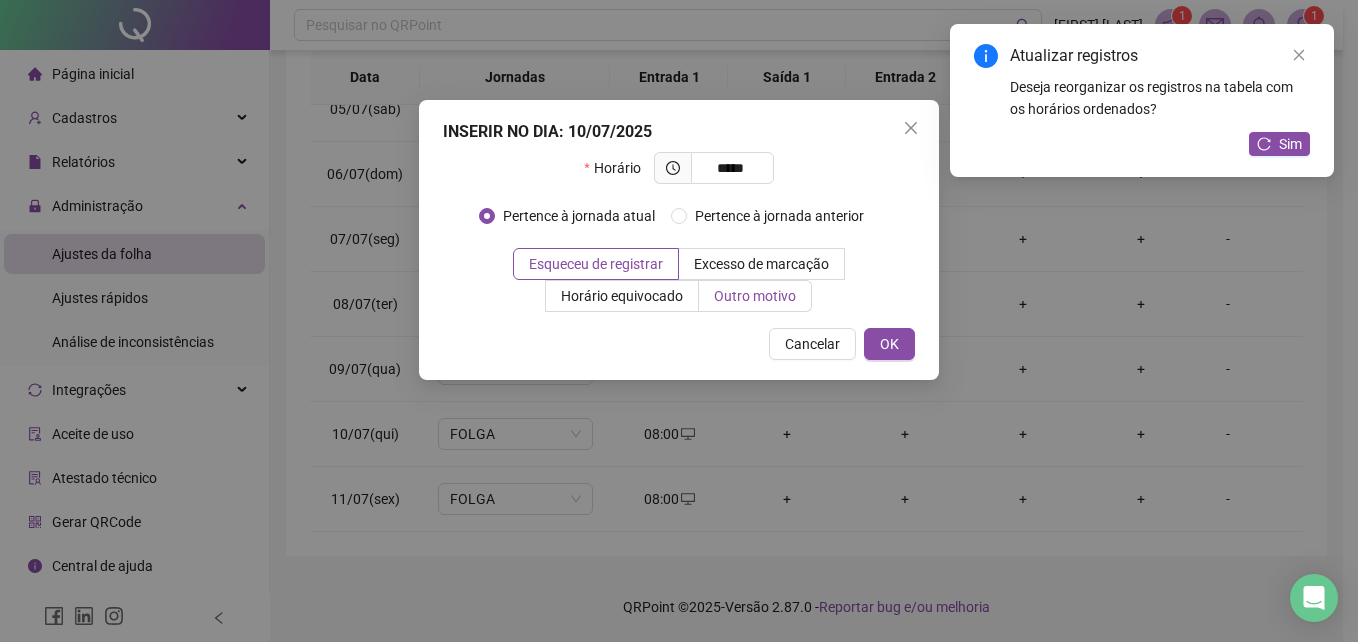 click on "Outro motivo" at bounding box center (755, 296) 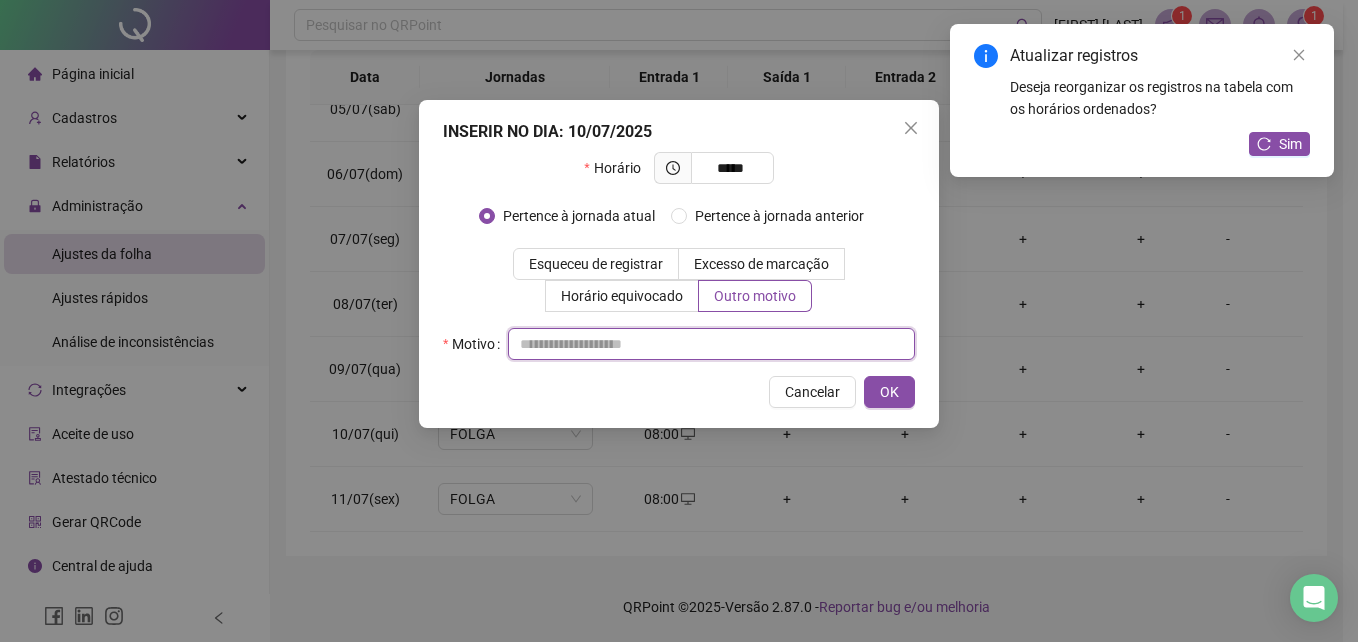 click at bounding box center (711, 344) 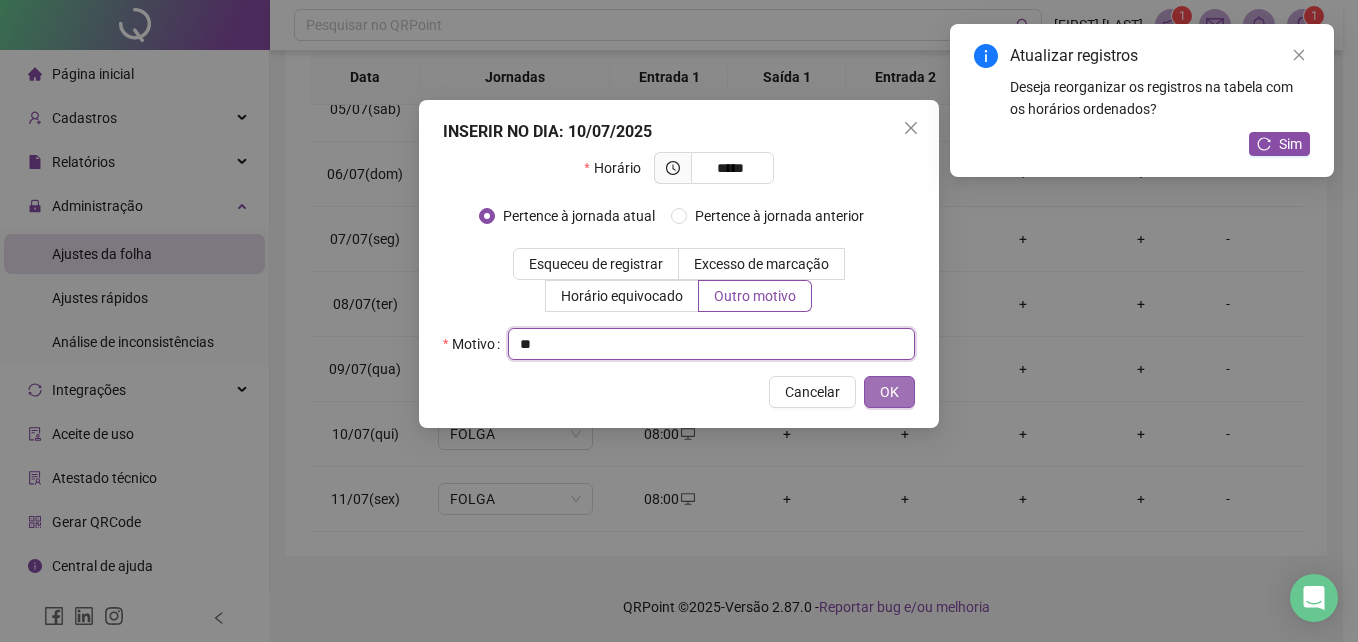 type on "**" 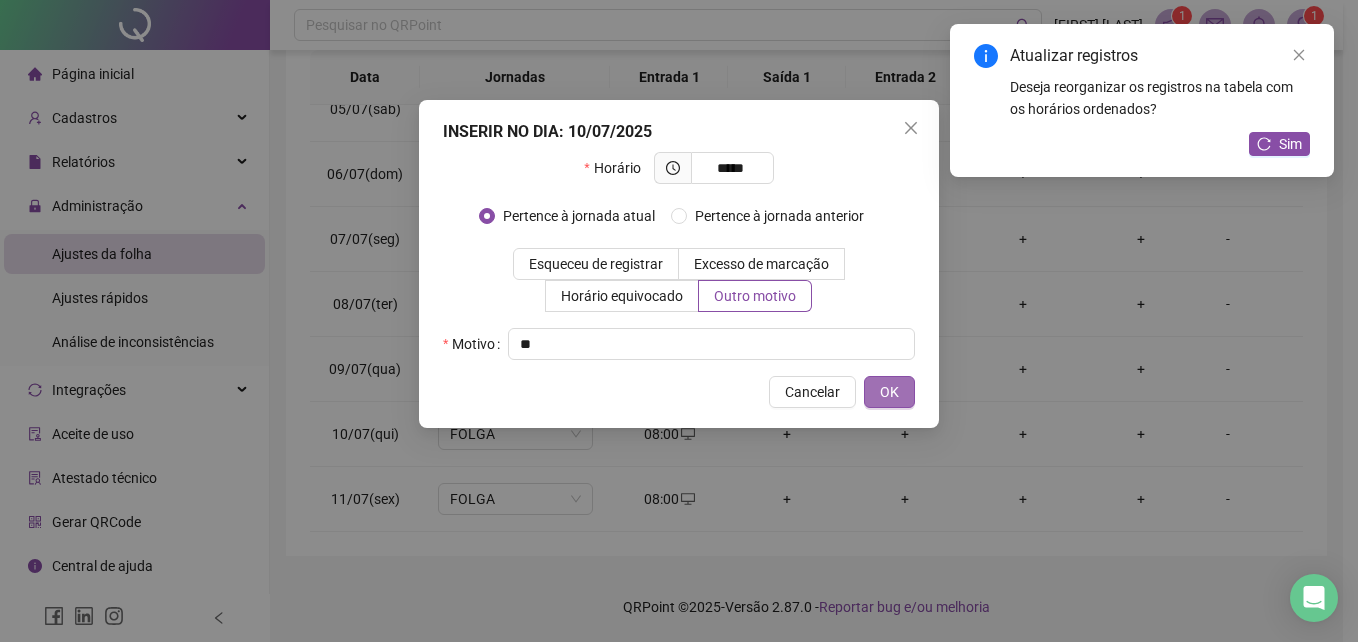 click on "OK" at bounding box center (889, 392) 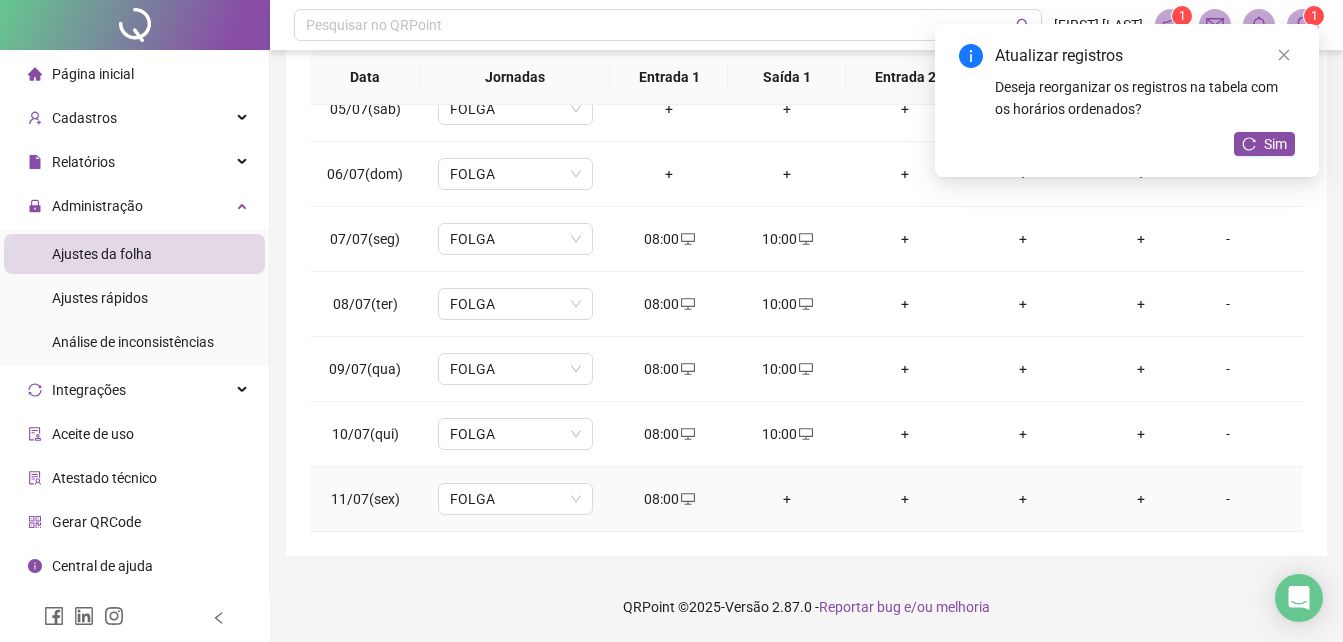 click on "+" at bounding box center [787, 499] 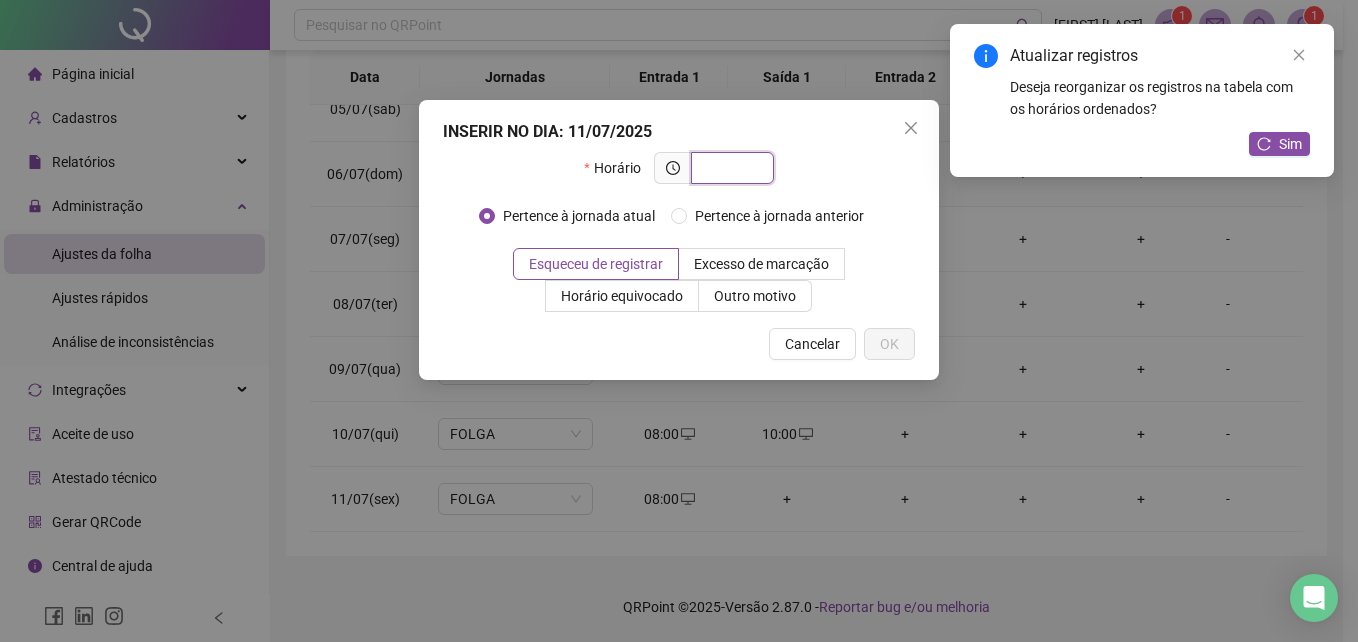 click at bounding box center [730, 168] 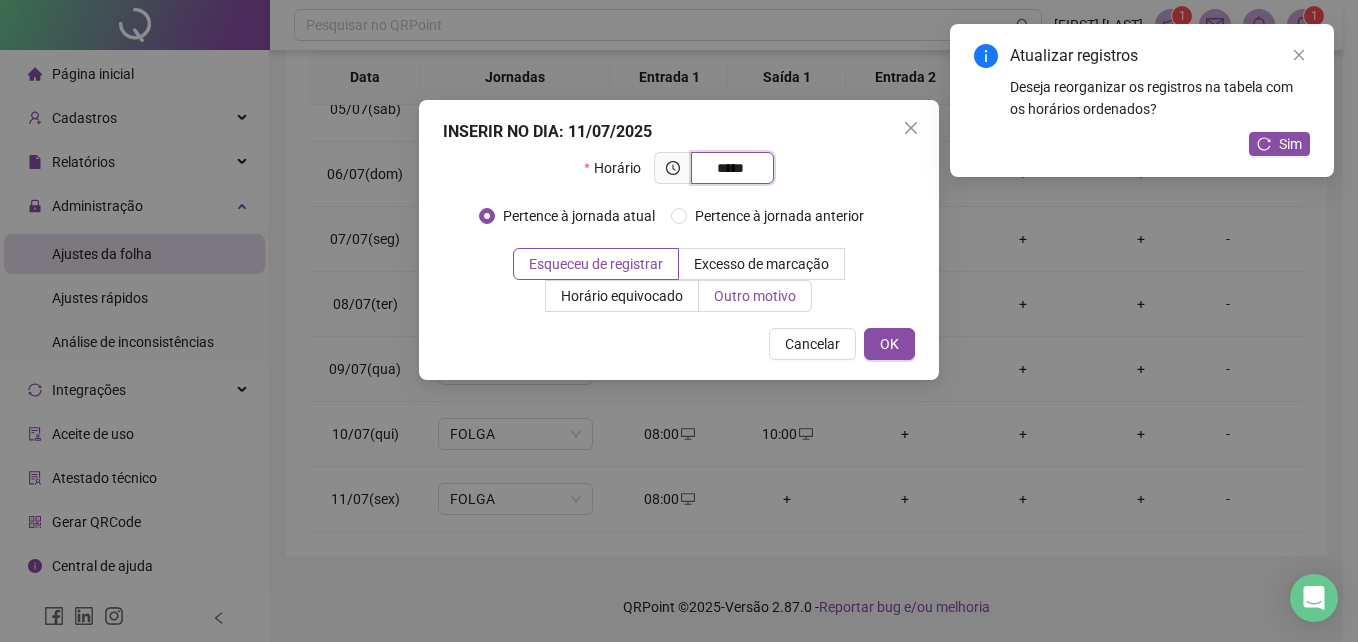 type on "*****" 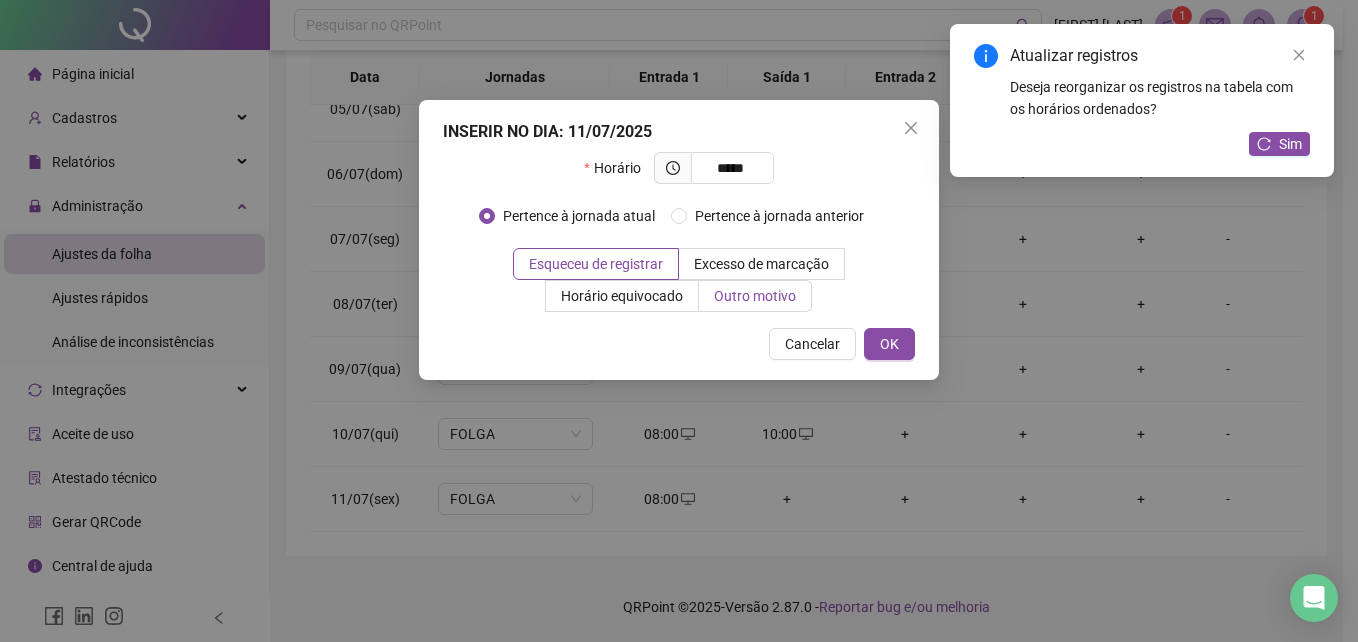 click on "Outro motivo" at bounding box center (755, 296) 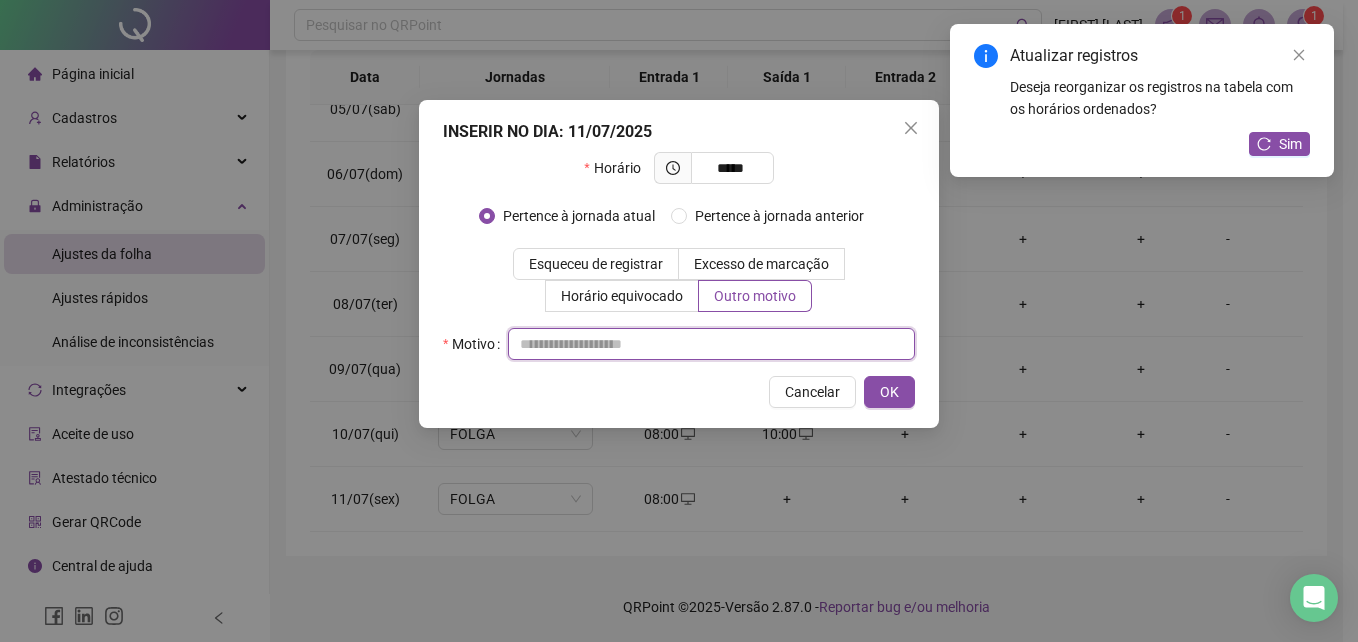 click at bounding box center (711, 344) 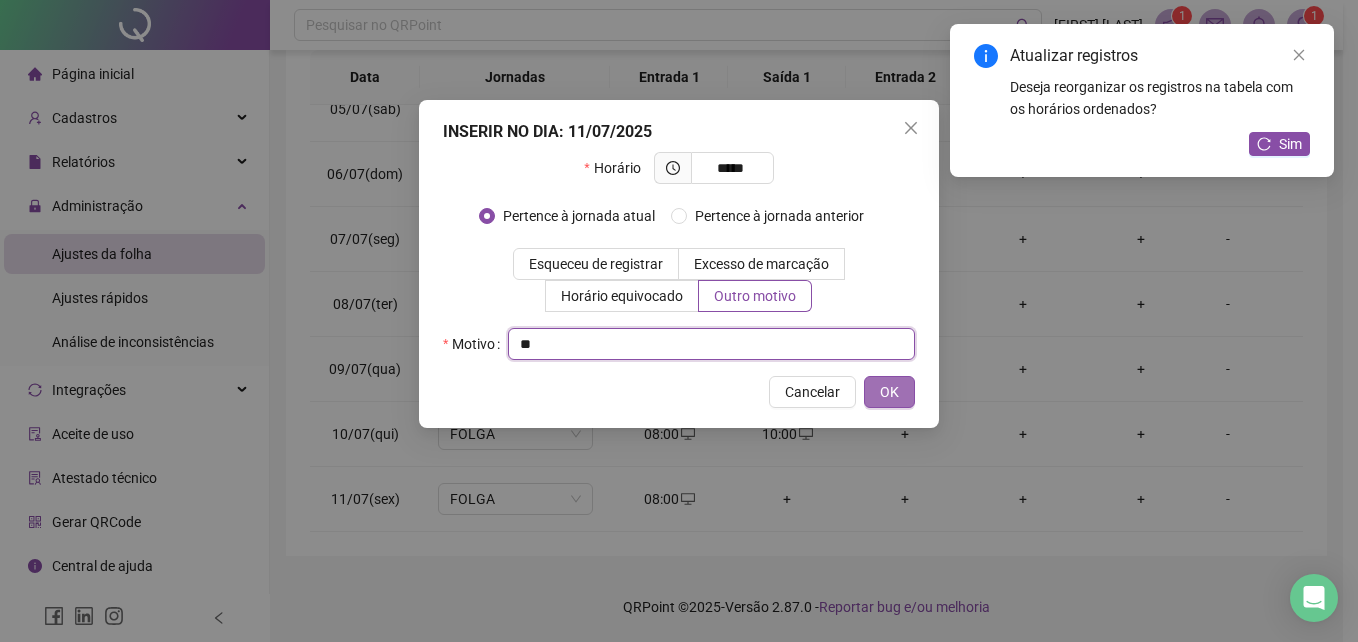 type on "**" 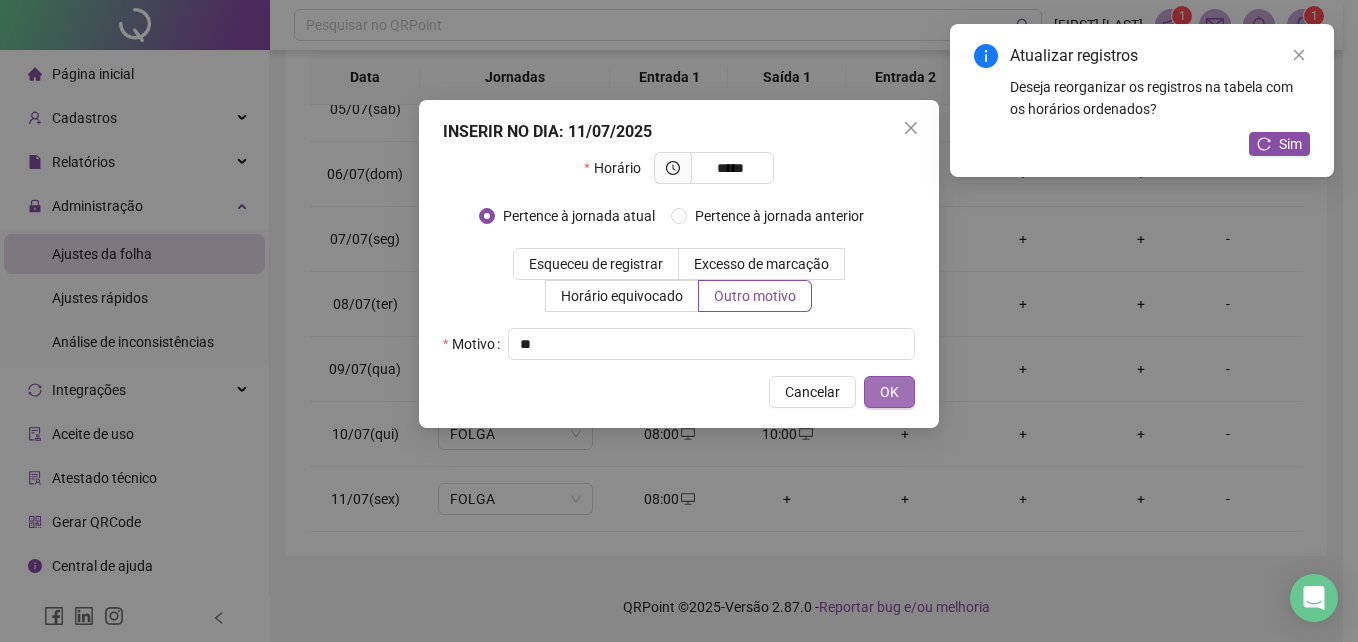 click on "OK" at bounding box center (889, 392) 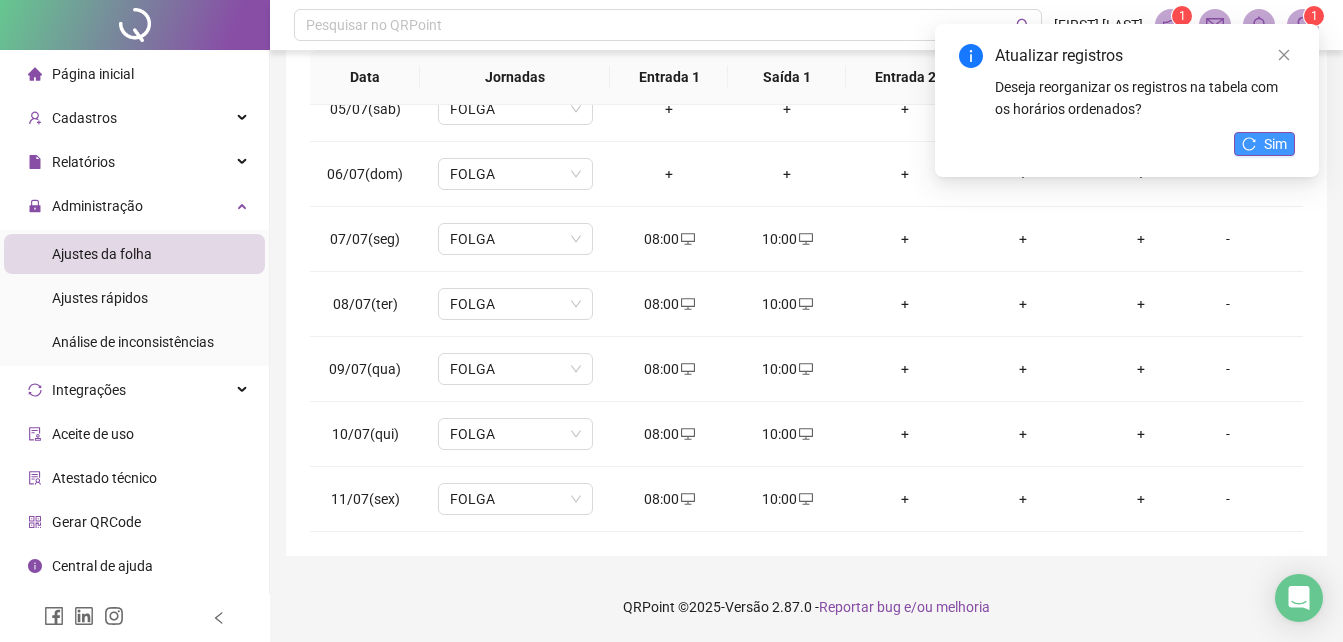 click on "Sim" at bounding box center [1275, 144] 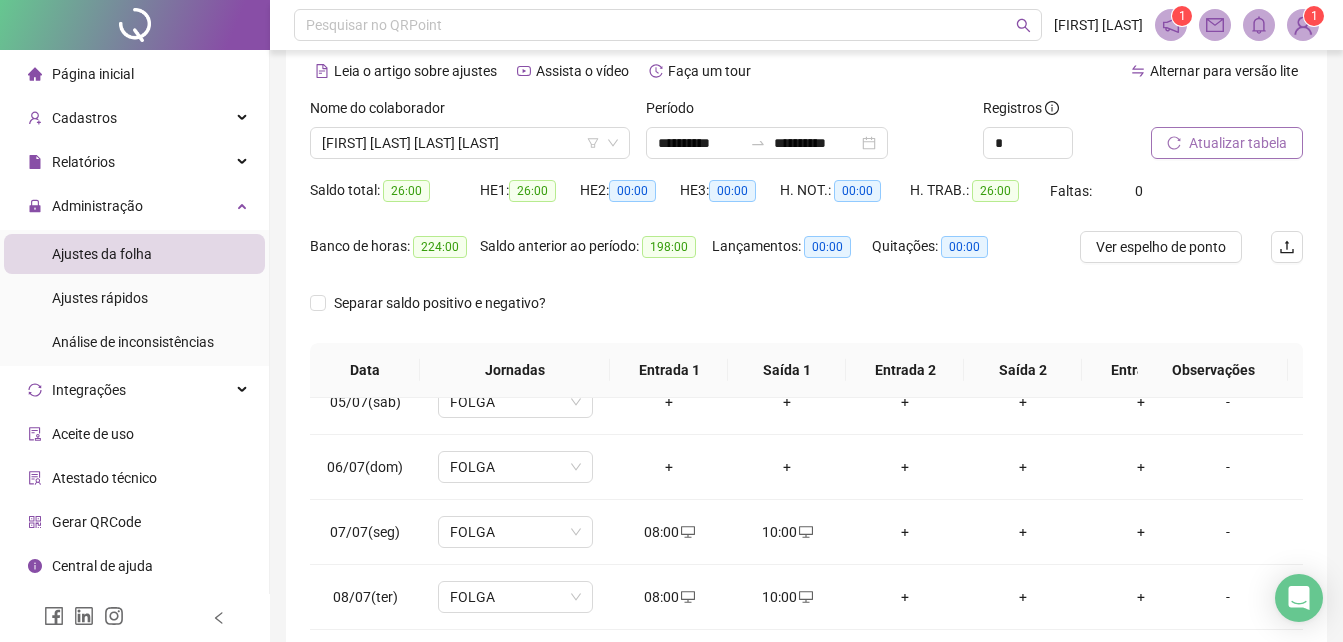 scroll, scrollTop: 47, scrollLeft: 0, axis: vertical 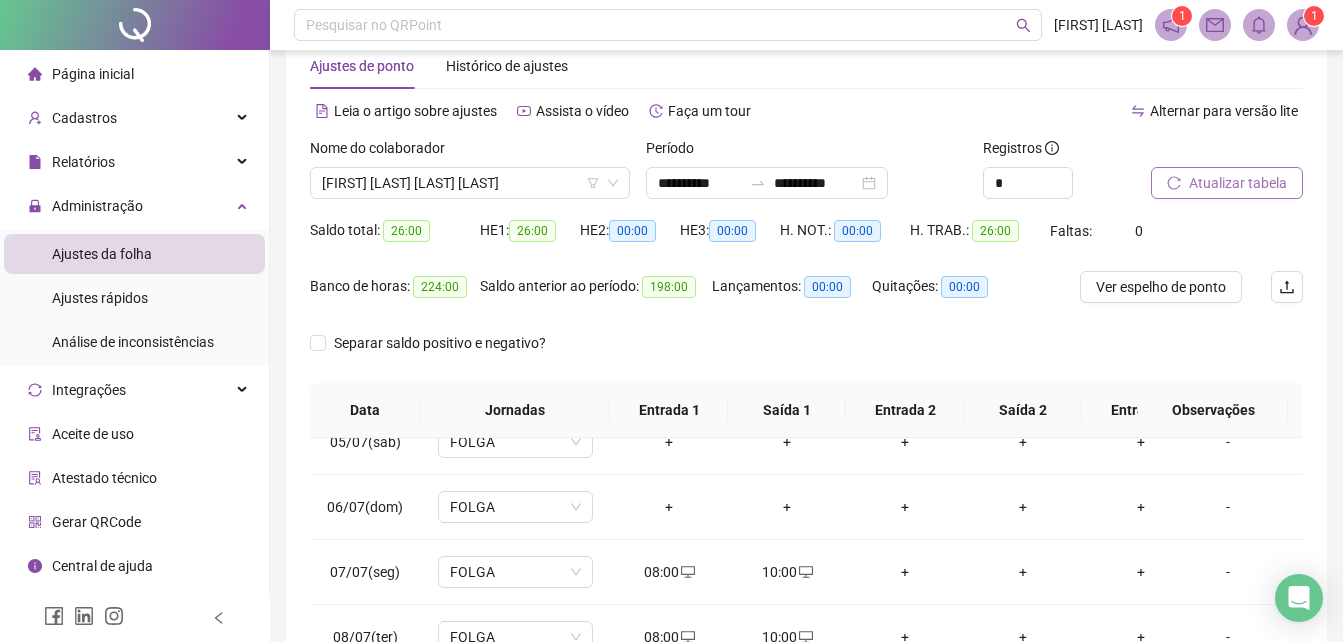 click on "Atualizar tabela" at bounding box center [1238, 183] 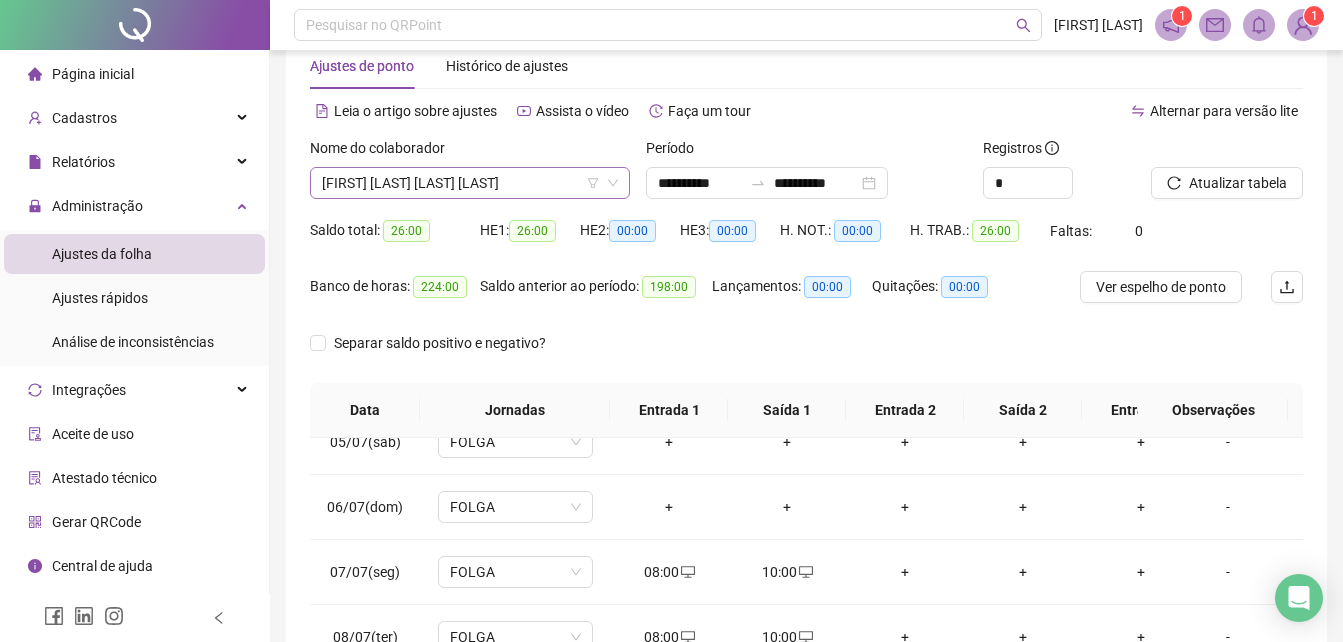 scroll, scrollTop: 832, scrollLeft: 0, axis: vertical 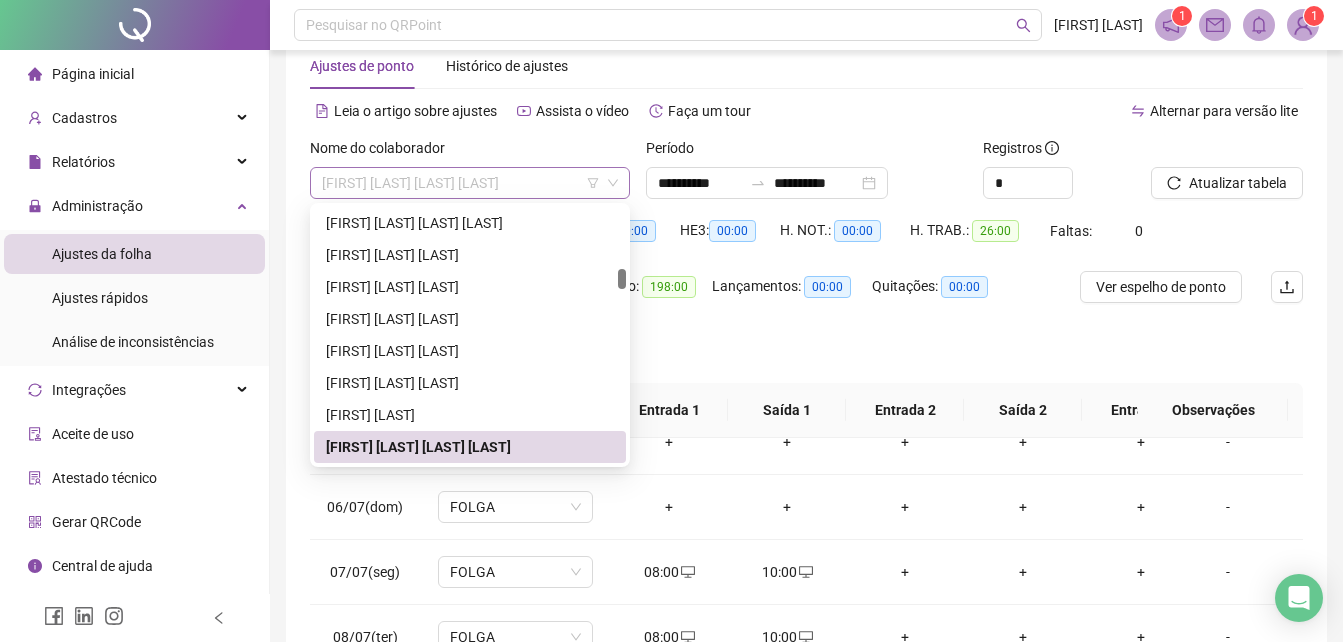 click on "[FIRST] [LAST] [LAST] [LAST]" at bounding box center [470, 183] 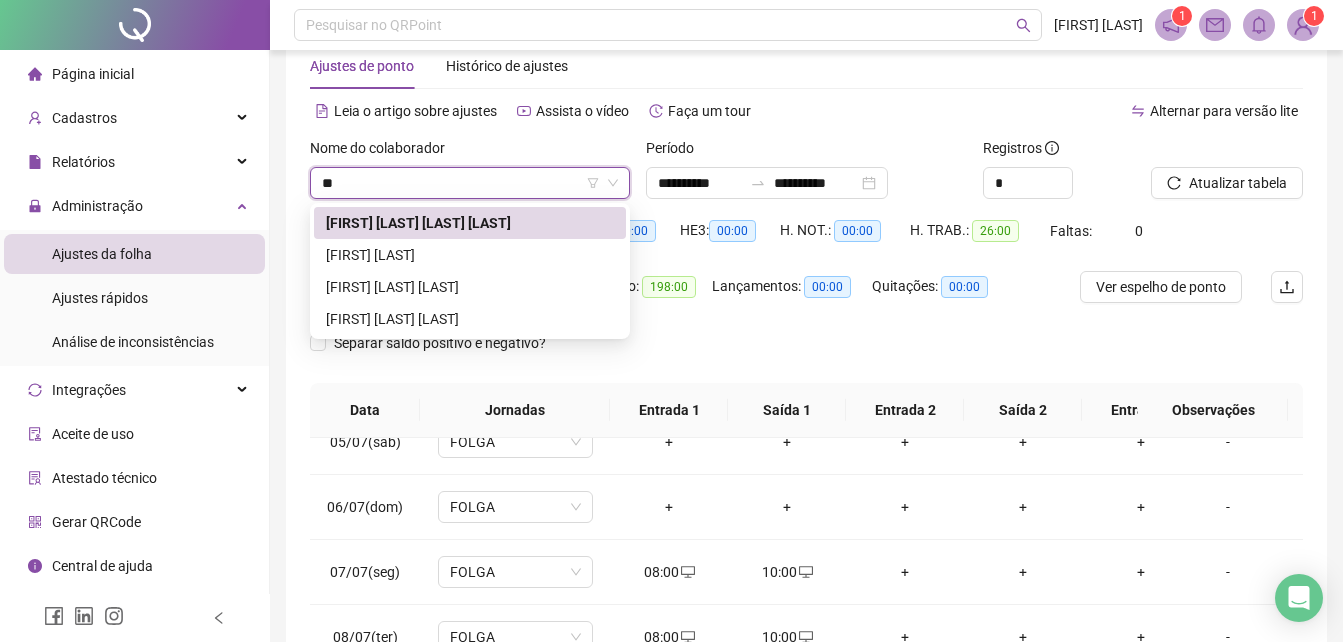 scroll, scrollTop: 0, scrollLeft: 0, axis: both 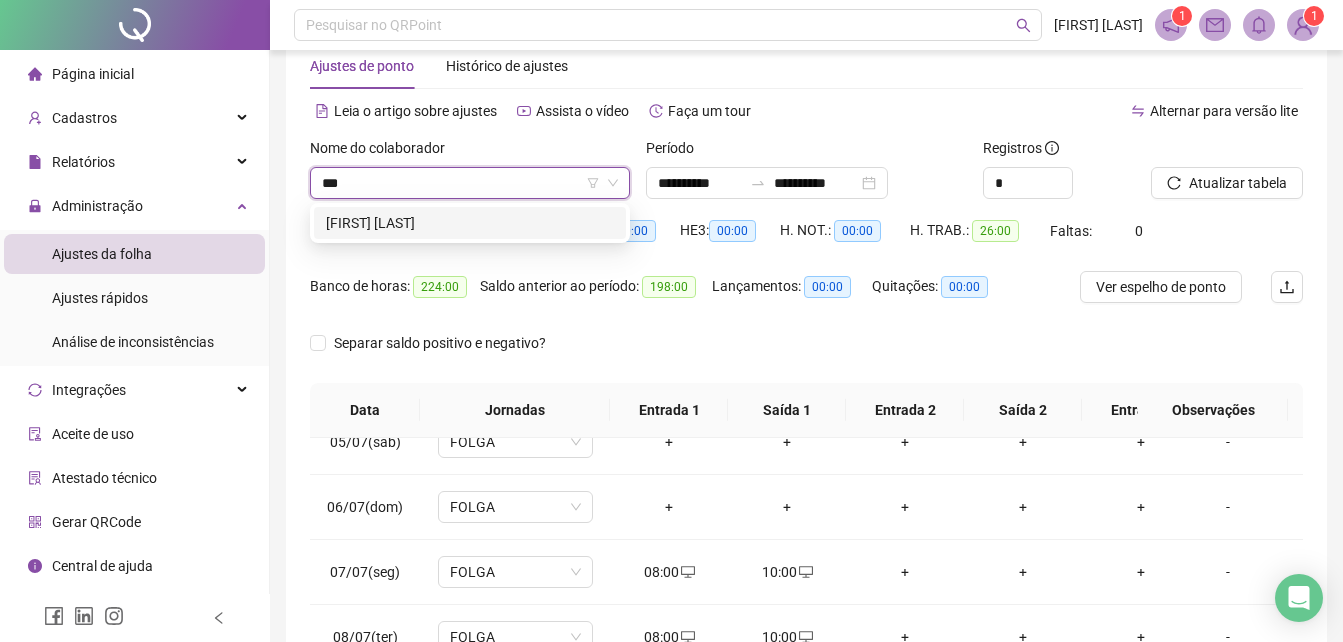 click on "[FIRST] [LAST]" at bounding box center [470, 223] 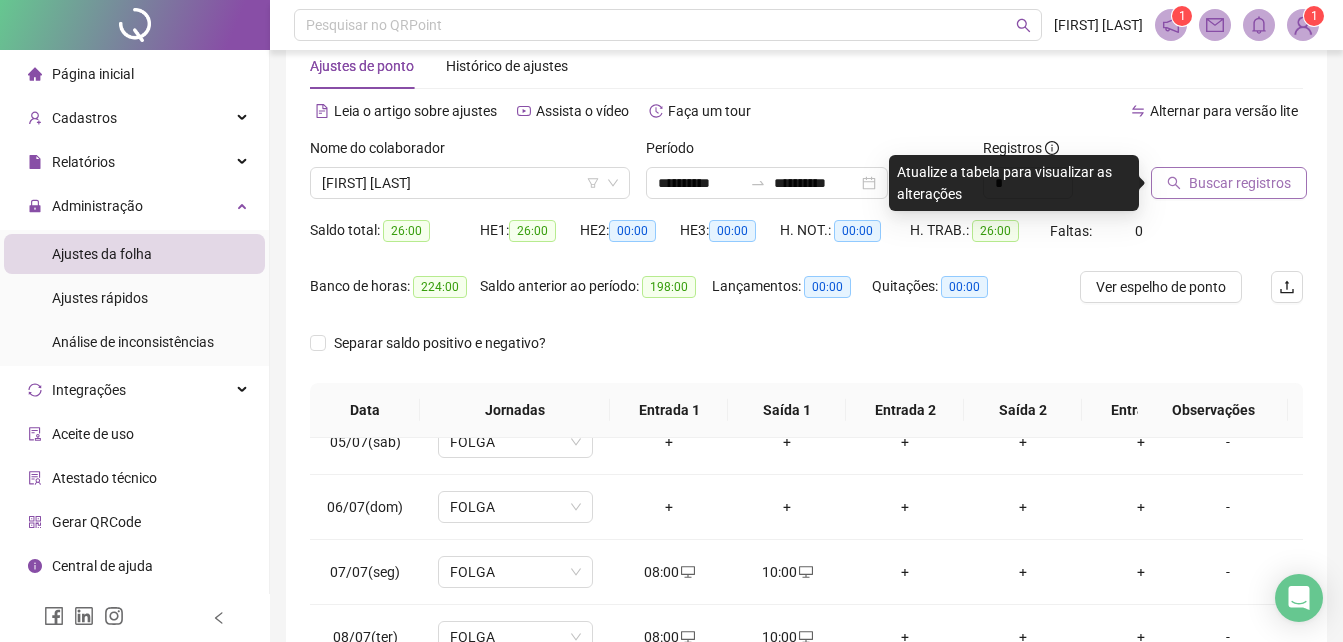 click on "Buscar registros" at bounding box center (1240, 183) 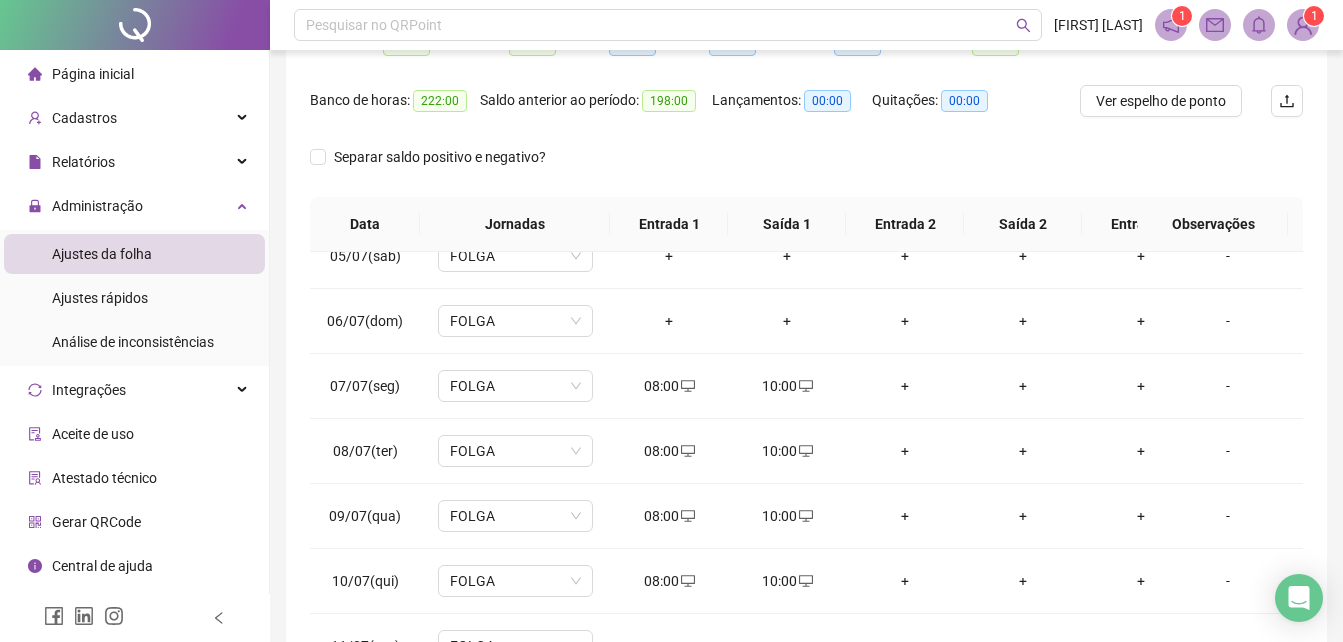 scroll, scrollTop: 380, scrollLeft: 0, axis: vertical 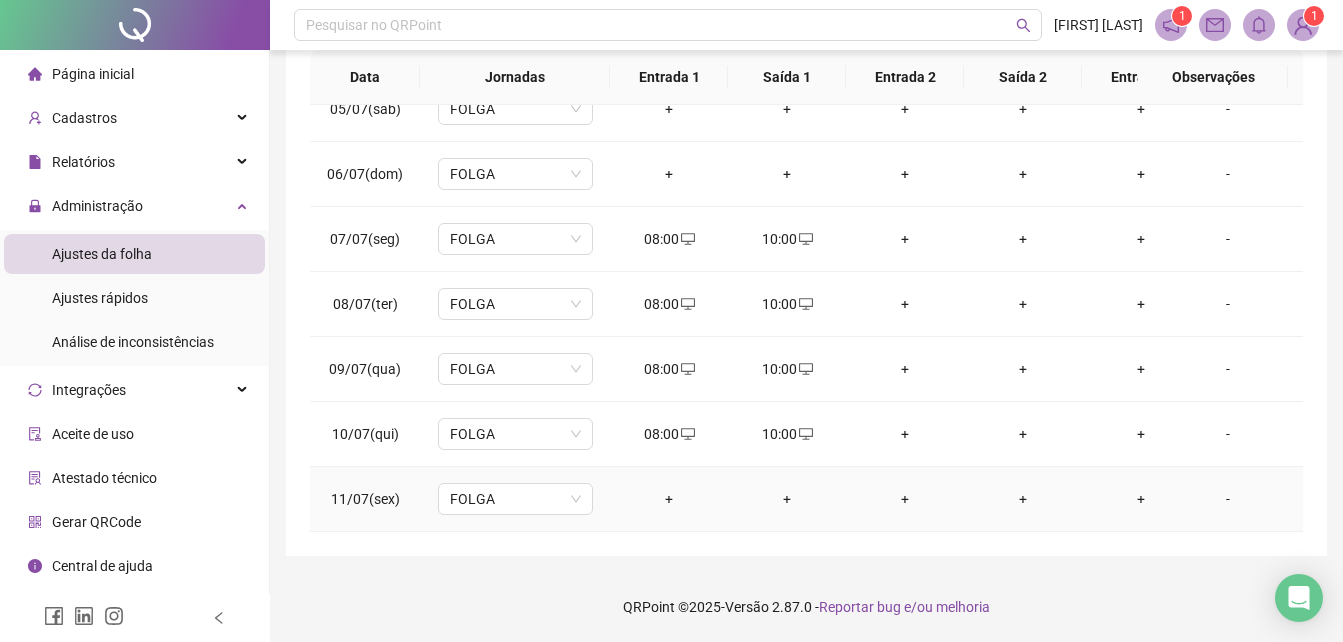 click on "+" at bounding box center (787, 499) 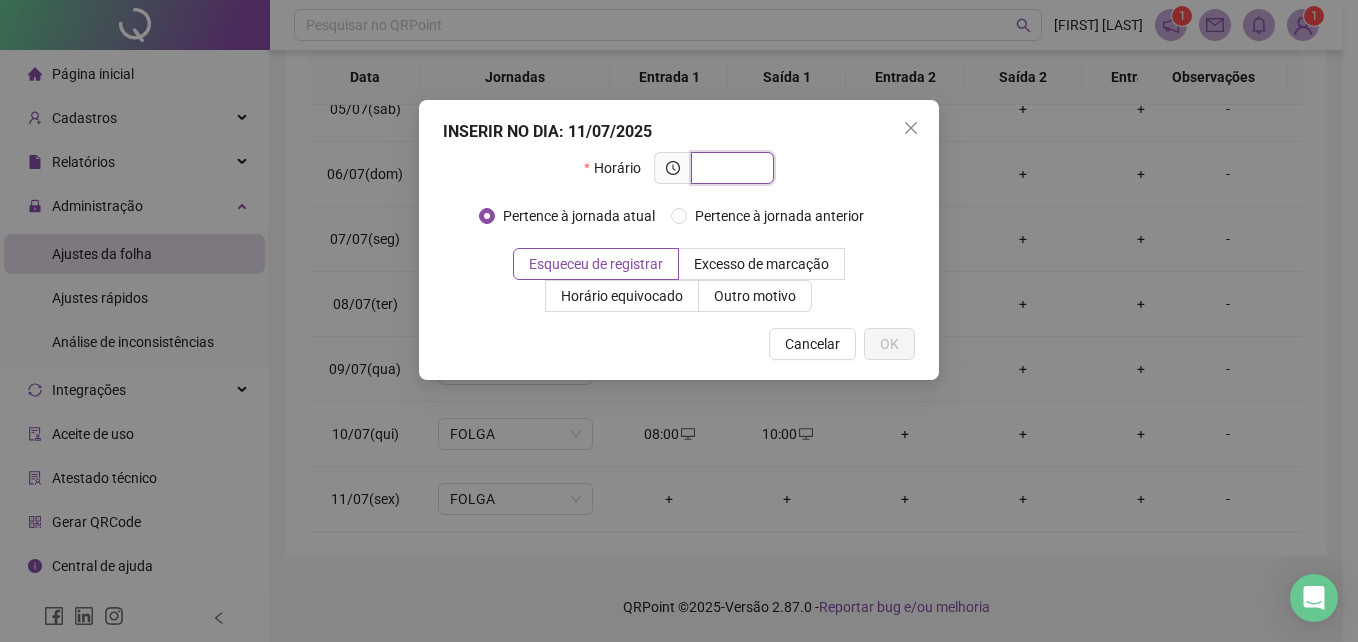 click at bounding box center [730, 168] 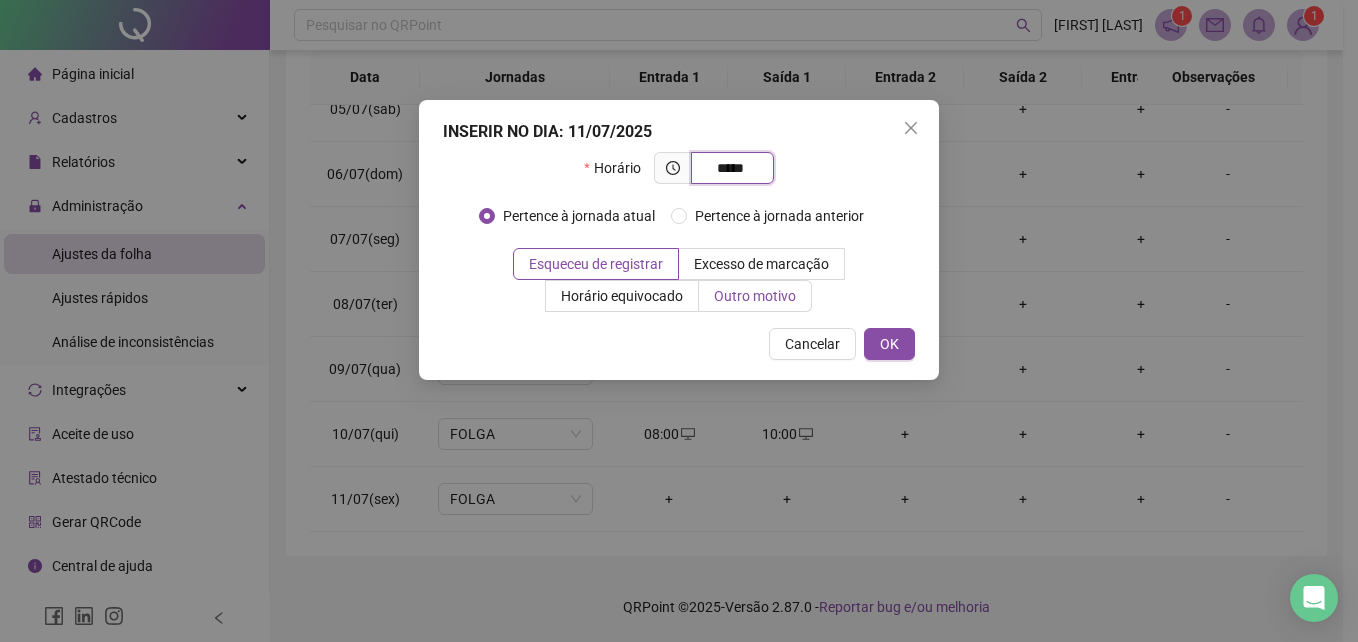 type on "*****" 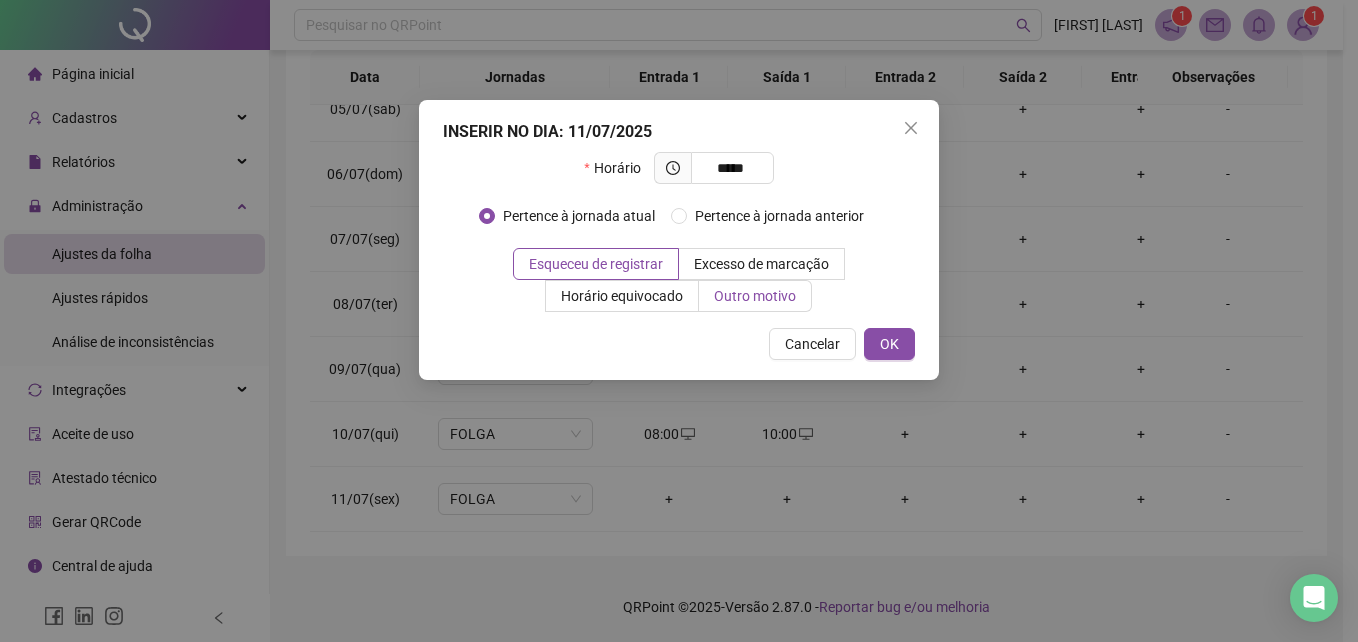 click on "Outro motivo" at bounding box center (755, 296) 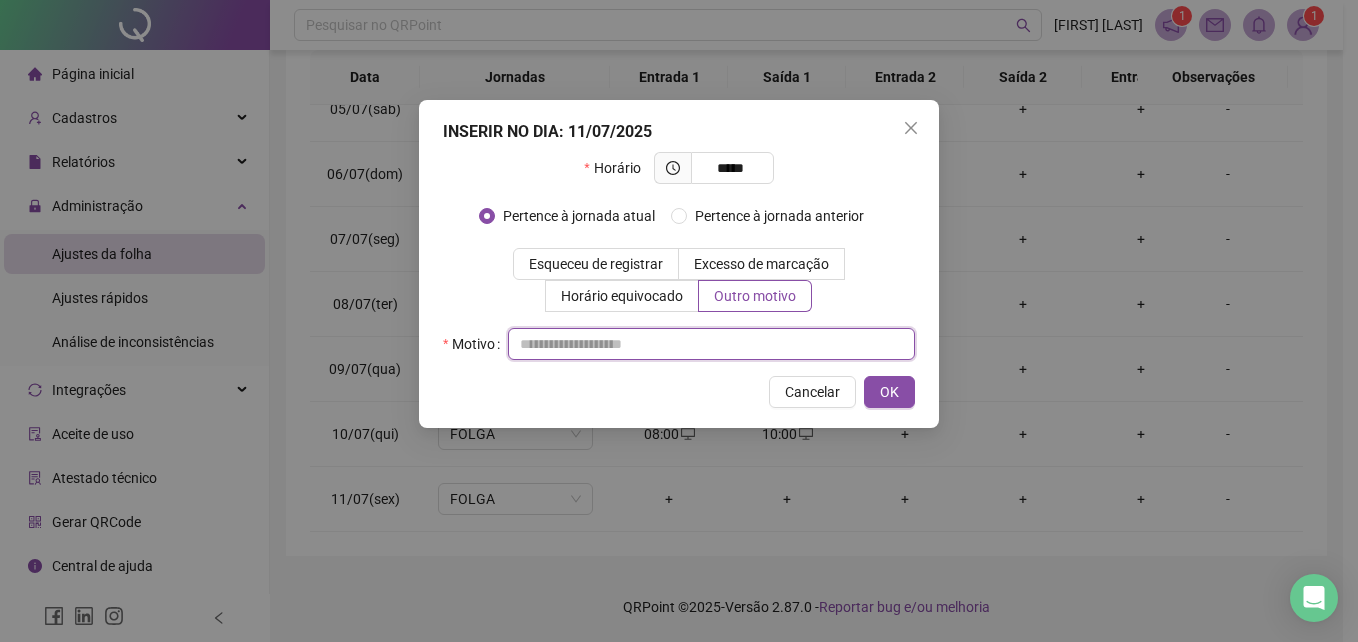 click at bounding box center [711, 344] 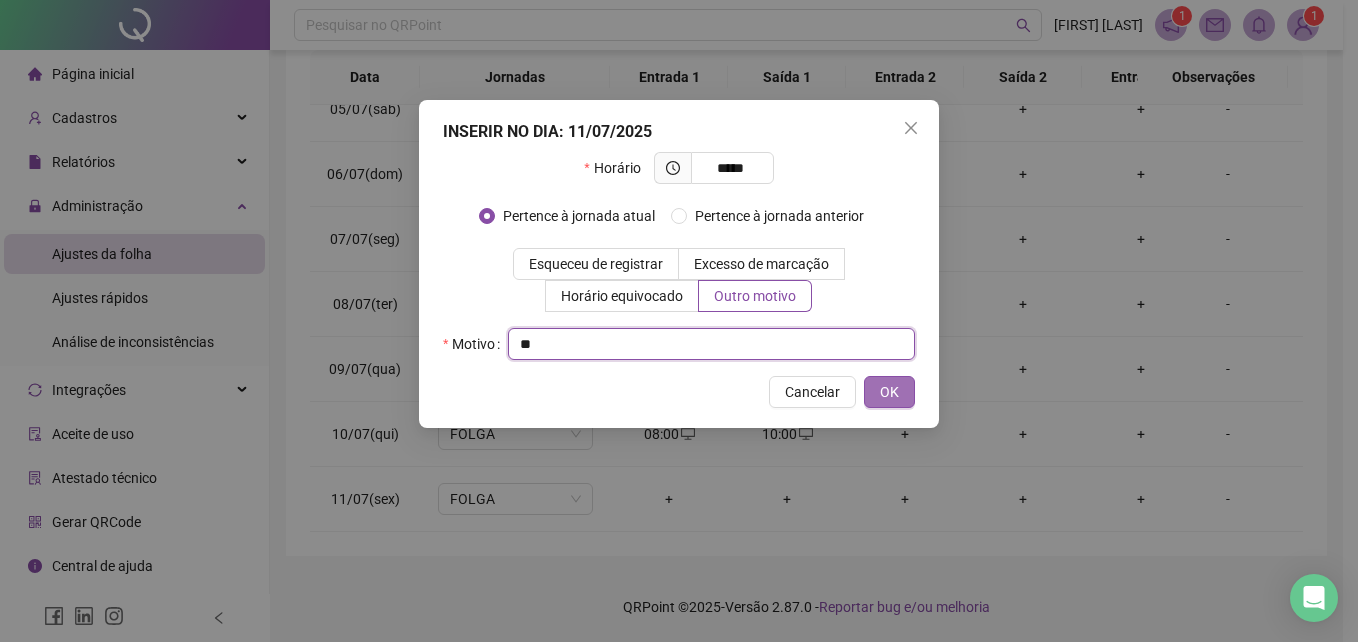 type on "**" 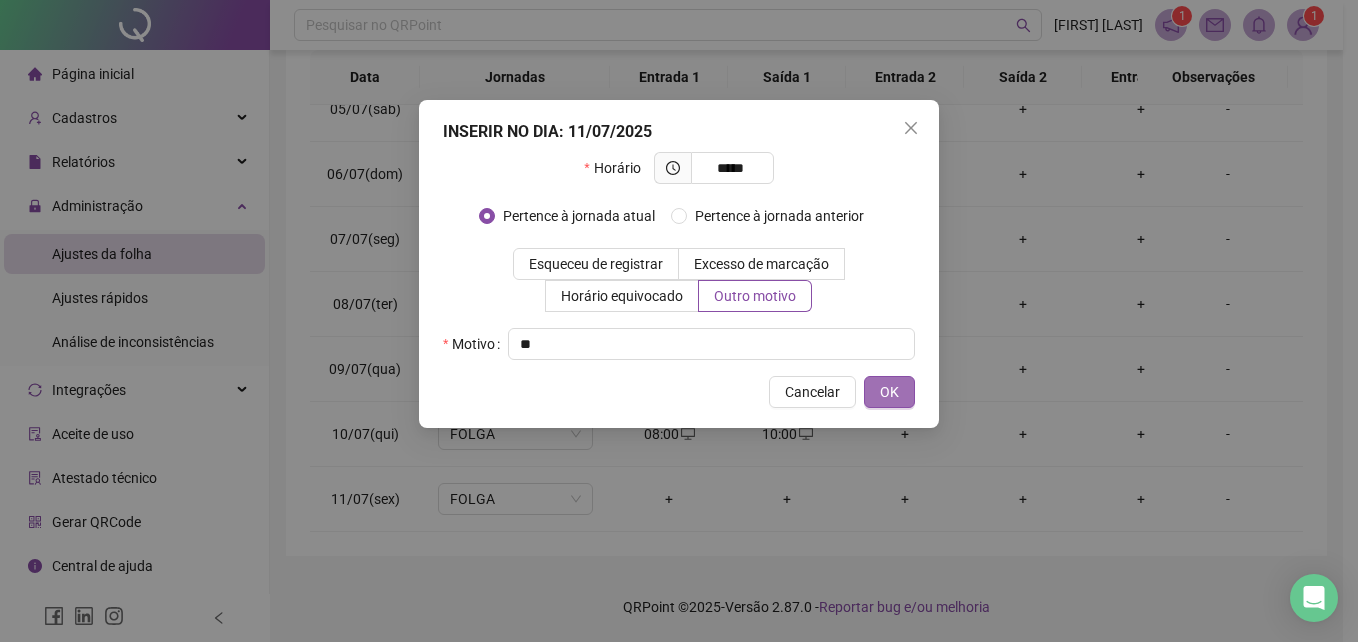 click on "OK" at bounding box center [889, 392] 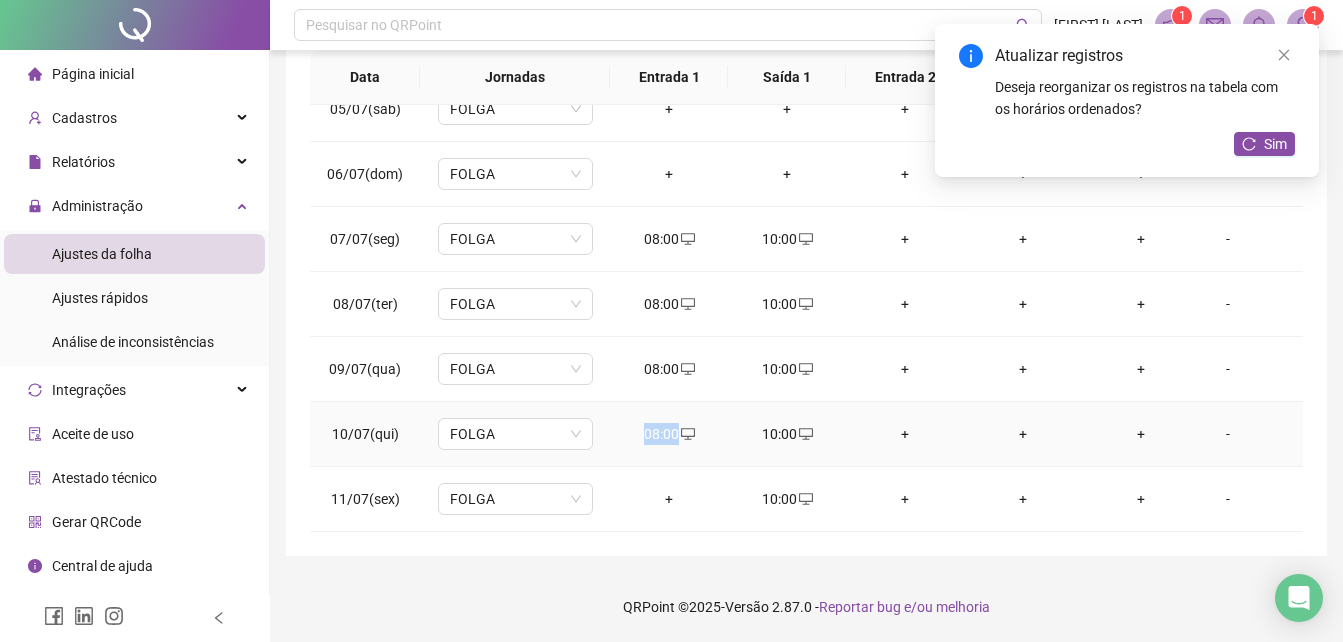 drag, startPoint x: 634, startPoint y: 430, endPoint x: 684, endPoint y: 428, distance: 50.039986 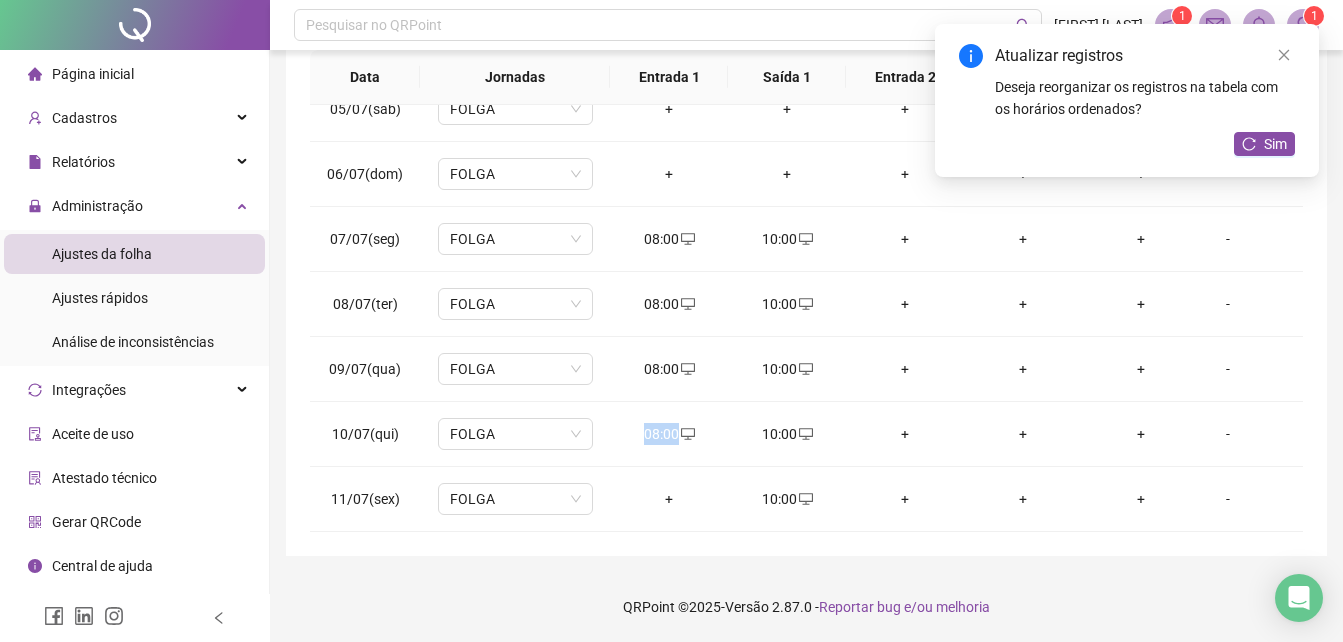 copy on "08:00" 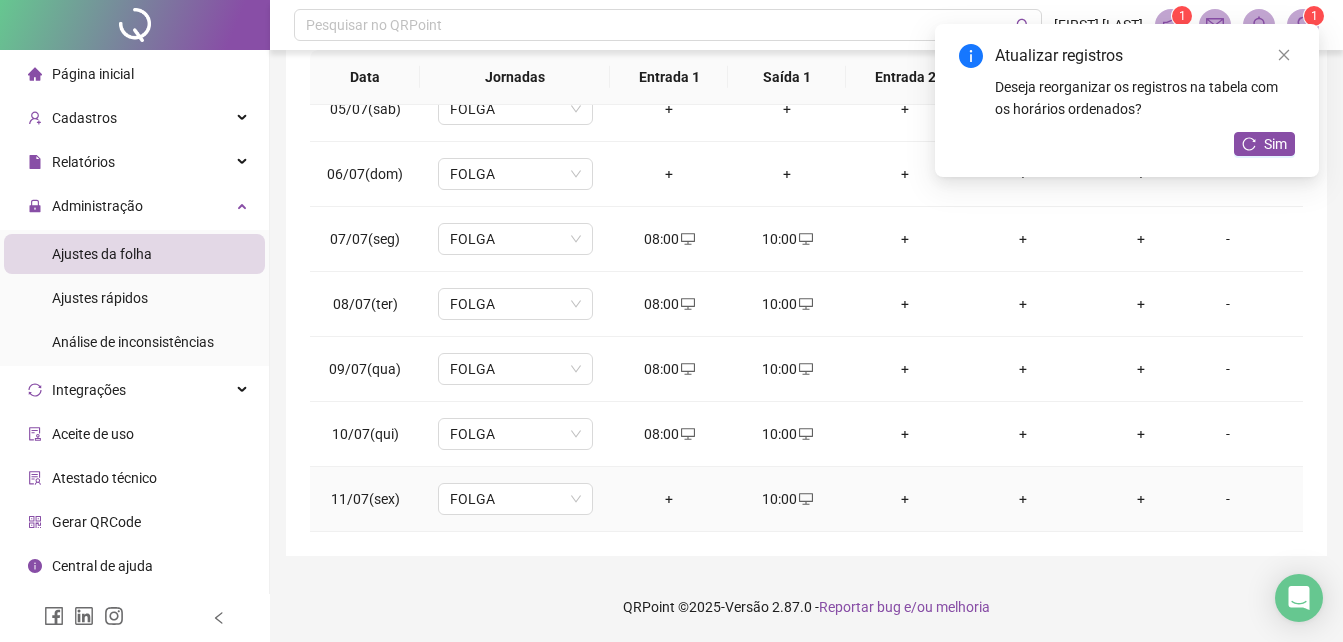 click on "+" at bounding box center (669, 499) 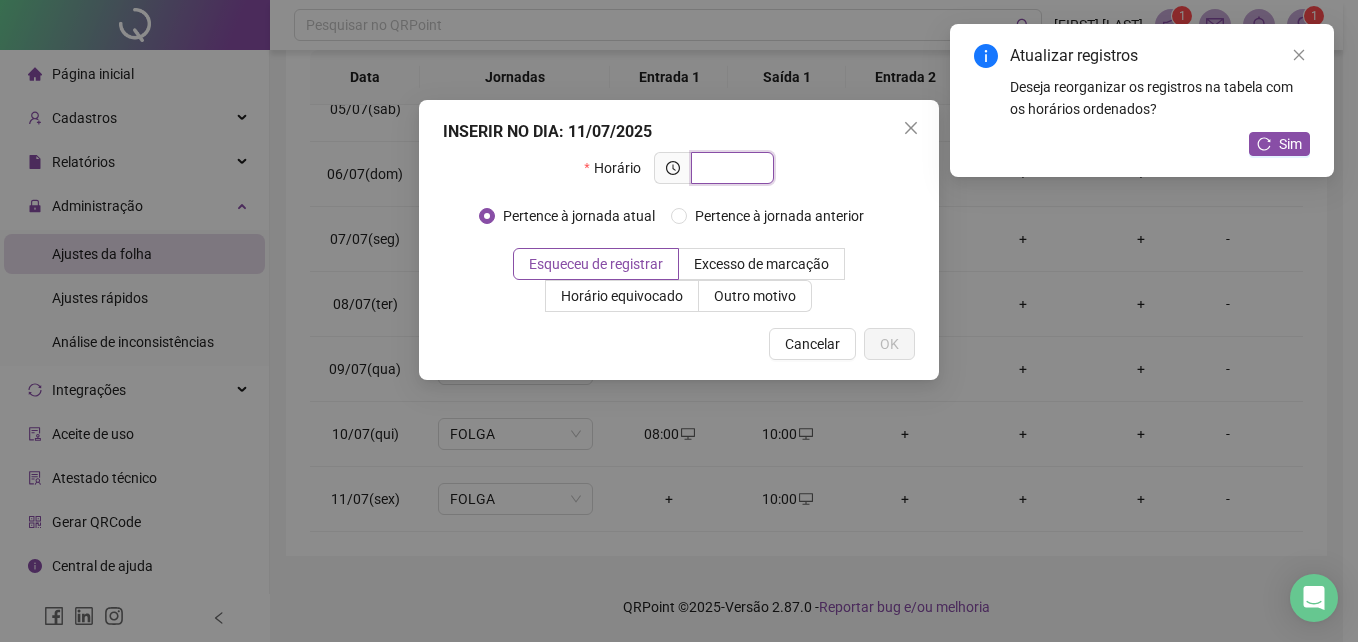 click at bounding box center (730, 168) 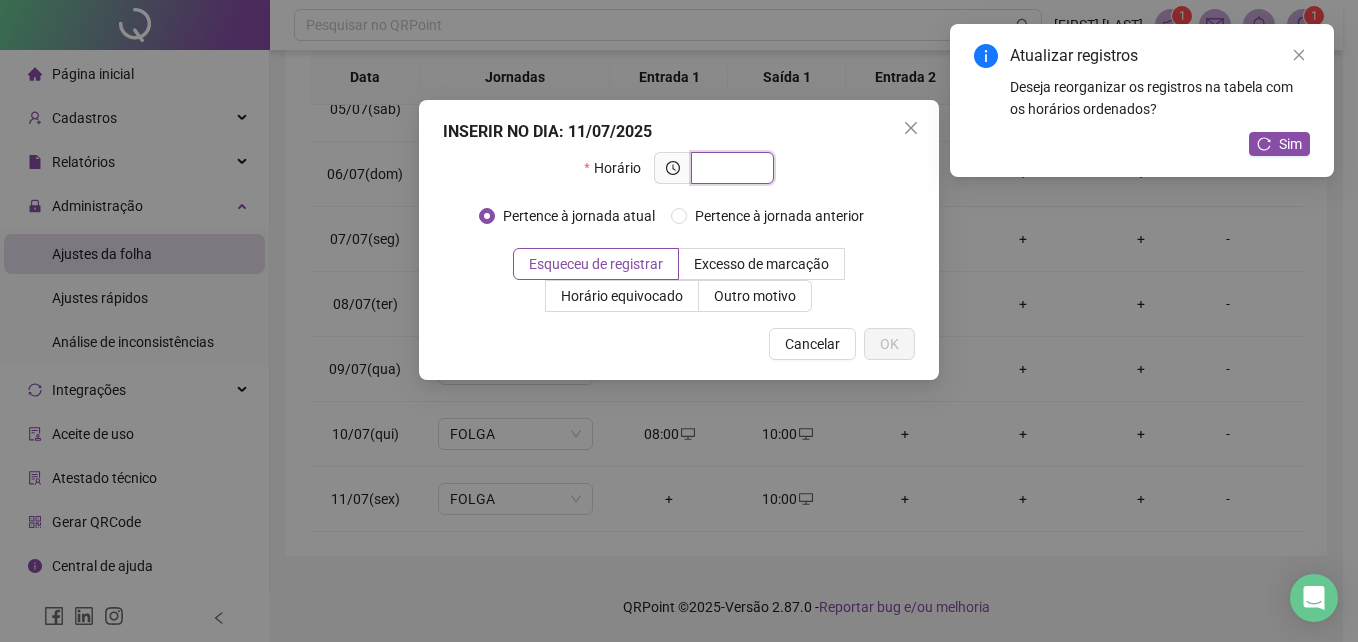 paste on "*****" 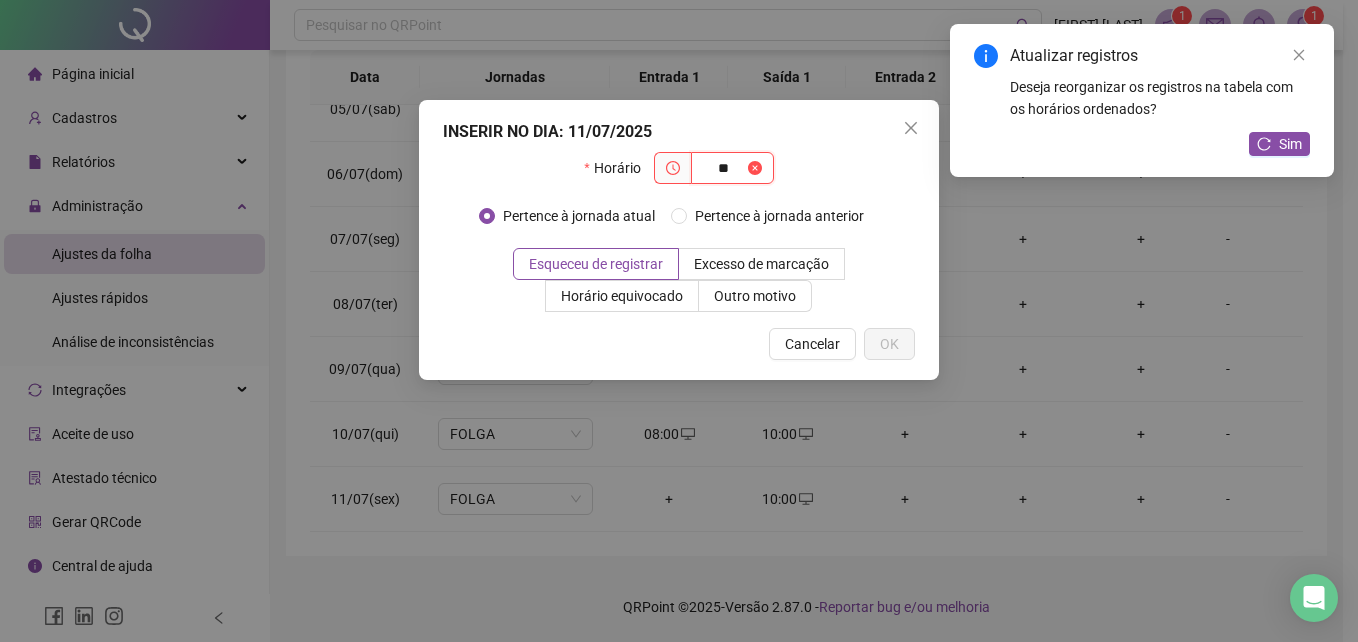 type on "*" 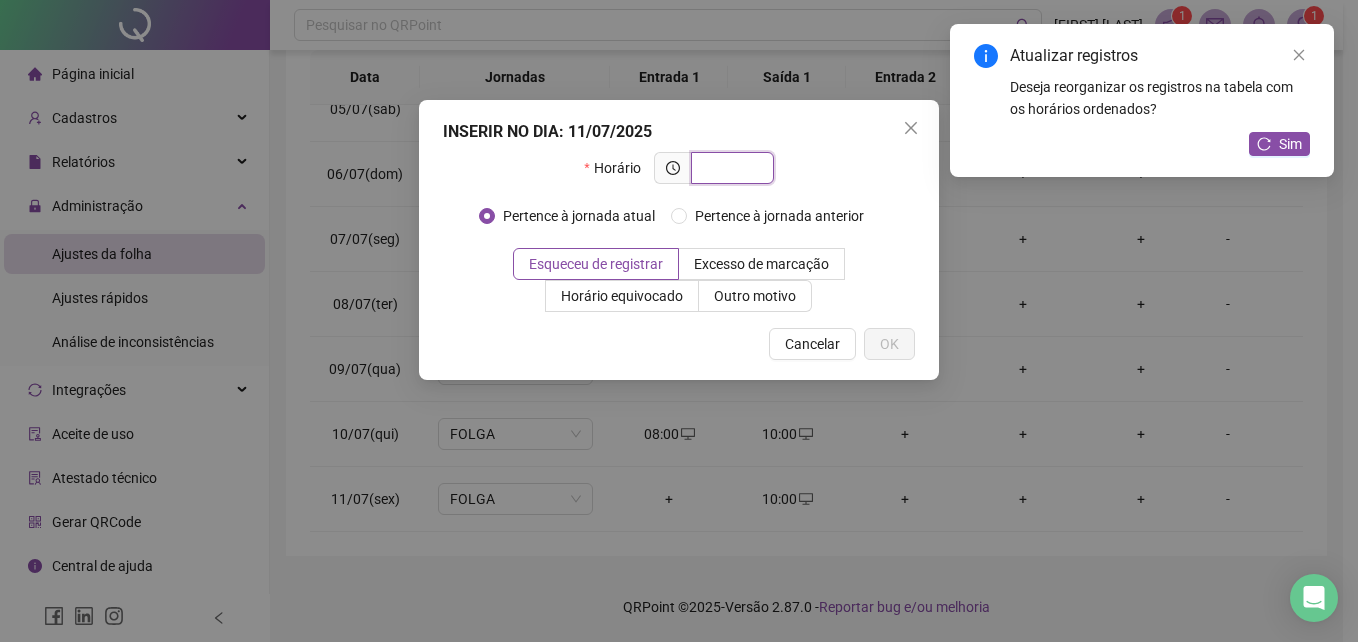 click at bounding box center [730, 168] 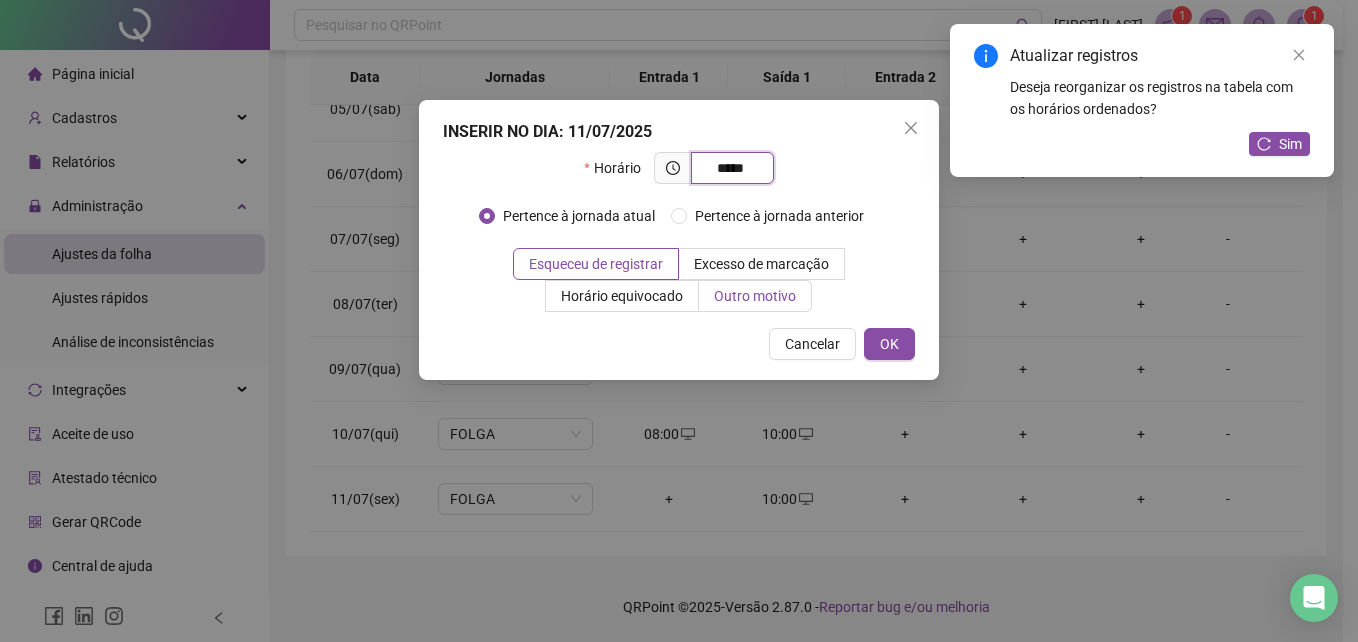 type on "*****" 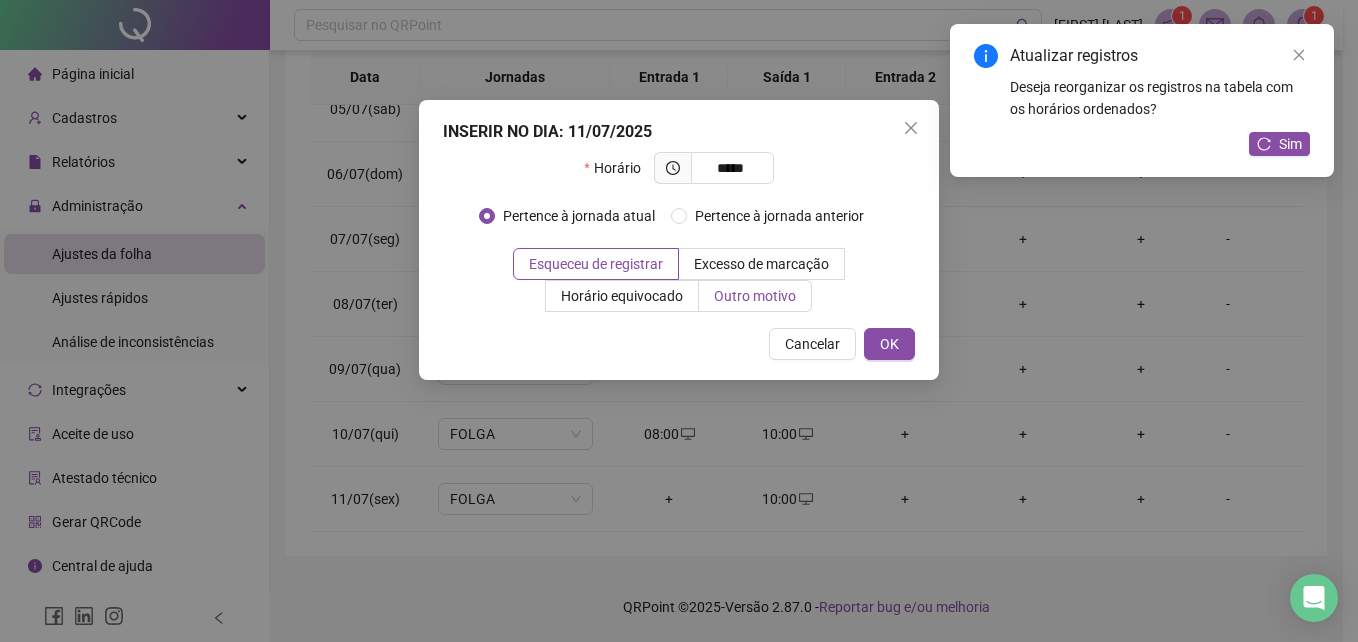 click on "Outro motivo" at bounding box center (755, 296) 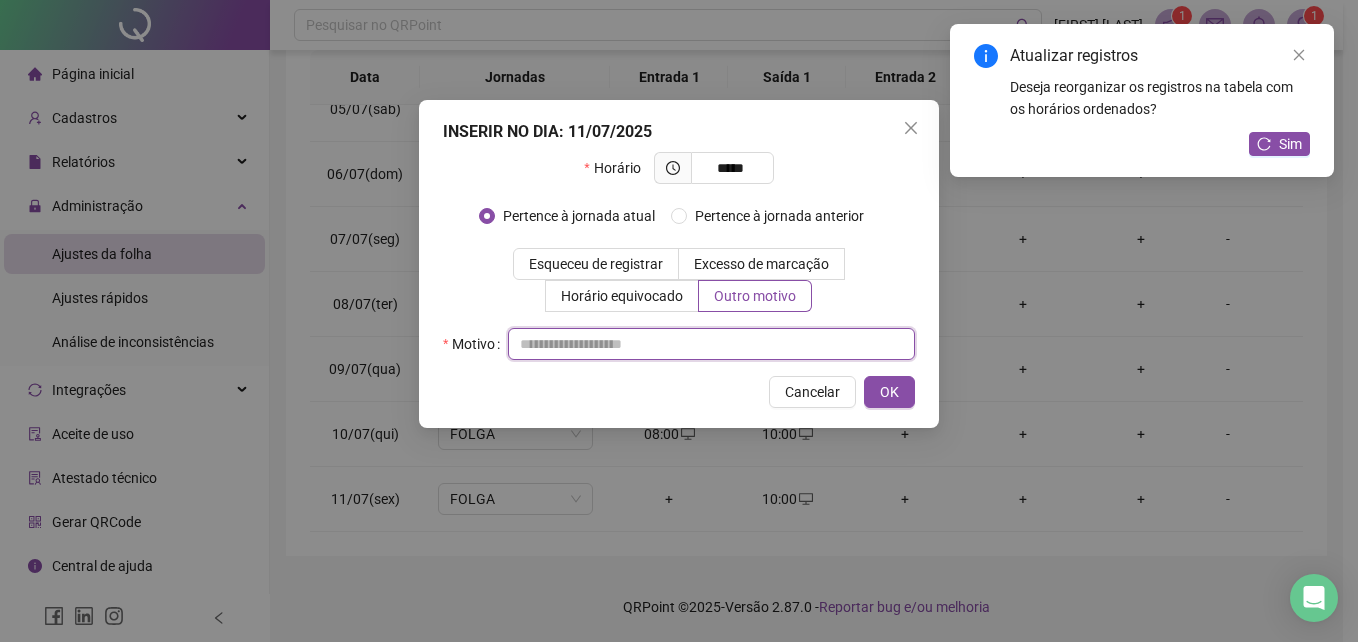 click at bounding box center [711, 344] 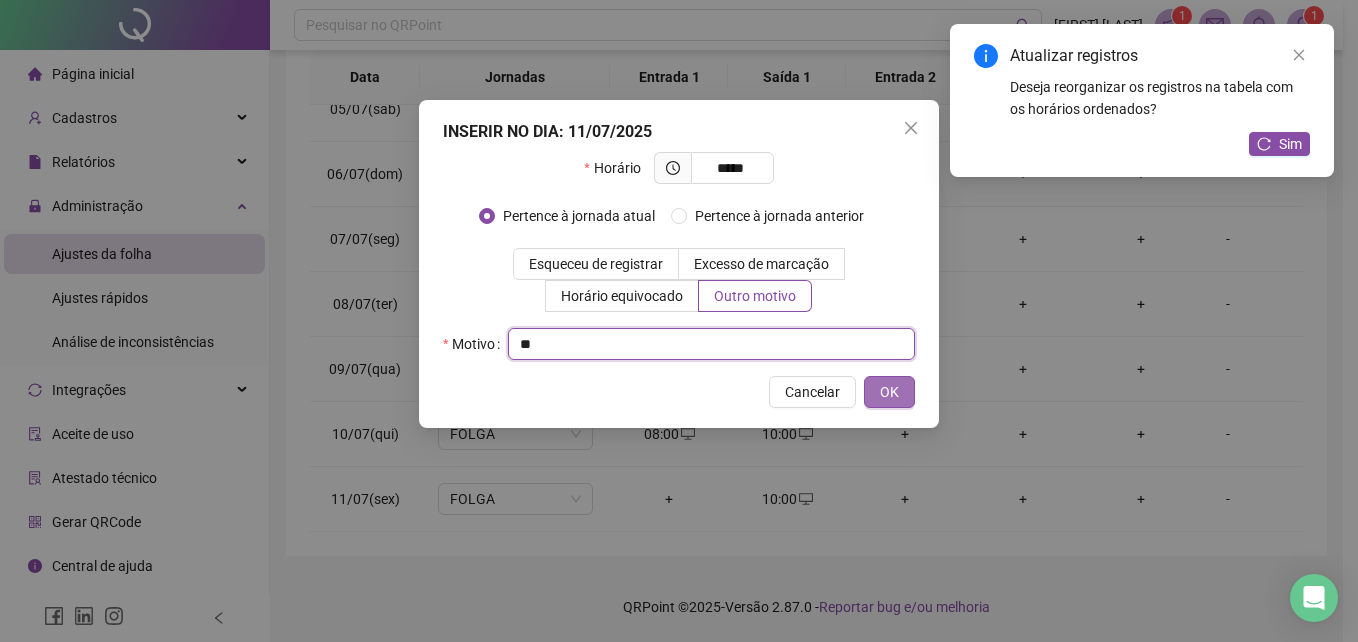 type on "**" 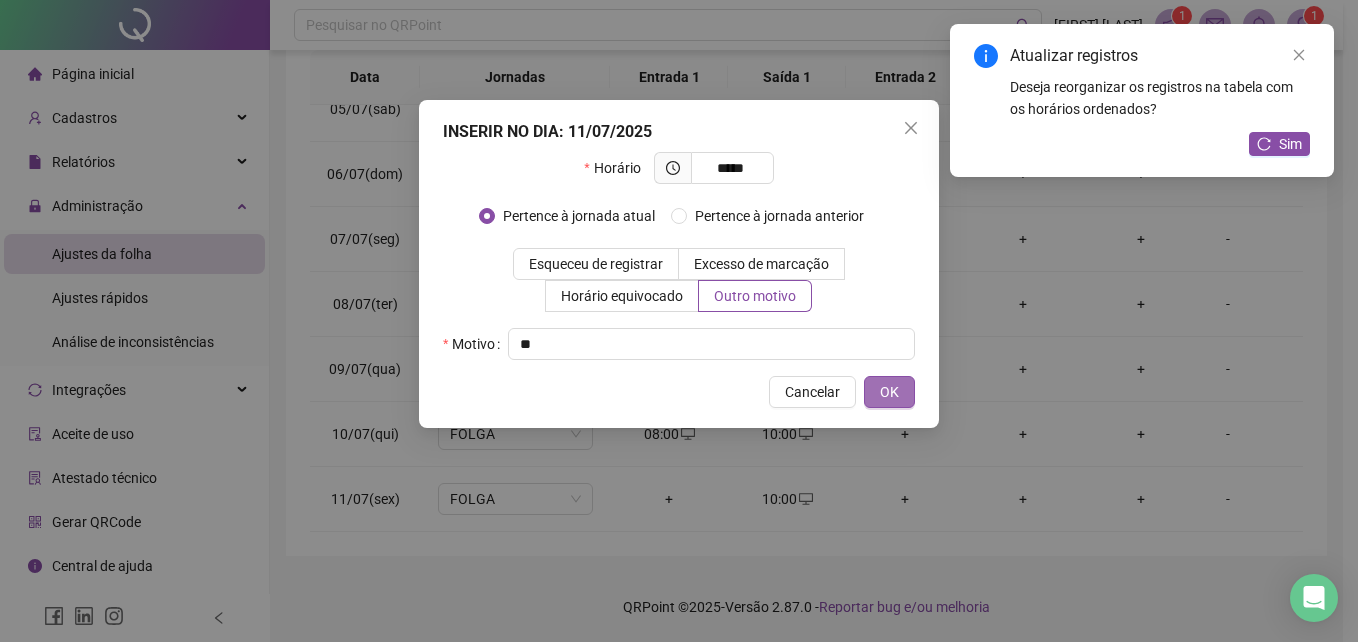 click on "OK" at bounding box center (889, 392) 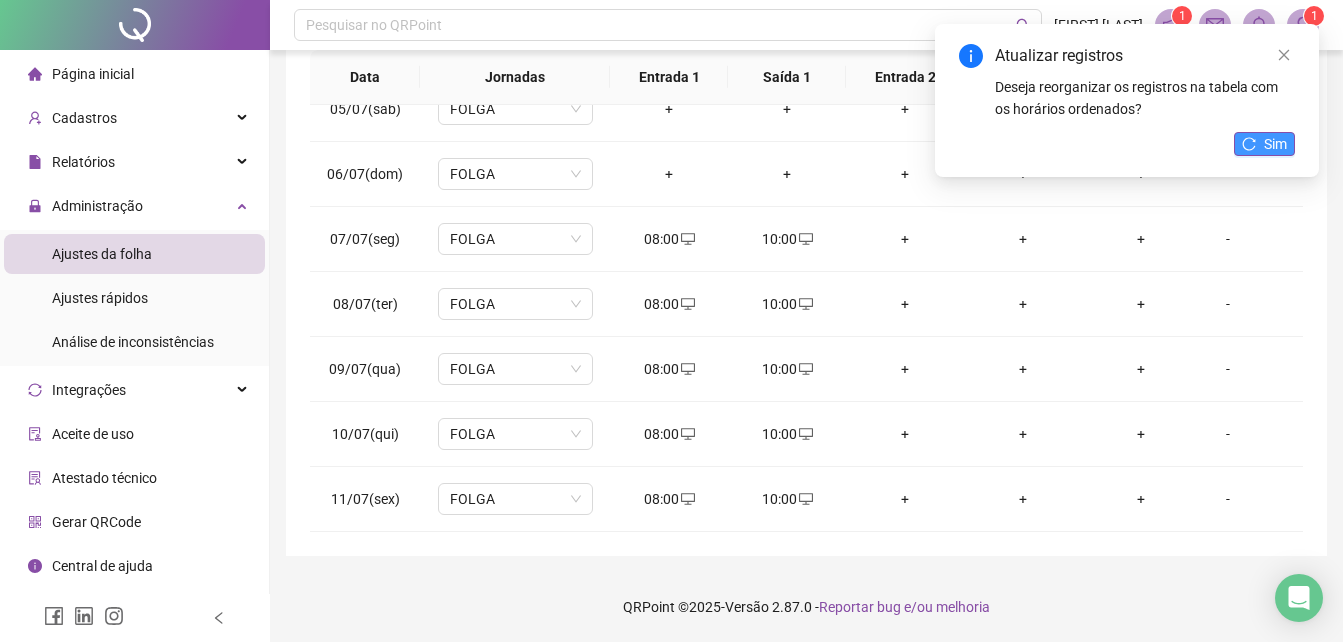 click on "Sim" at bounding box center [1264, 144] 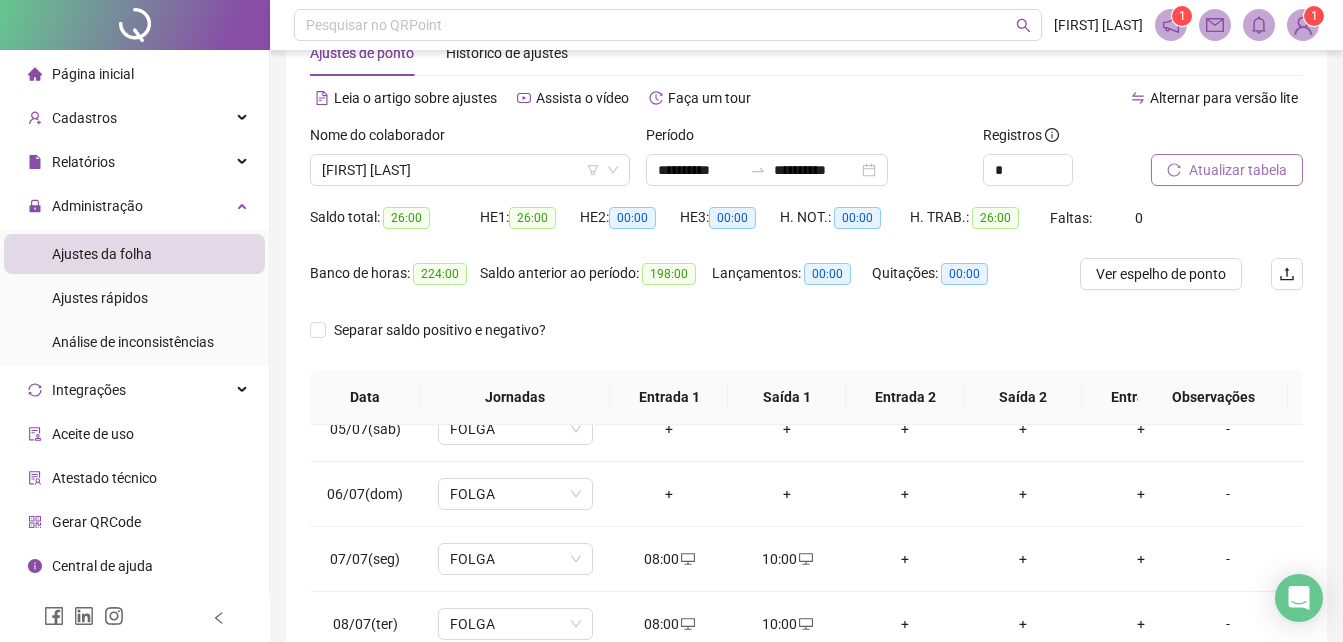scroll, scrollTop: 0, scrollLeft: 0, axis: both 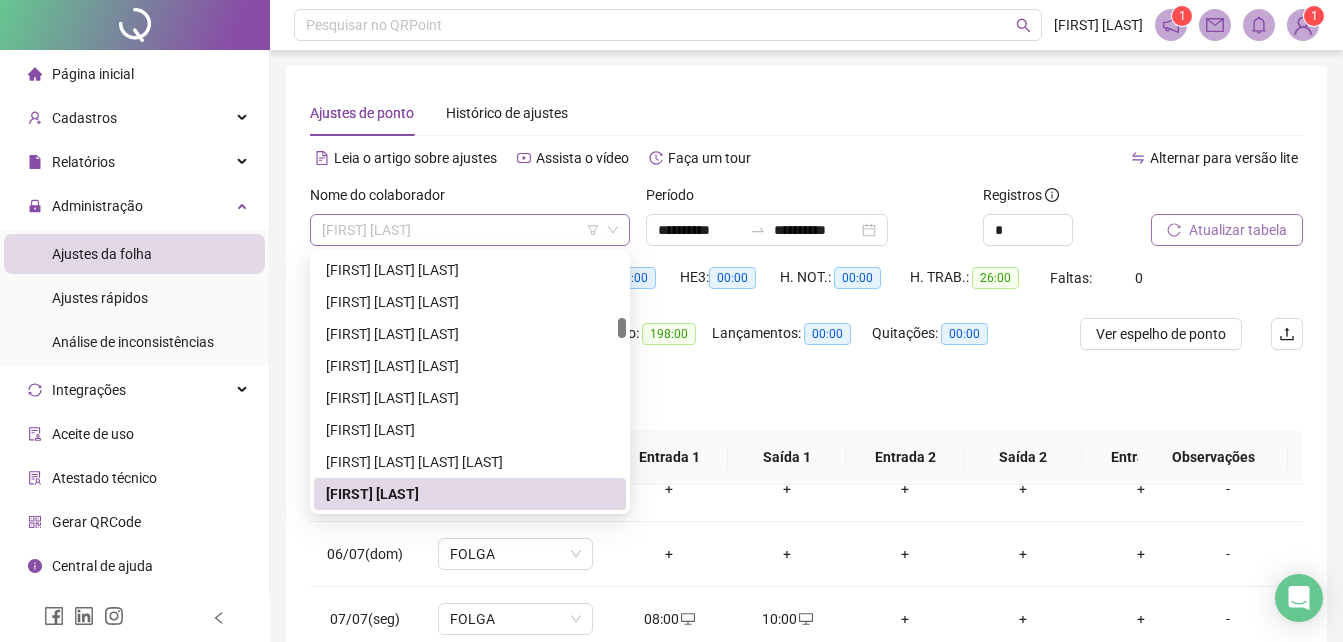 click on "[FIRST] [LAST]" at bounding box center [470, 230] 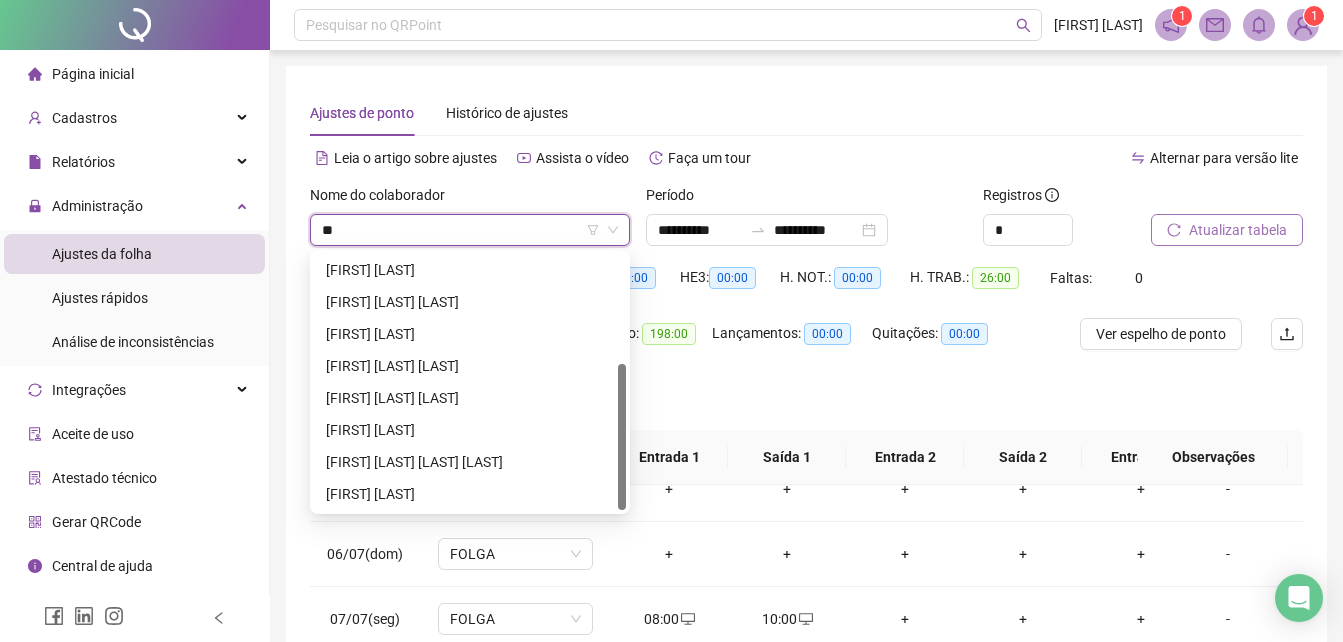 scroll, scrollTop: 0, scrollLeft: 0, axis: both 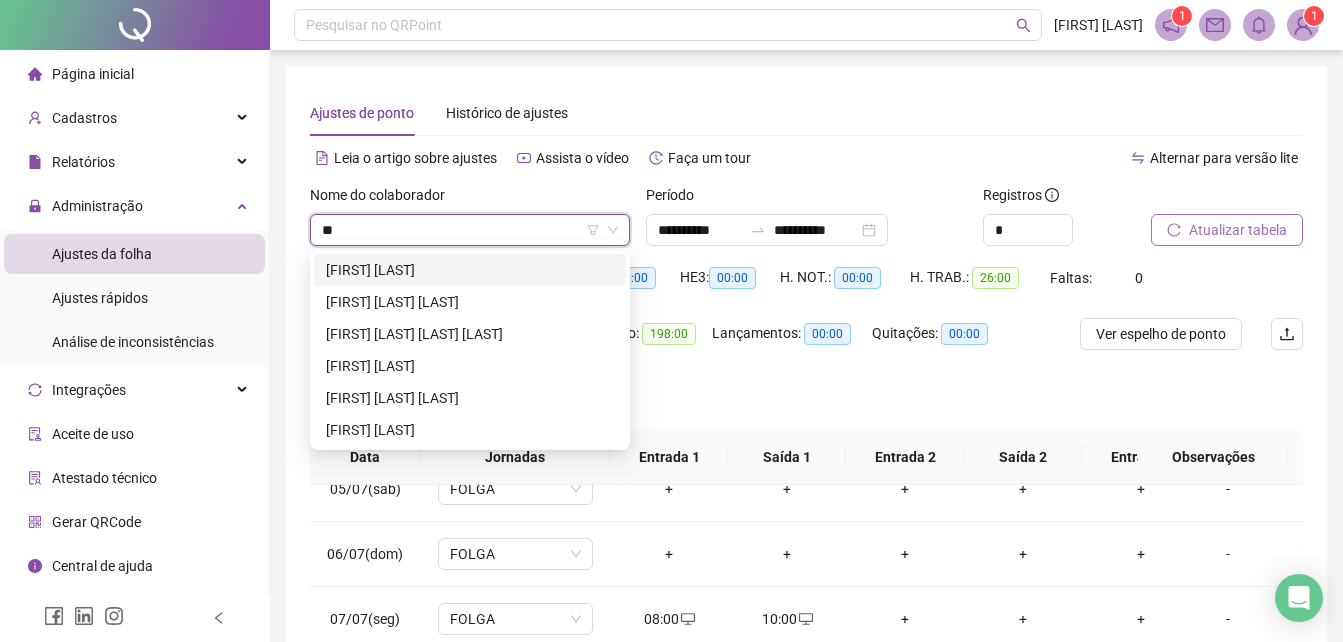 type on "***" 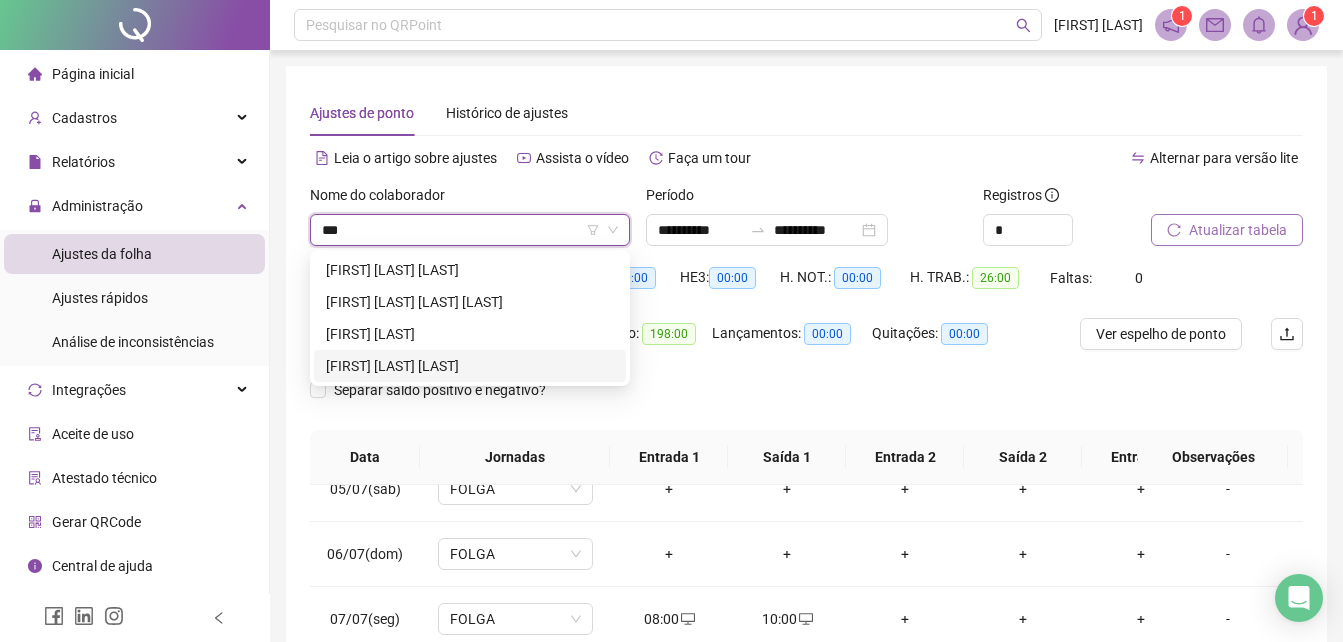 click on "[FIRST] [LAST] [LAST]" at bounding box center (470, 366) 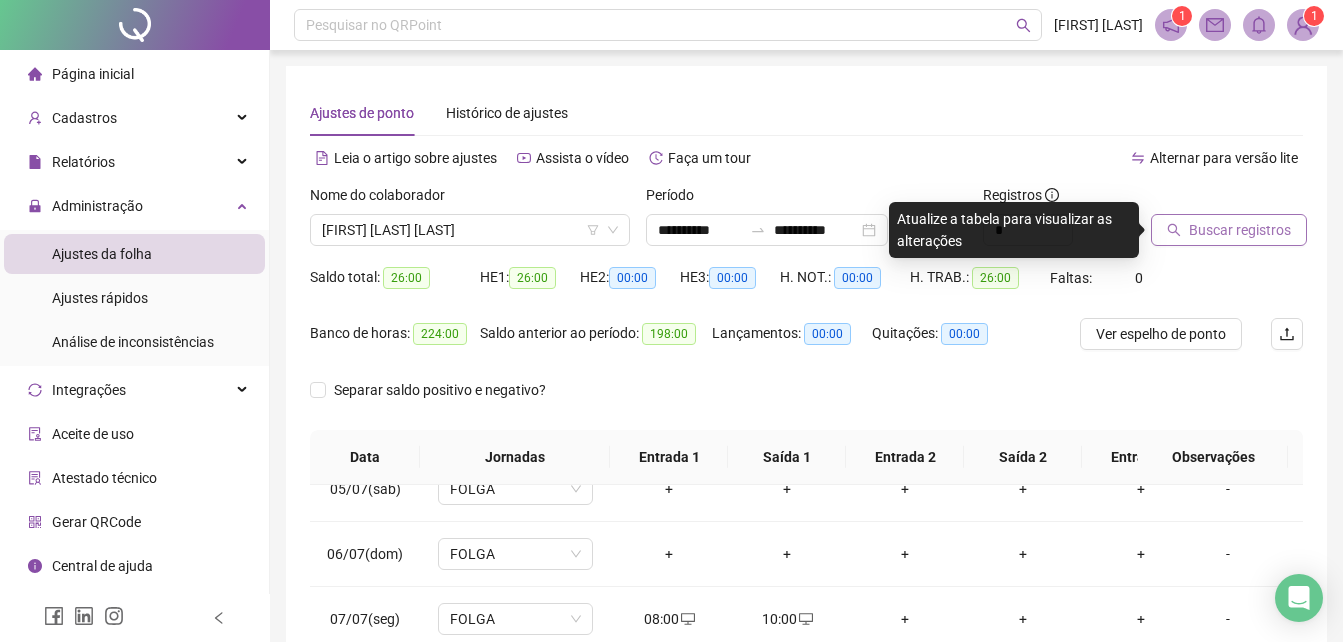 click on "Buscar registros" at bounding box center (1240, 230) 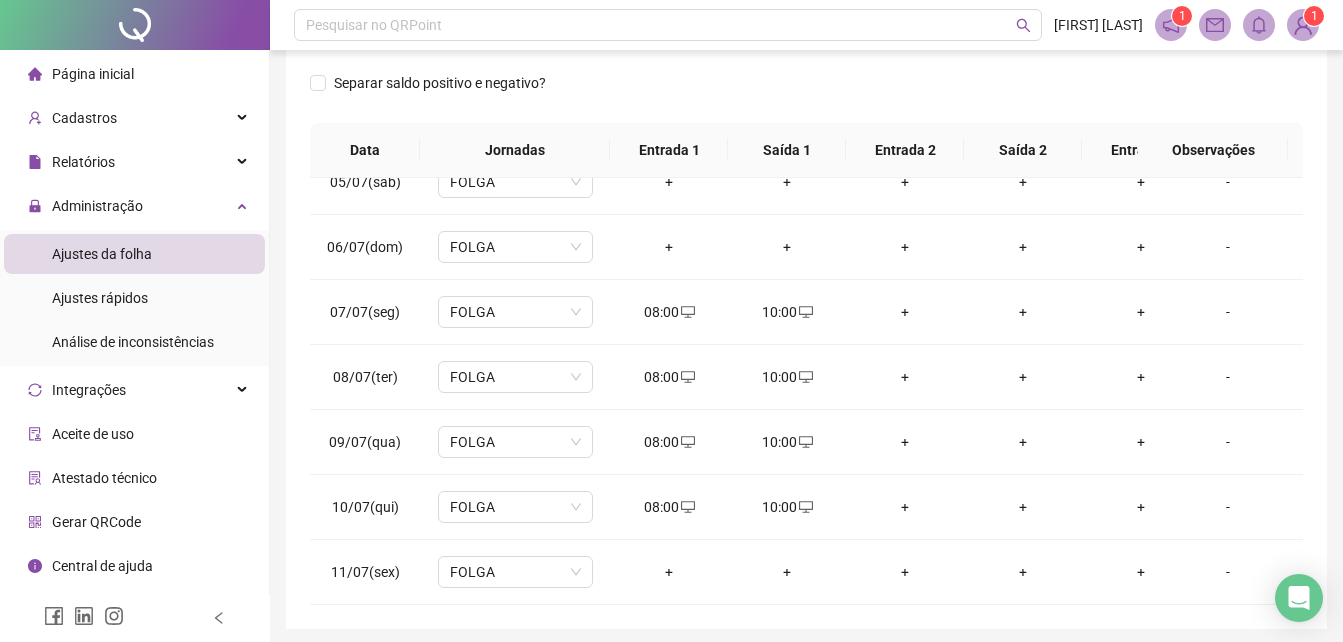 scroll, scrollTop: 380, scrollLeft: 0, axis: vertical 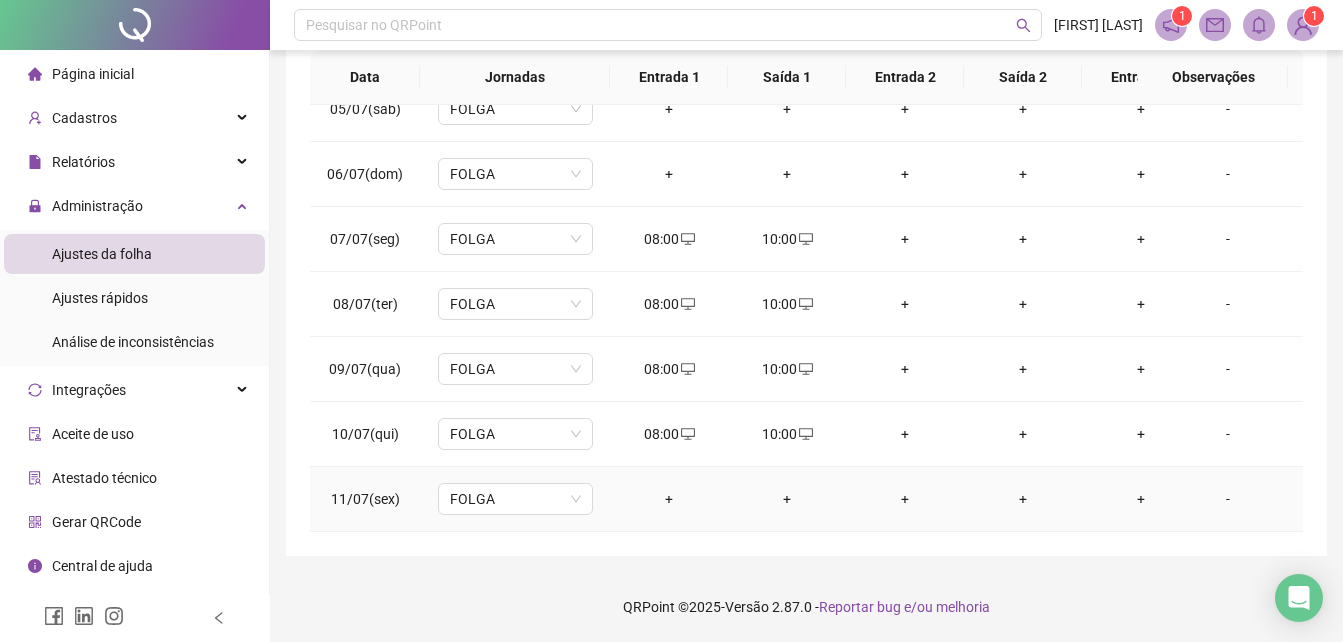 click on "+" at bounding box center (669, 499) 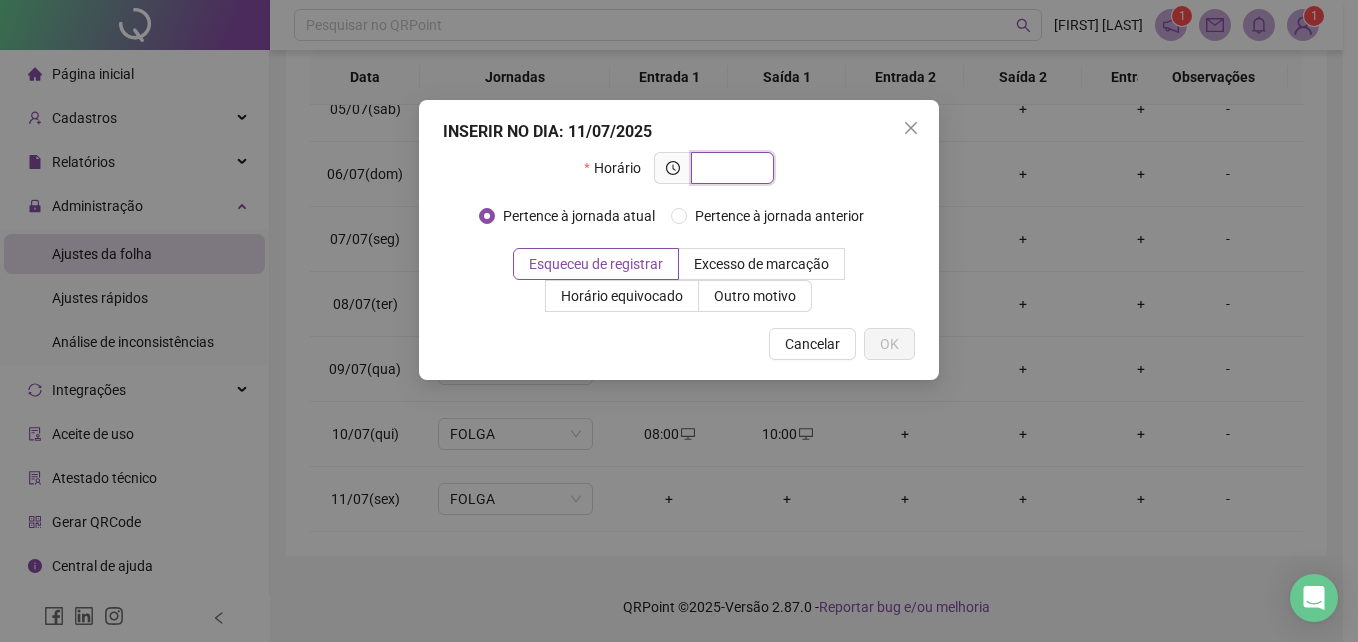 click at bounding box center [730, 168] 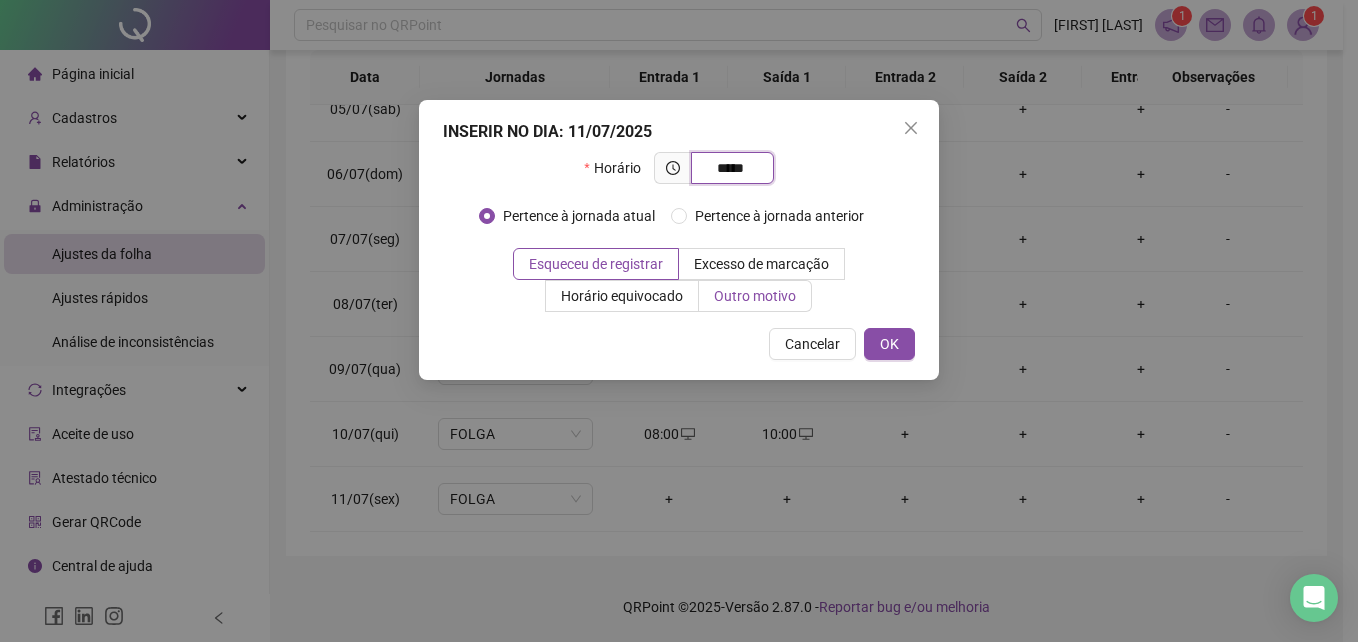 type on "*****" 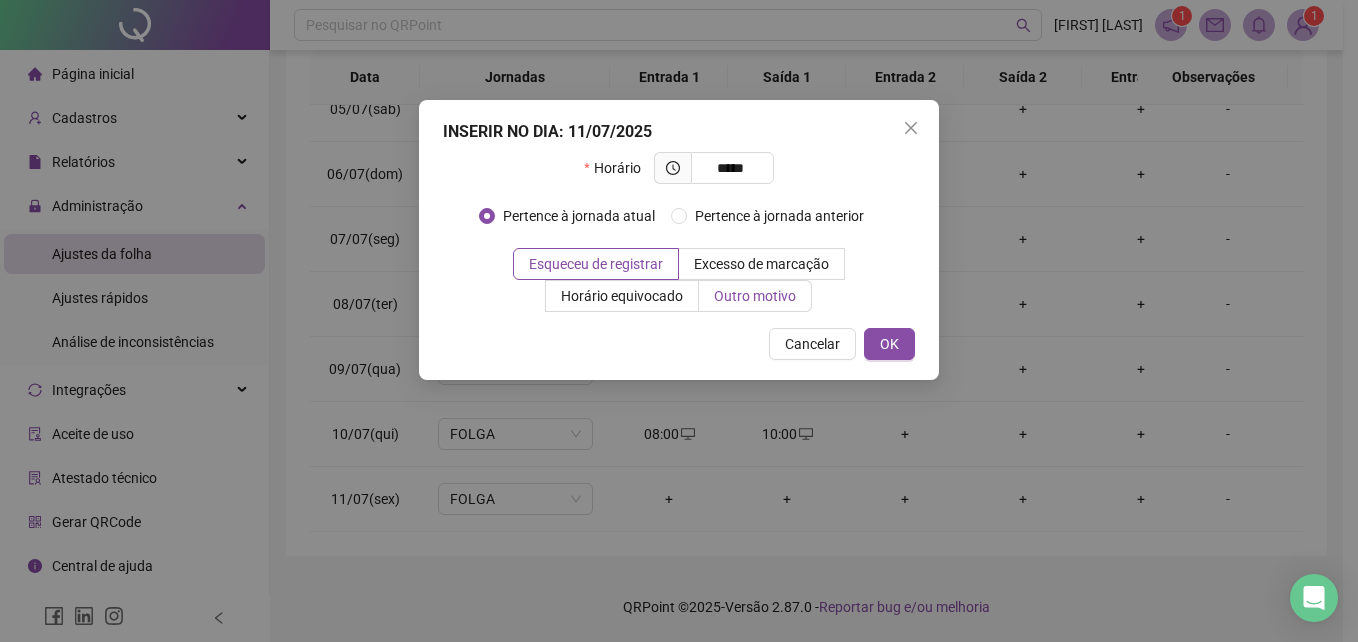 click on "Outro motivo" at bounding box center (755, 296) 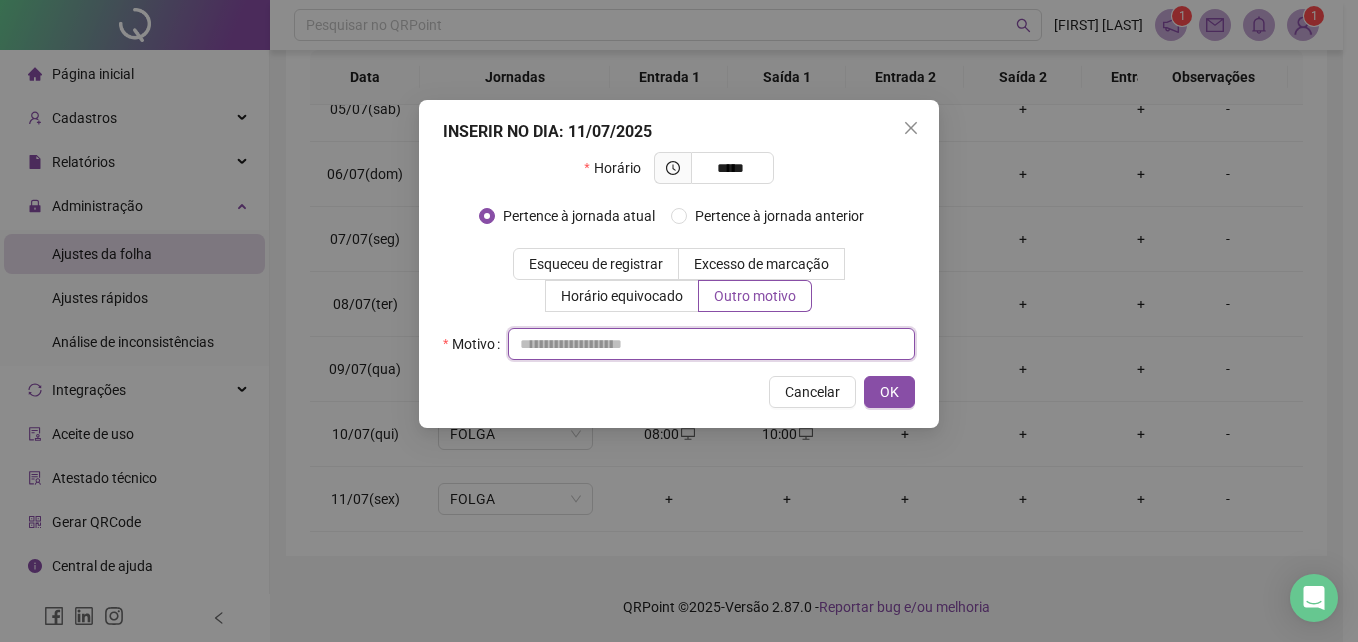 click at bounding box center [711, 344] 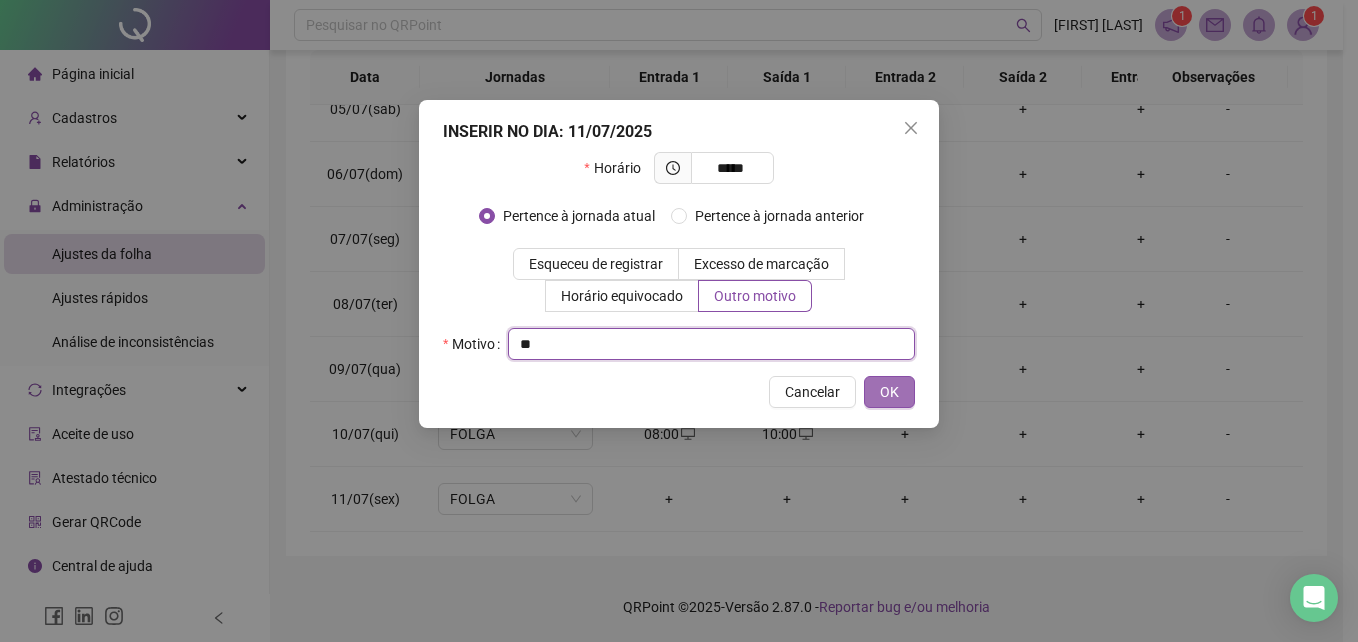 type on "**" 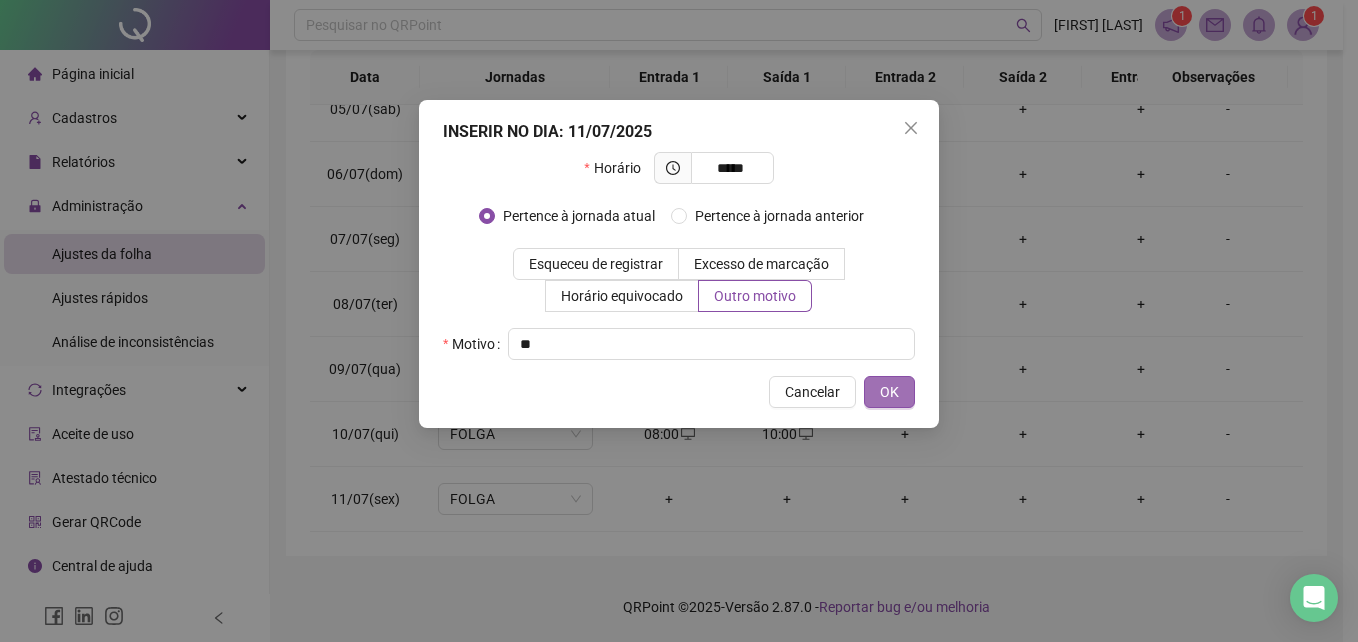 click on "OK" at bounding box center [889, 392] 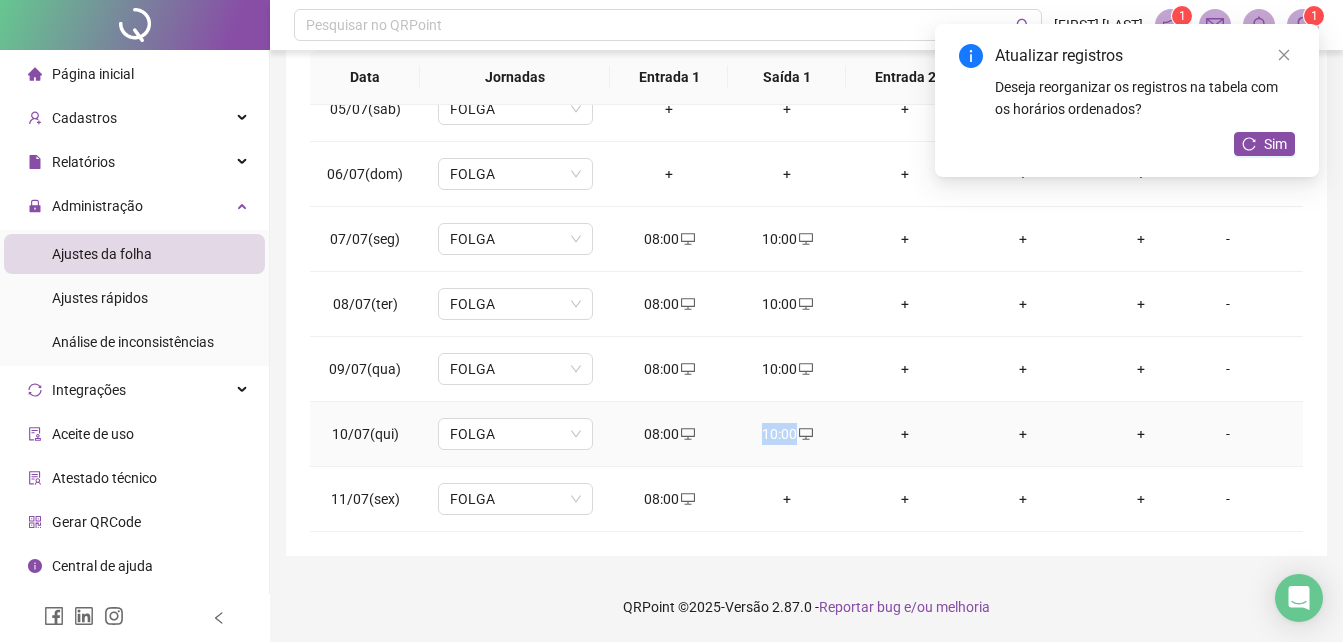 drag, startPoint x: 760, startPoint y: 427, endPoint x: 804, endPoint y: 420, distance: 44.553337 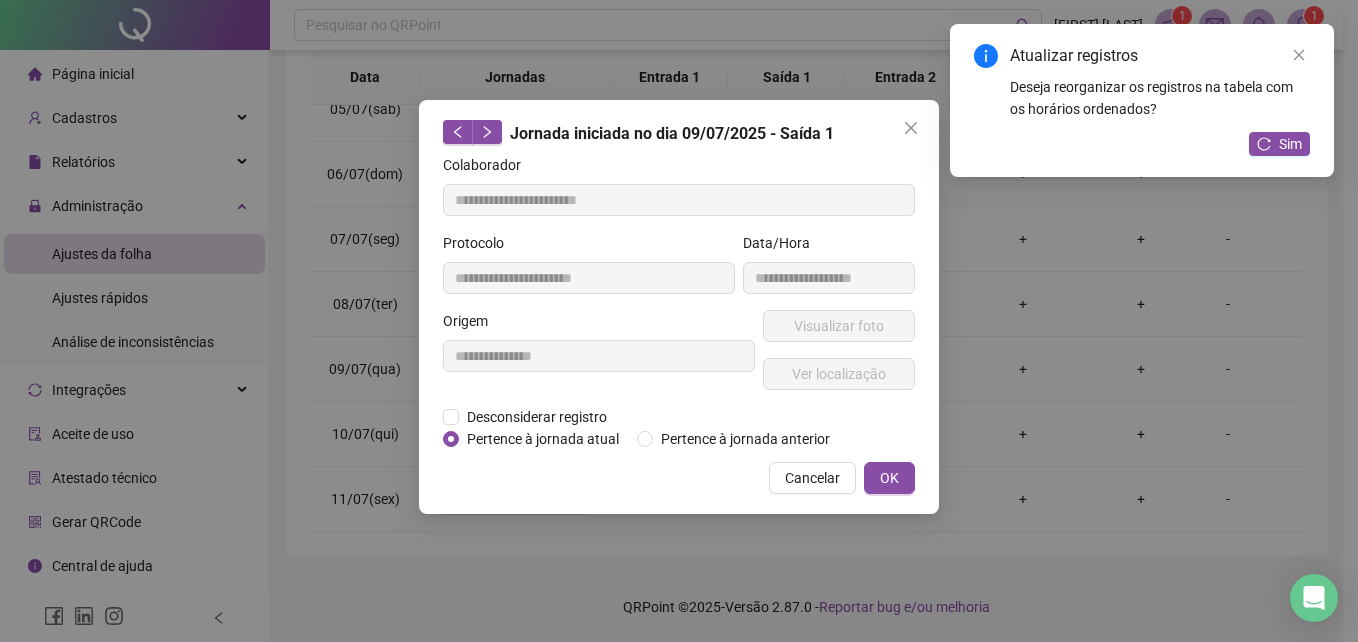 type on "**********" 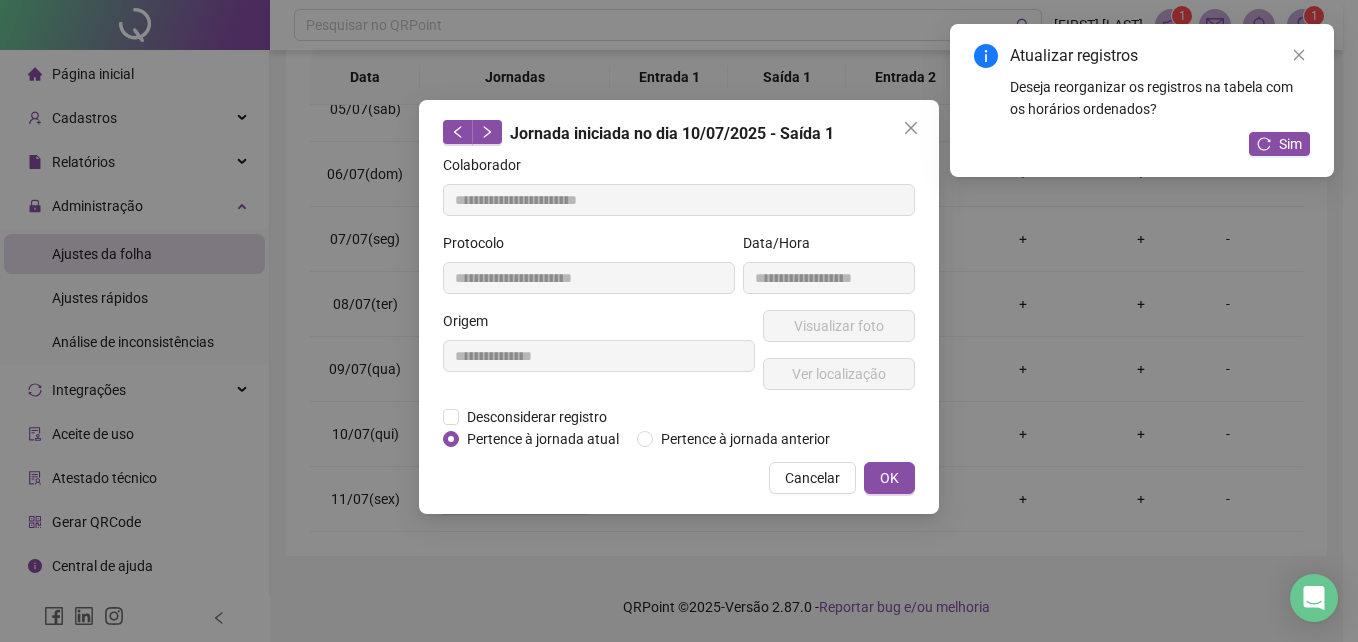copy on "10:00" 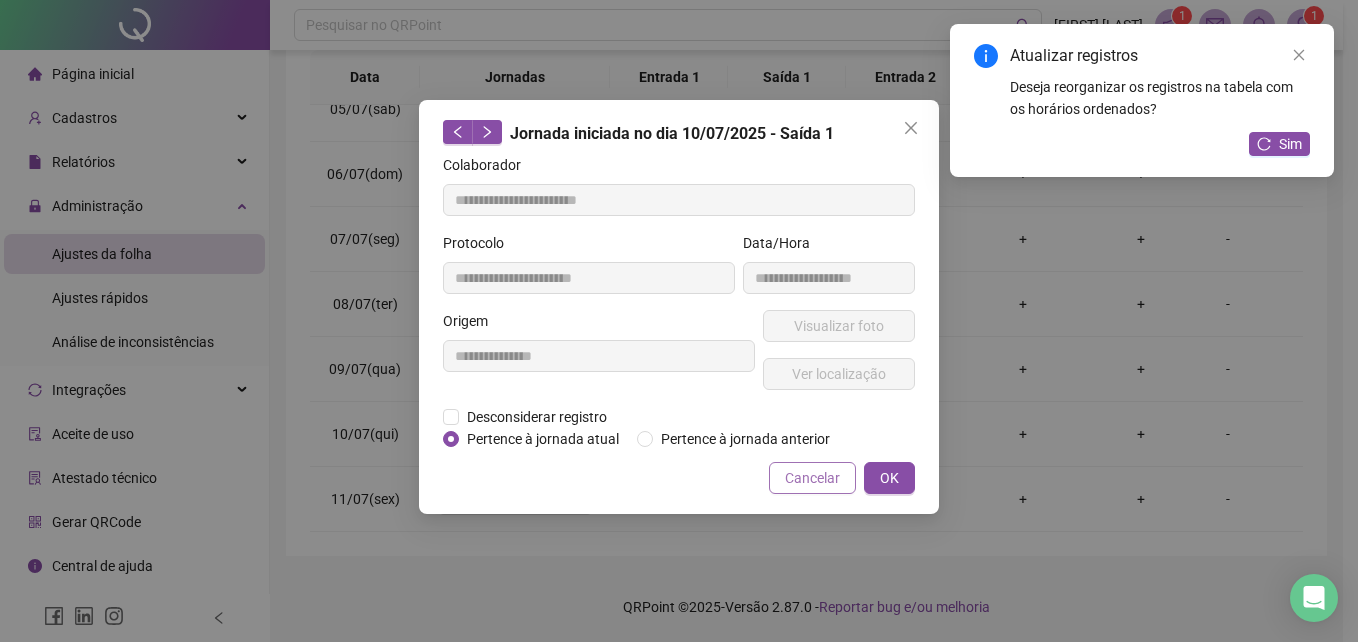 click on "Cancelar" at bounding box center (812, 478) 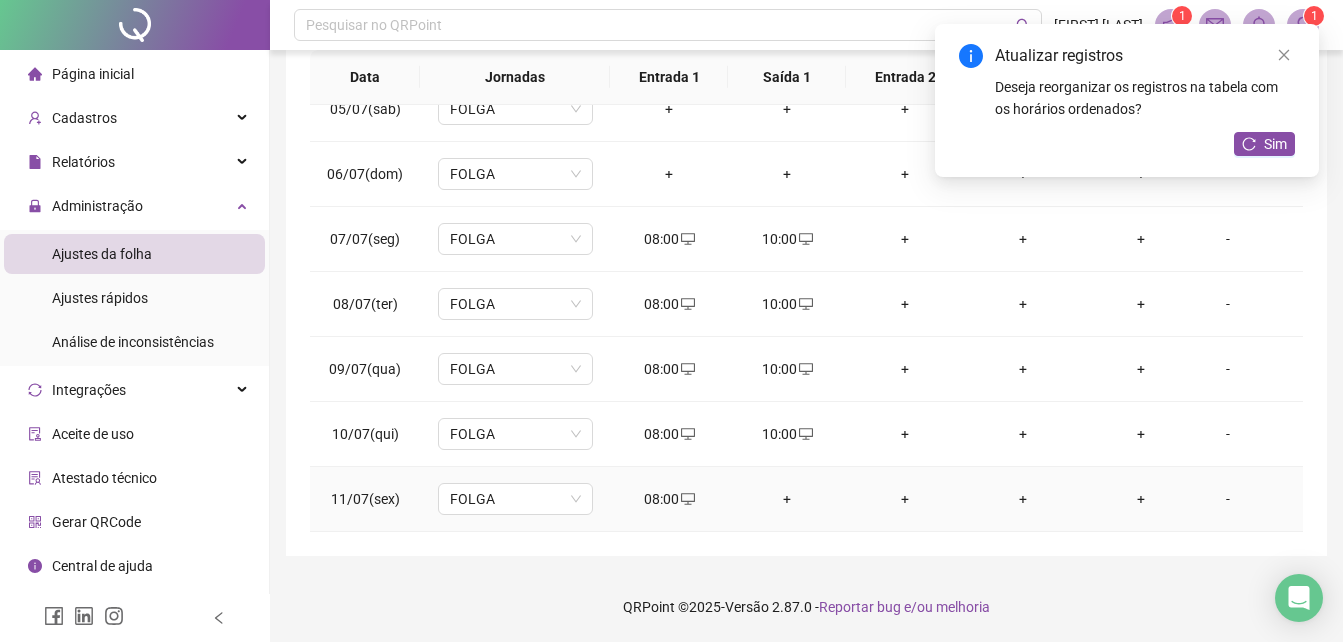 click on "+" at bounding box center (787, 499) 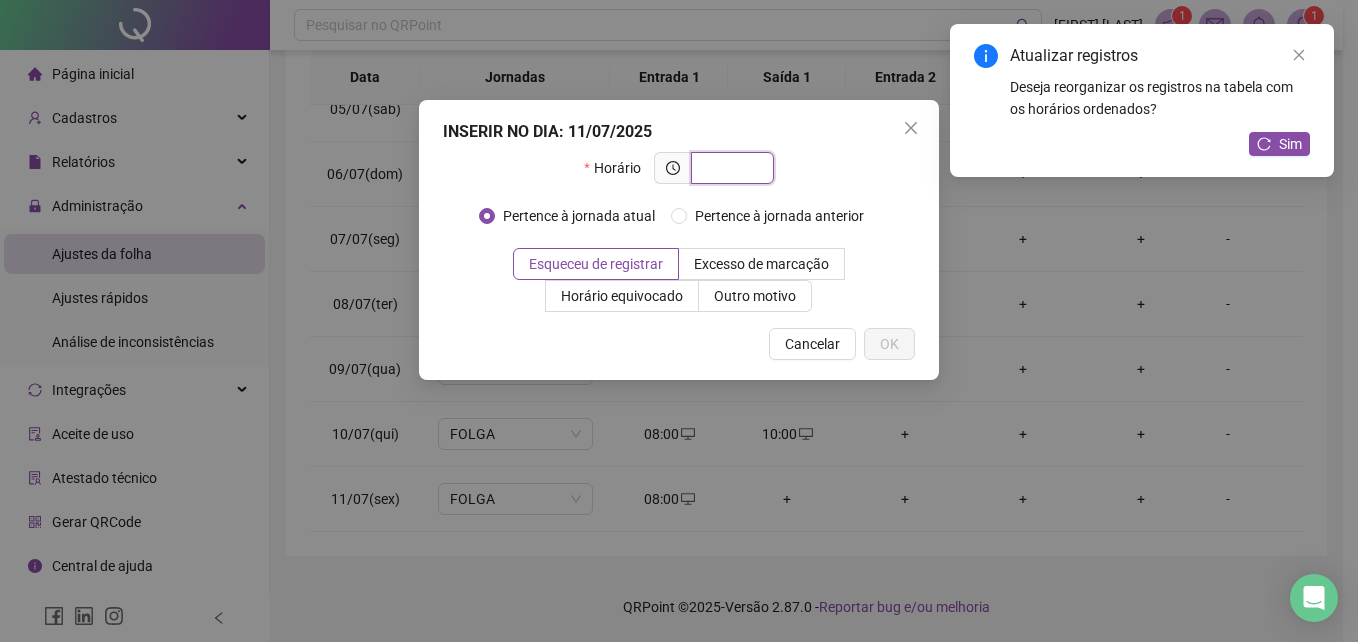 click at bounding box center [730, 168] 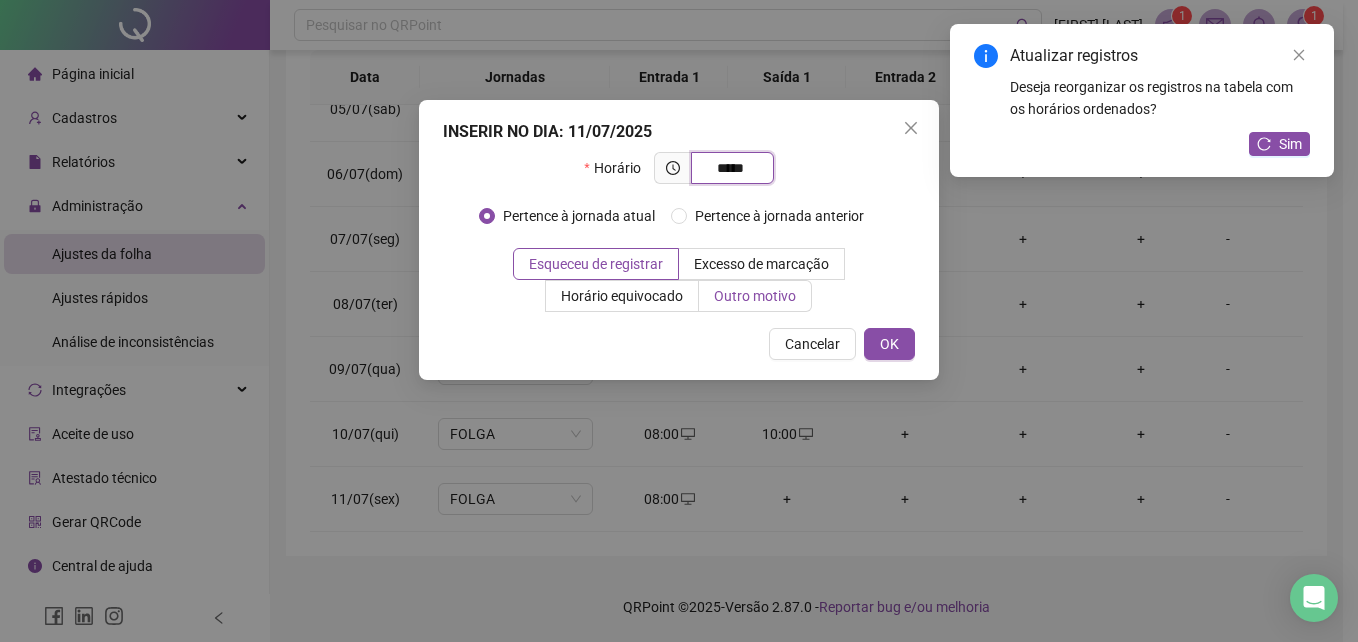 type on "*****" 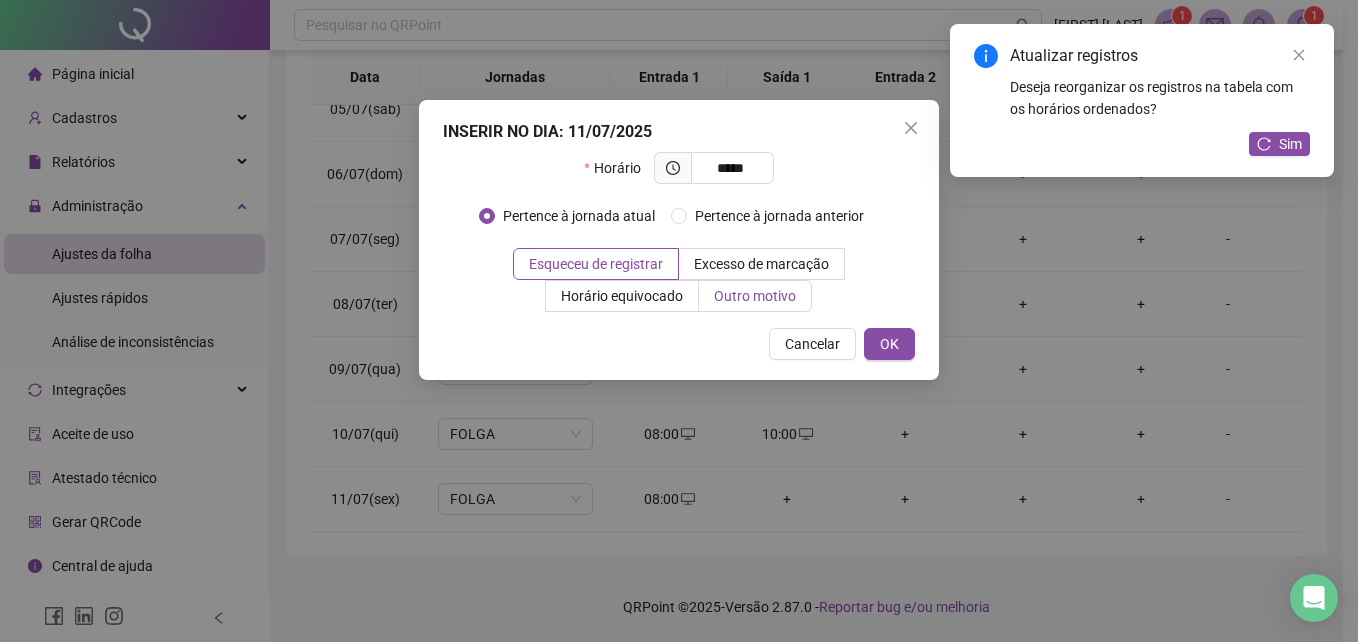 click on "Outro motivo" at bounding box center [755, 296] 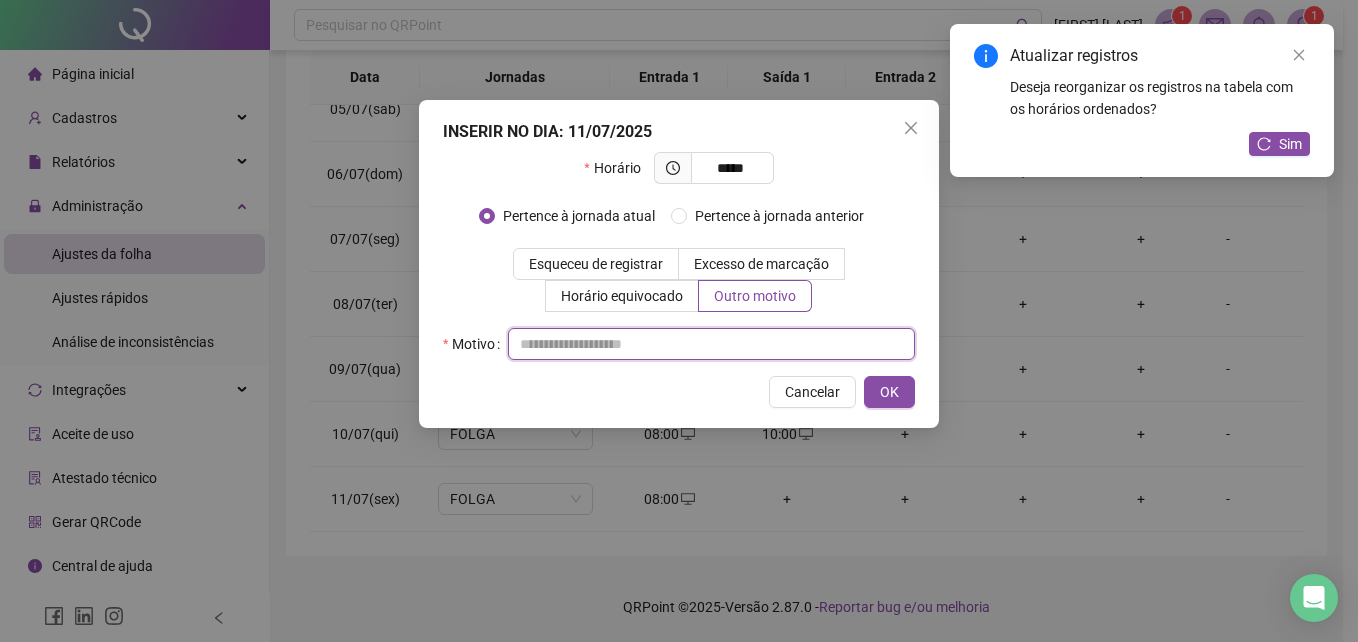 click at bounding box center (711, 344) 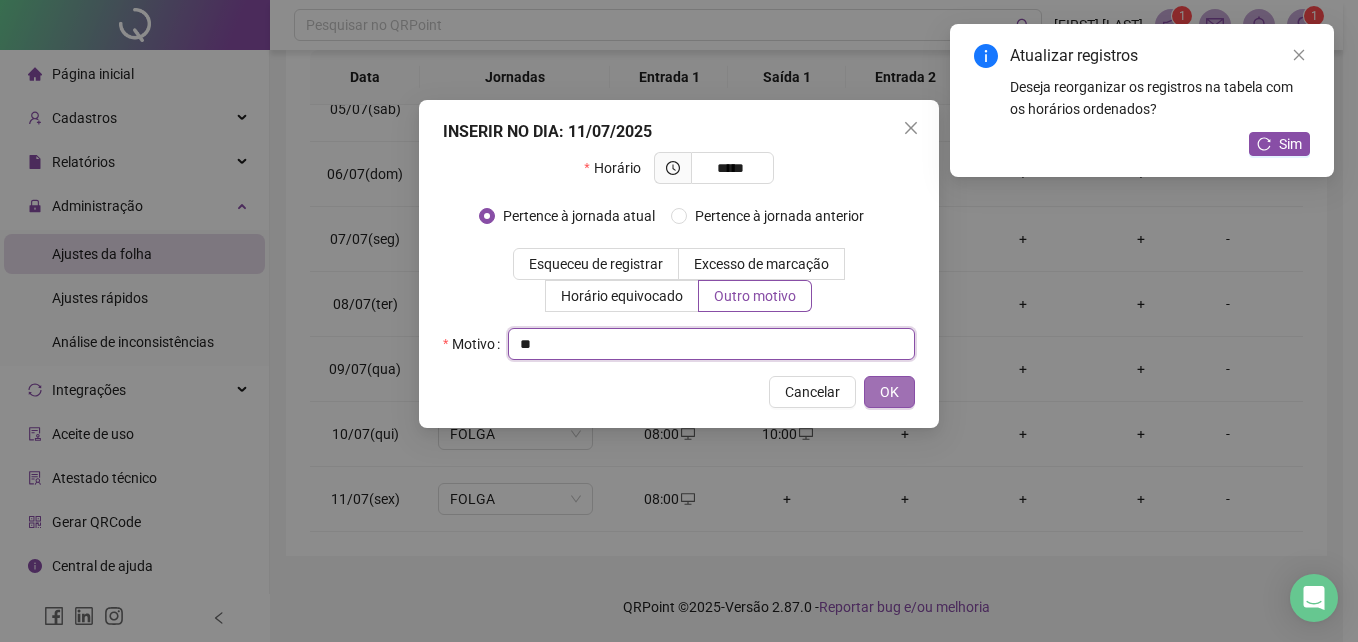 type on "**" 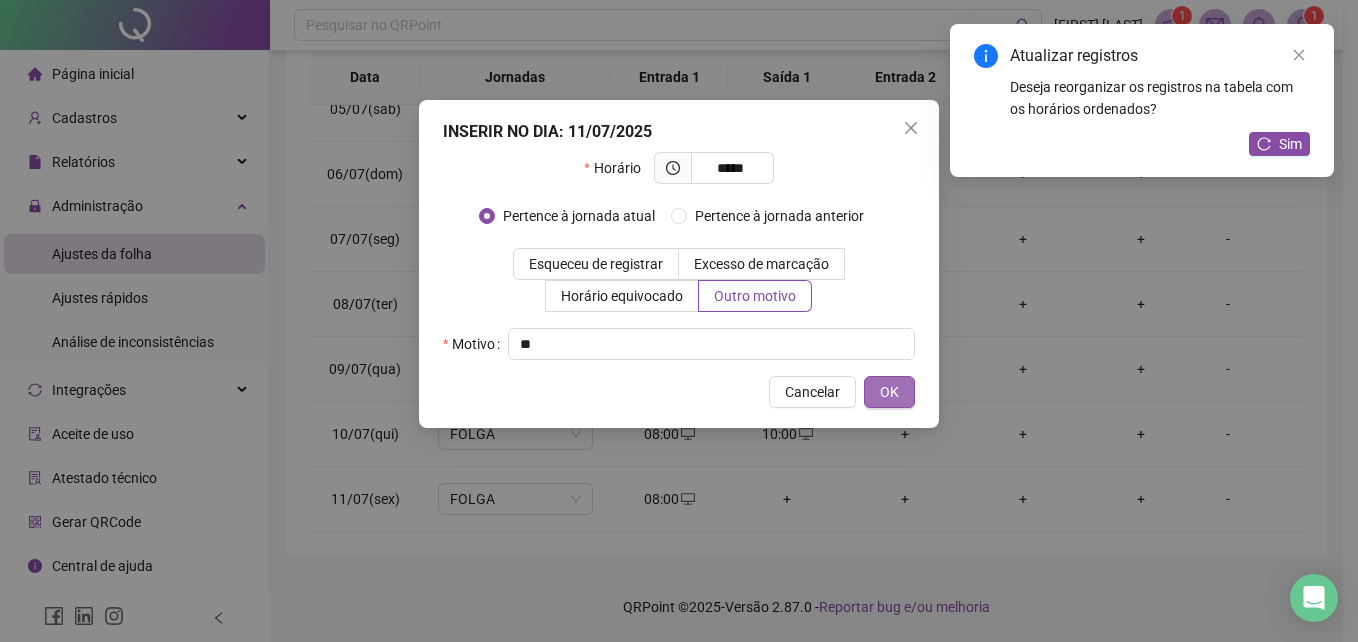 click on "OK" at bounding box center (889, 392) 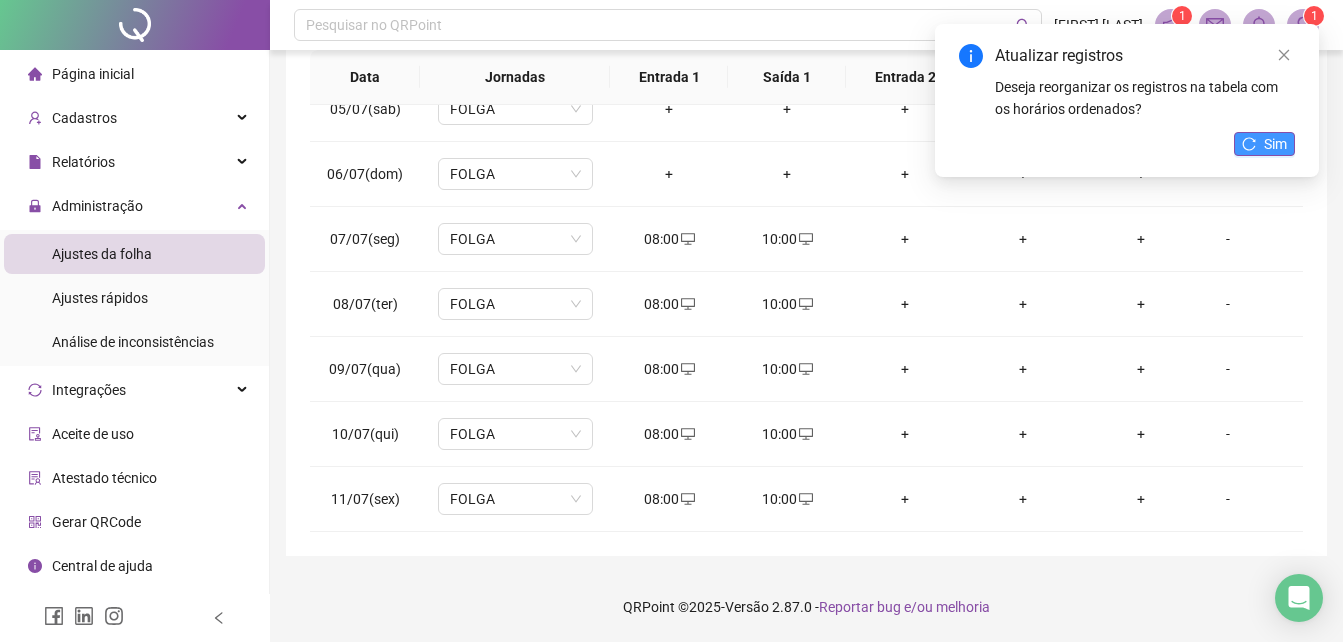 click on "Sim" at bounding box center [1275, 144] 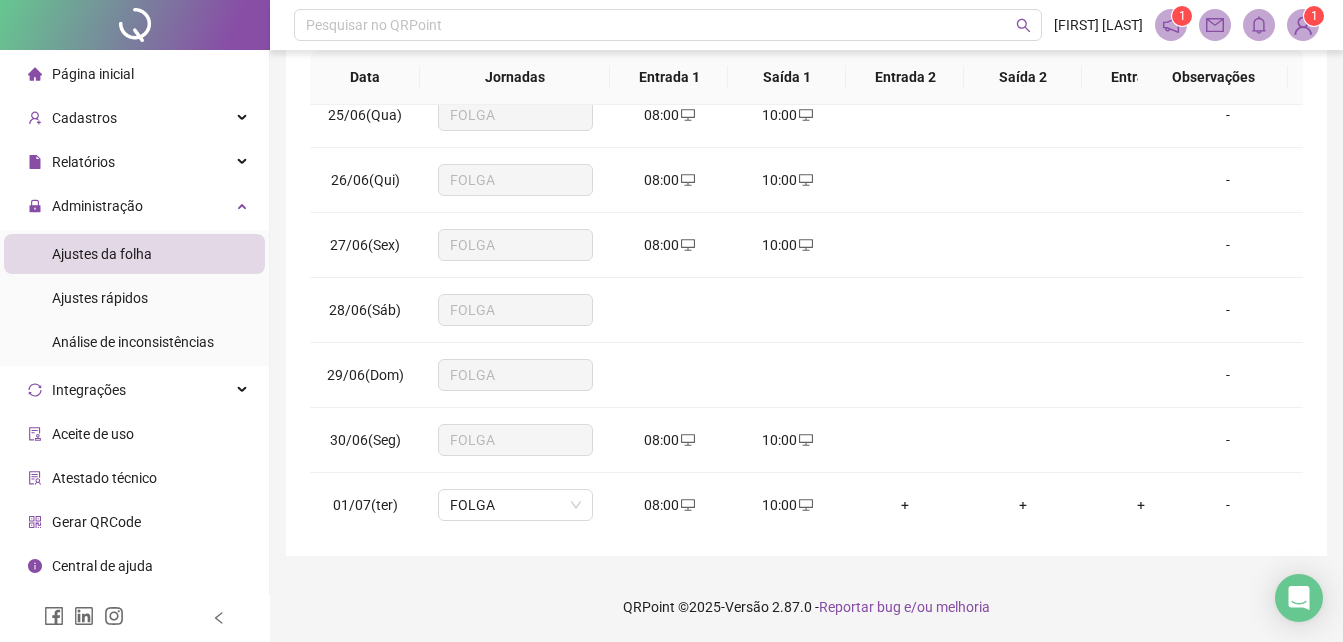 scroll, scrollTop: 0, scrollLeft: 0, axis: both 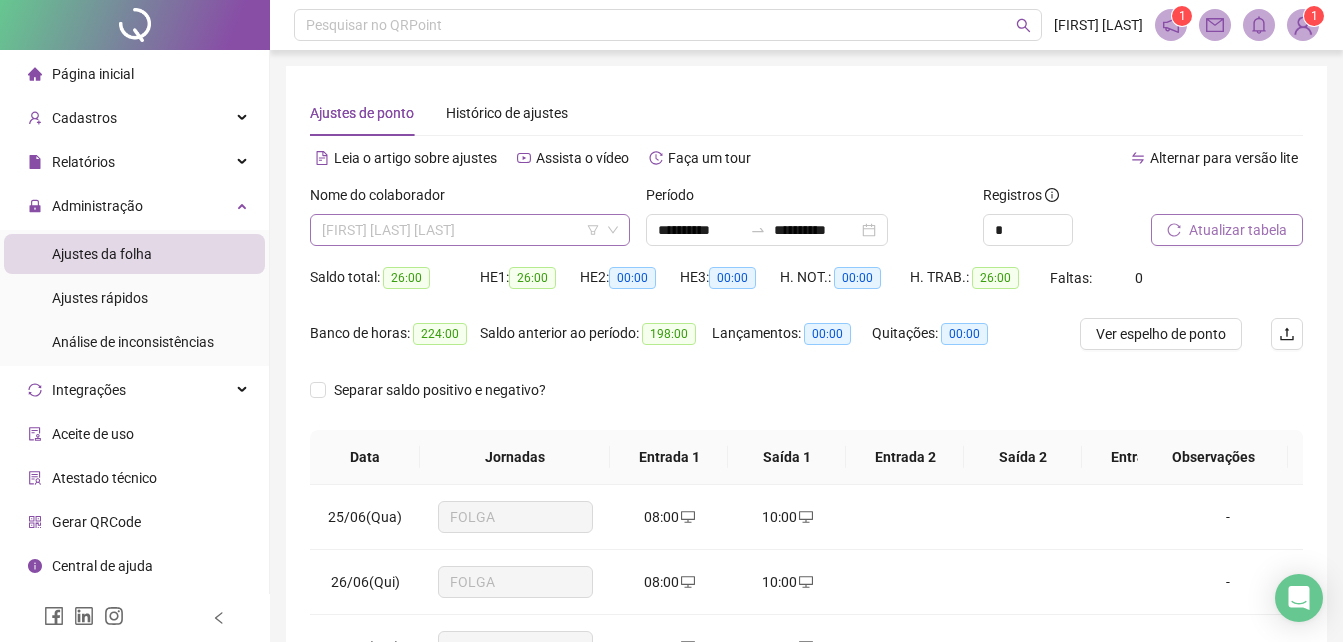click on "[FIRST] [LAST] [LAST]" at bounding box center [470, 230] 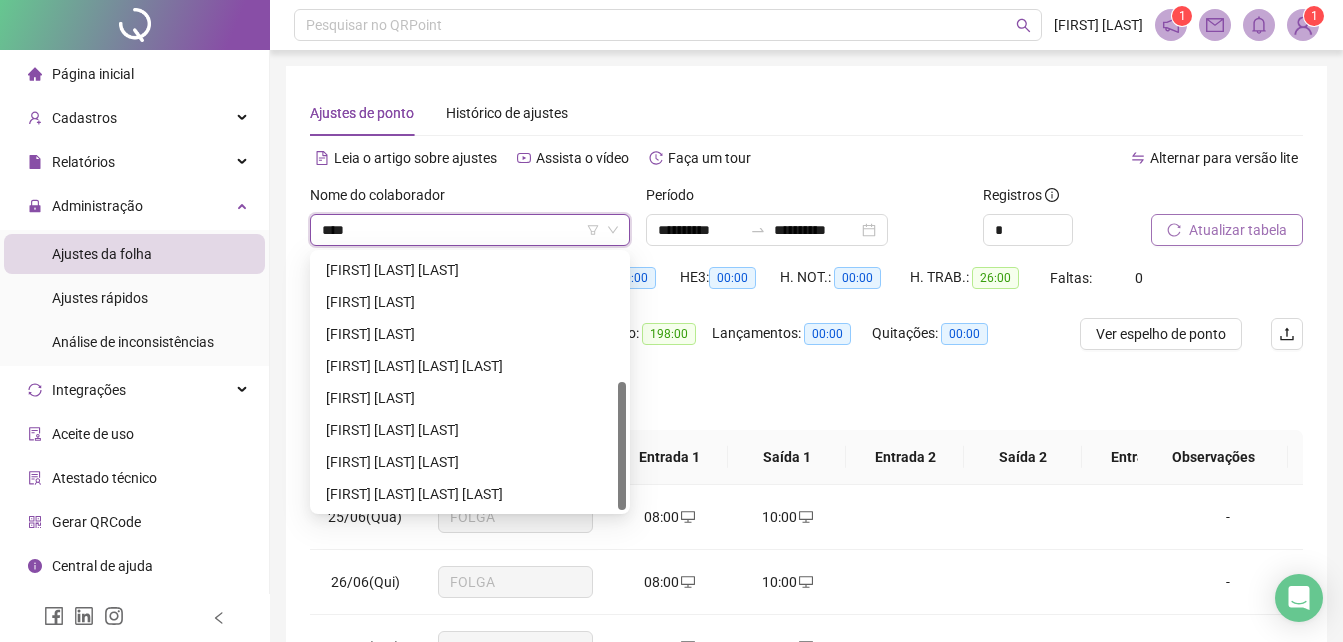 scroll, scrollTop: 64, scrollLeft: 0, axis: vertical 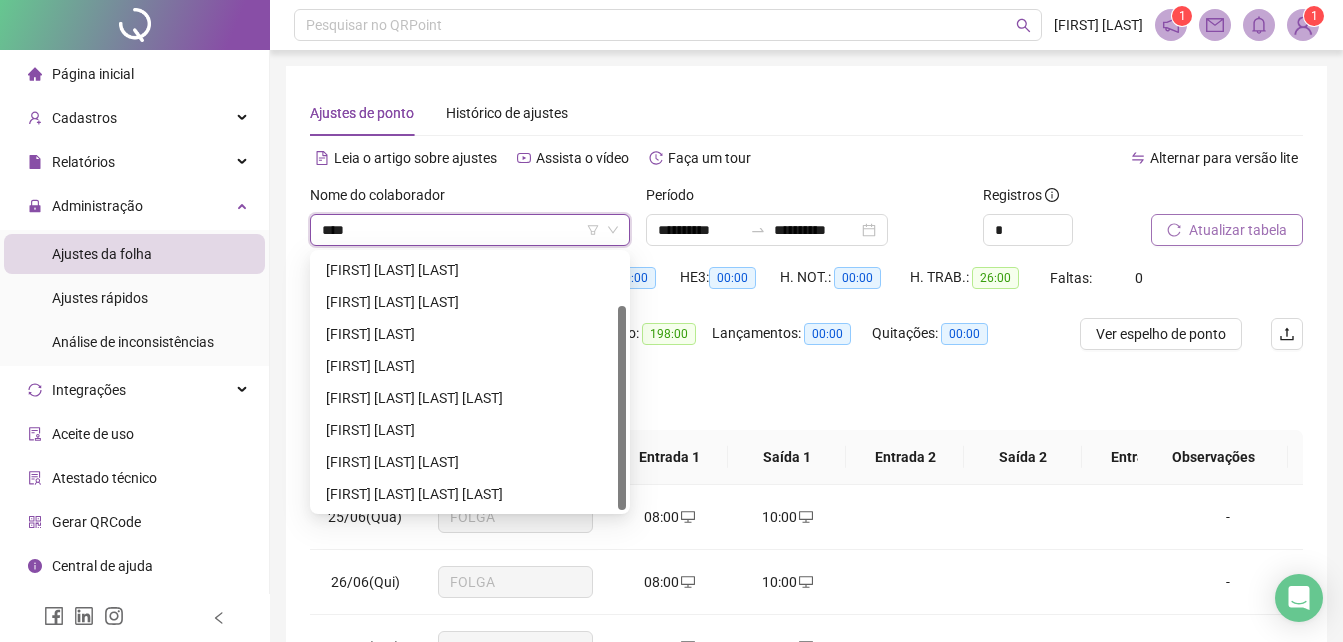 type on "*****" 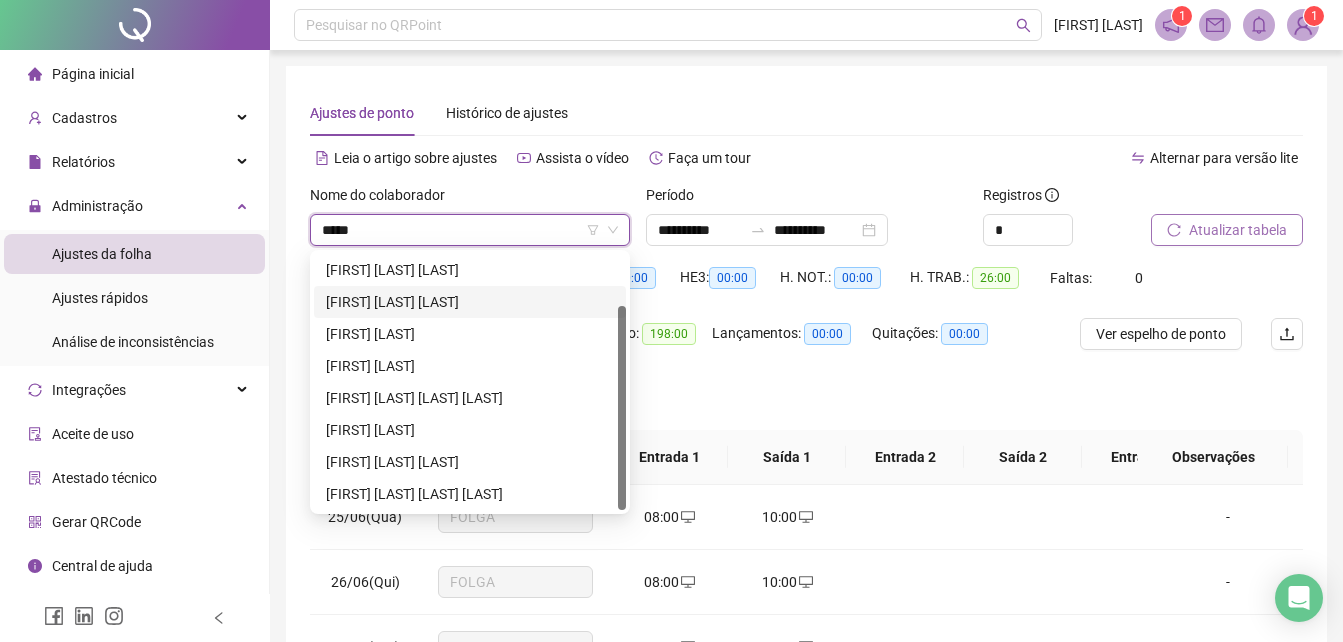 click on "[FIRST] [LAST] [LAST]" at bounding box center (470, 302) 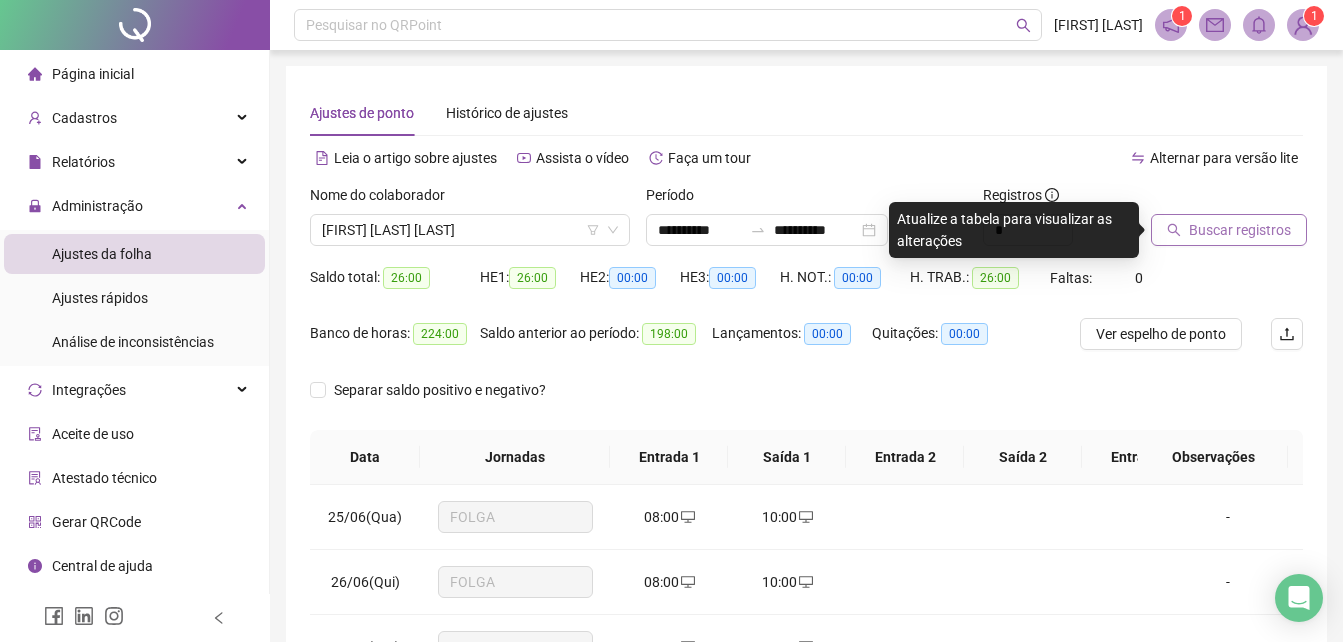 click on "Buscar registros" at bounding box center [1240, 230] 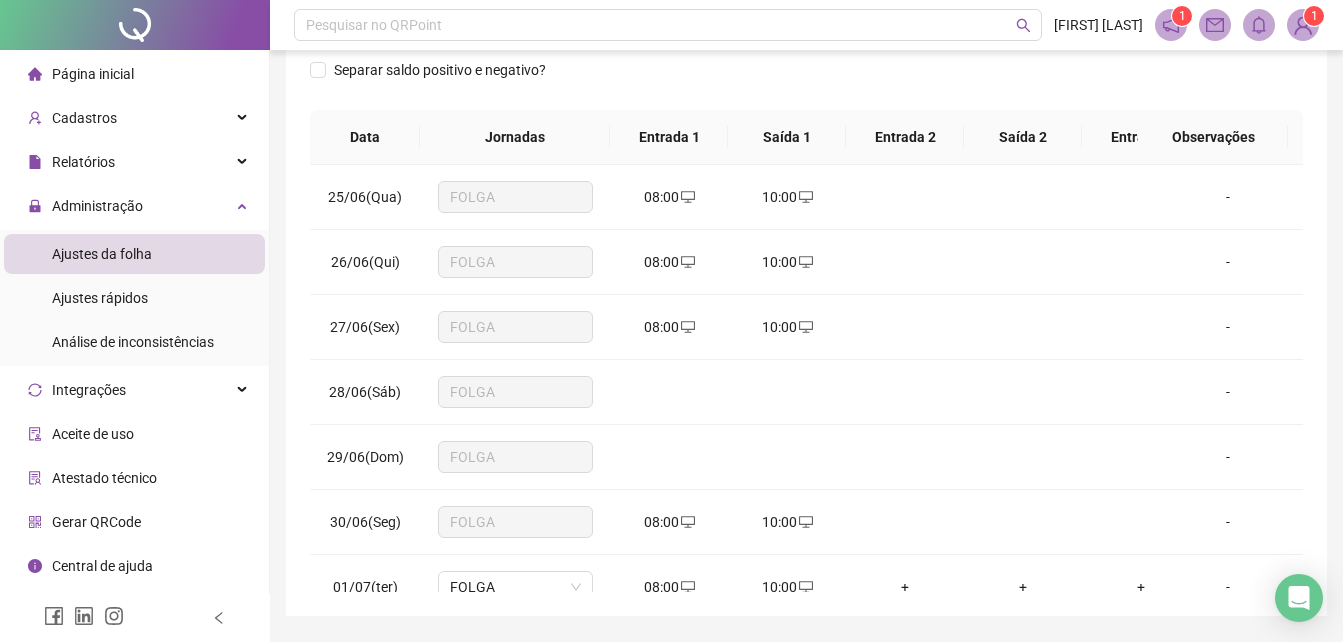 scroll, scrollTop: 380, scrollLeft: 0, axis: vertical 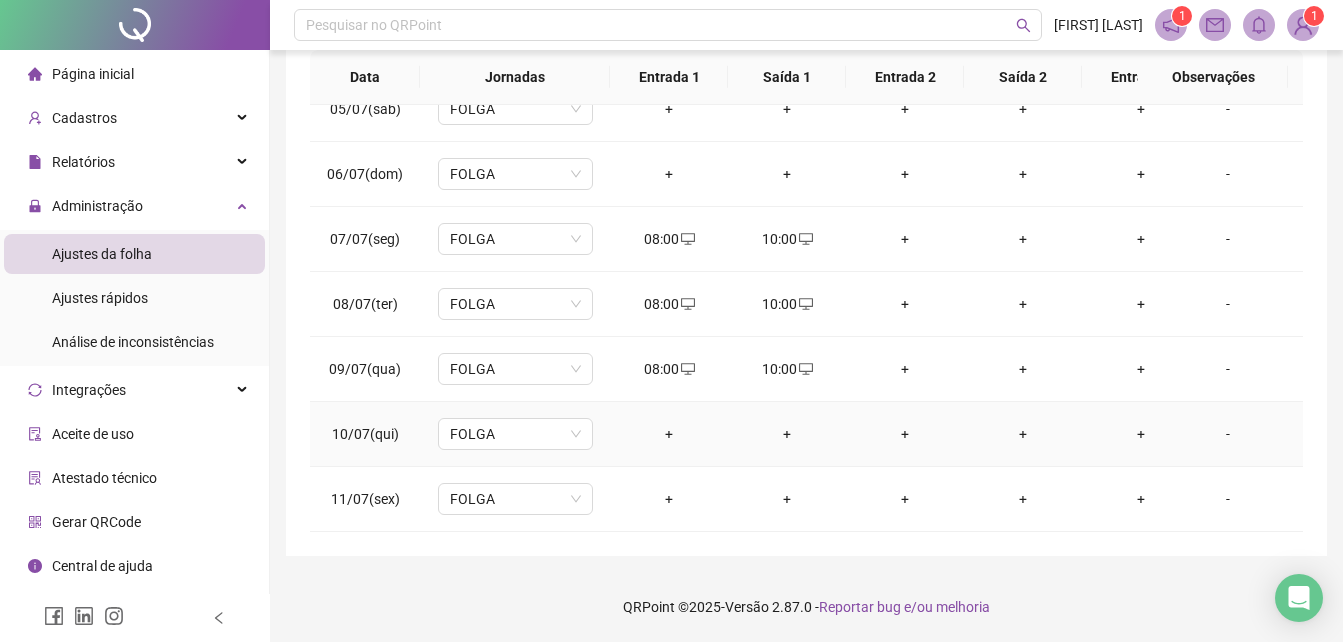 click on "+" at bounding box center (669, 434) 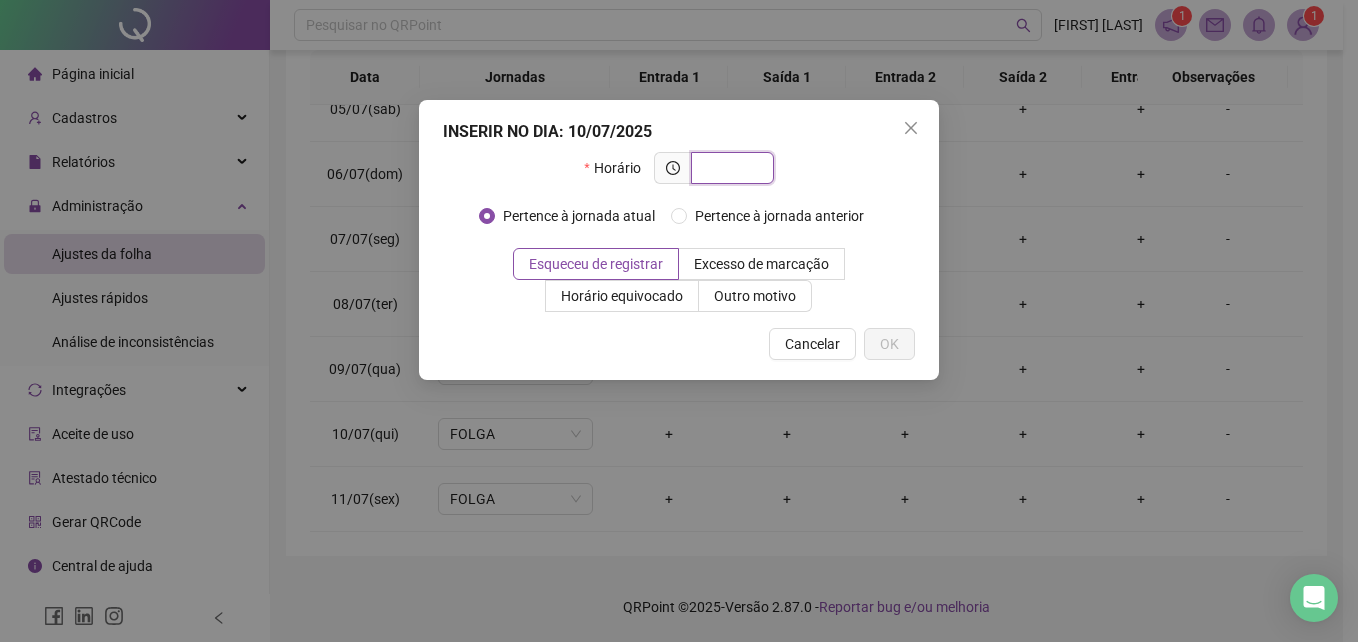 click at bounding box center (730, 168) 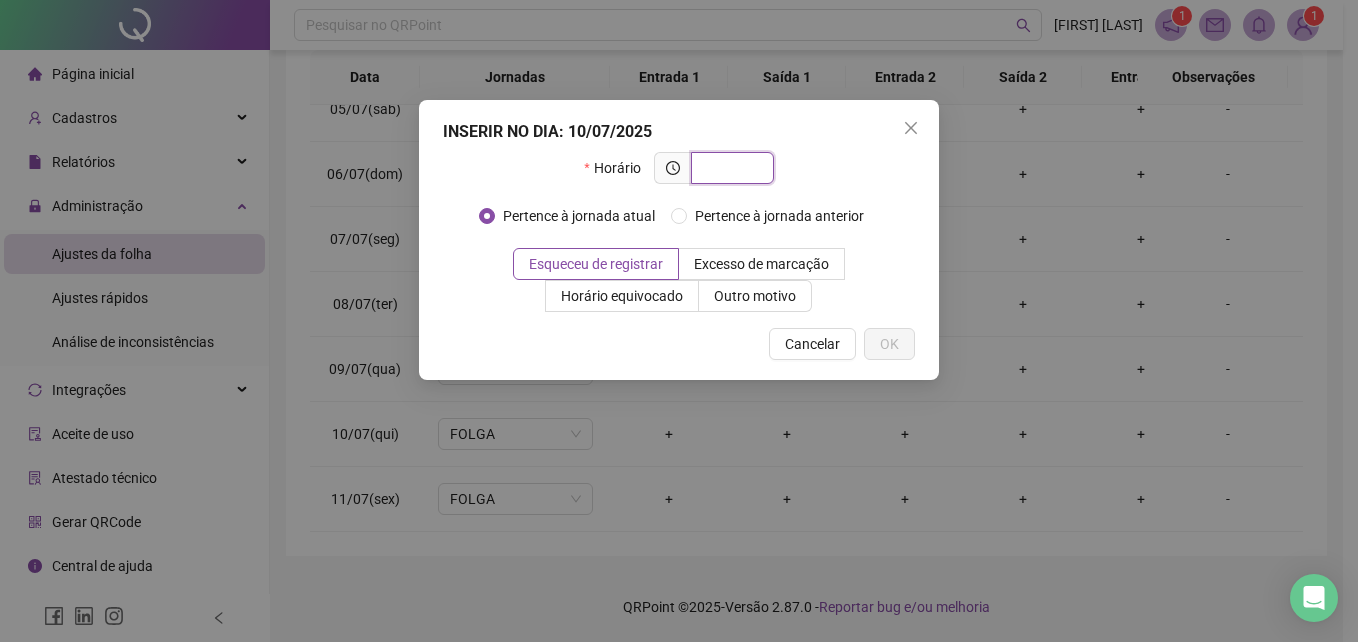 paste on "*****" 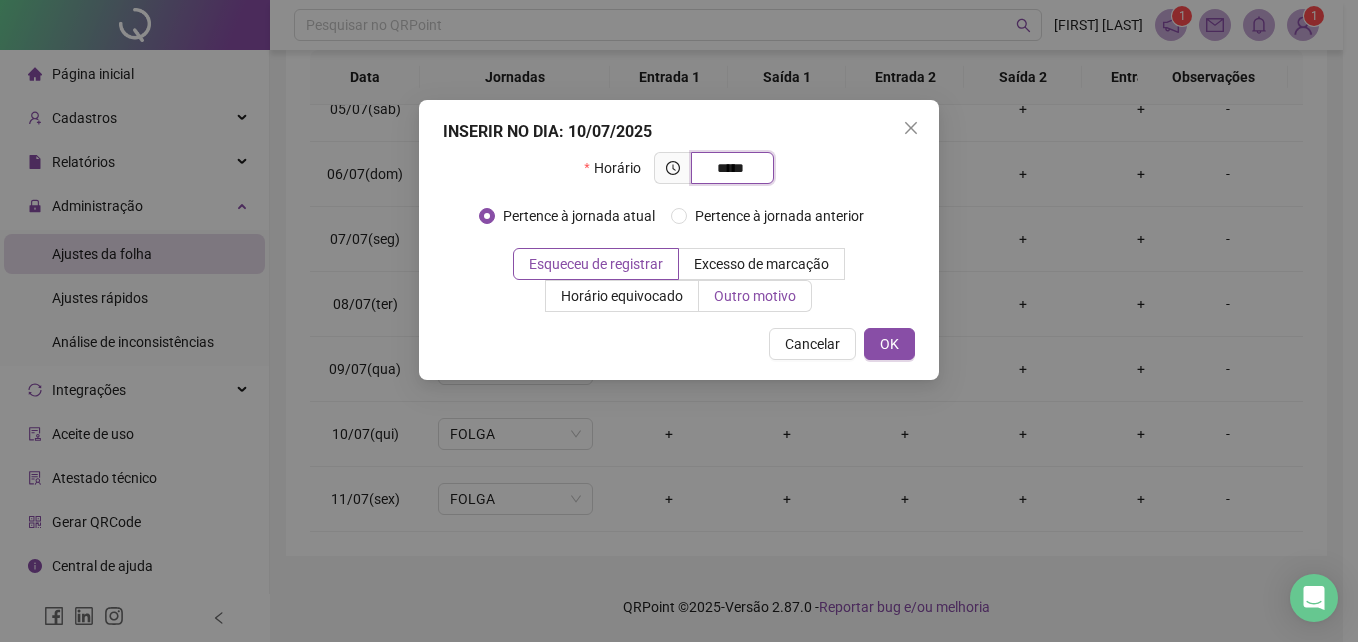 type on "*****" 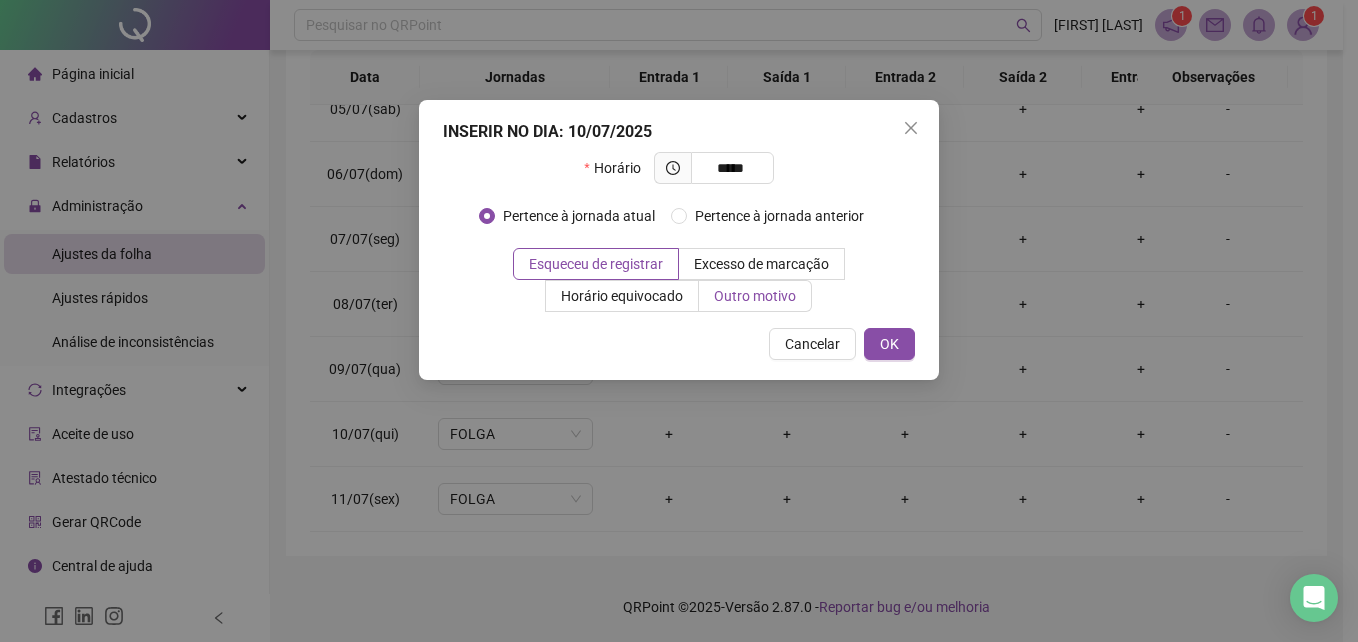 click on "Outro motivo" at bounding box center (755, 296) 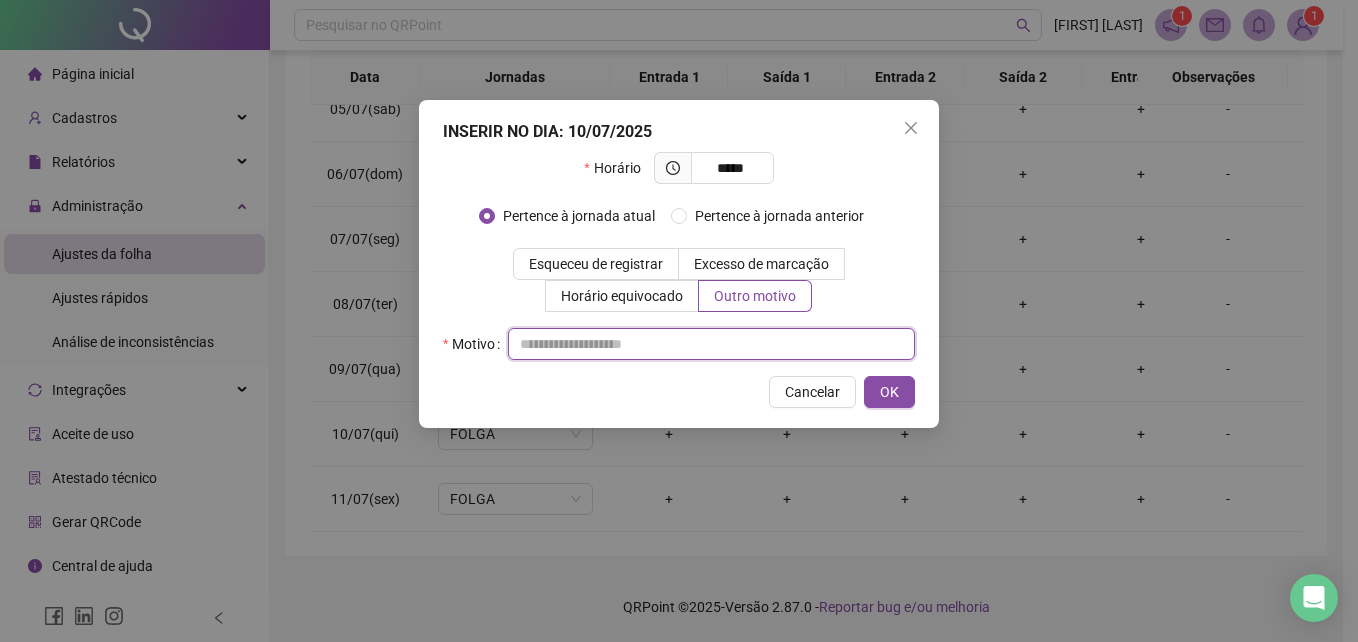 click at bounding box center (711, 344) 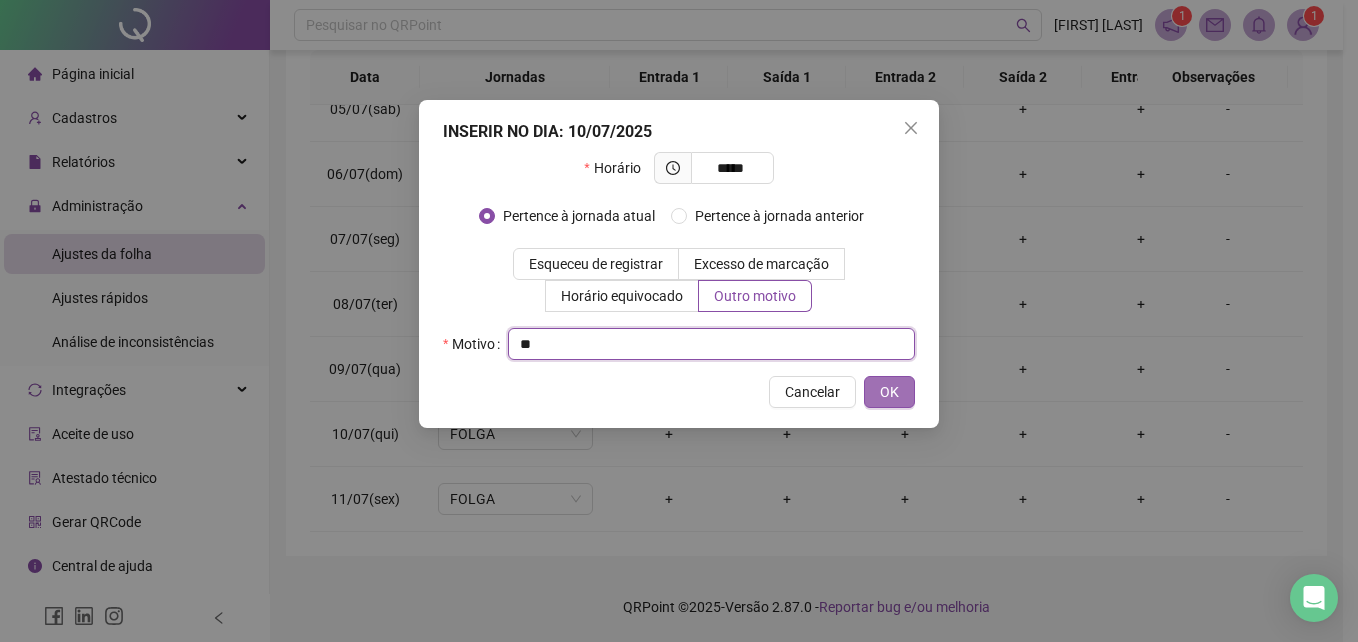 type on "**" 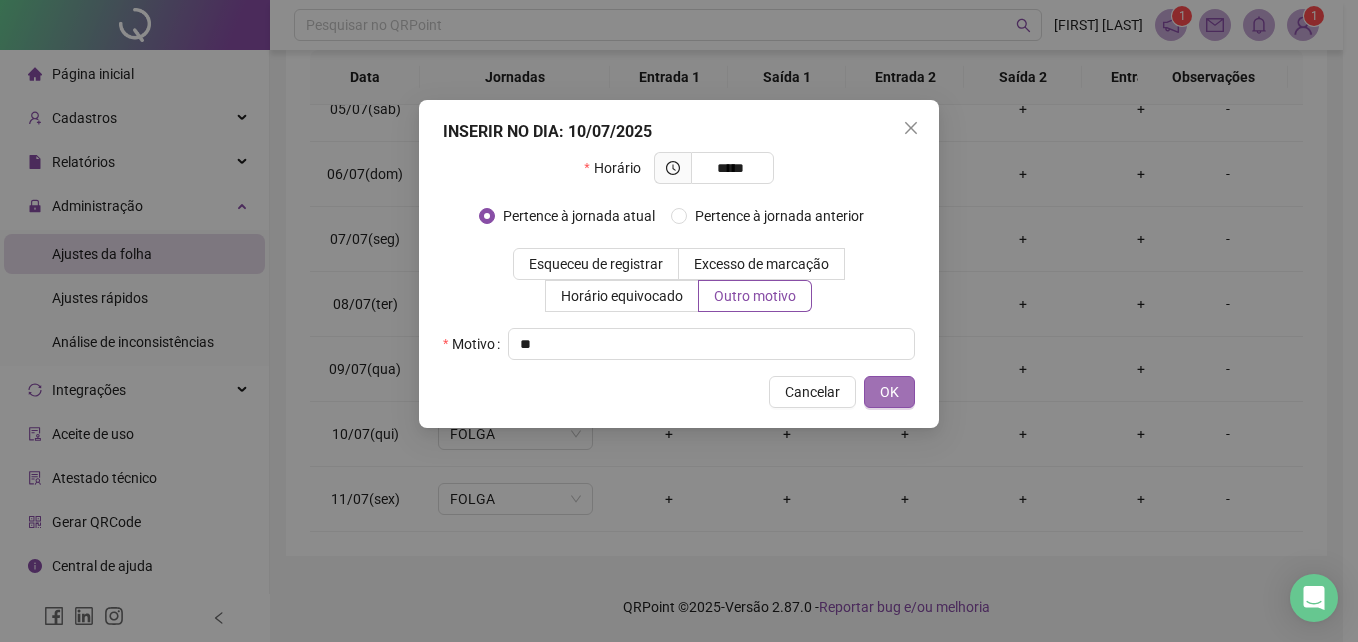 click on "OK" at bounding box center [889, 392] 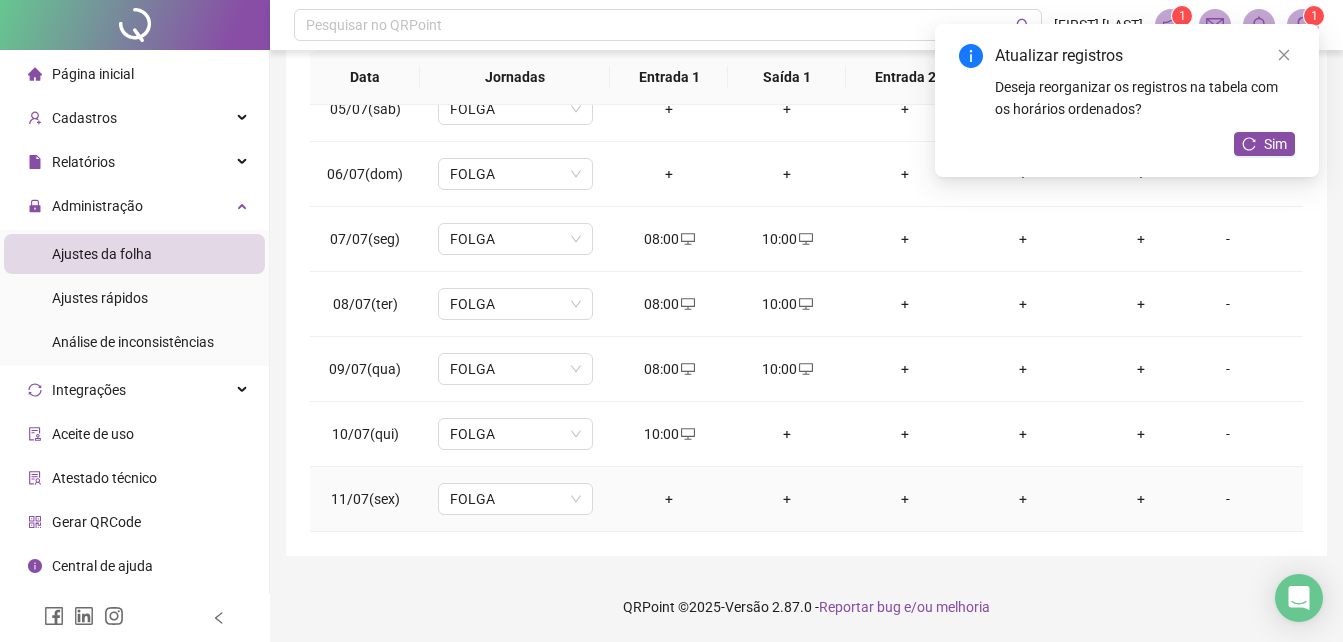 click on "+" at bounding box center [787, 499] 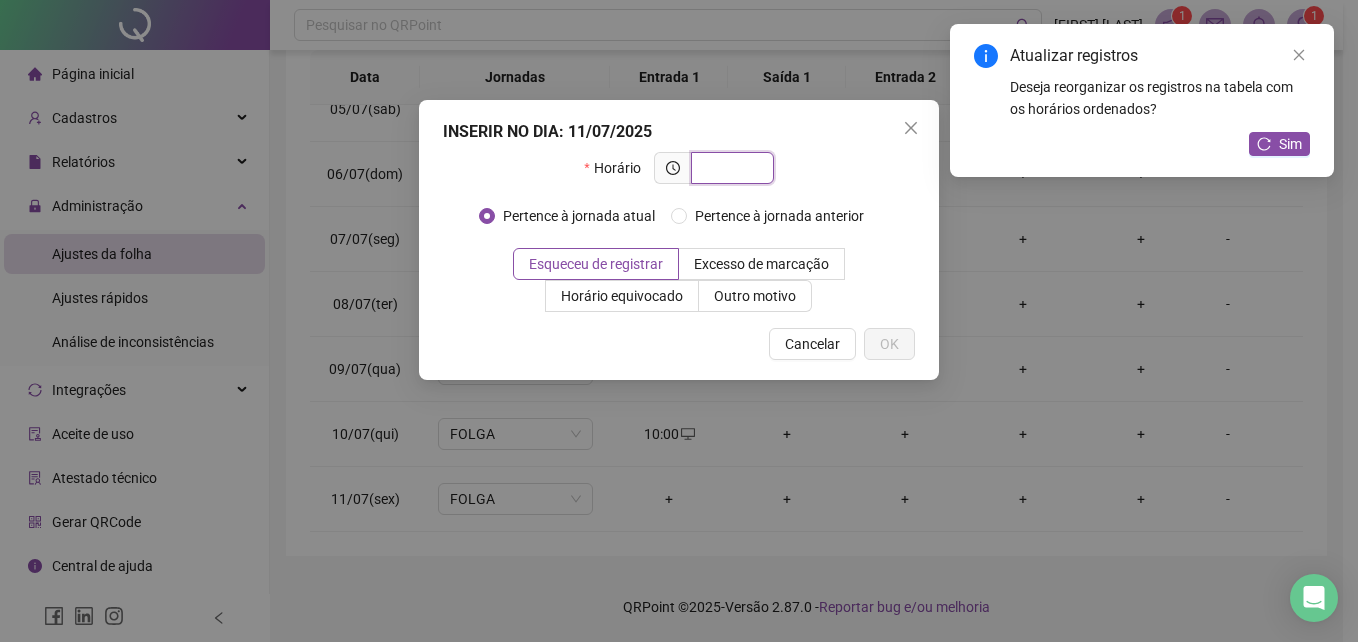 click at bounding box center (730, 168) 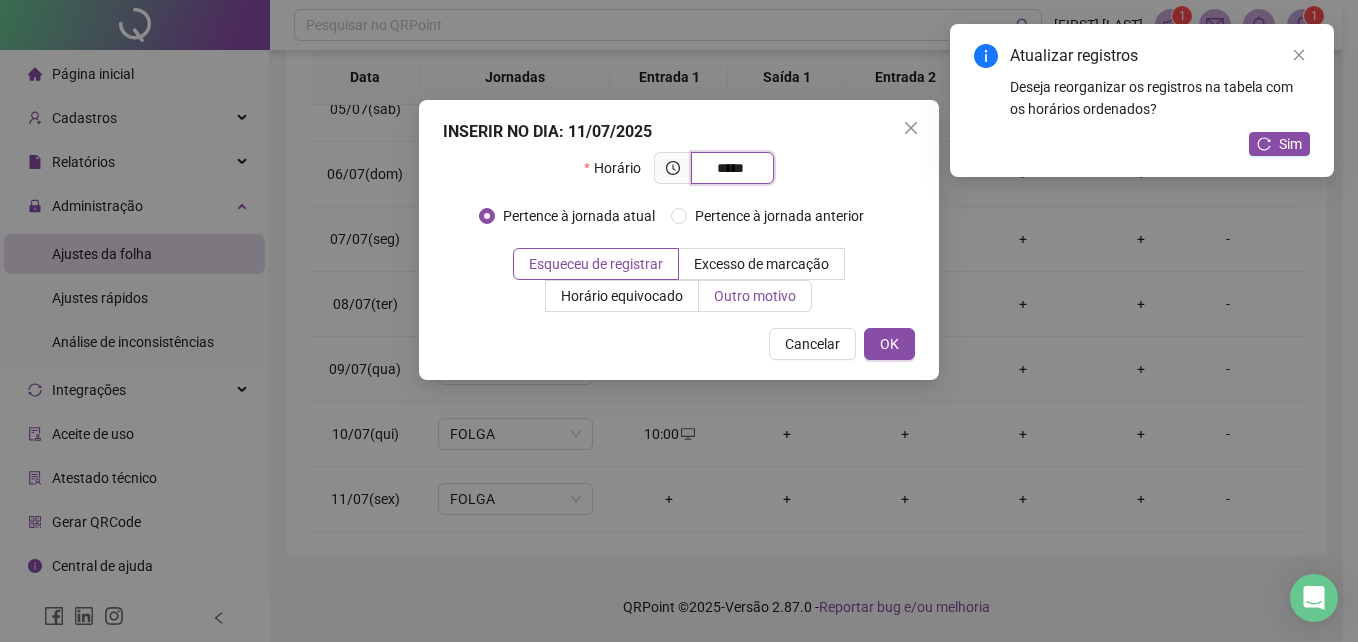 type on "*****" 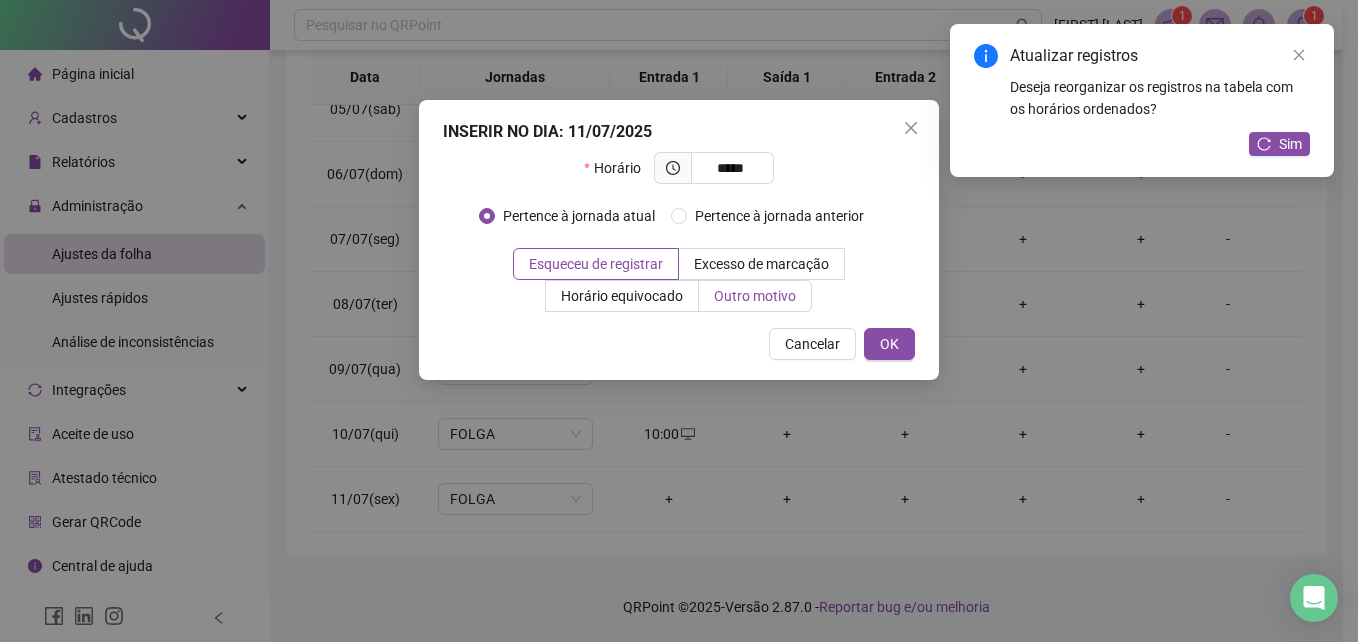 click on "Outro motivo" at bounding box center [755, 296] 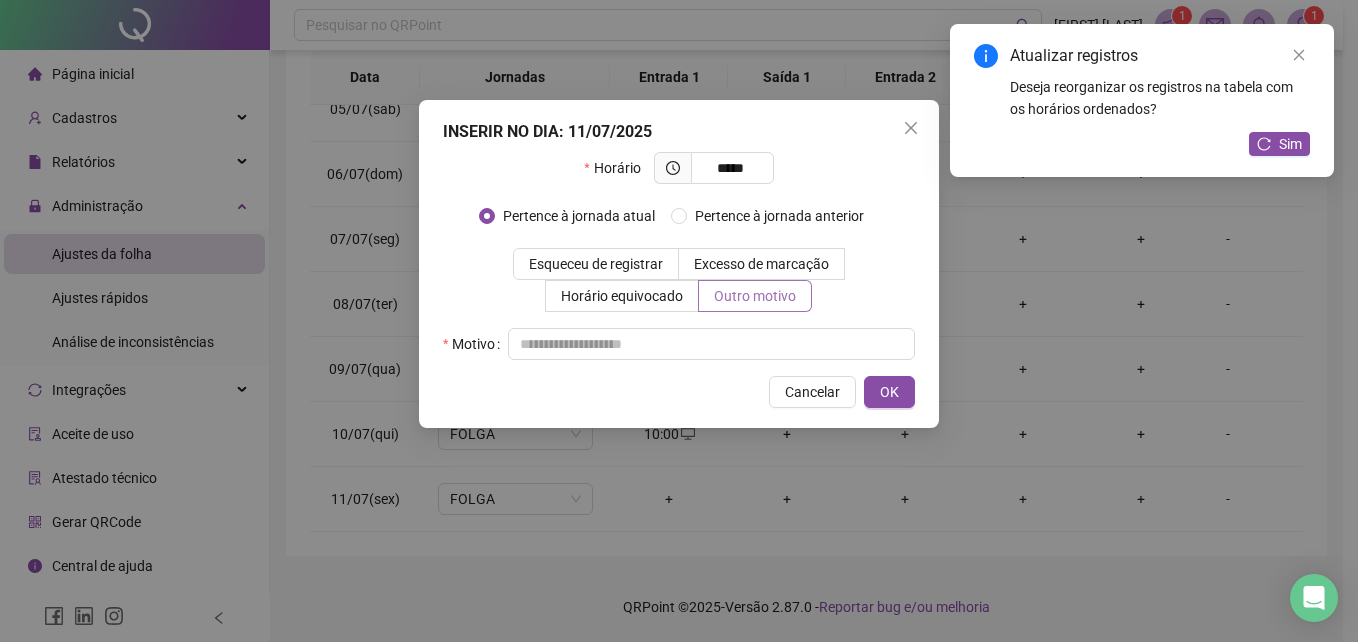 click on "Outro motivo" at bounding box center (755, 296) 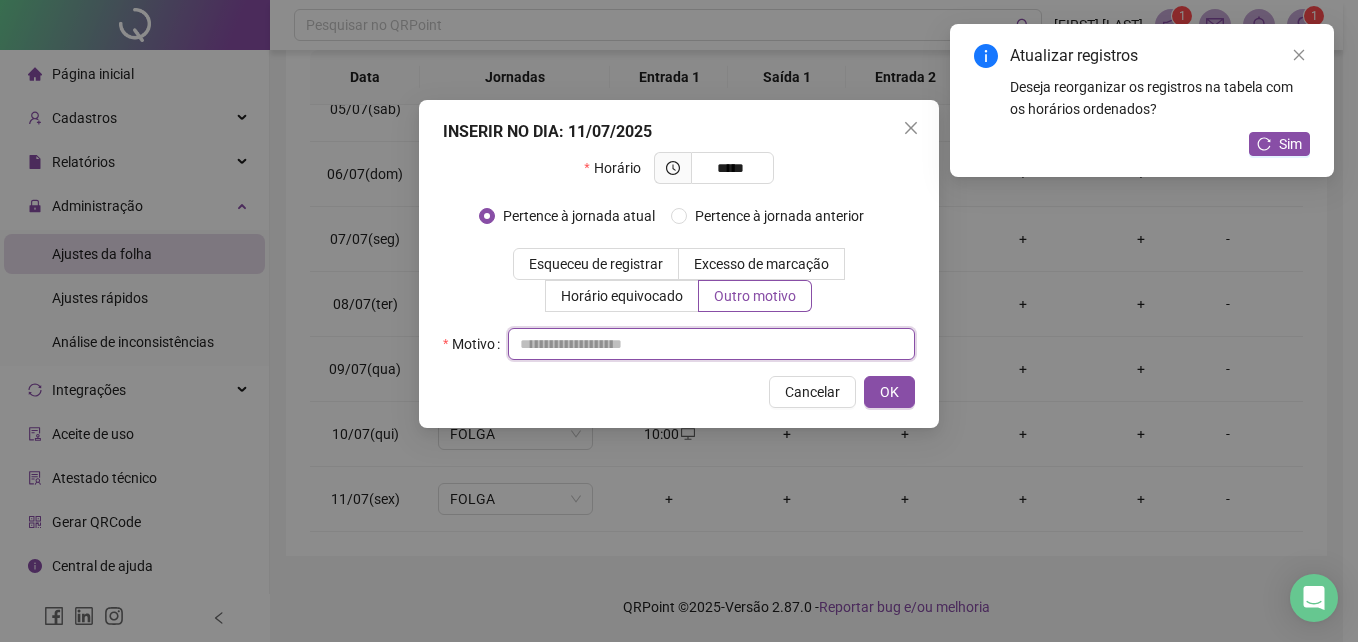 click at bounding box center [711, 344] 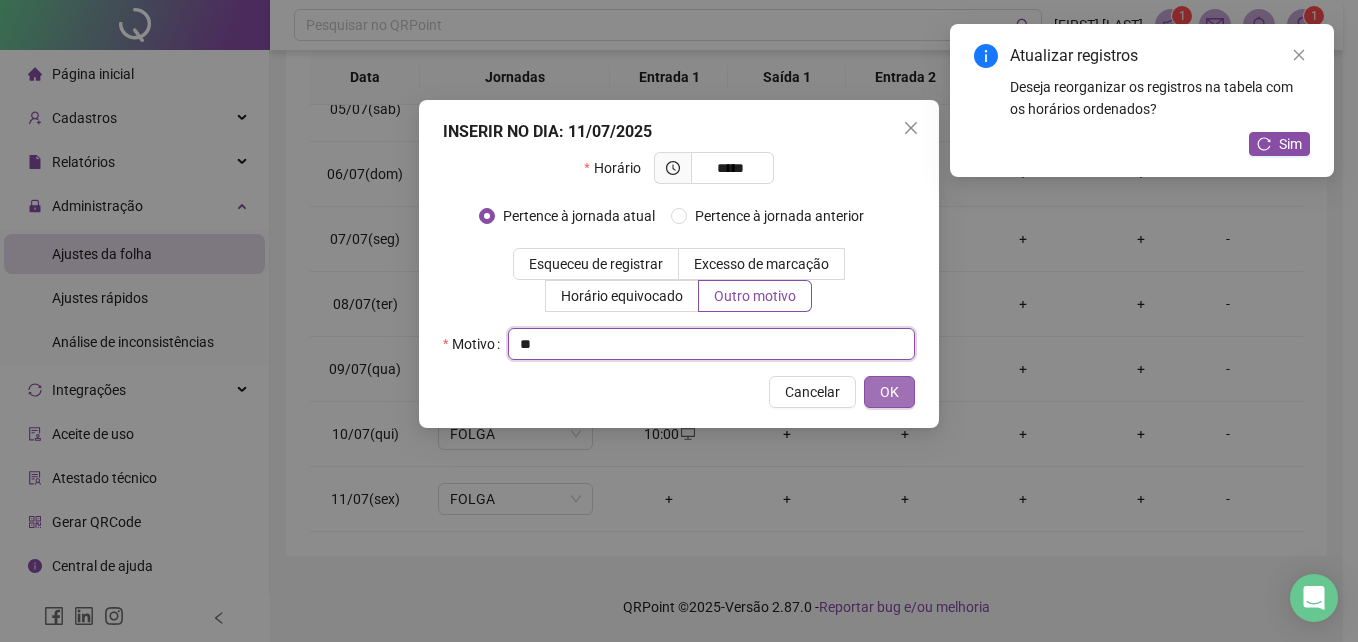 type on "**" 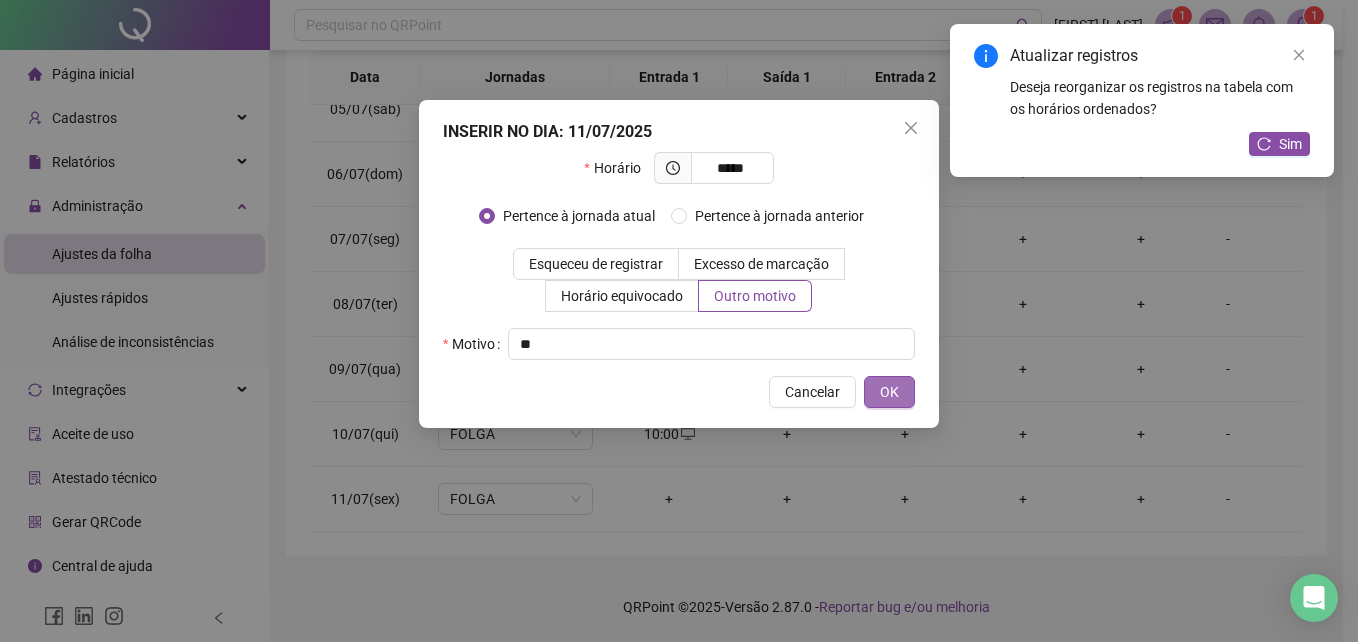 click on "OK" at bounding box center [889, 392] 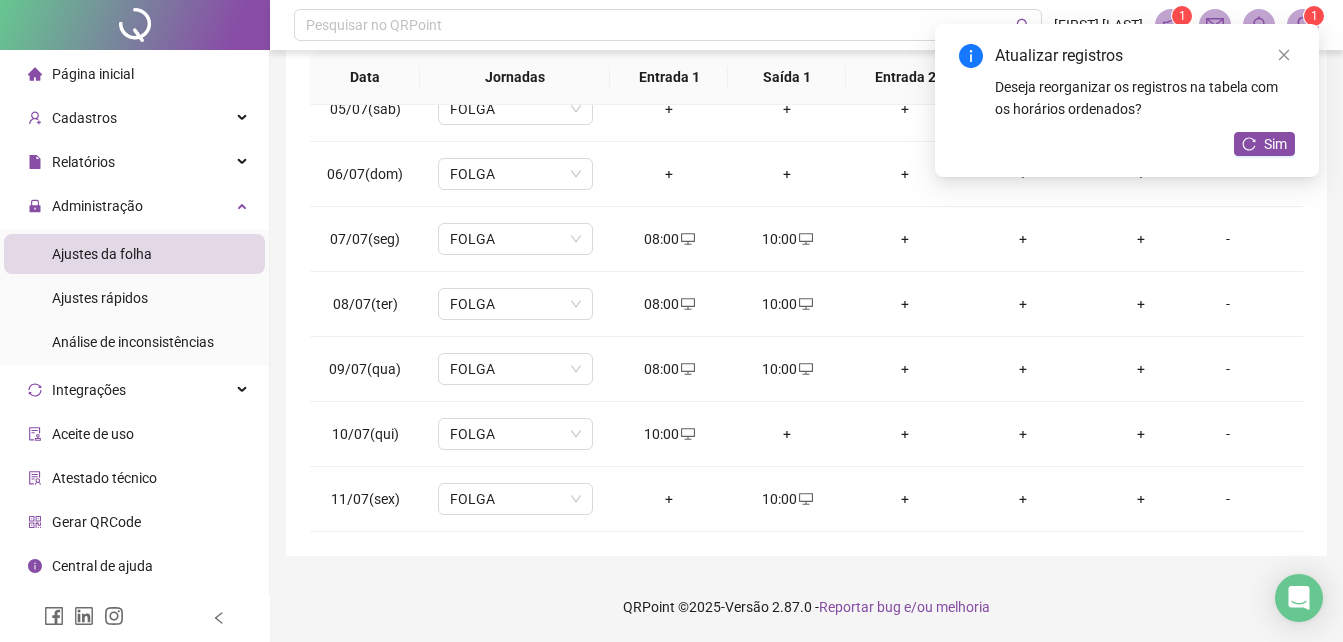 click on "Atualizar registros Deseja reorganizar os registros na tabela com os horários ordenados? Sim" at bounding box center (1127, 100) 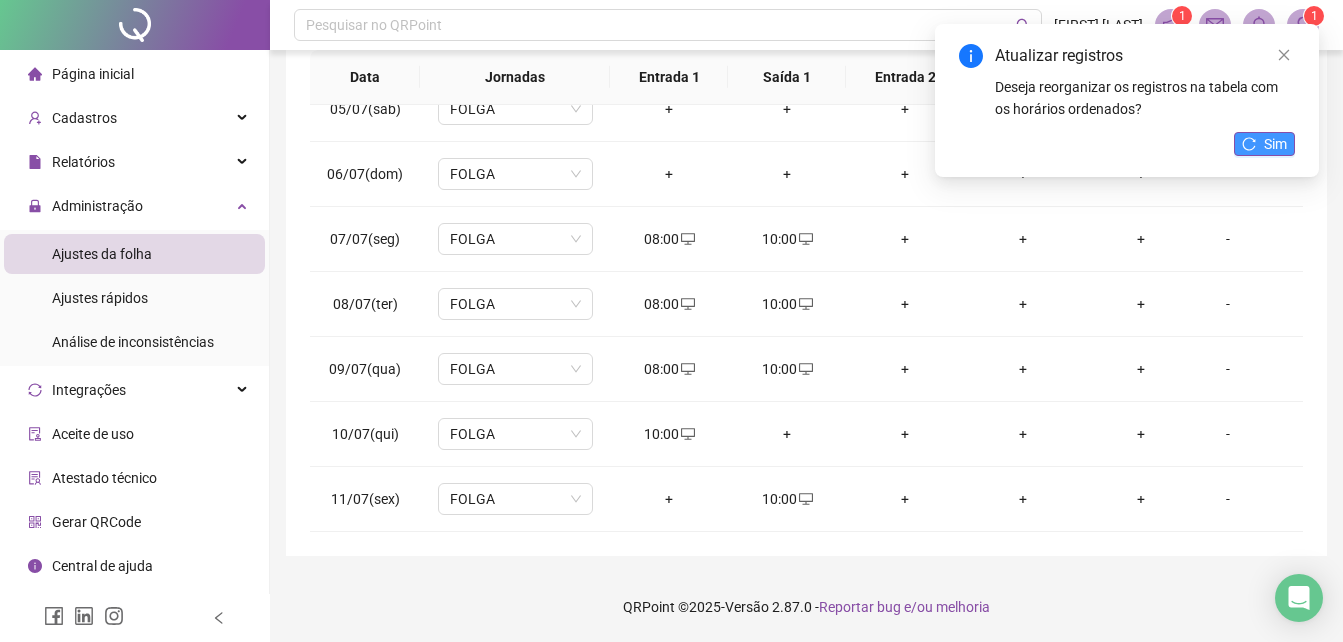 click on "Sim" at bounding box center (1264, 144) 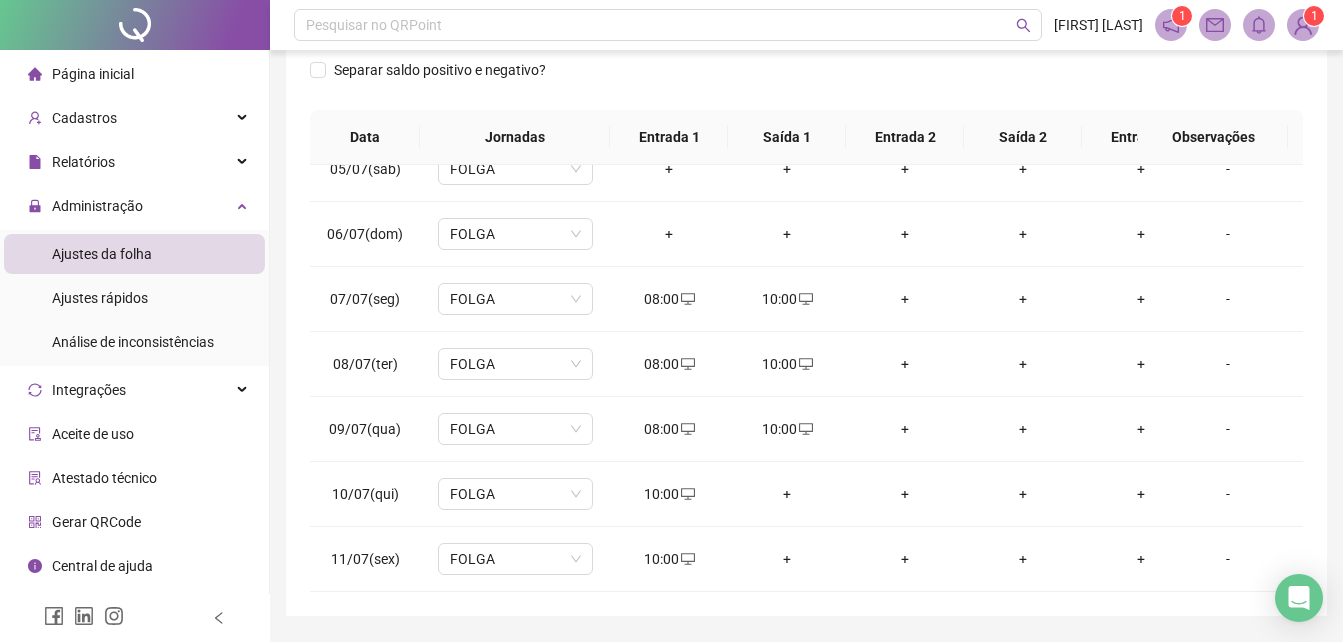 scroll, scrollTop: 380, scrollLeft: 0, axis: vertical 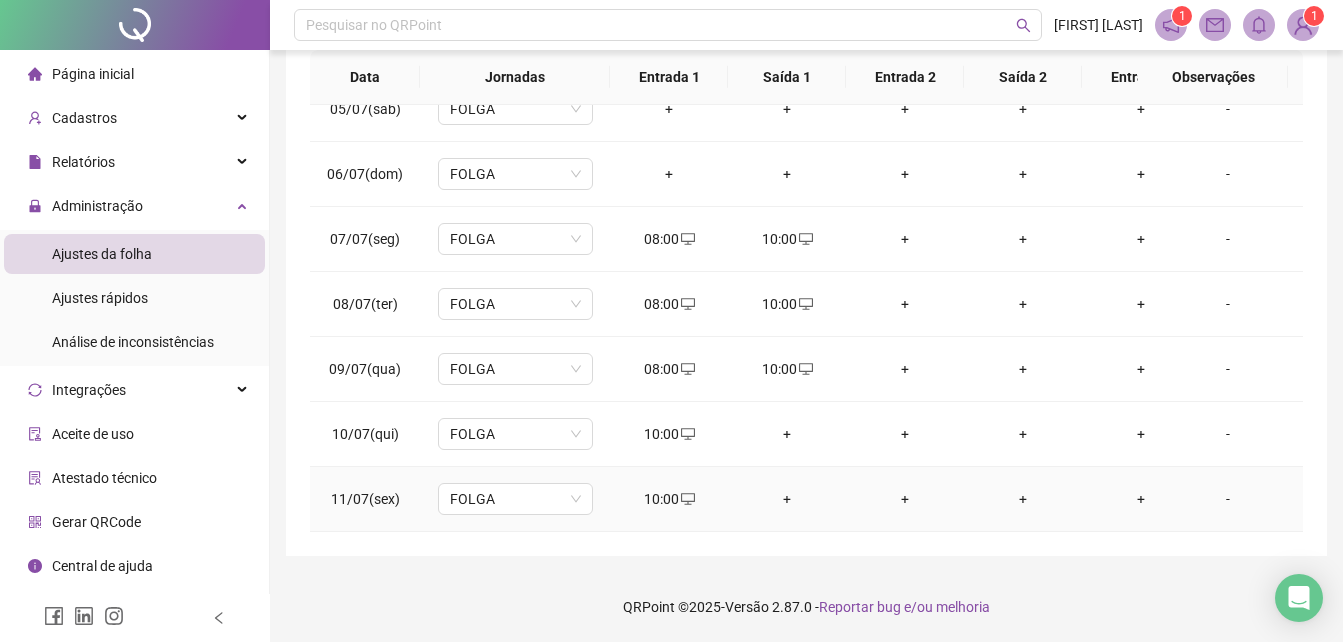 click on "+" at bounding box center [787, 499] 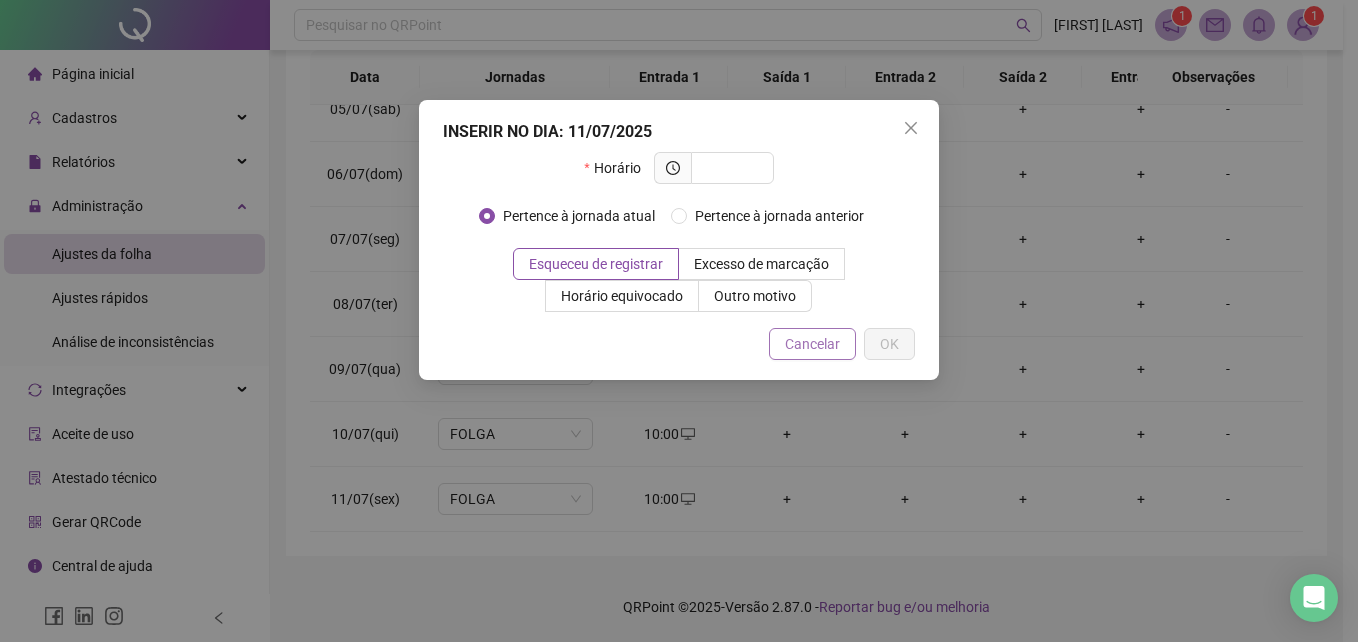 click on "Cancelar" at bounding box center (812, 344) 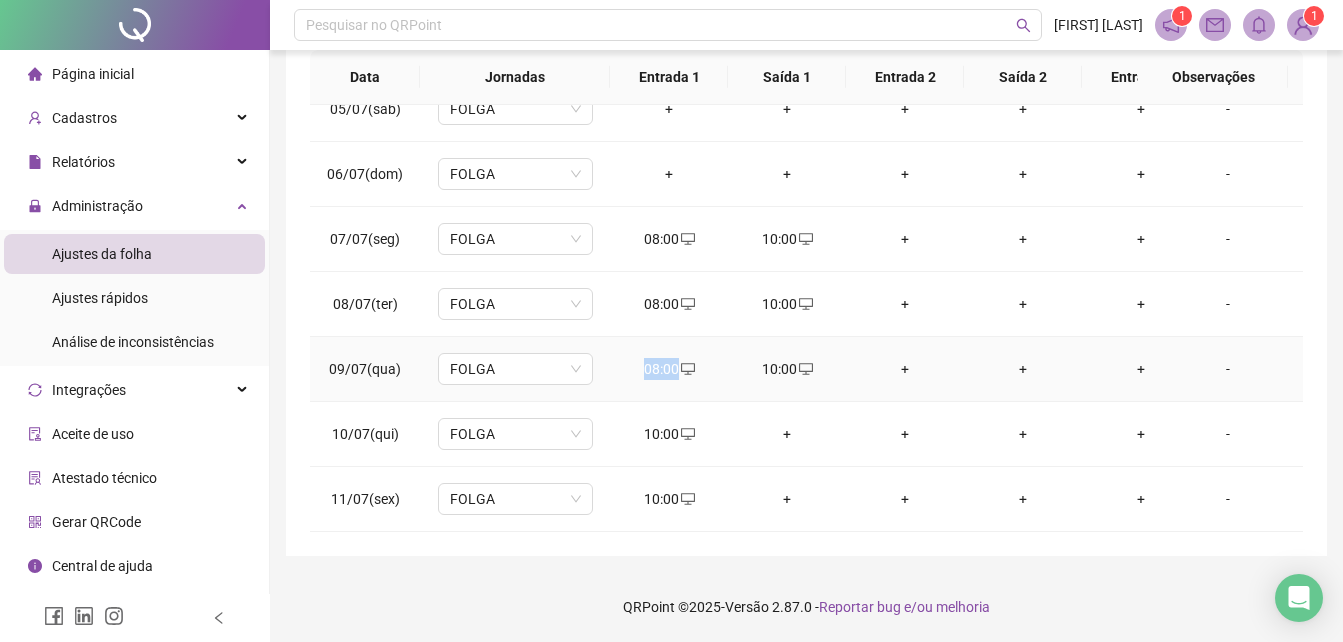 drag, startPoint x: 641, startPoint y: 355, endPoint x: 688, endPoint y: 360, distance: 47.26521 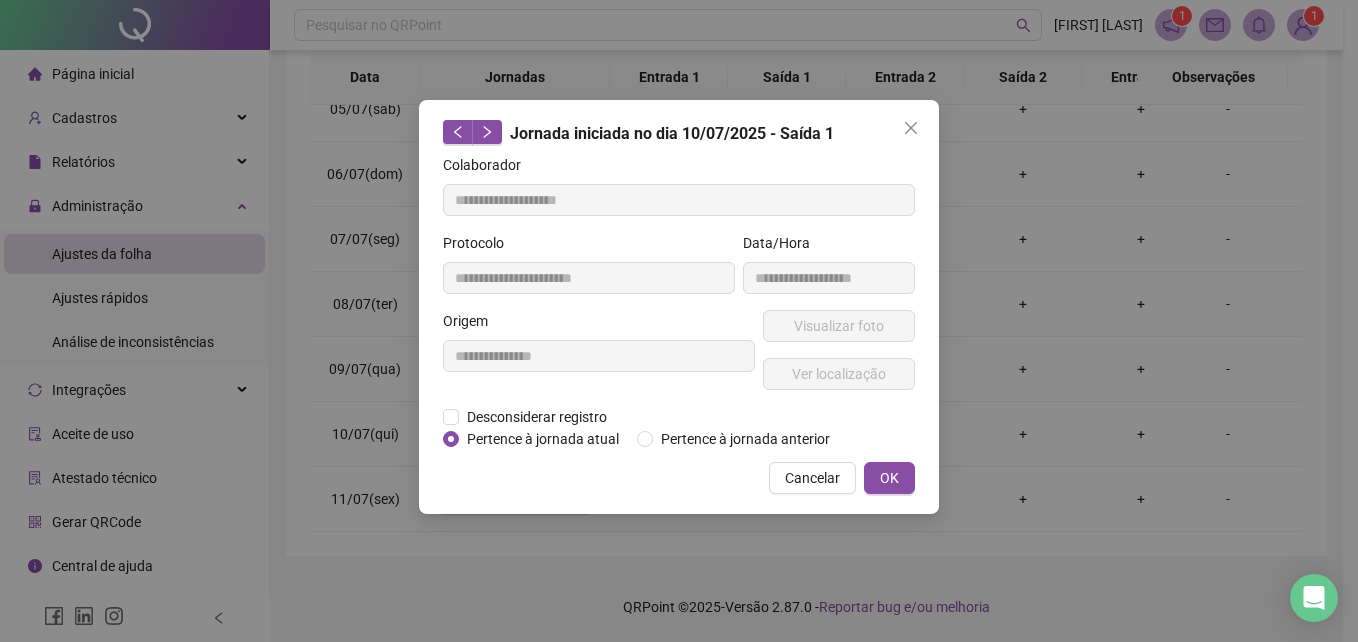 type on "**********" 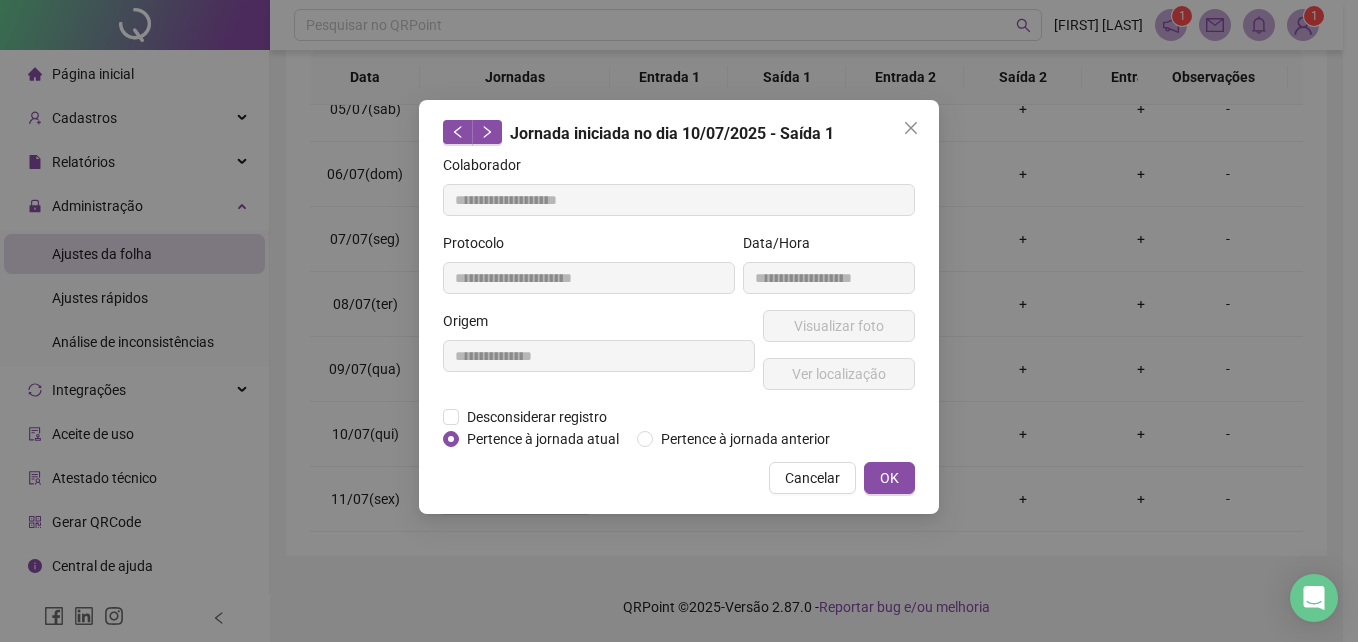 type on "**********" 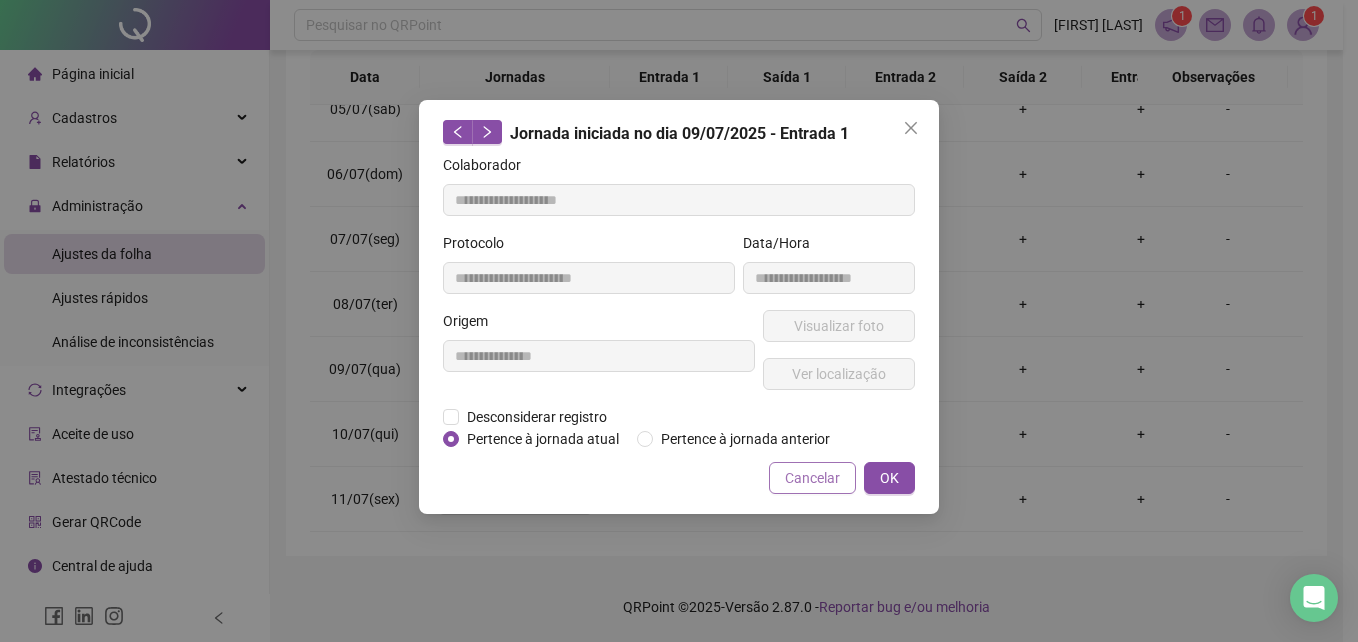 click on "Cancelar" at bounding box center (812, 478) 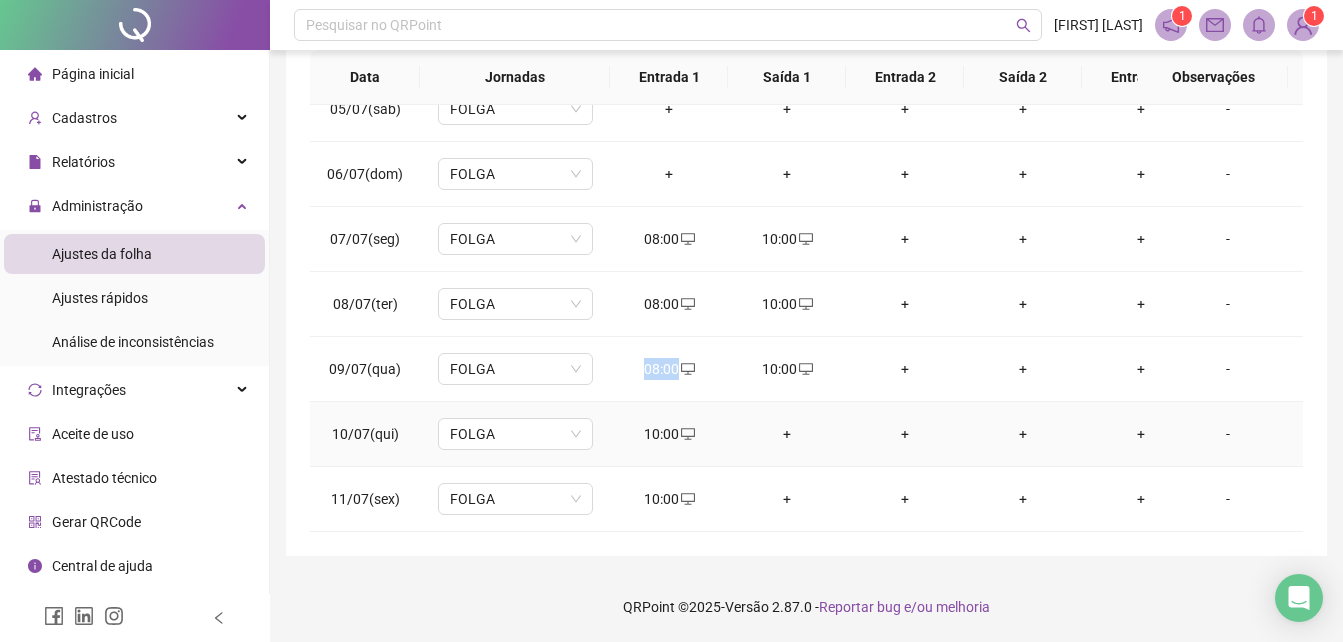 copy on "08:00" 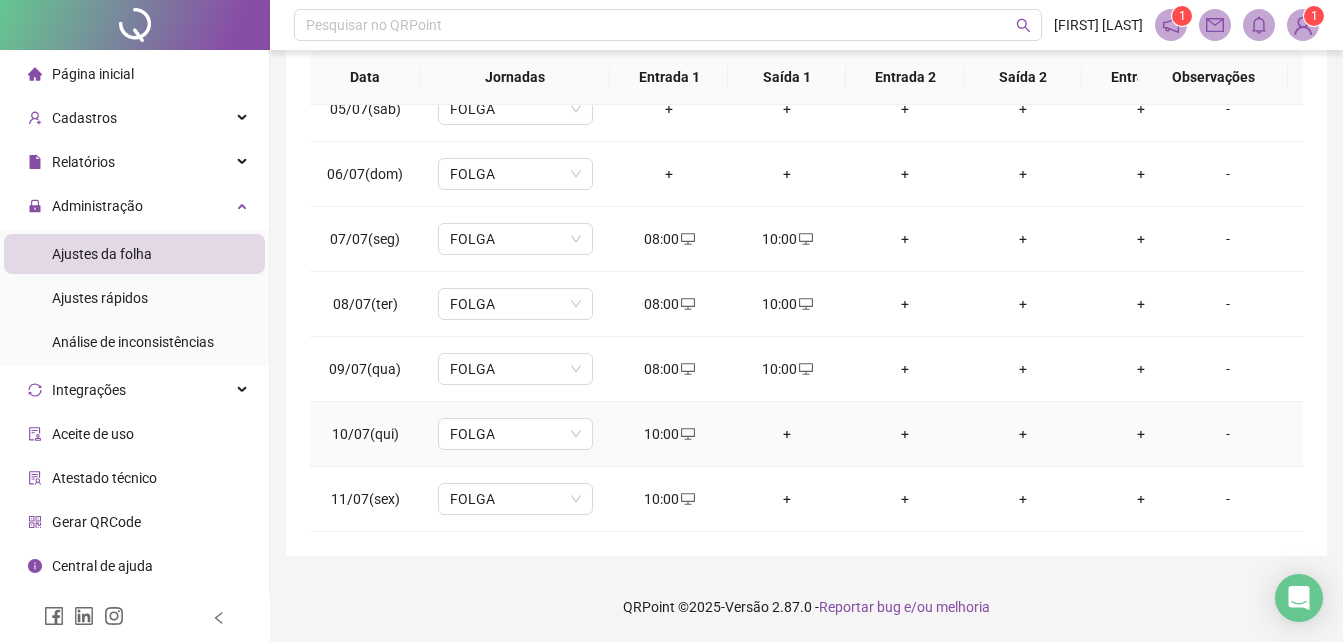 click on "+" at bounding box center [787, 434] 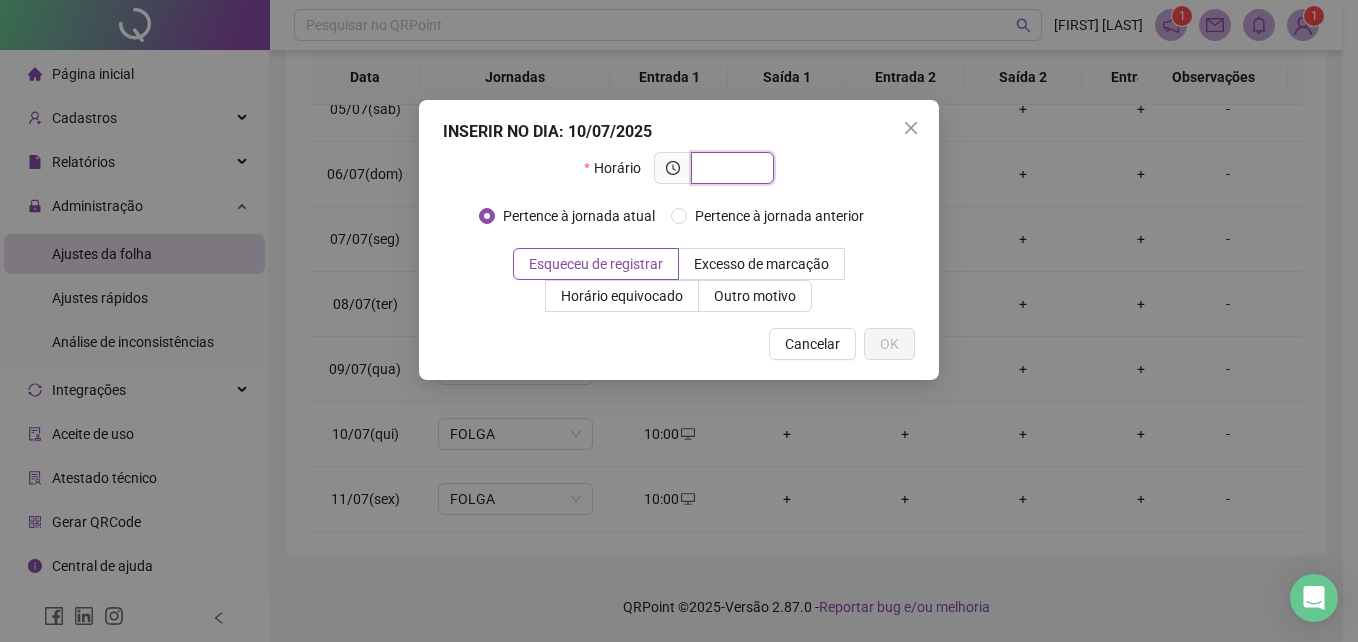 click at bounding box center [730, 168] 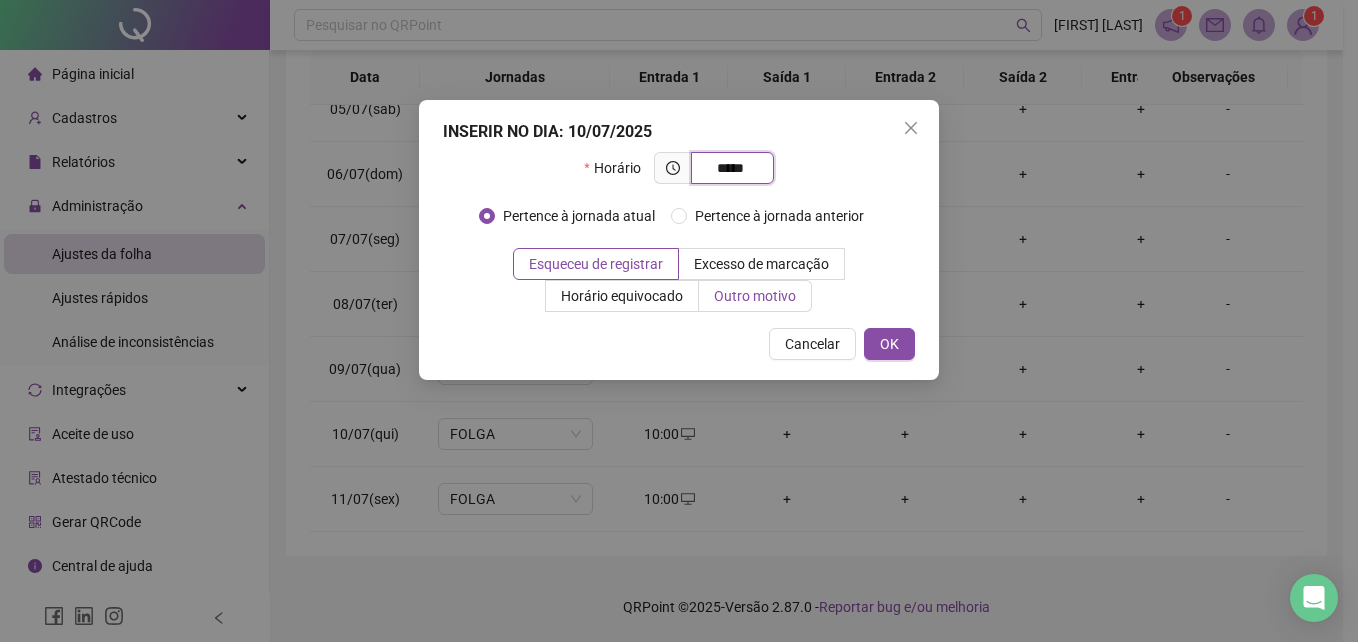 type on "*****" 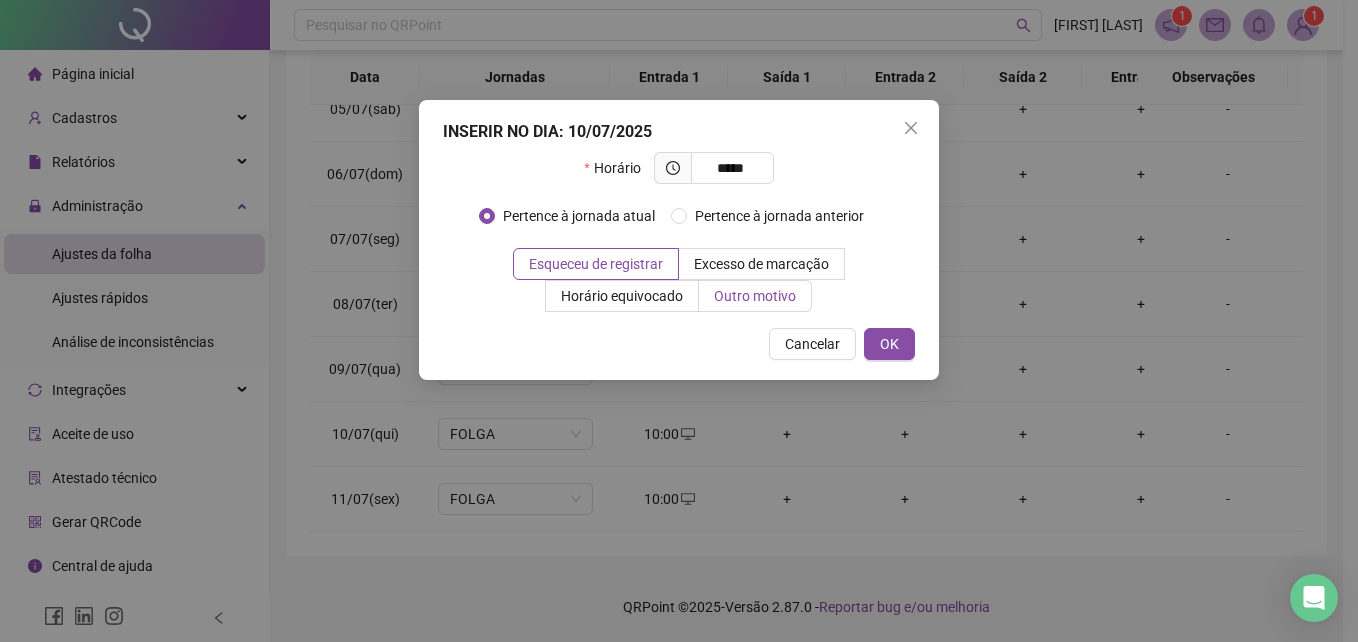 click on "Outro motivo" at bounding box center [755, 296] 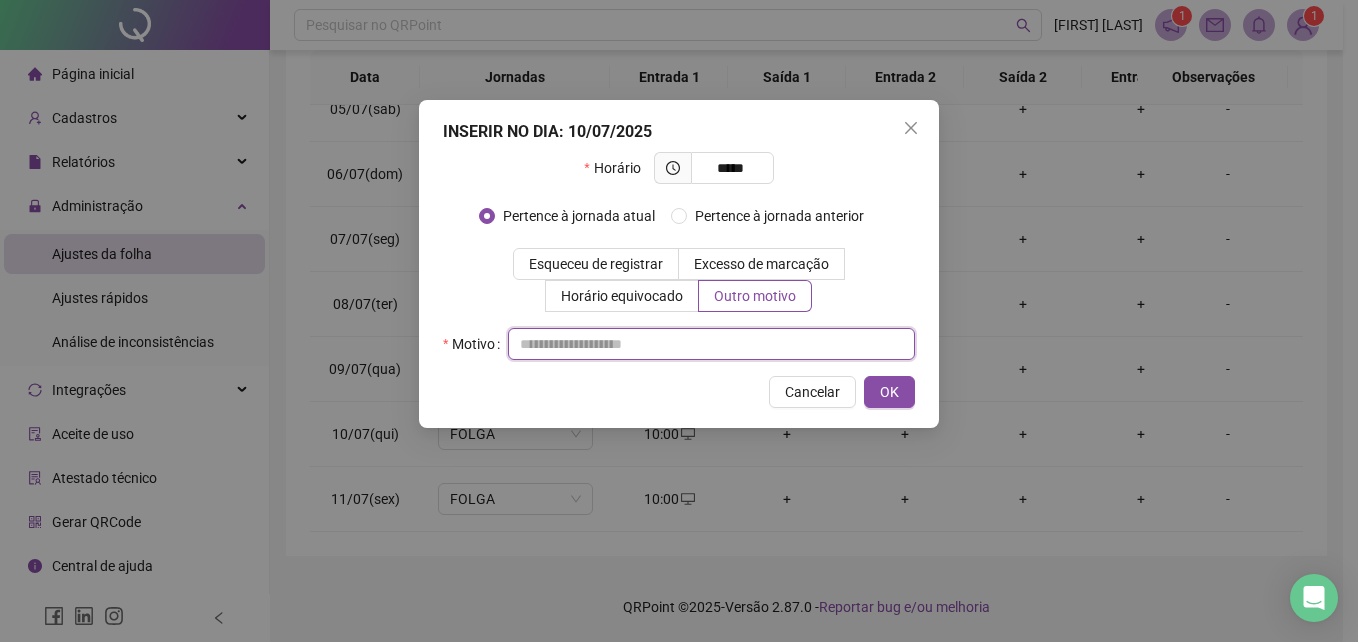click at bounding box center (711, 344) 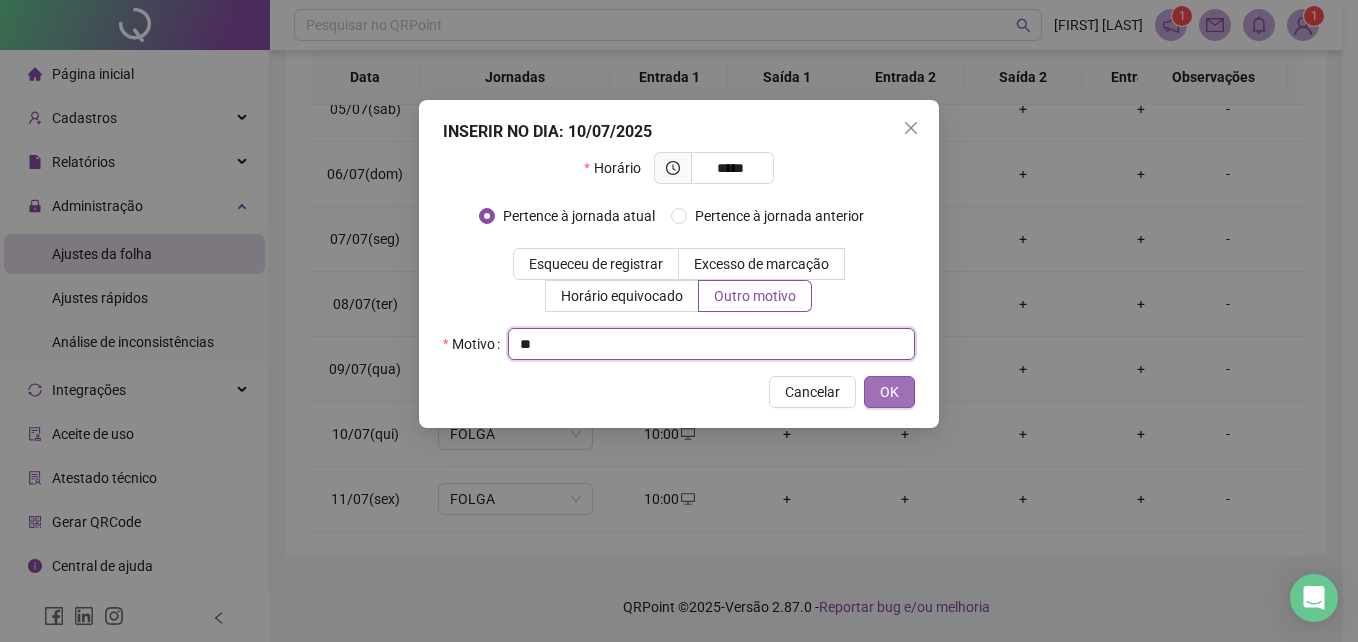 type on "**" 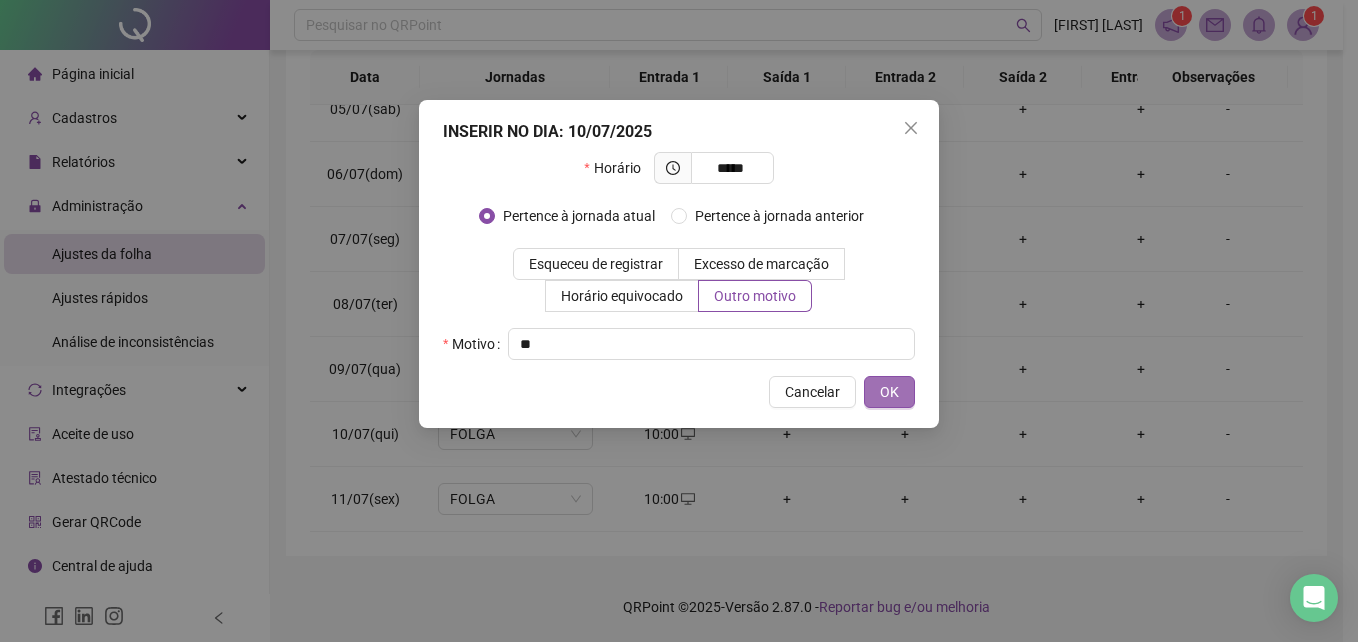click on "OK" at bounding box center [889, 392] 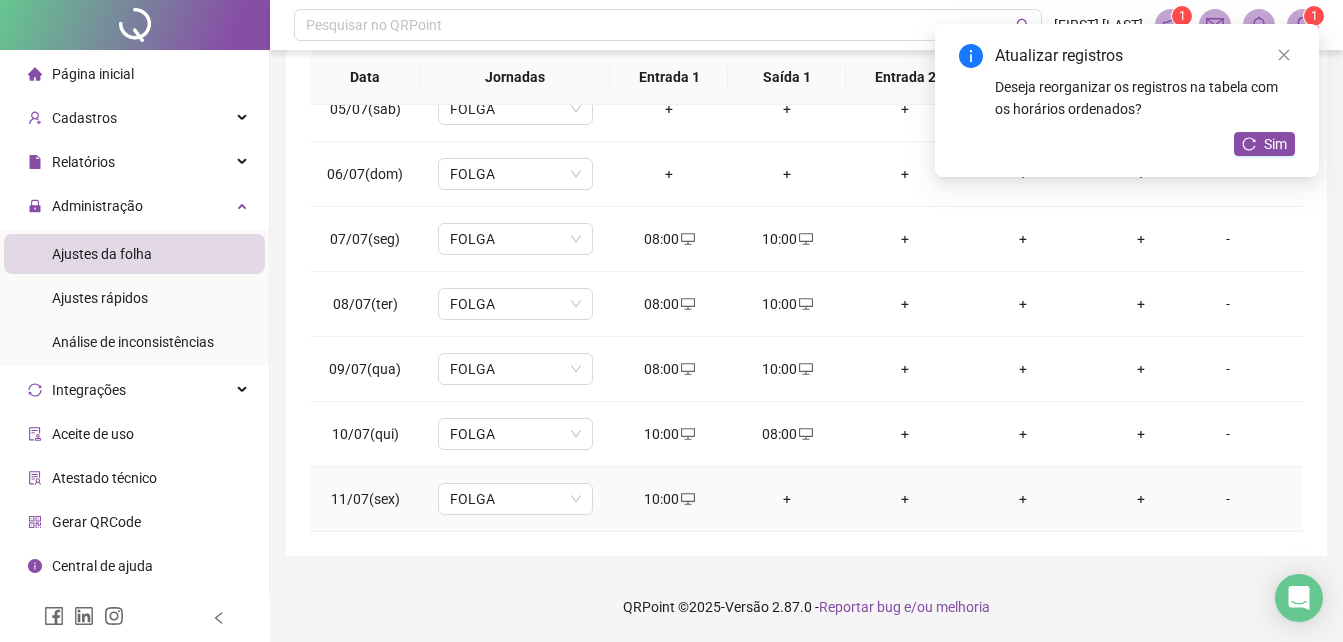 click on "+" at bounding box center [787, 499] 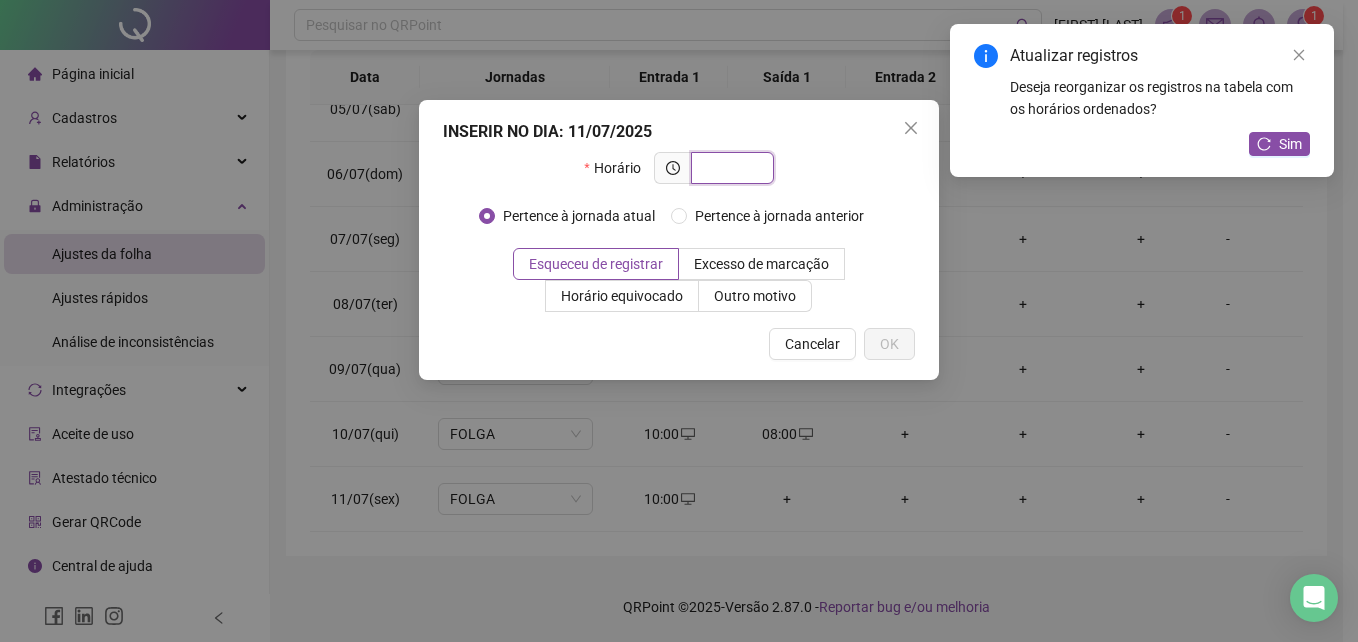 click at bounding box center [730, 168] 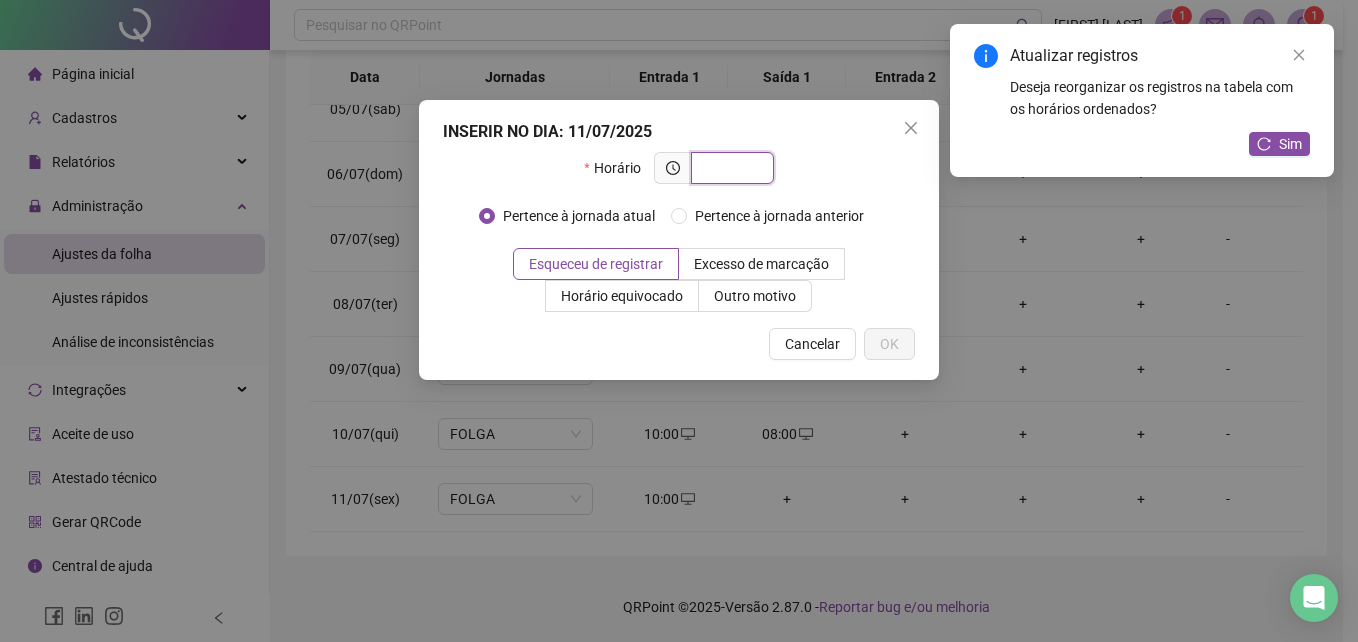 paste on "*****" 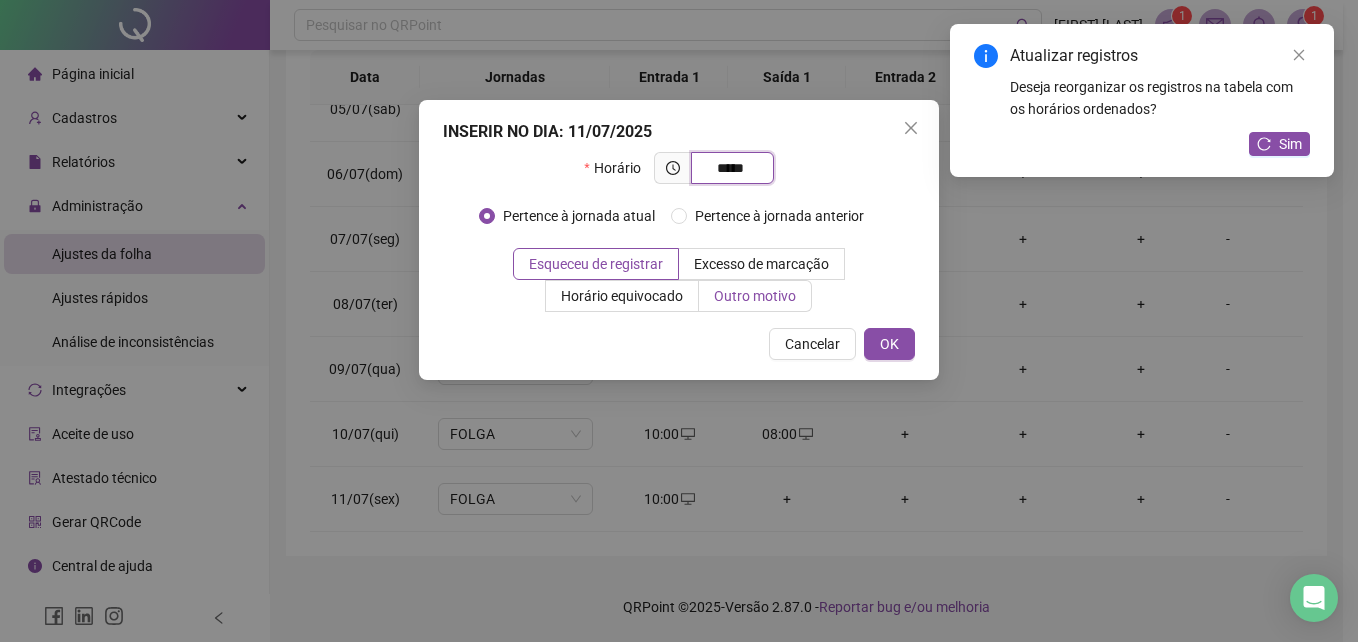 type on "*****" 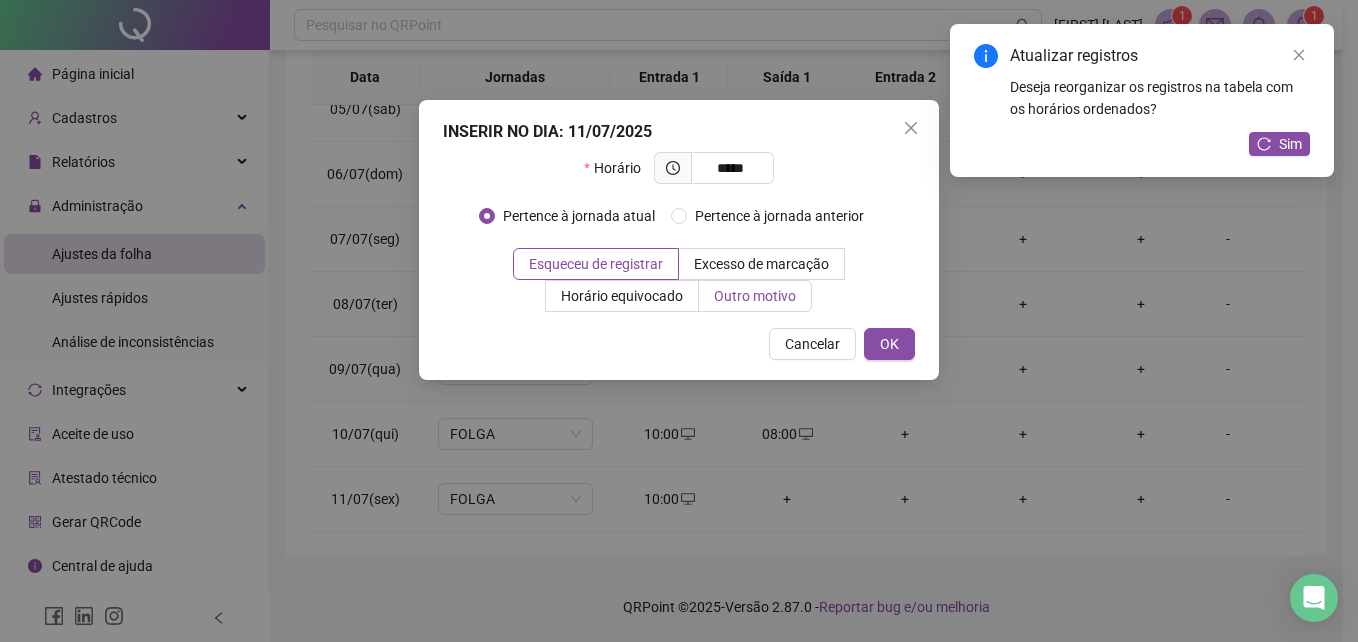 click on "Outro motivo" at bounding box center (755, 296) 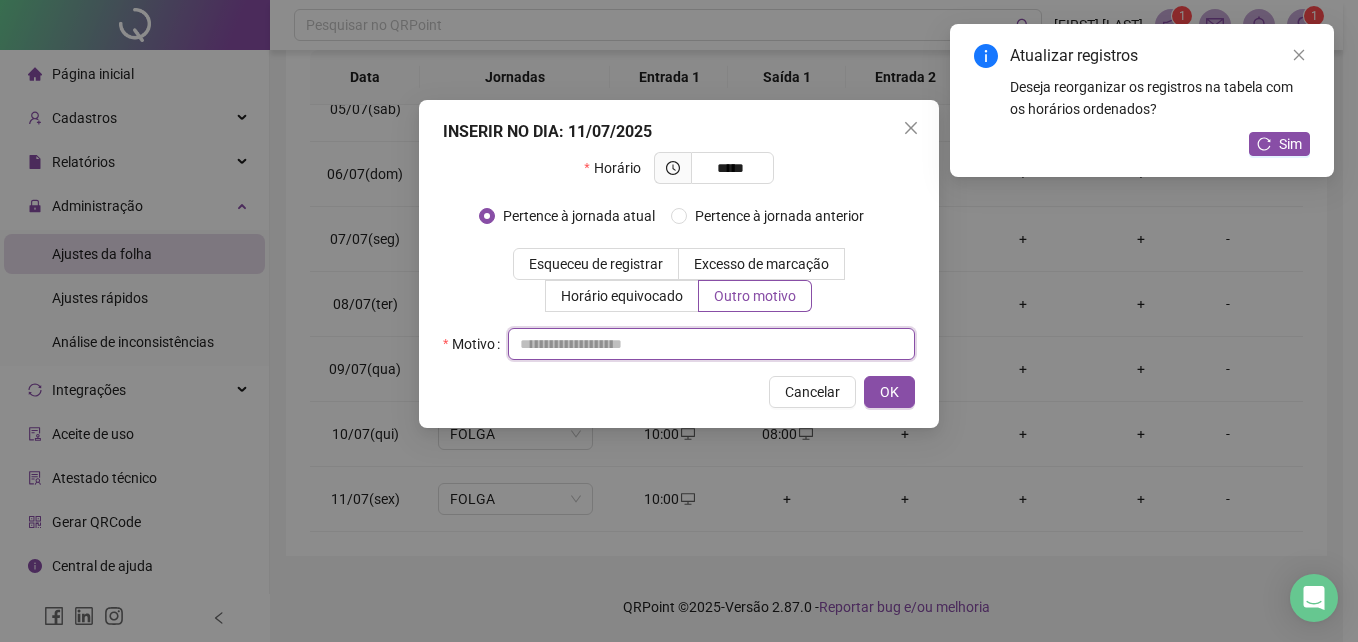 click at bounding box center (711, 344) 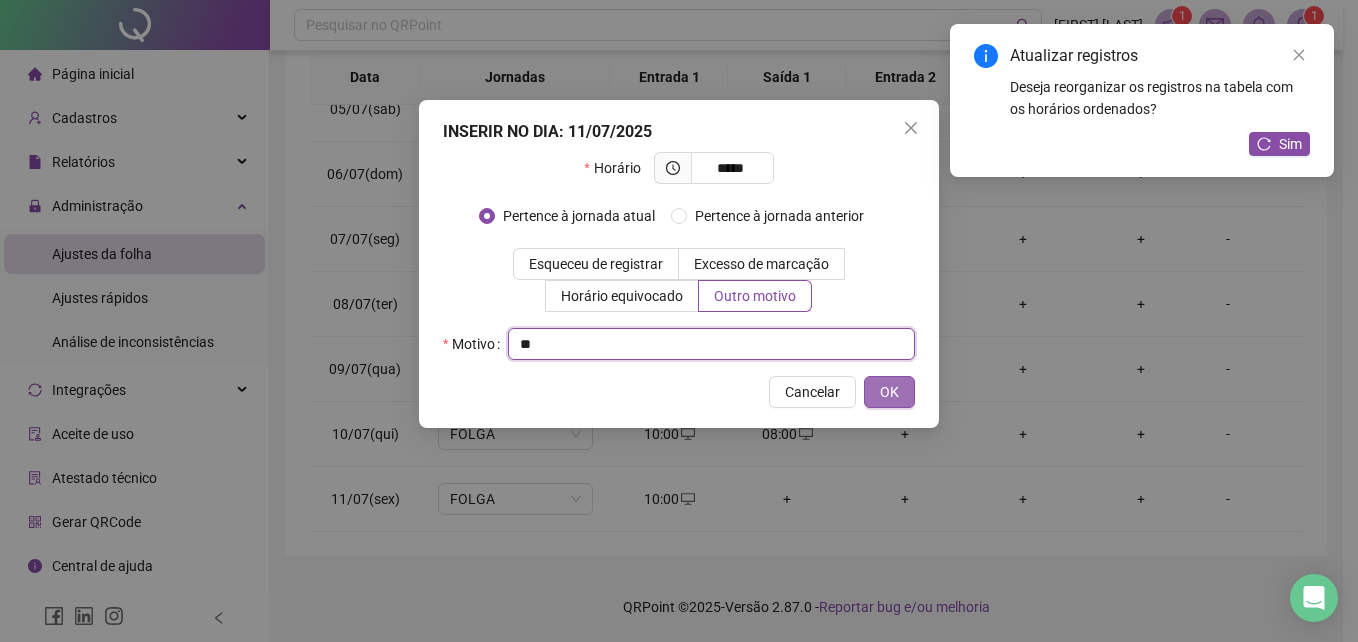 type on "**" 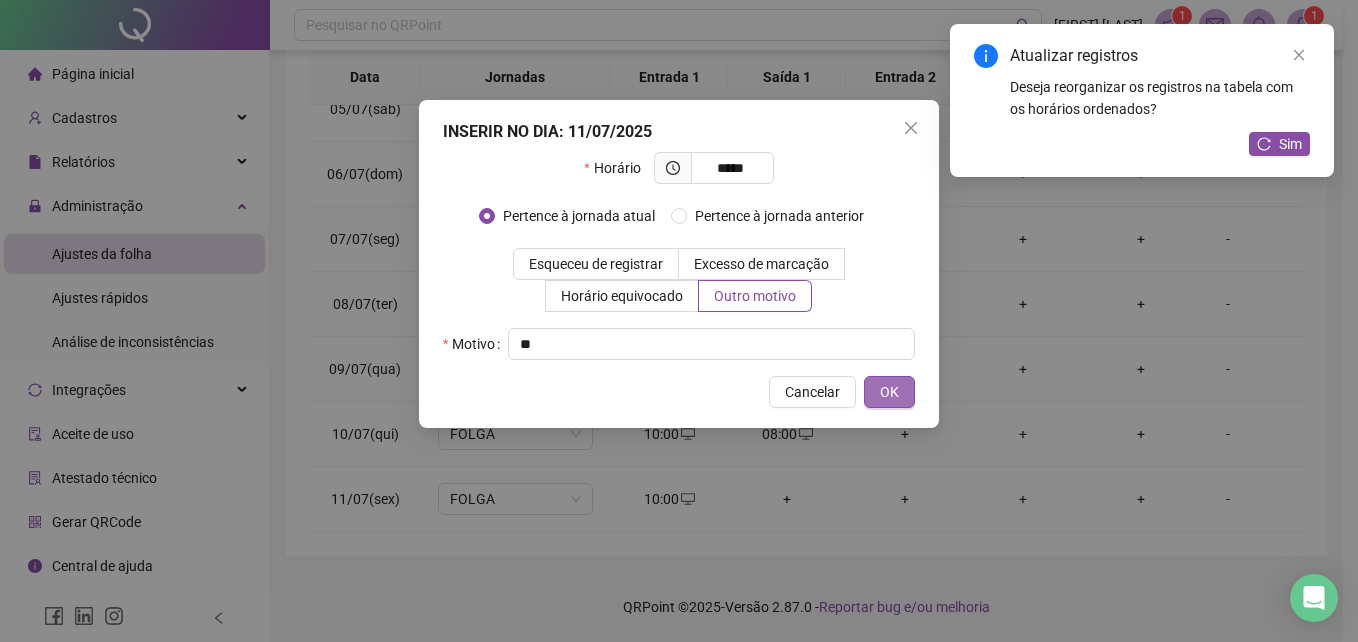 click on "OK" at bounding box center (889, 392) 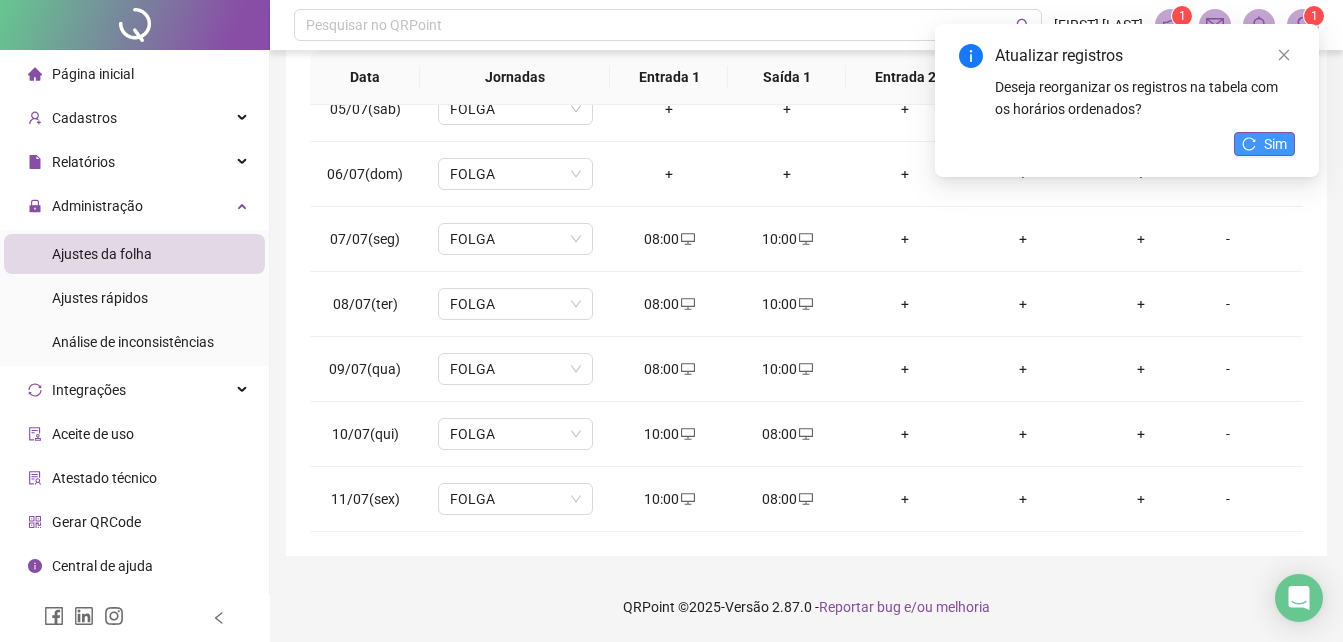 click on "Sim" at bounding box center [1275, 144] 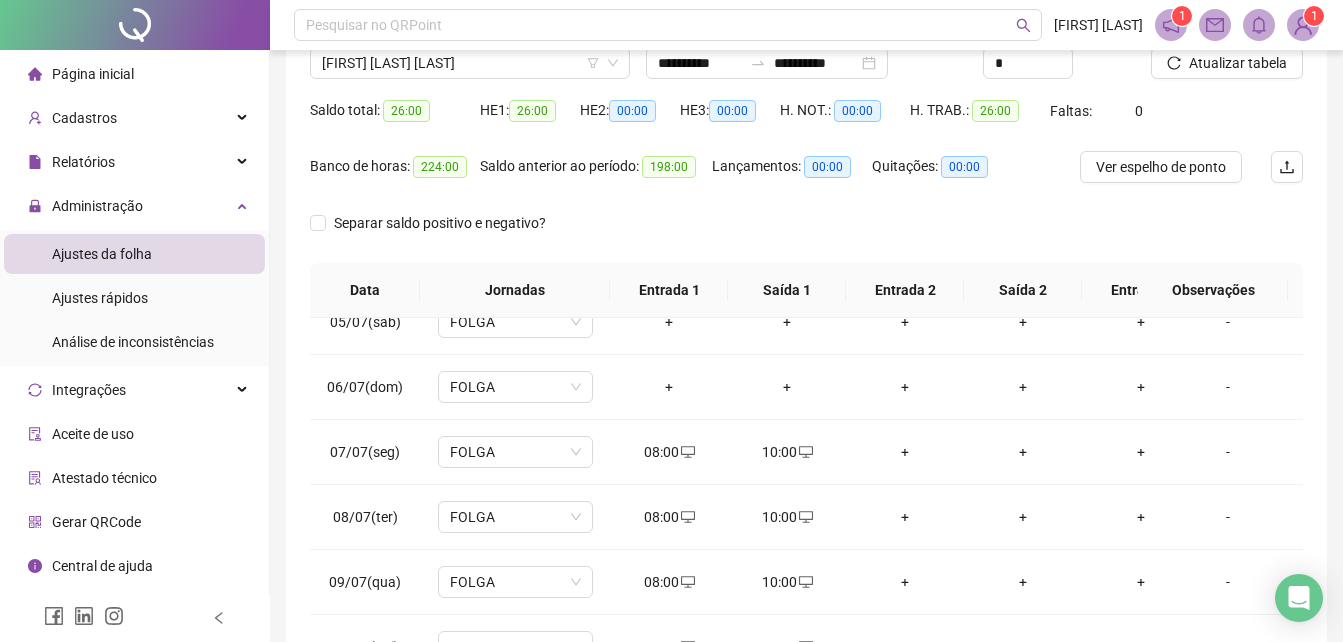 scroll, scrollTop: 0, scrollLeft: 0, axis: both 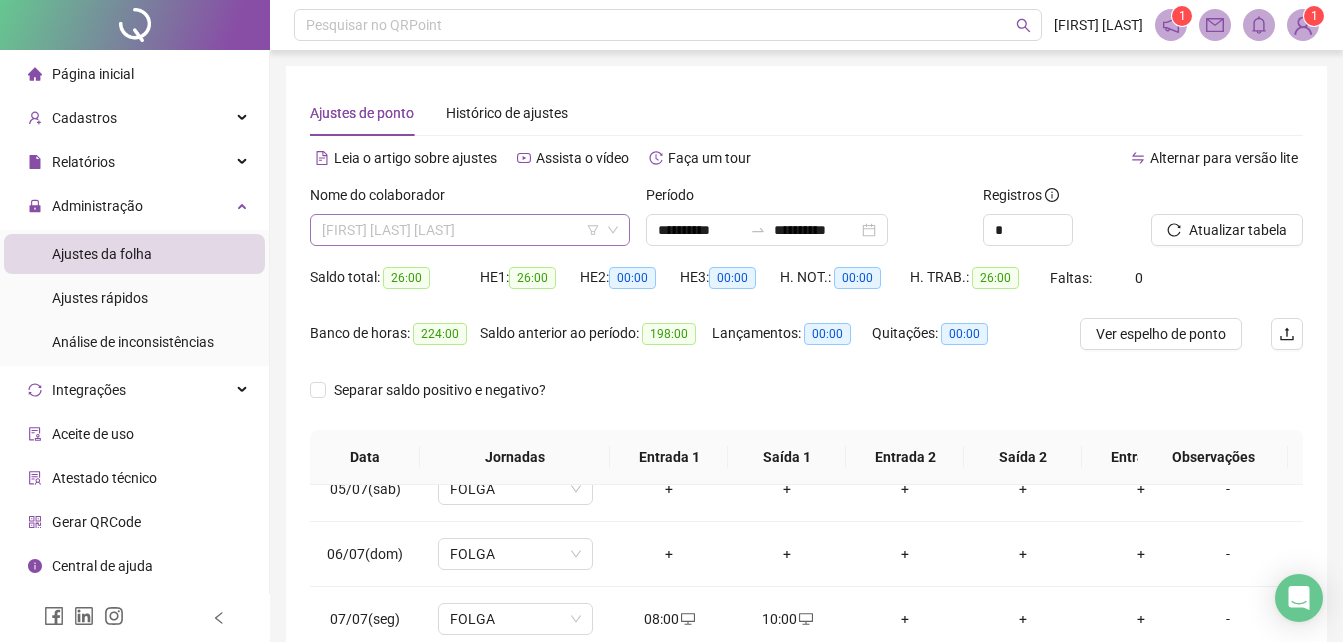 click on "[FIRST] [LAST] [LAST]" at bounding box center (470, 230) 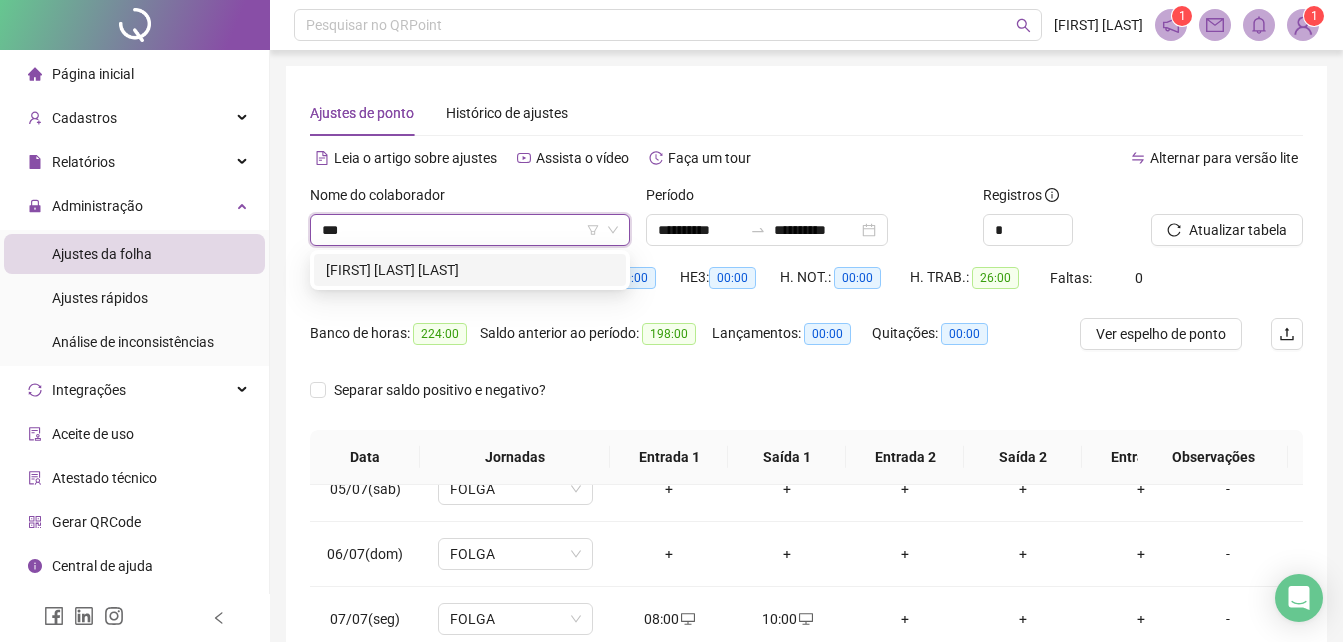 scroll, scrollTop: 0, scrollLeft: 0, axis: both 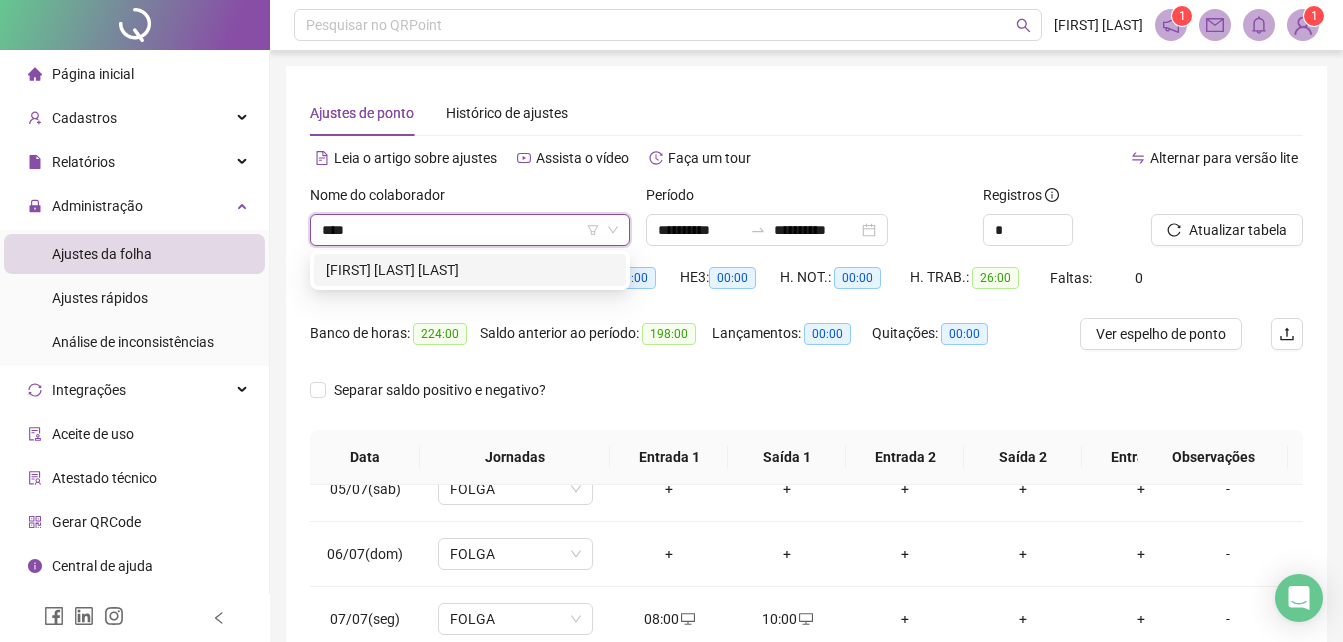 click on "[FIRST] [LAST] [LAST]" at bounding box center (470, 270) 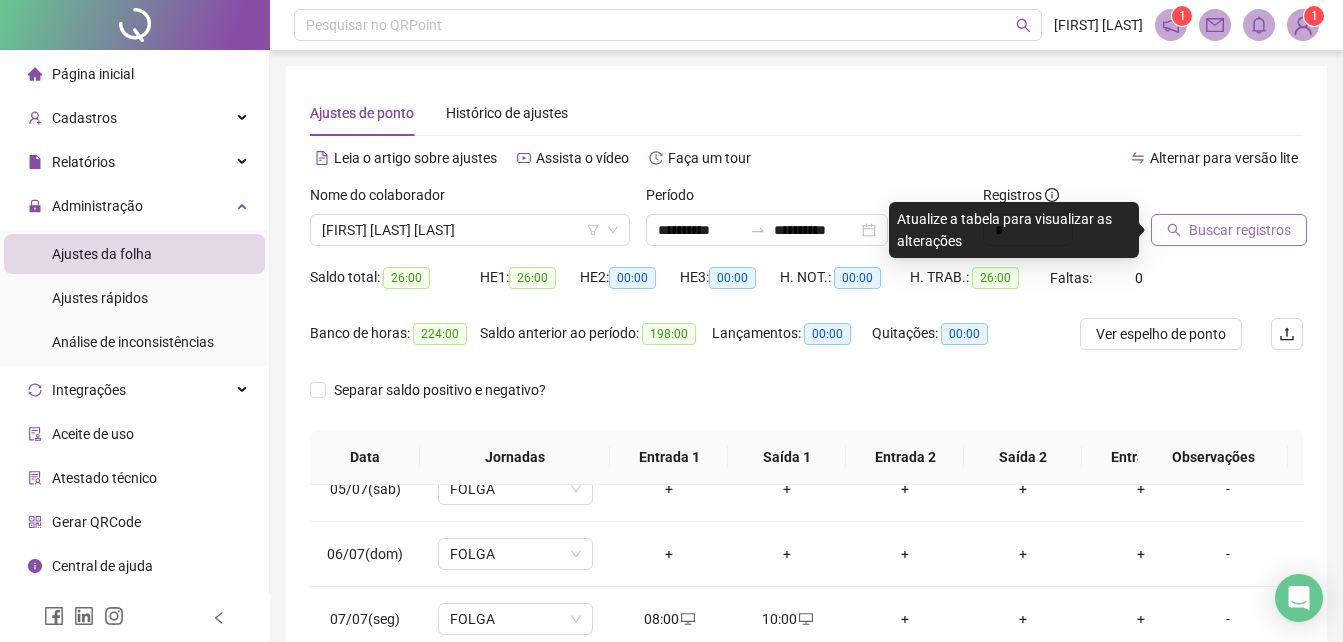 click on "Buscar registros" at bounding box center [1240, 230] 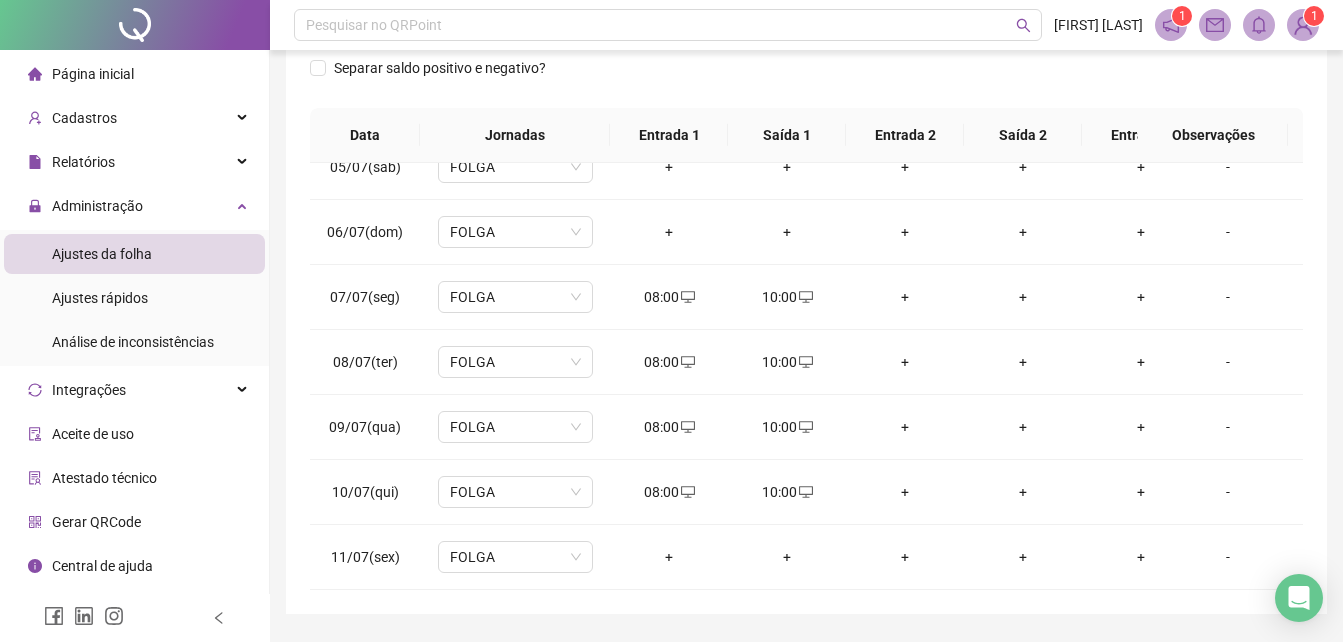scroll, scrollTop: 380, scrollLeft: 0, axis: vertical 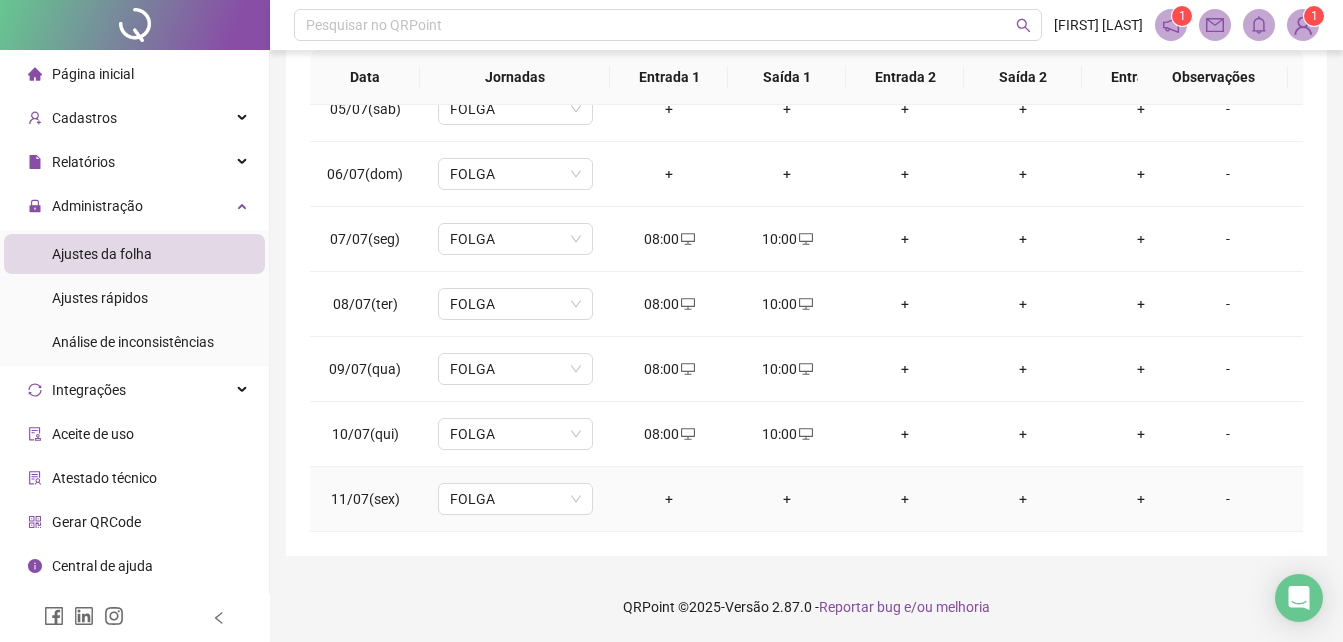 click on "+" at bounding box center (669, 499) 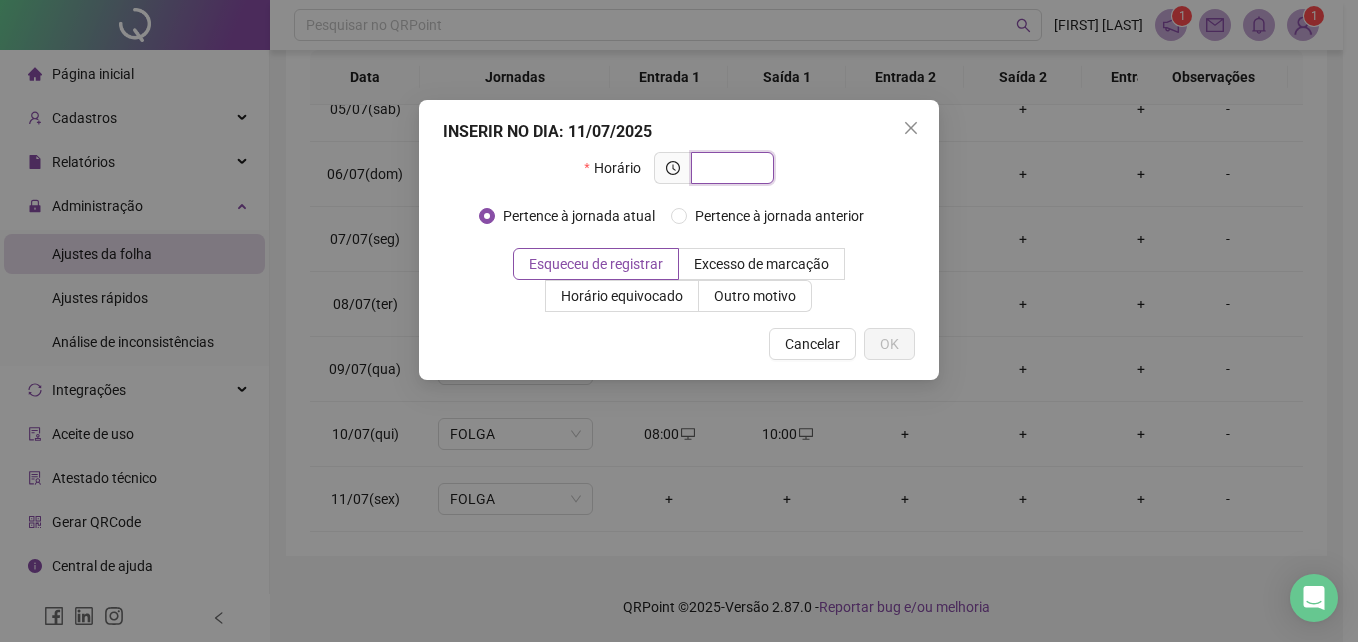 click at bounding box center [730, 168] 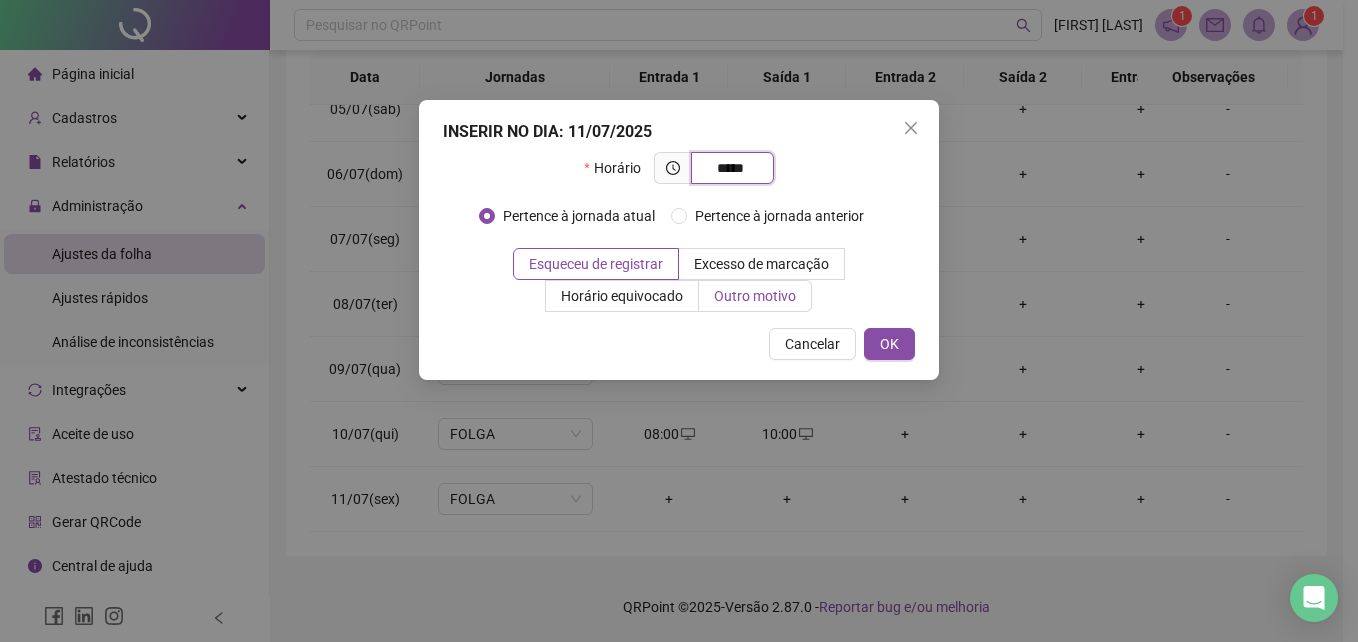 type on "*****" 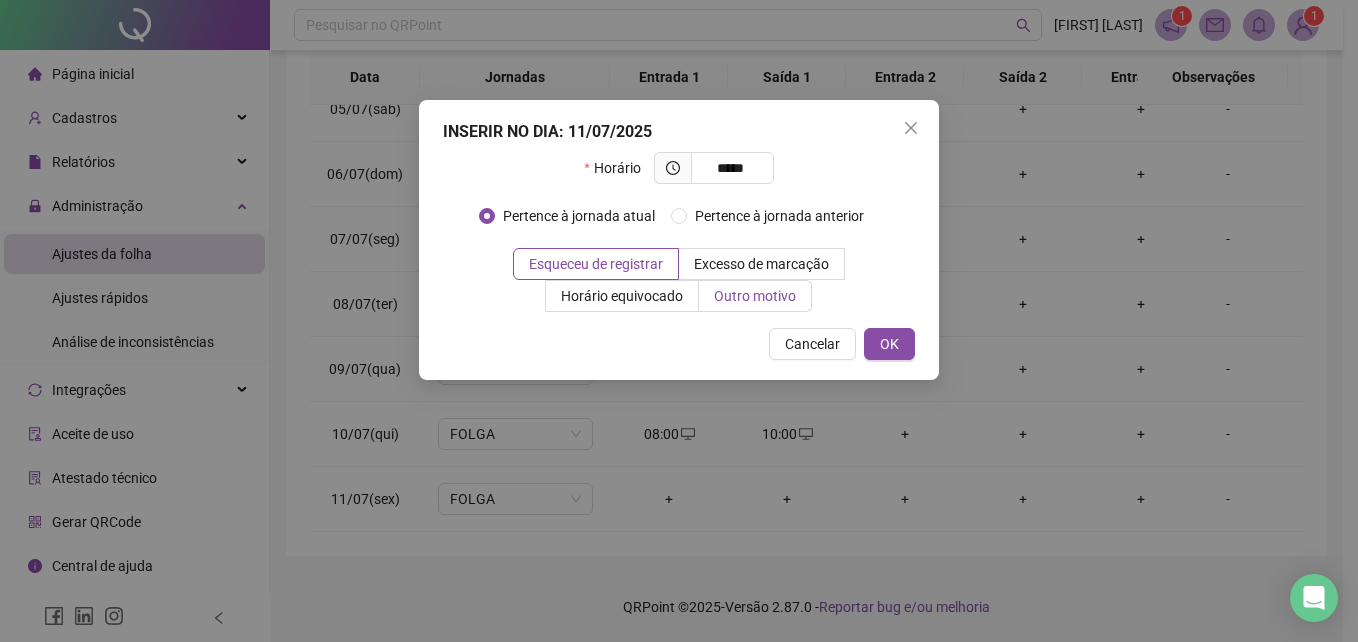 click on "Outro motivo" at bounding box center [755, 296] 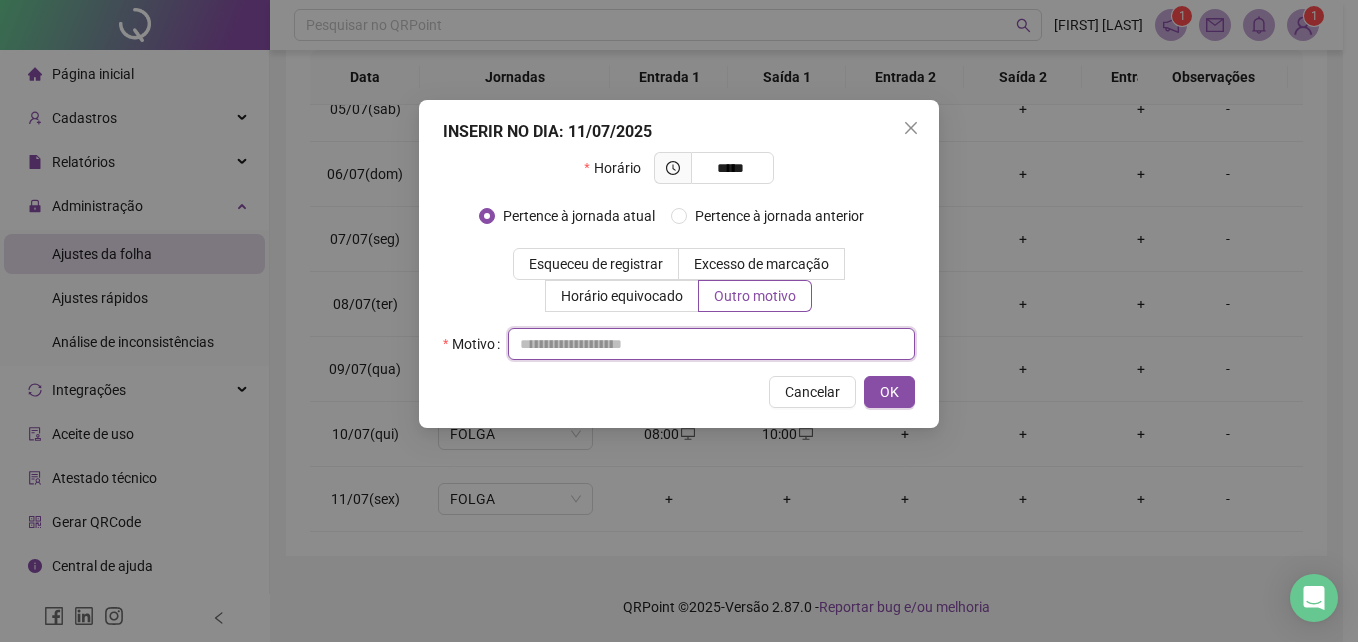 click at bounding box center (711, 344) 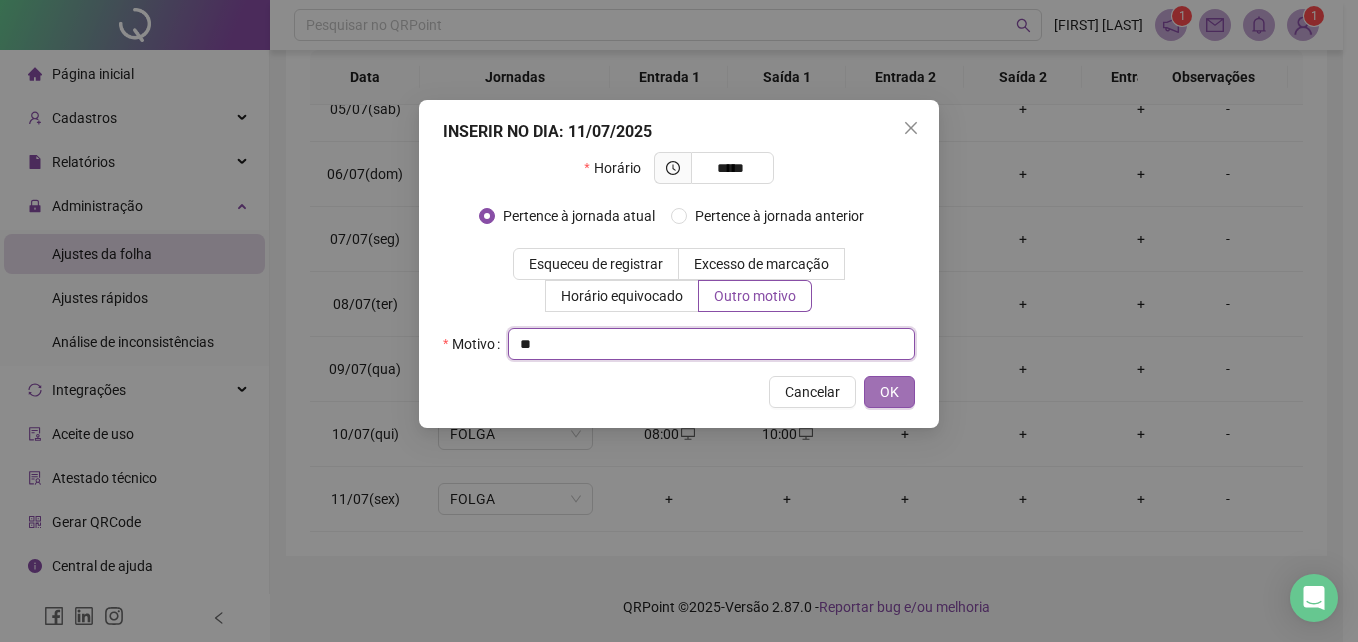 type on "**" 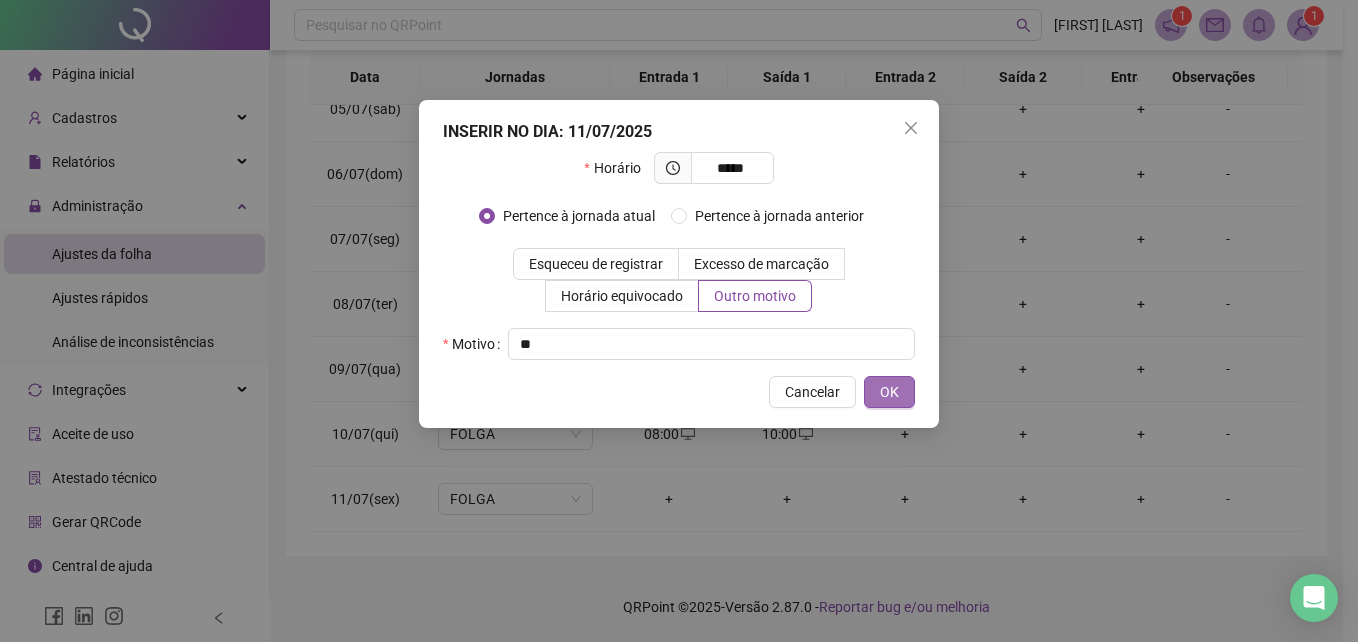 click on "OK" at bounding box center [889, 392] 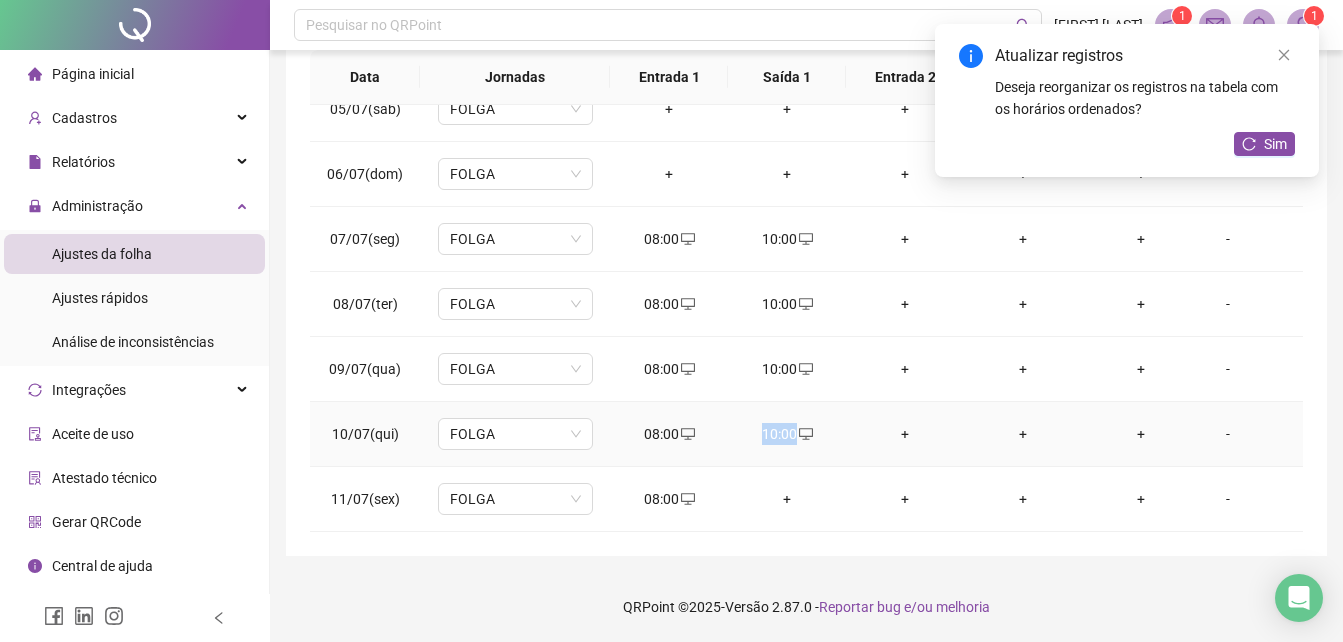 drag, startPoint x: 760, startPoint y: 425, endPoint x: 805, endPoint y: 423, distance: 45.044422 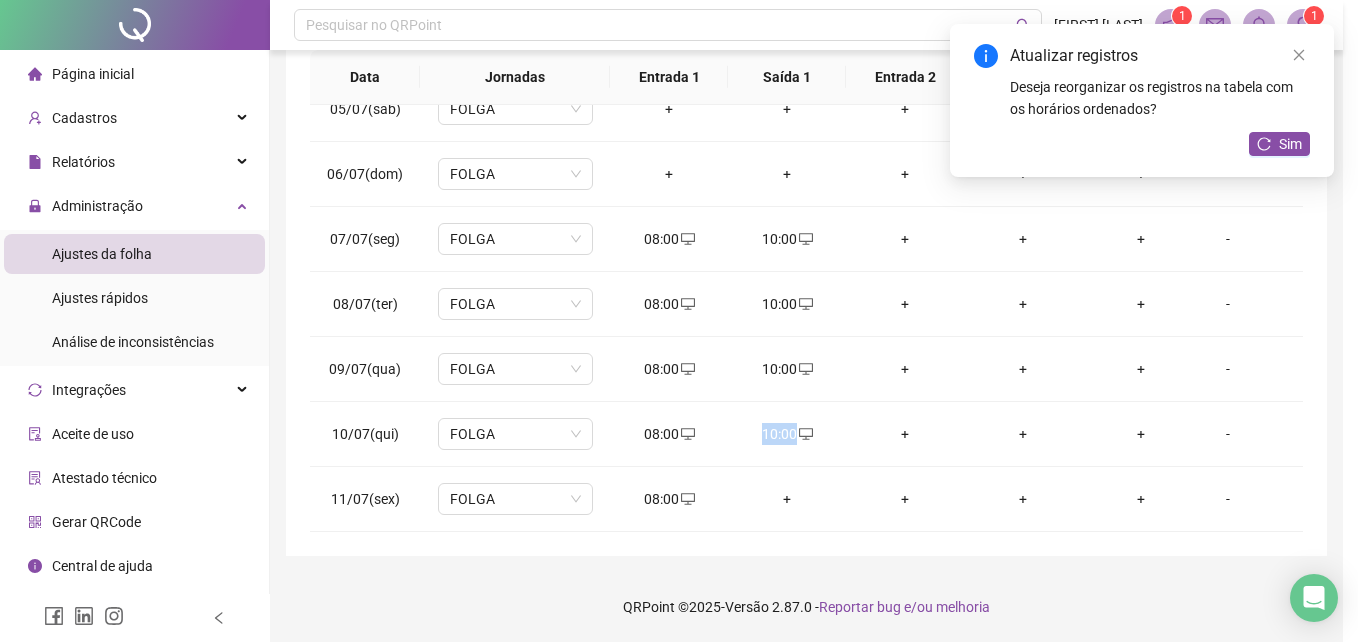 type on "**********" 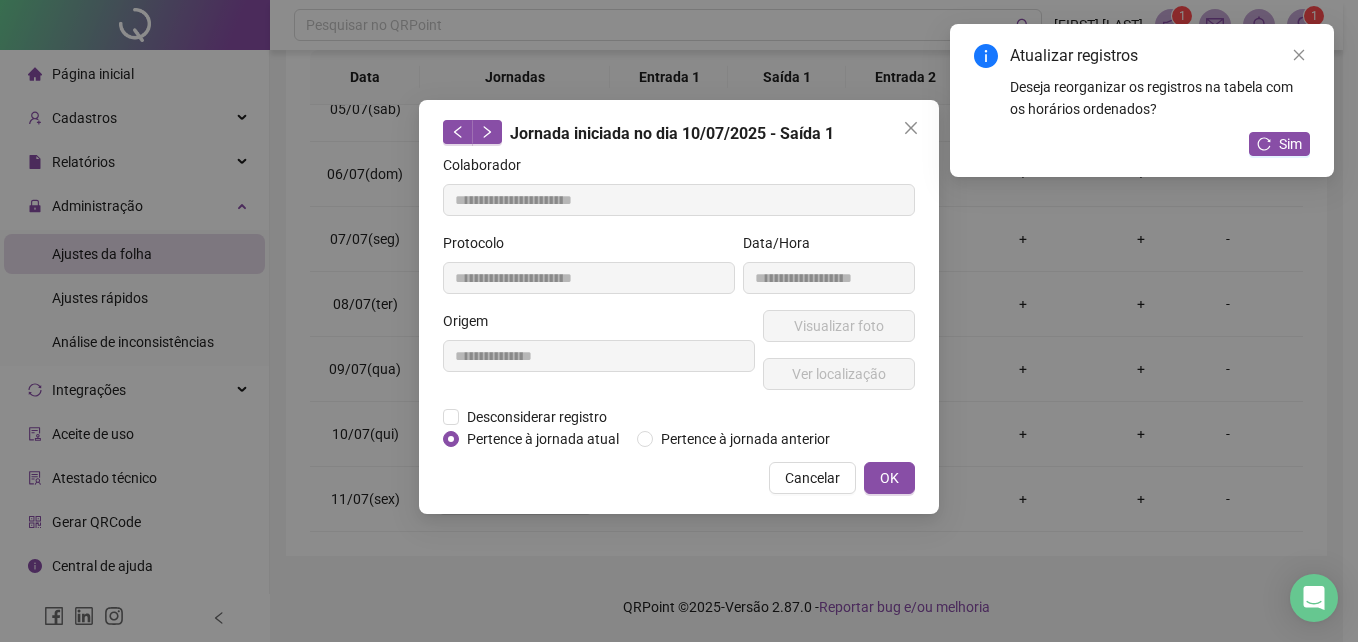 copy on "10:00" 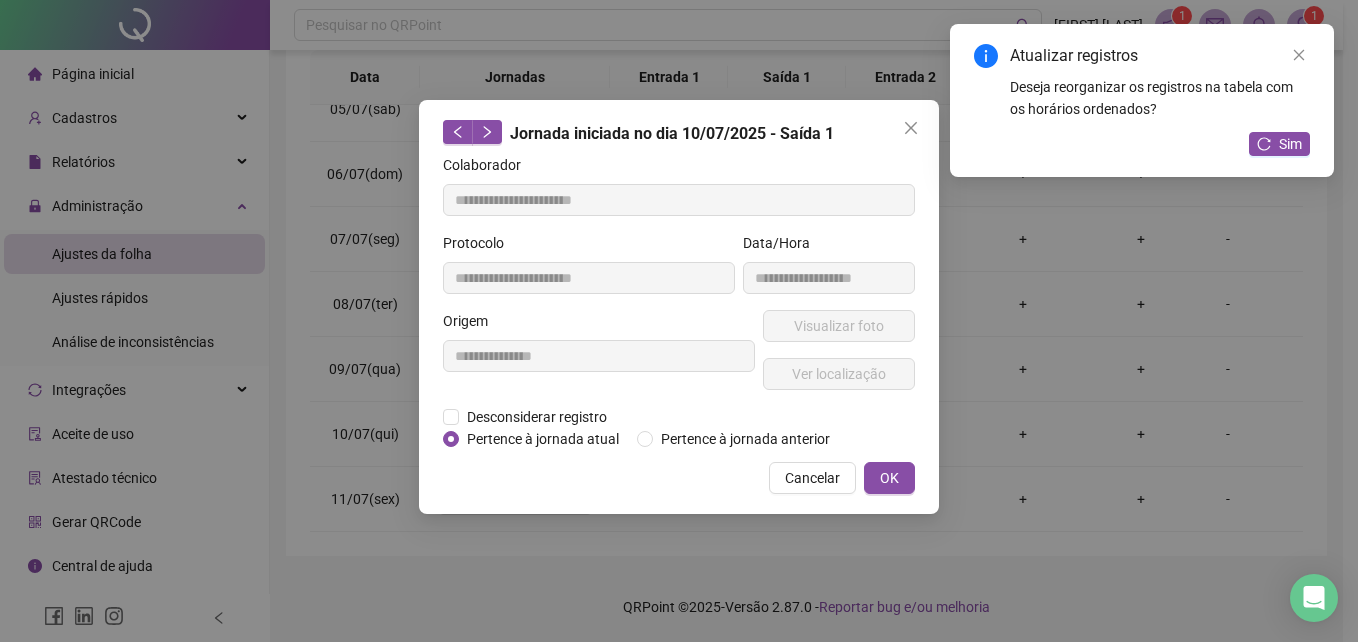 click on "Jornada iniciada no dia 10/07/2025 - Saída 1 Colaborador ******** Protocolo ******** Data/Hora ******** Origem ******** Visualizar foto Ver localização Desconsiderar registro Pertence ao lanche Pertence à jornada atual Pertence à jornada anterior Cancelar OK" at bounding box center [679, 307] 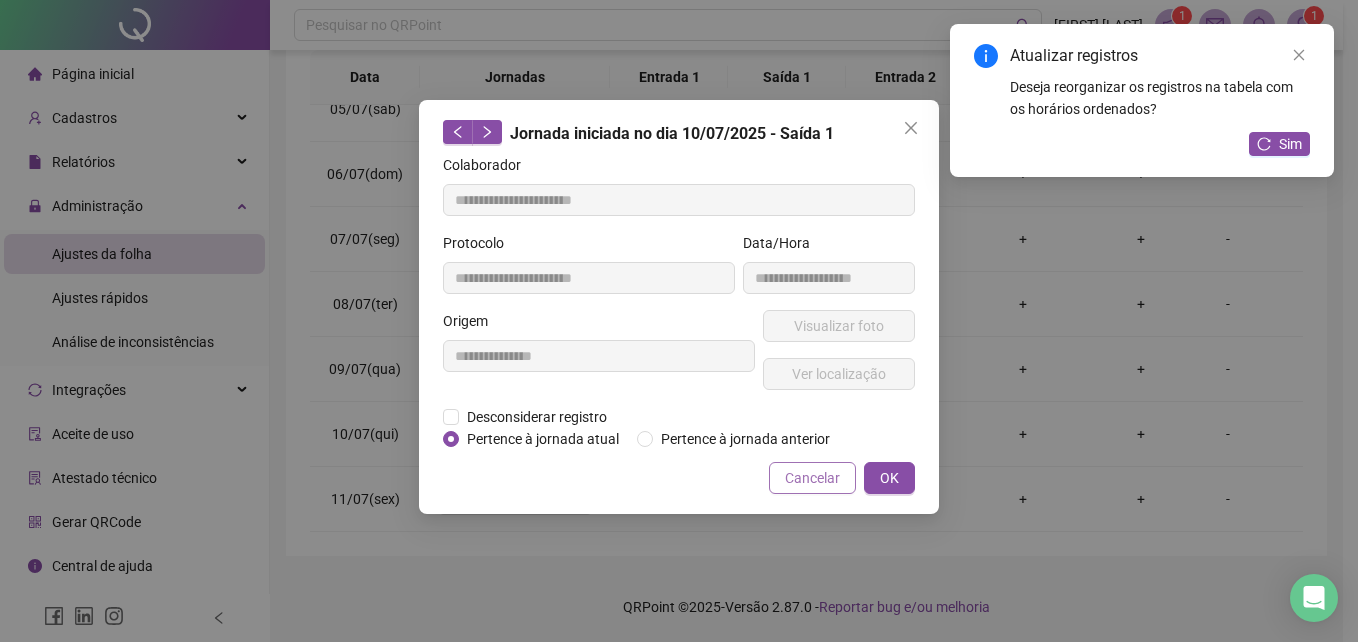 click on "Cancelar" at bounding box center [812, 478] 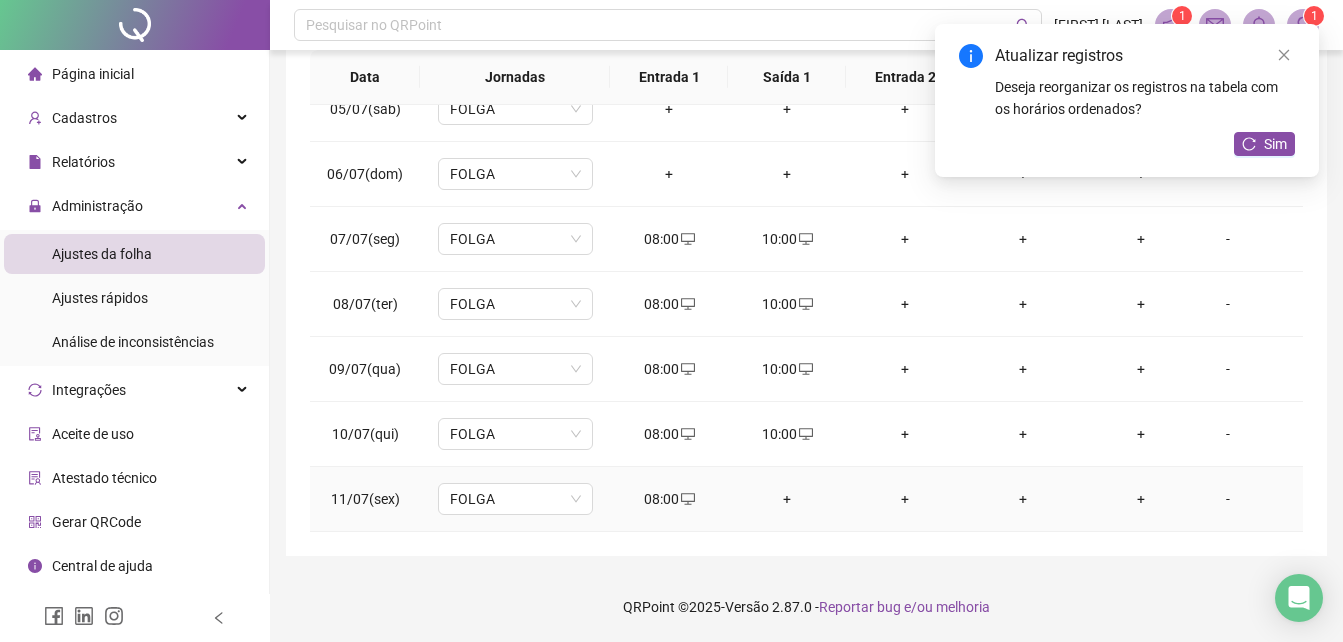 click on "+" at bounding box center (787, 499) 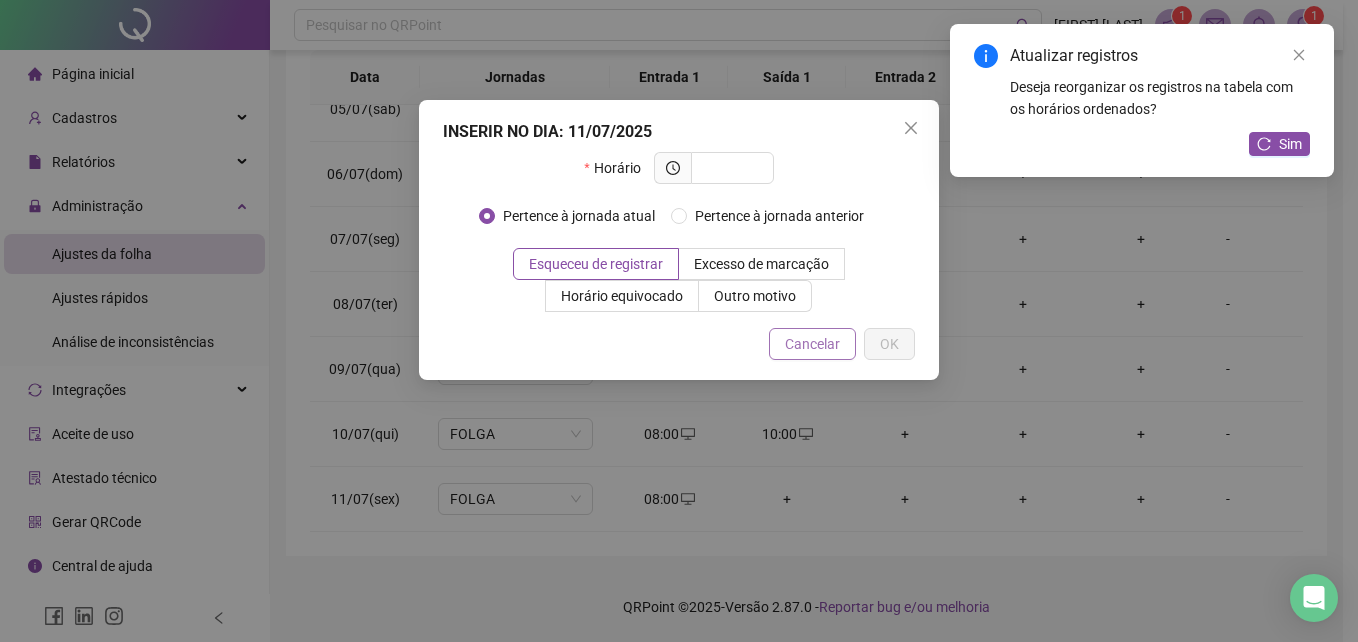 click on "Cancelar" at bounding box center [812, 344] 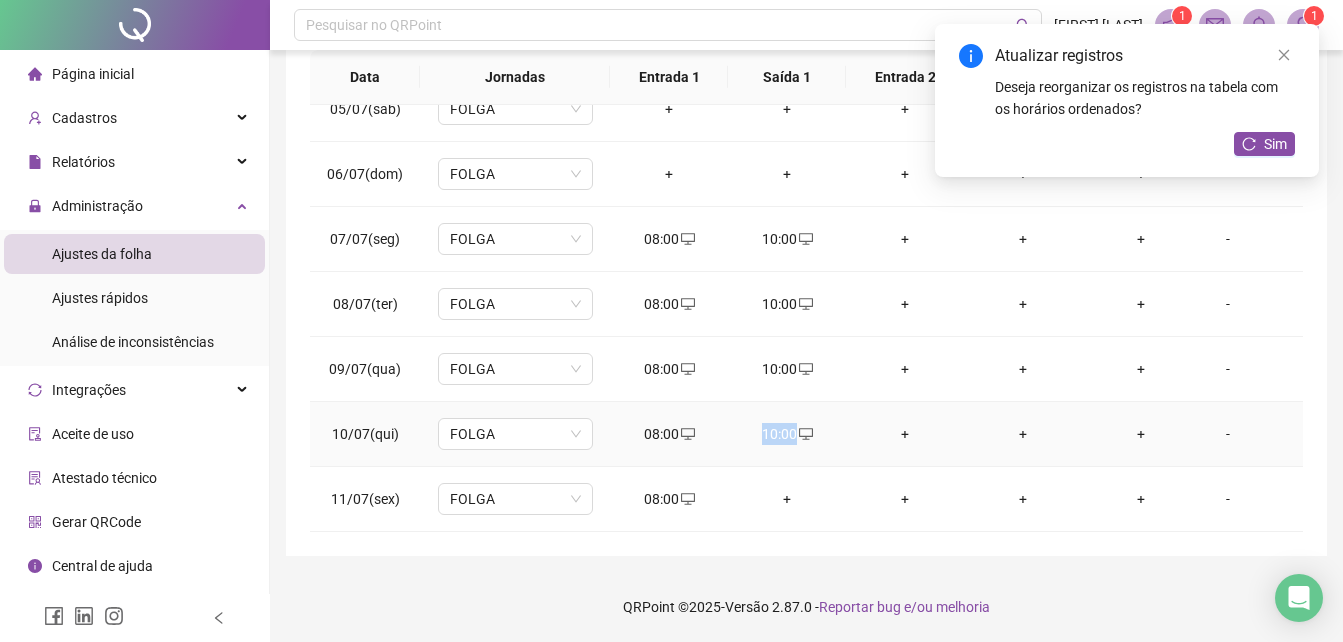 drag, startPoint x: 759, startPoint y: 420, endPoint x: 815, endPoint y: 407, distance: 57.48913 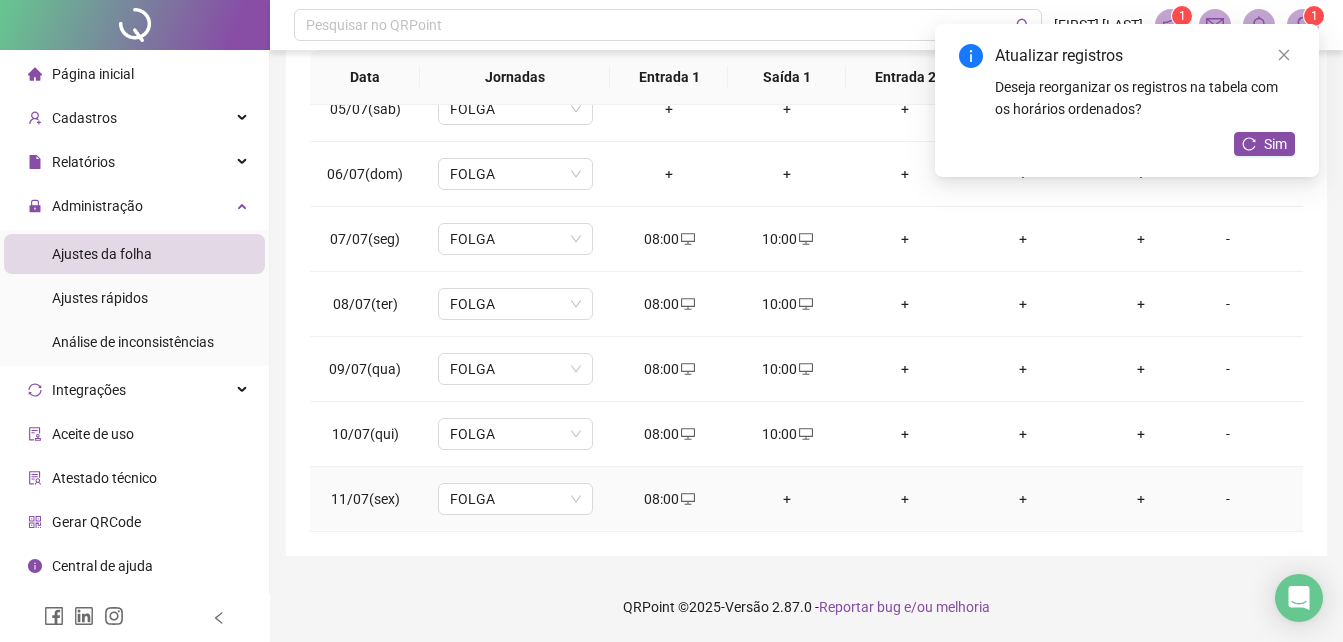 click on "+" at bounding box center [787, 499] 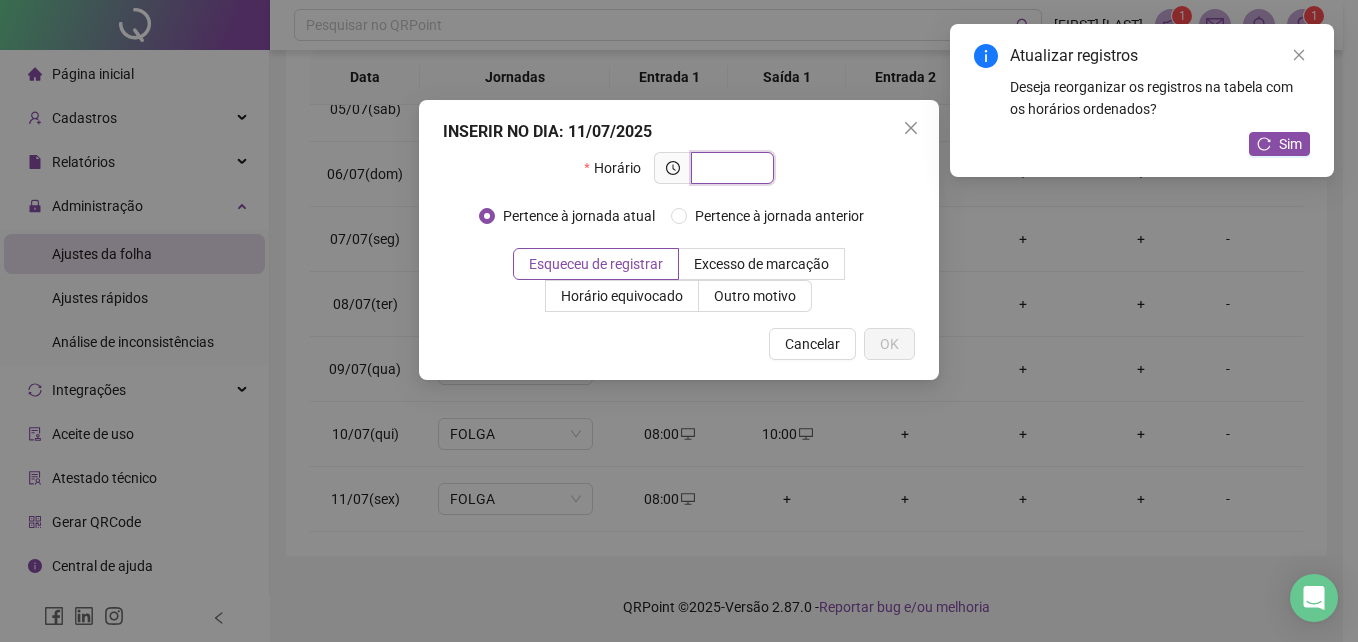 paste on "*****" 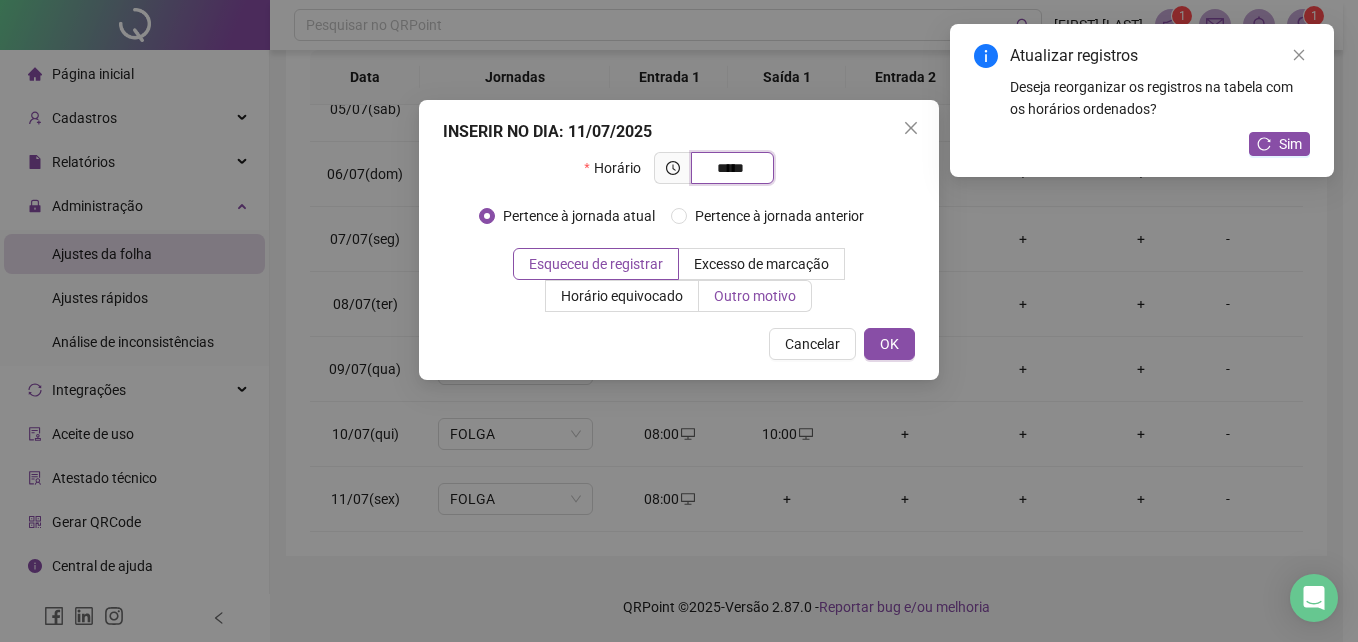 type on "*****" 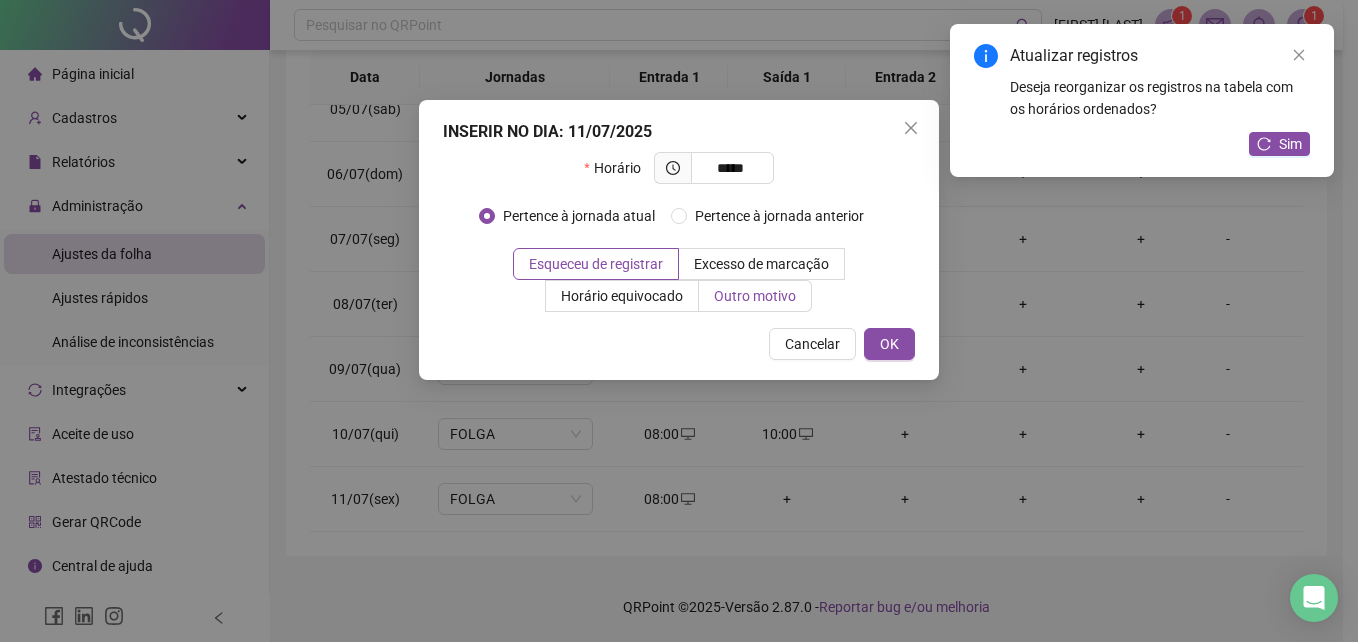 click on "Outro motivo" at bounding box center (755, 296) 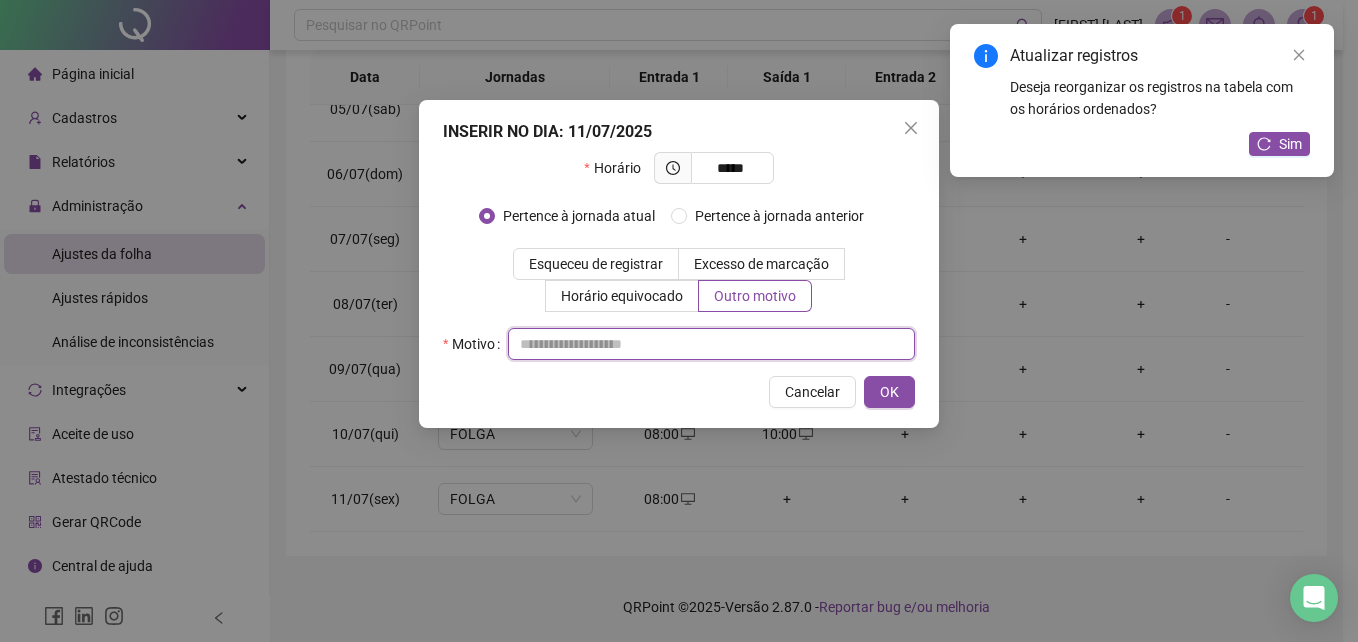 click at bounding box center [711, 344] 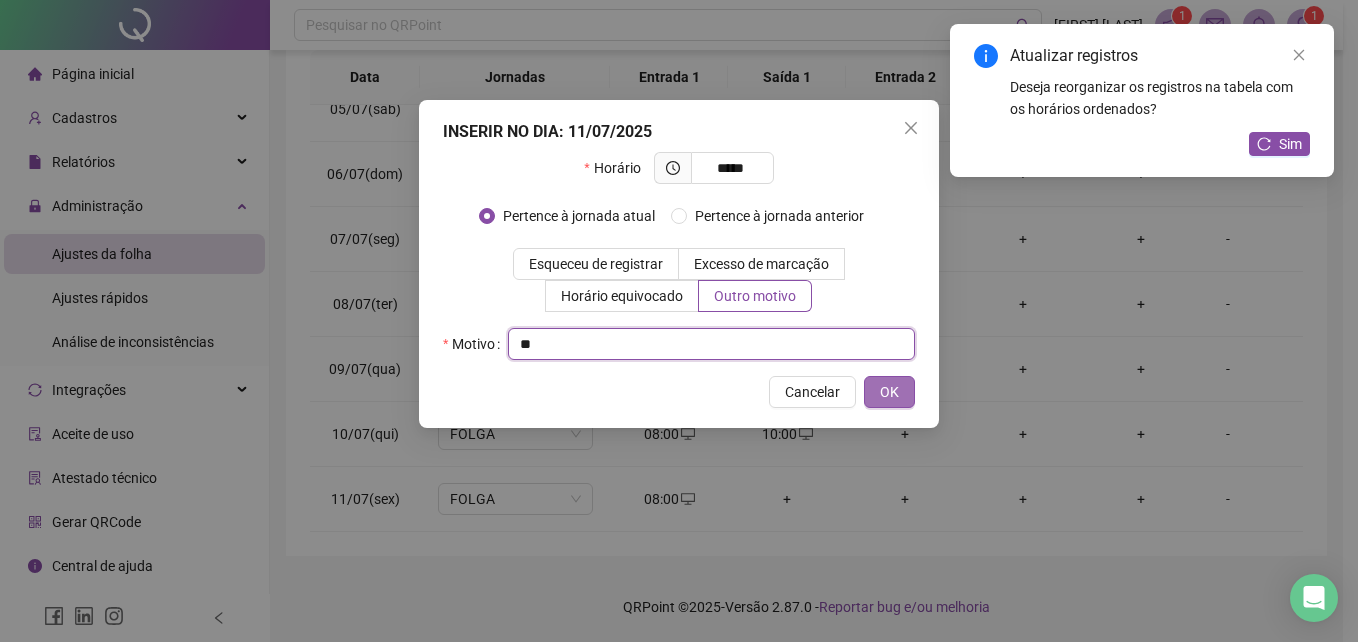 type on "**" 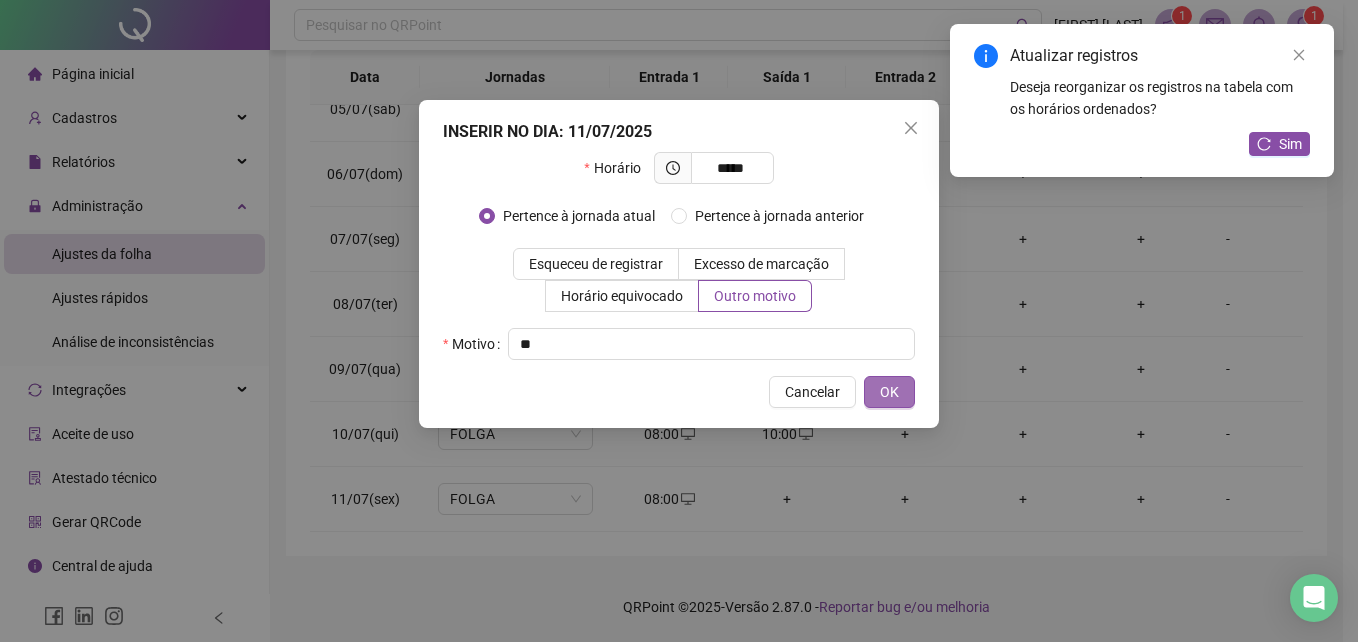 click on "OK" at bounding box center [889, 392] 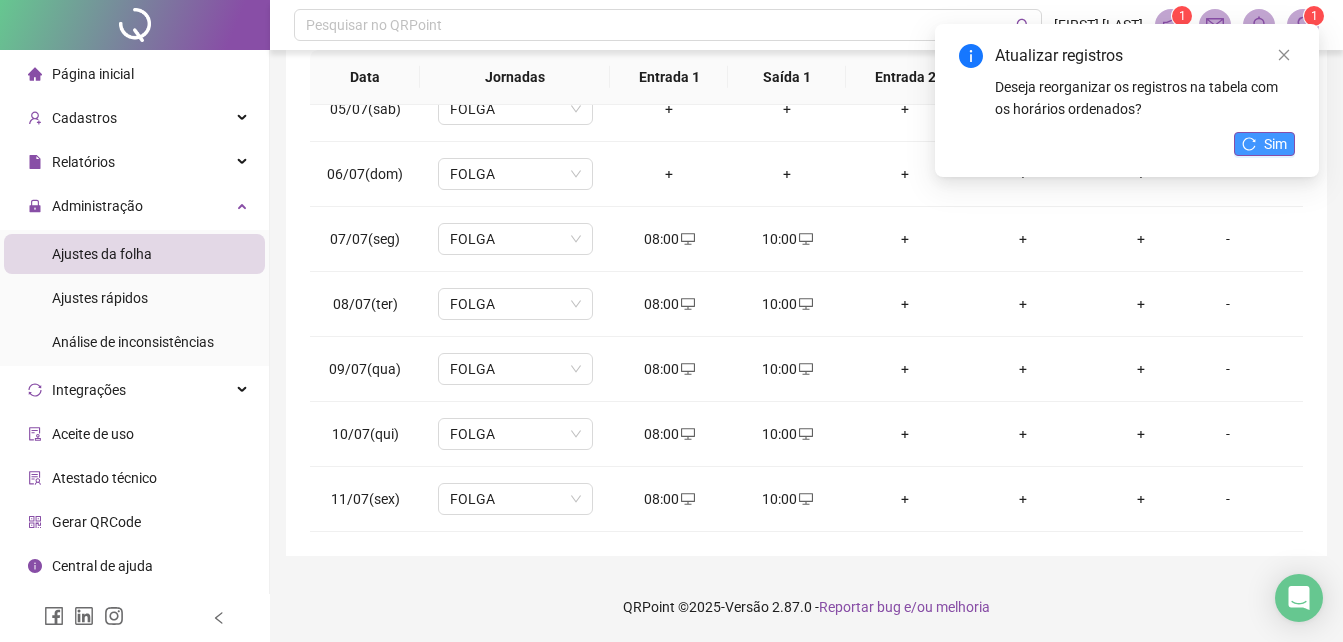 click on "Sim" at bounding box center (1275, 144) 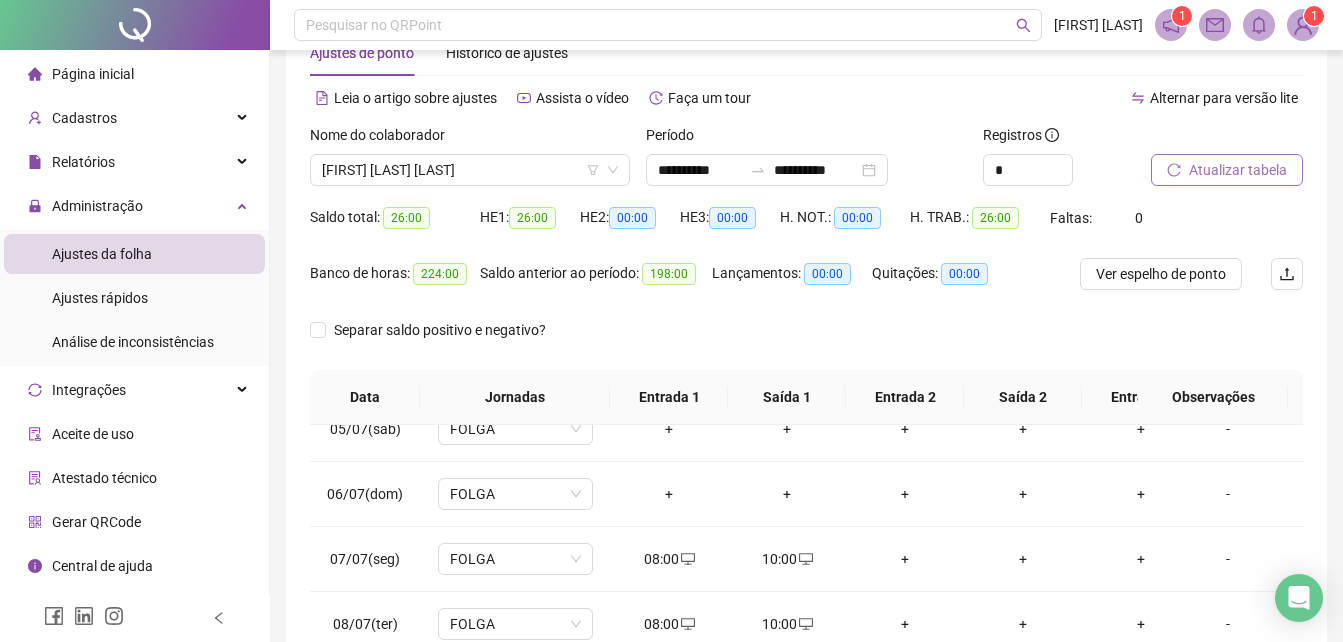 scroll, scrollTop: 47, scrollLeft: 0, axis: vertical 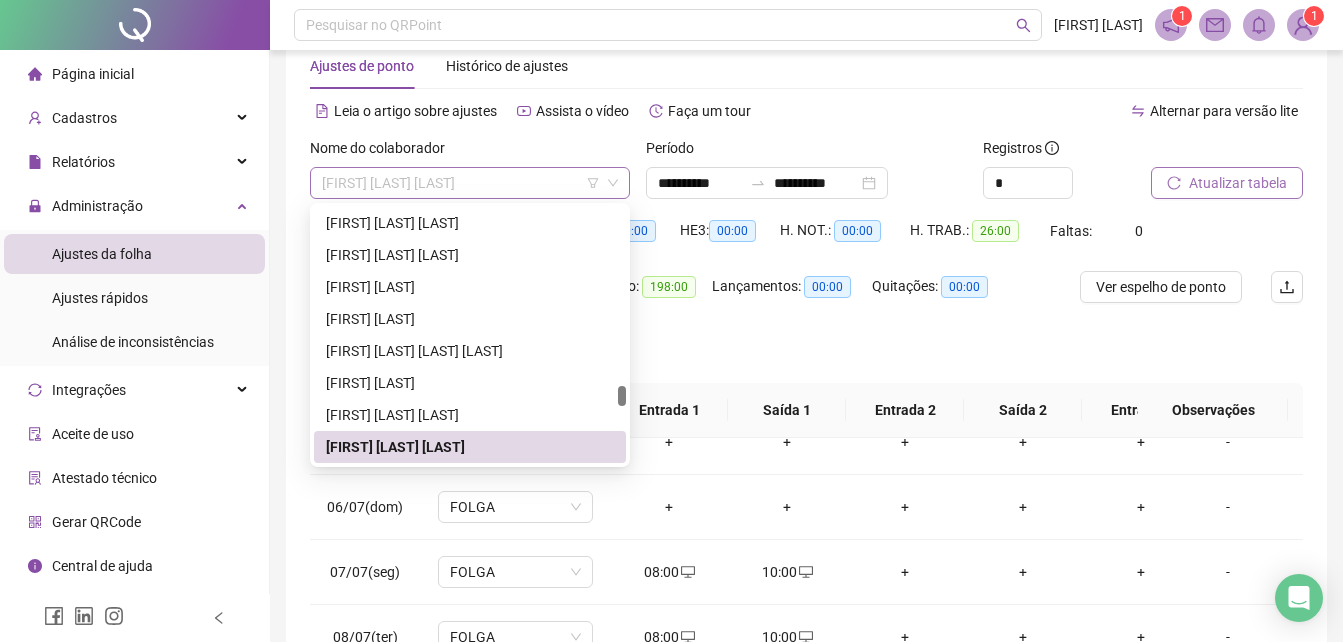 click on "[FIRST] [LAST] [LAST]" at bounding box center (470, 183) 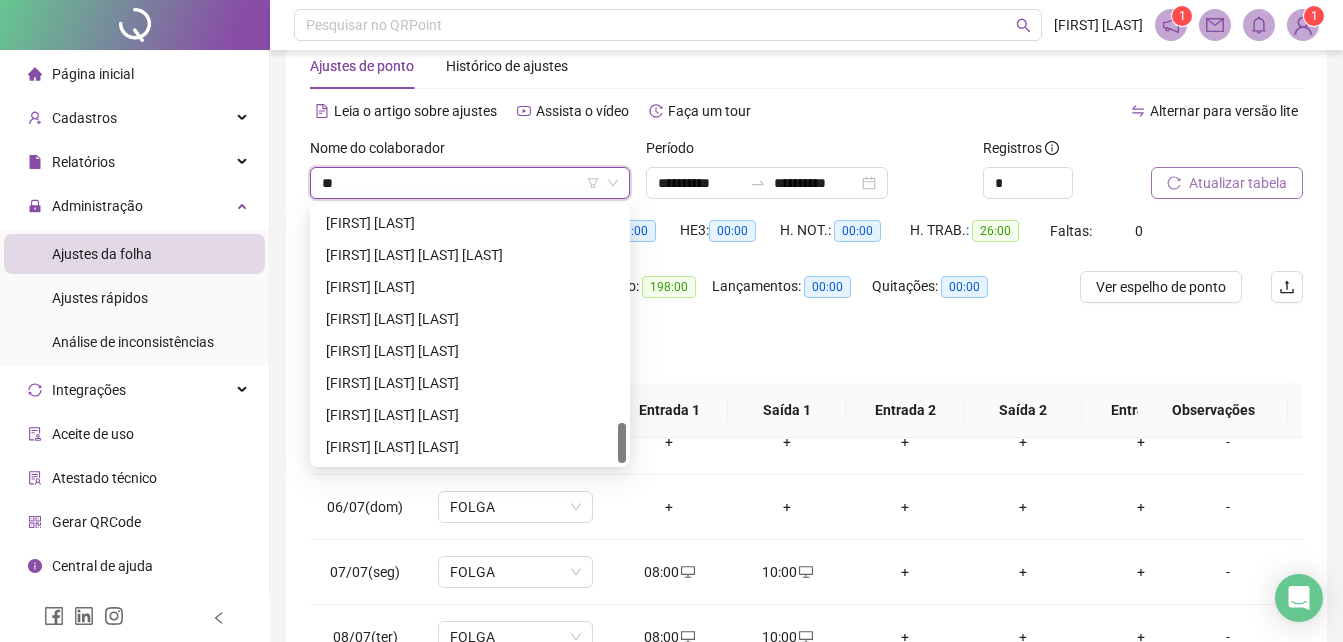 scroll, scrollTop: 1184, scrollLeft: 0, axis: vertical 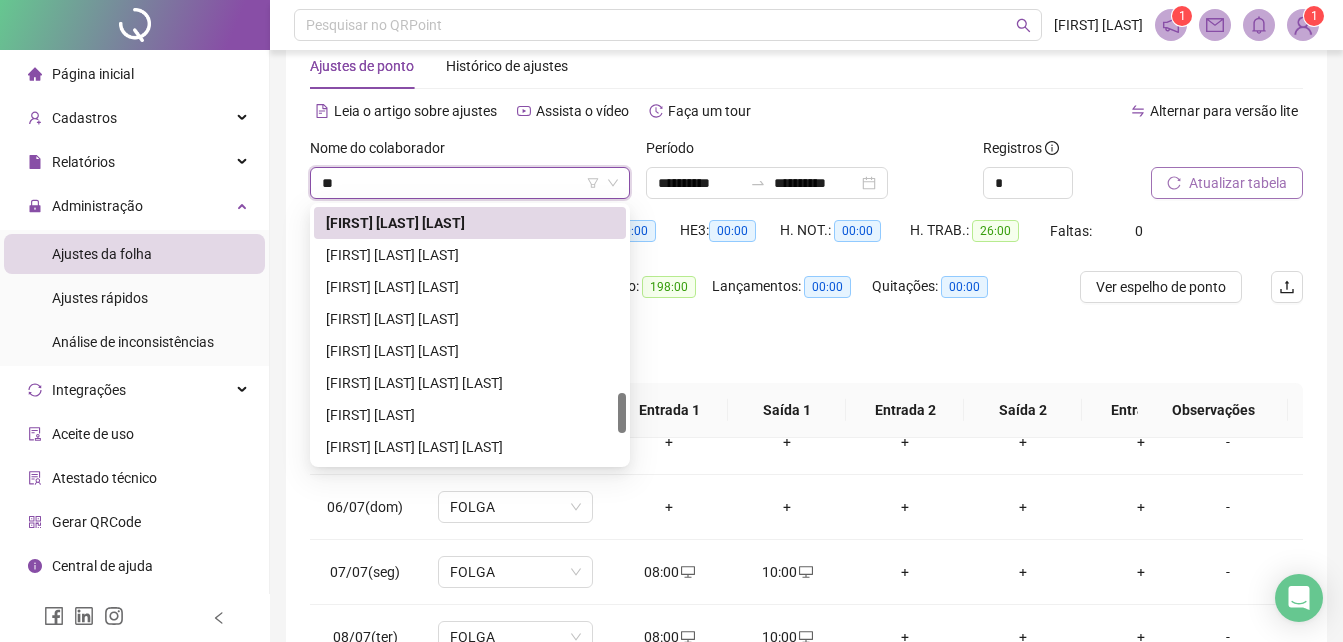 type on "***" 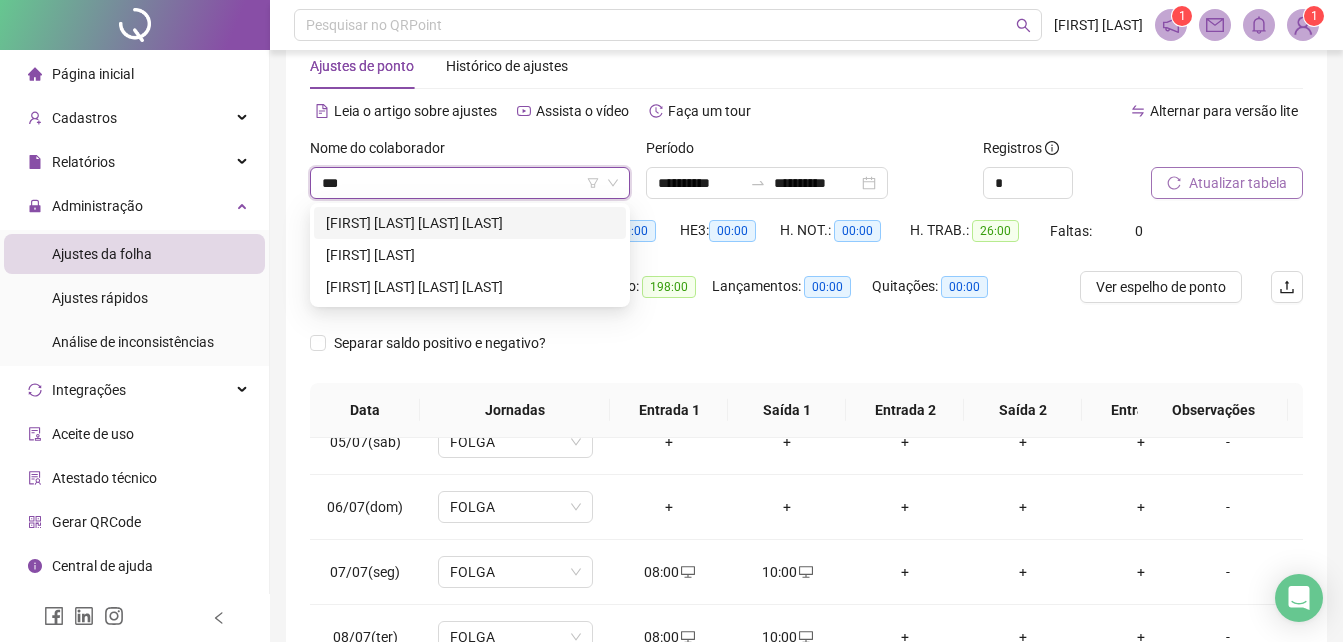 scroll, scrollTop: 0, scrollLeft: 0, axis: both 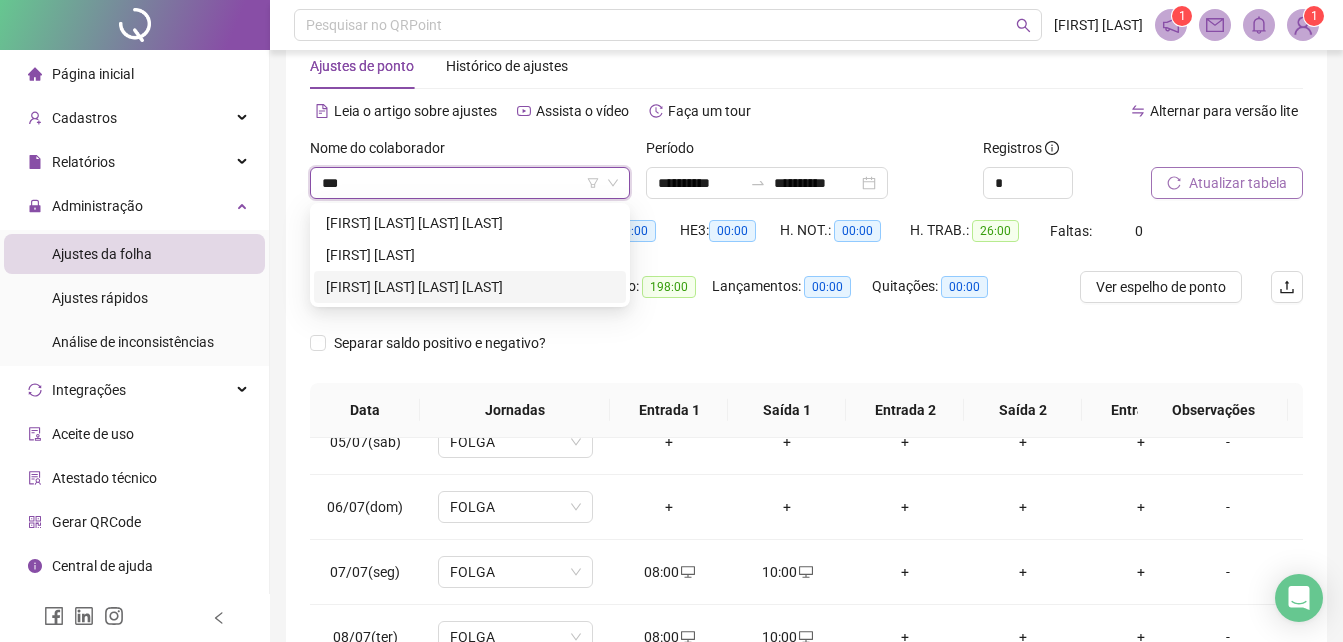 click on "[FIRST] [LAST] [LAST] [LAST]" at bounding box center (470, 287) 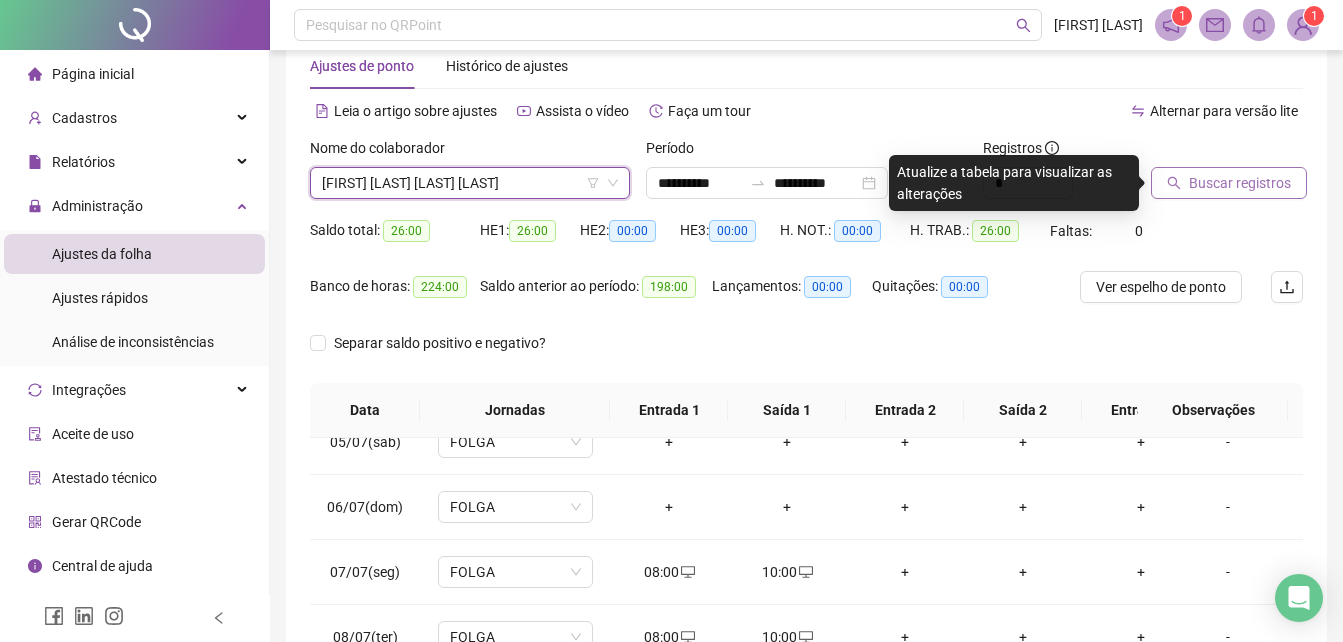 click on "Buscar registros" at bounding box center (1240, 183) 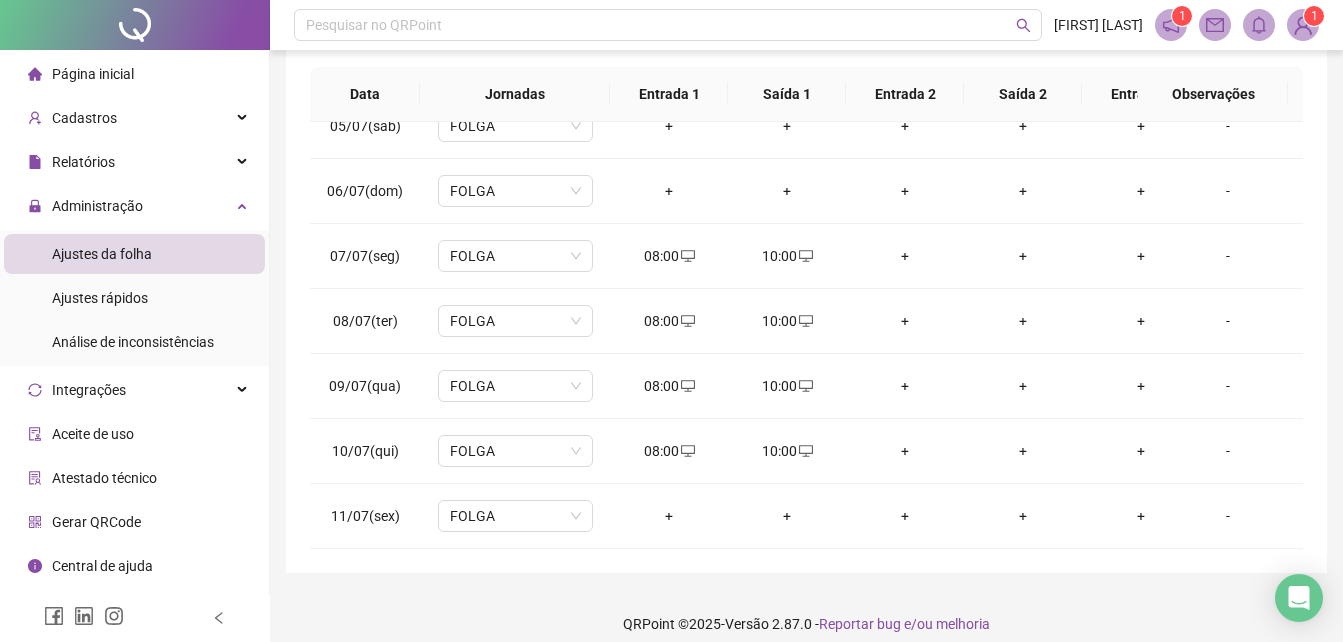 scroll, scrollTop: 380, scrollLeft: 0, axis: vertical 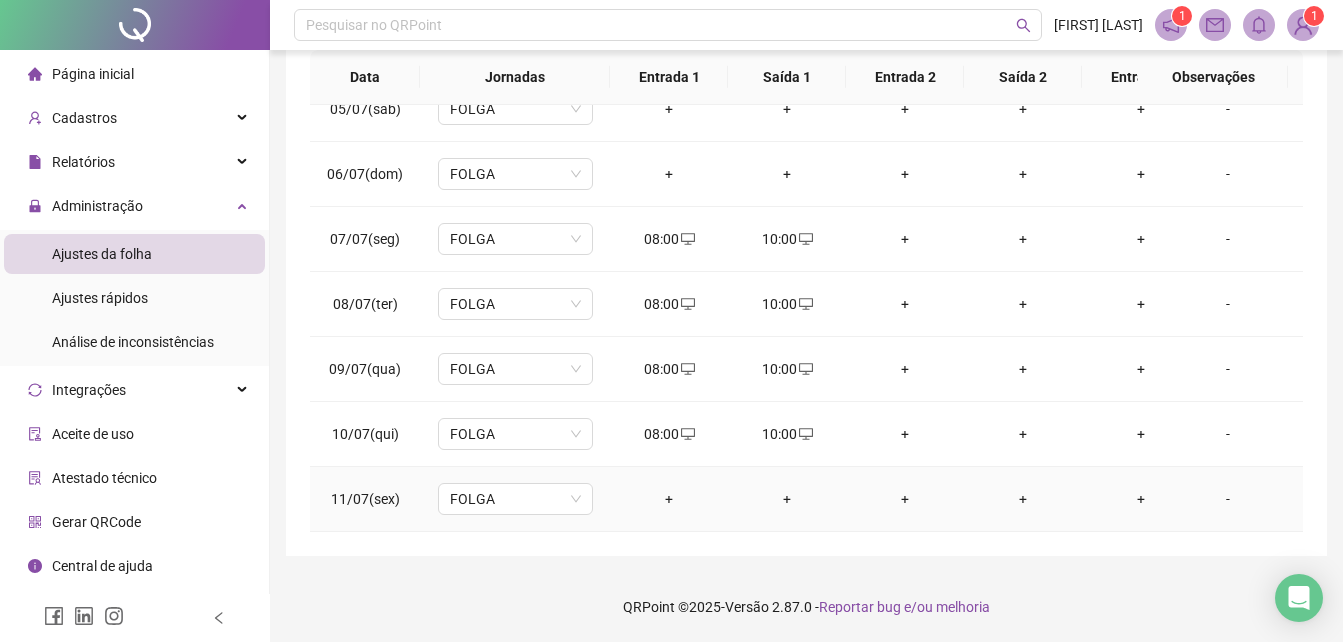 click on "+" at bounding box center [669, 499] 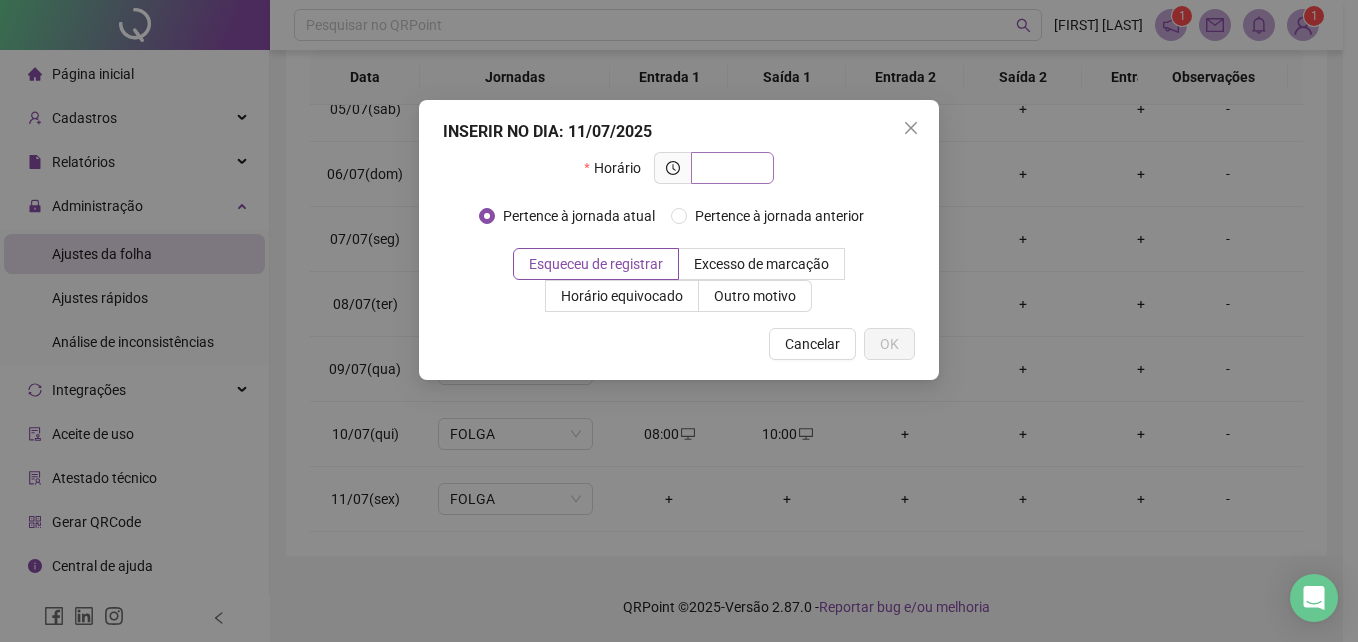 click at bounding box center [730, 168] 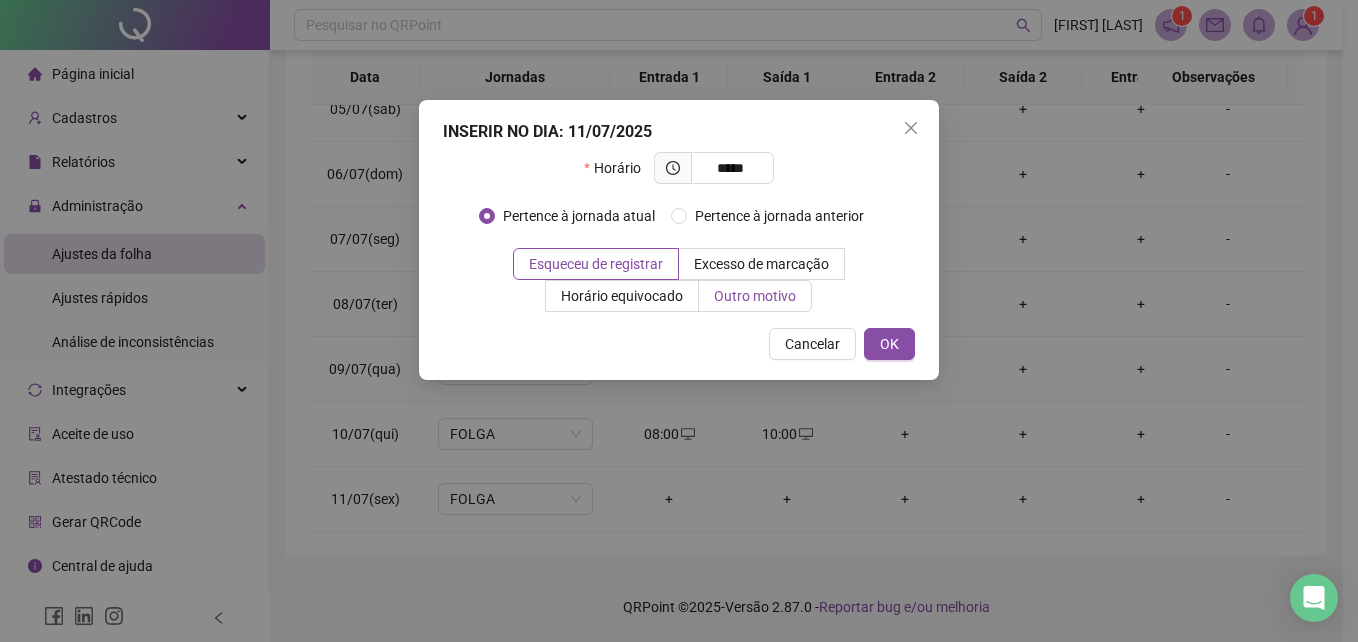 type on "*****" 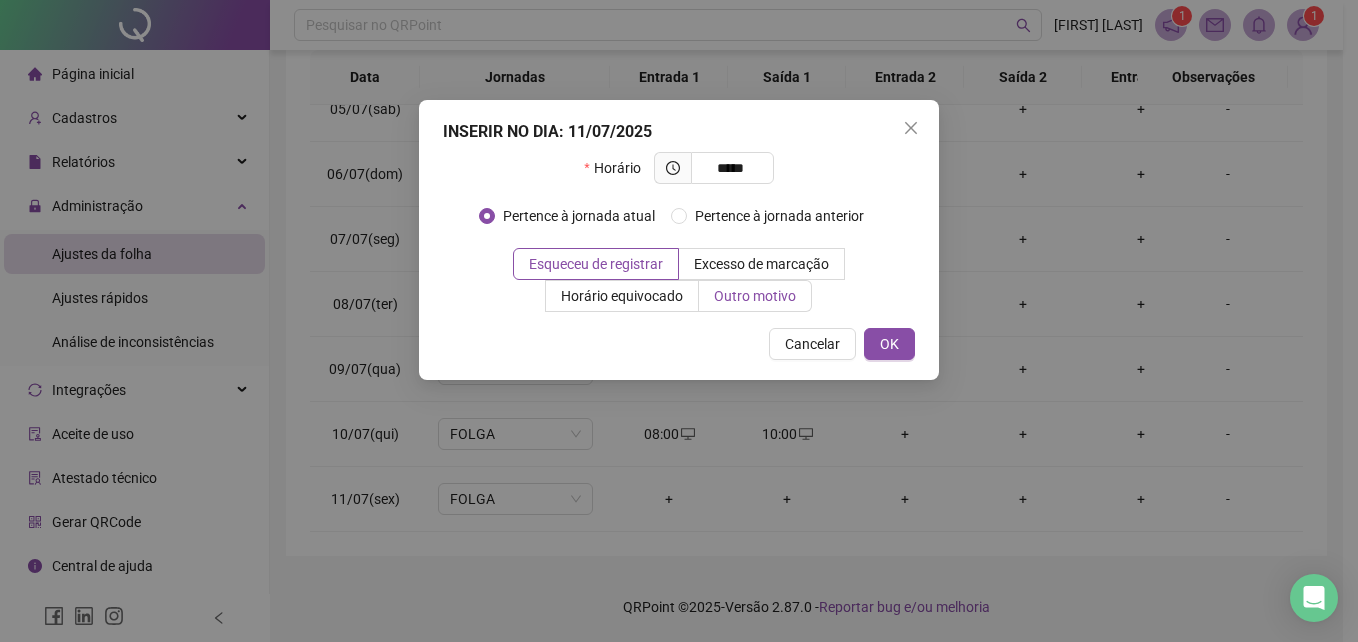 click on "Outro motivo" at bounding box center (755, 296) 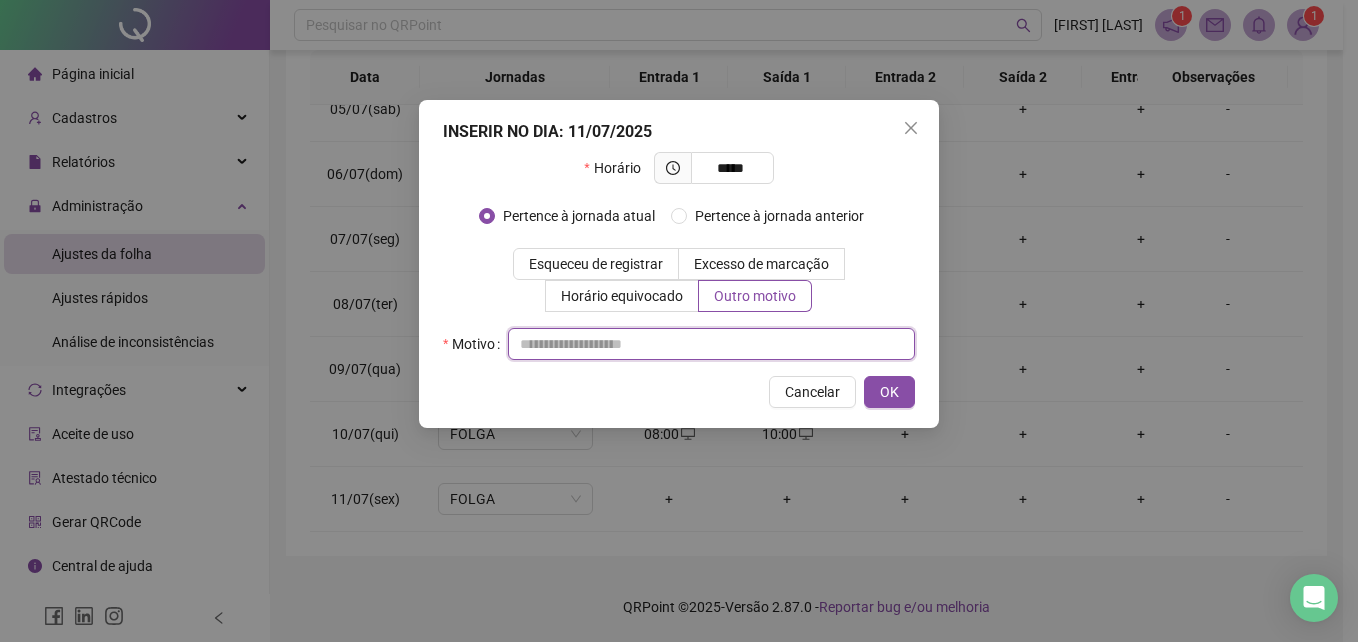 click at bounding box center [711, 344] 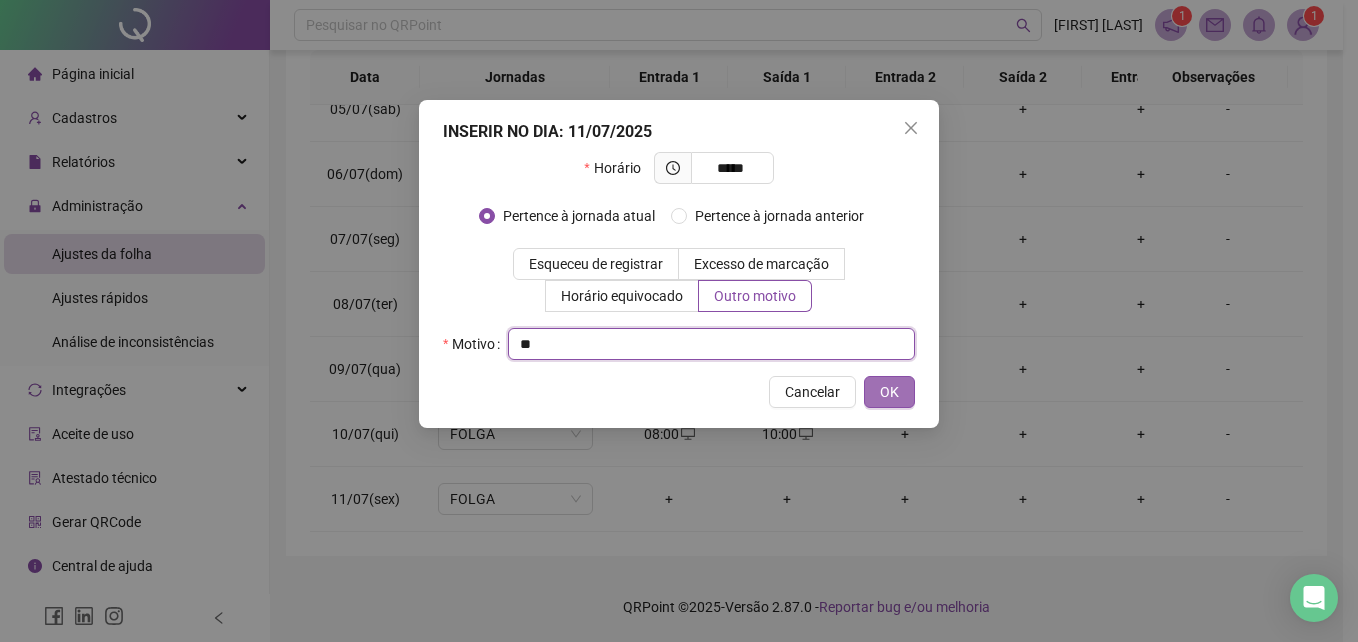 type on "**" 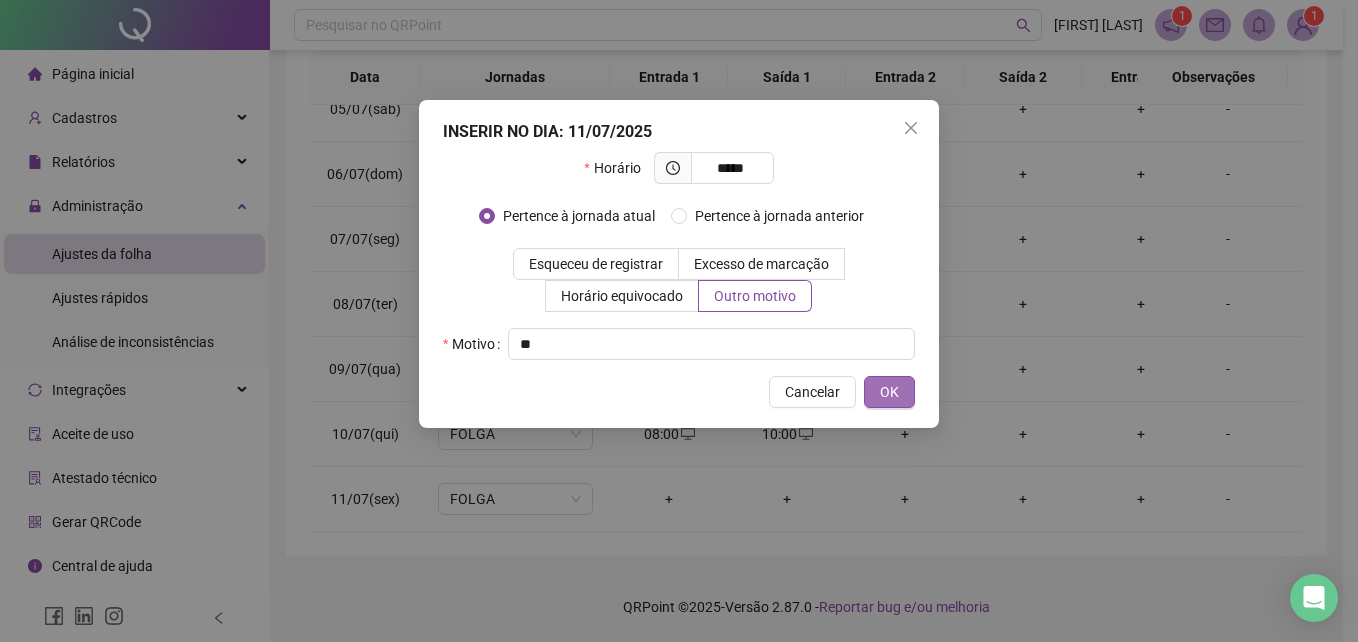 click on "OK" at bounding box center [889, 392] 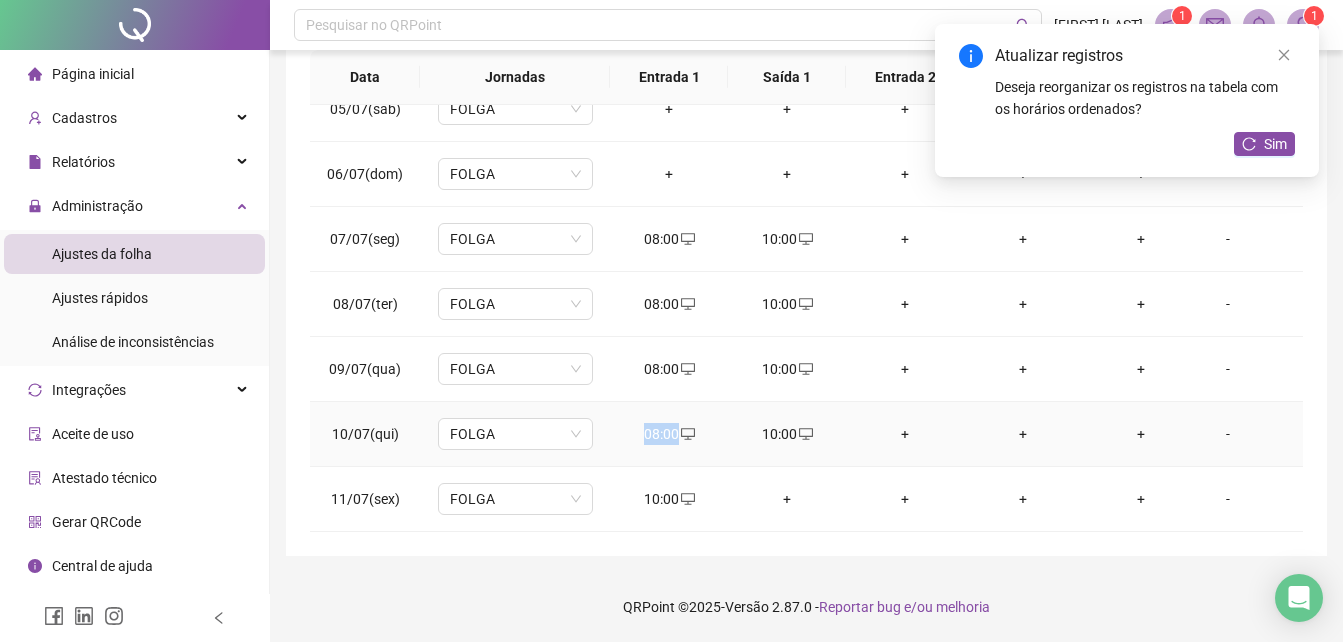 drag, startPoint x: 642, startPoint y: 423, endPoint x: 677, endPoint y: 427, distance: 35.22783 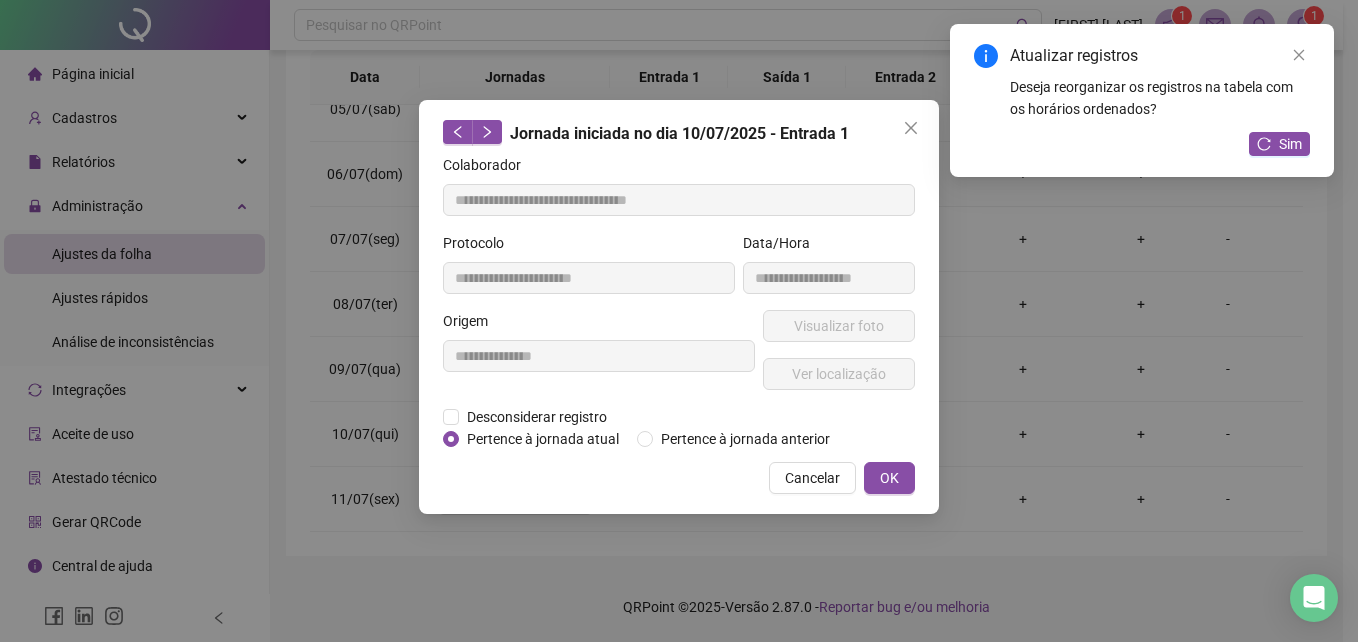 type on "**********" 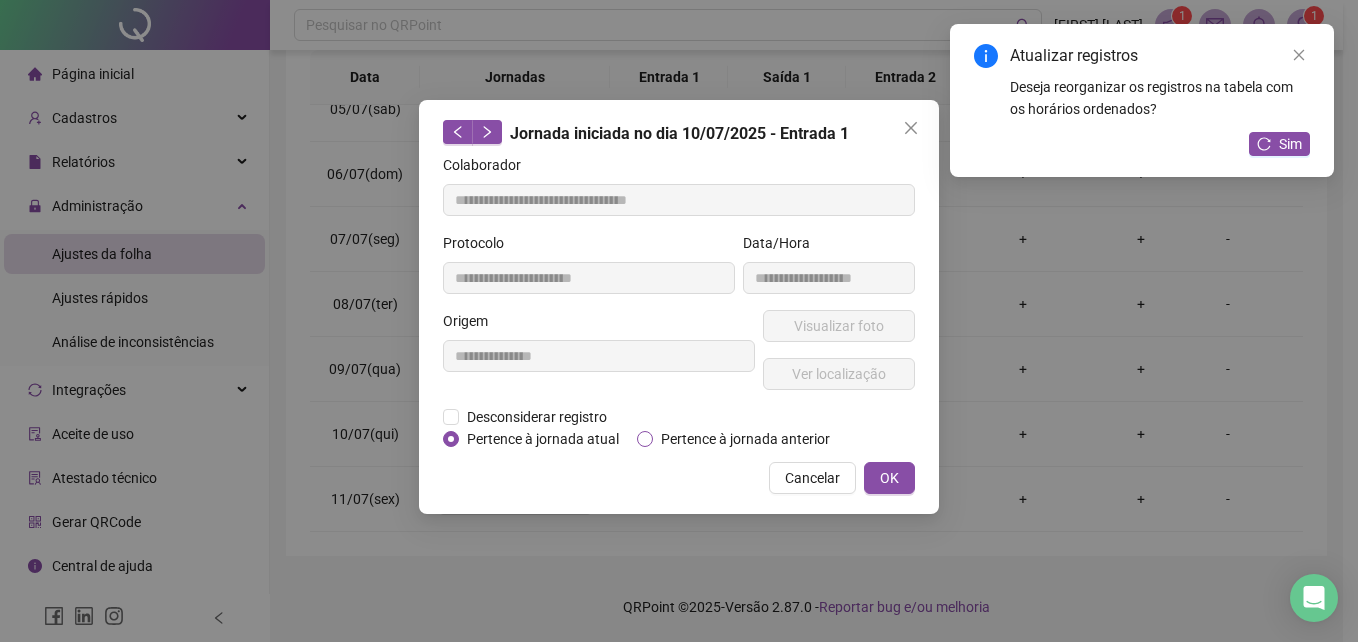 copy on "08:00" 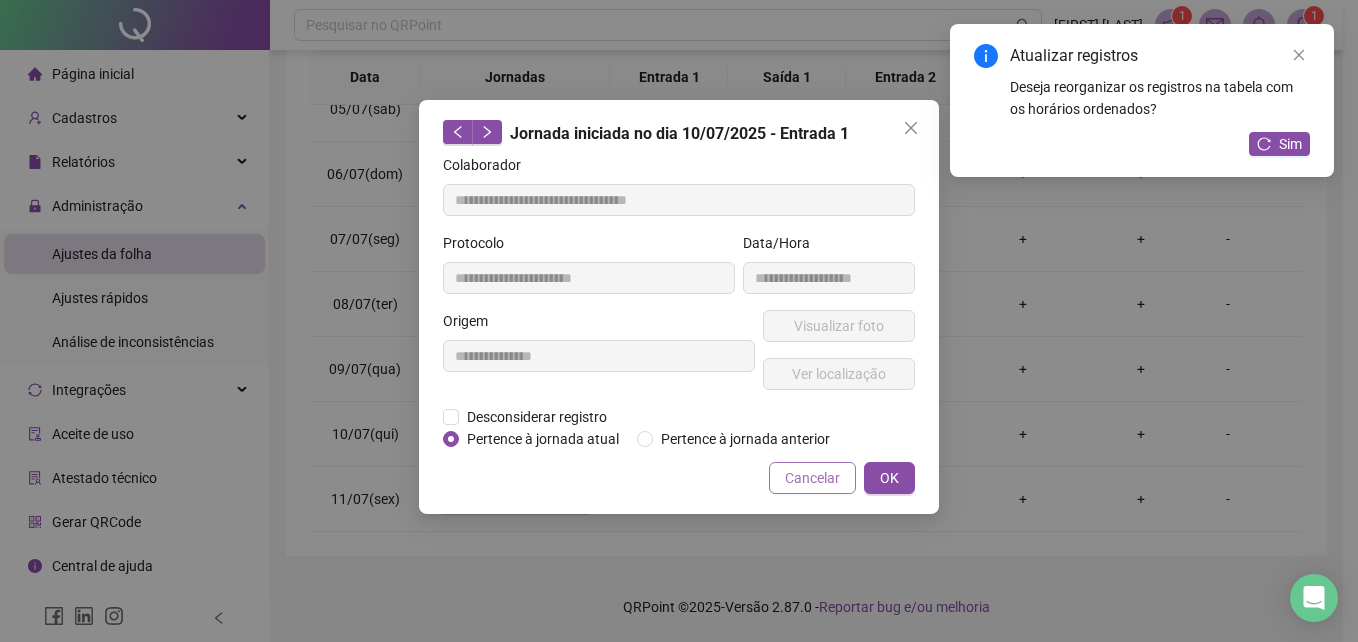 click on "Cancelar" at bounding box center (812, 478) 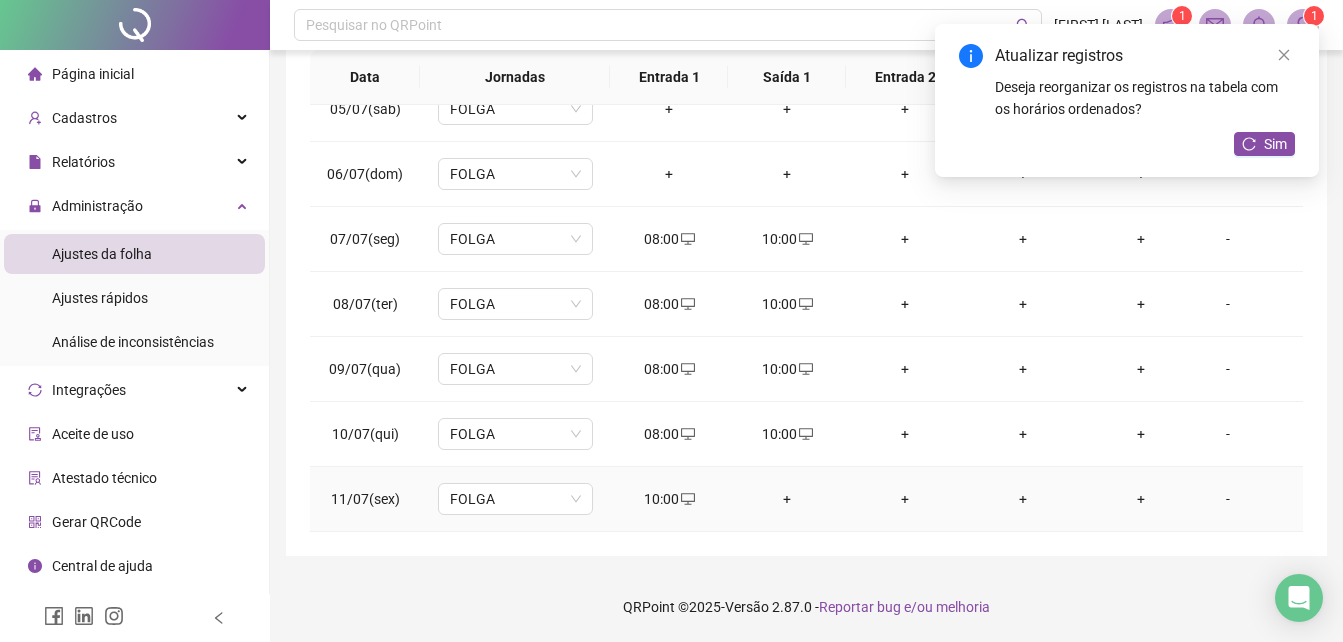 drag, startPoint x: 808, startPoint y: 467, endPoint x: 792, endPoint y: 485, distance: 24.083189 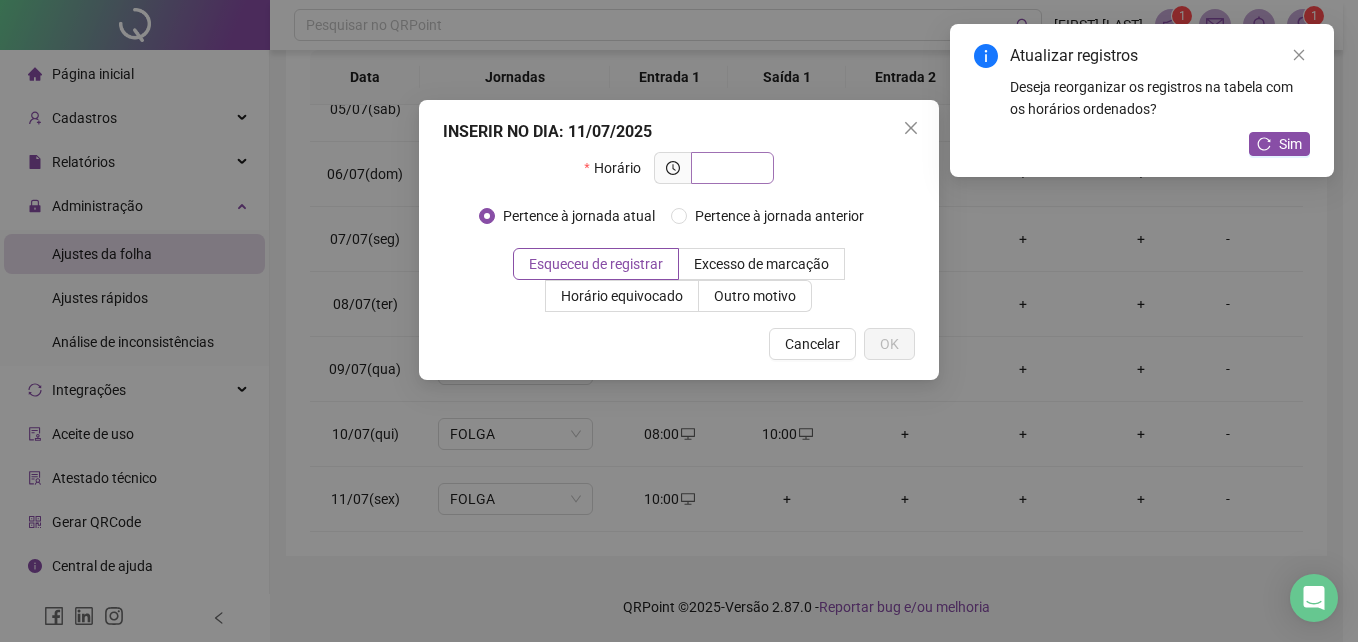 click at bounding box center (730, 168) 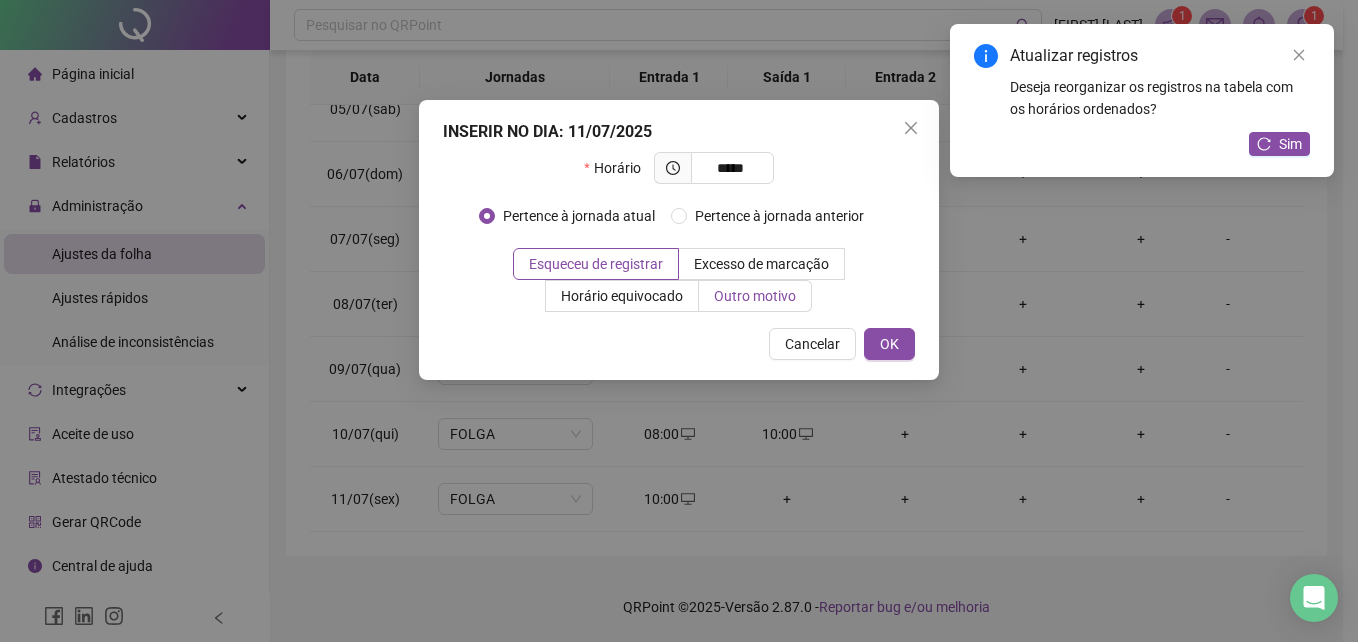 type on "*****" 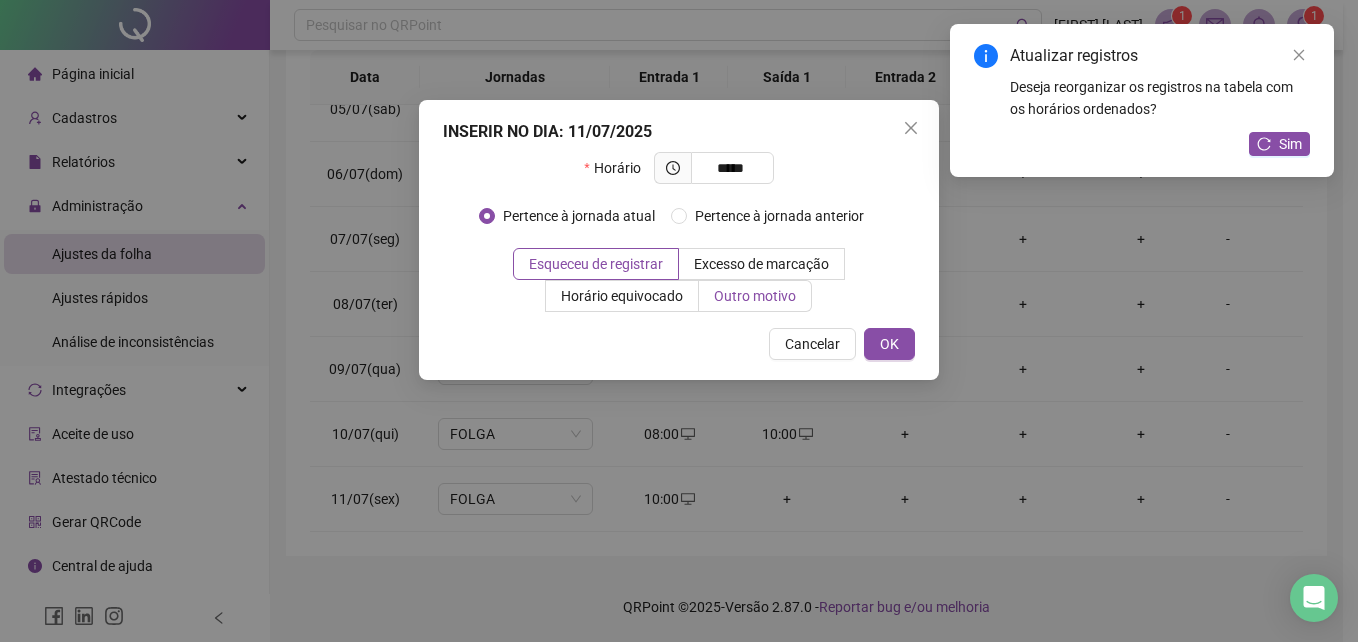 click on "Outro motivo" at bounding box center [755, 296] 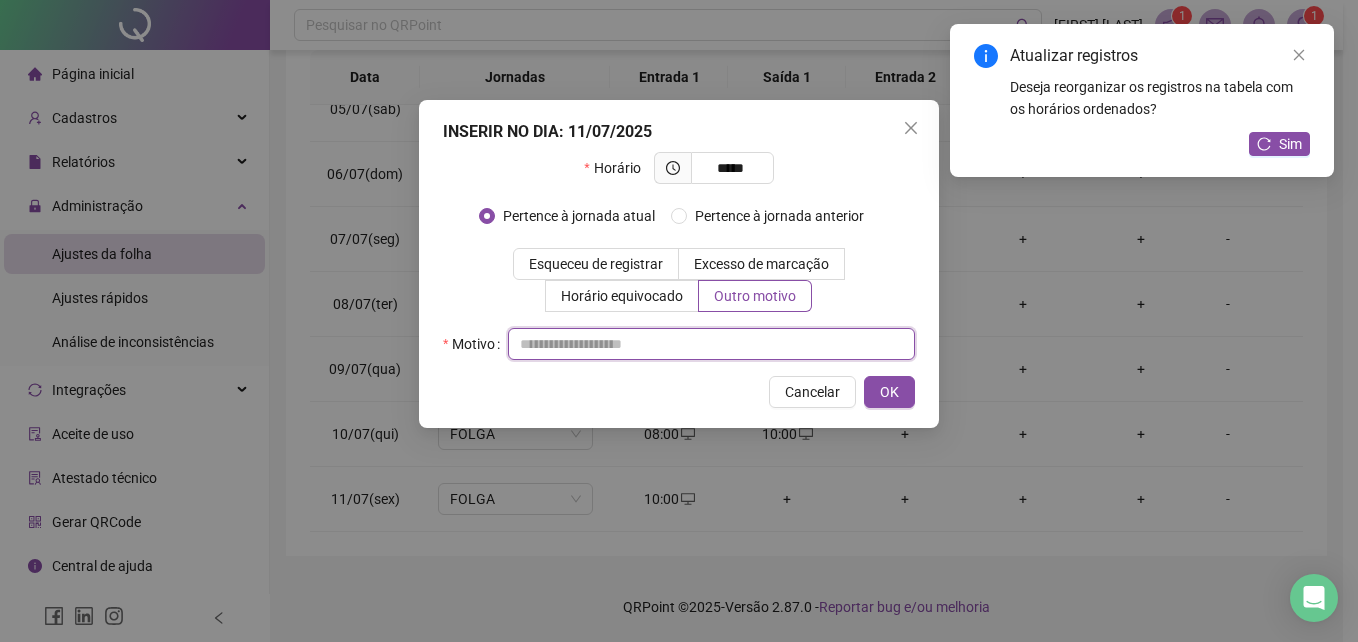 click at bounding box center (711, 344) 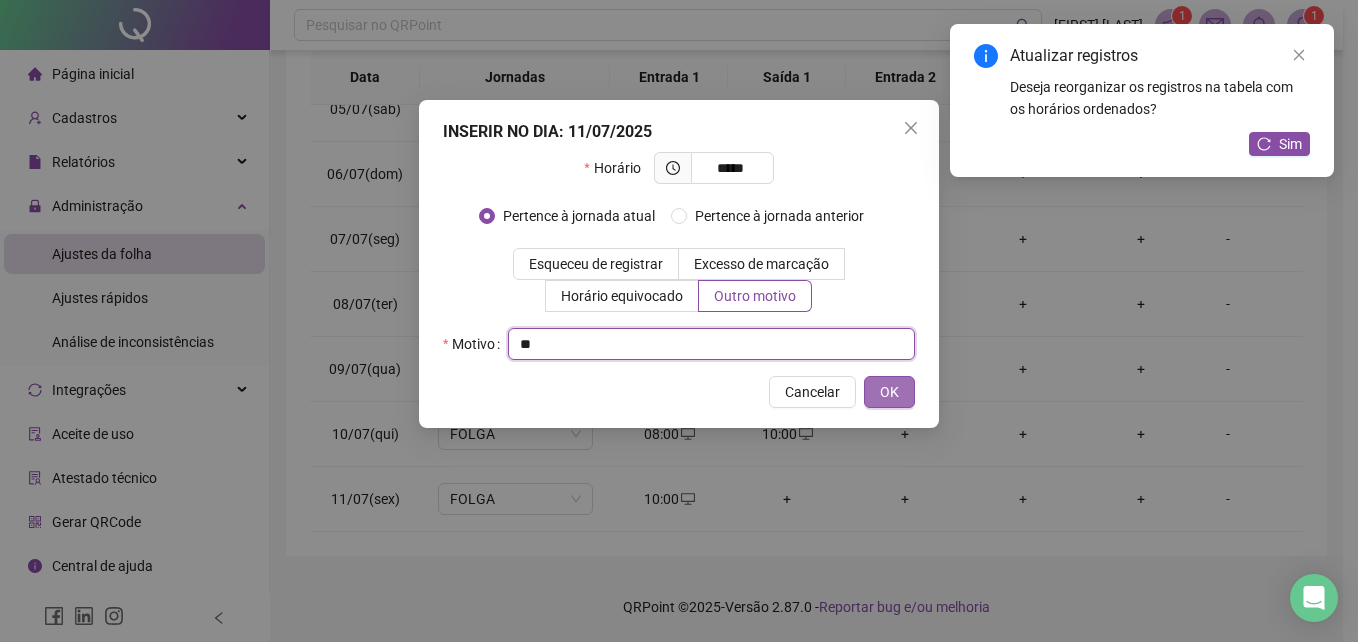 type on "**" 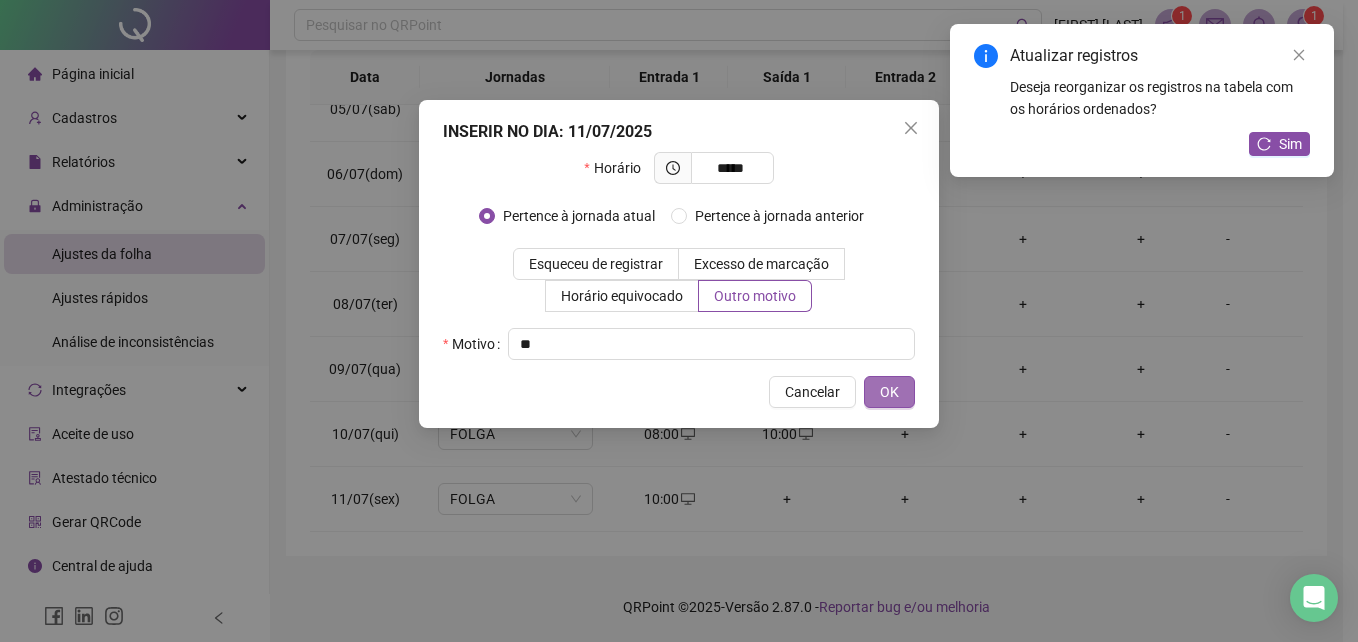 click on "OK" at bounding box center (889, 392) 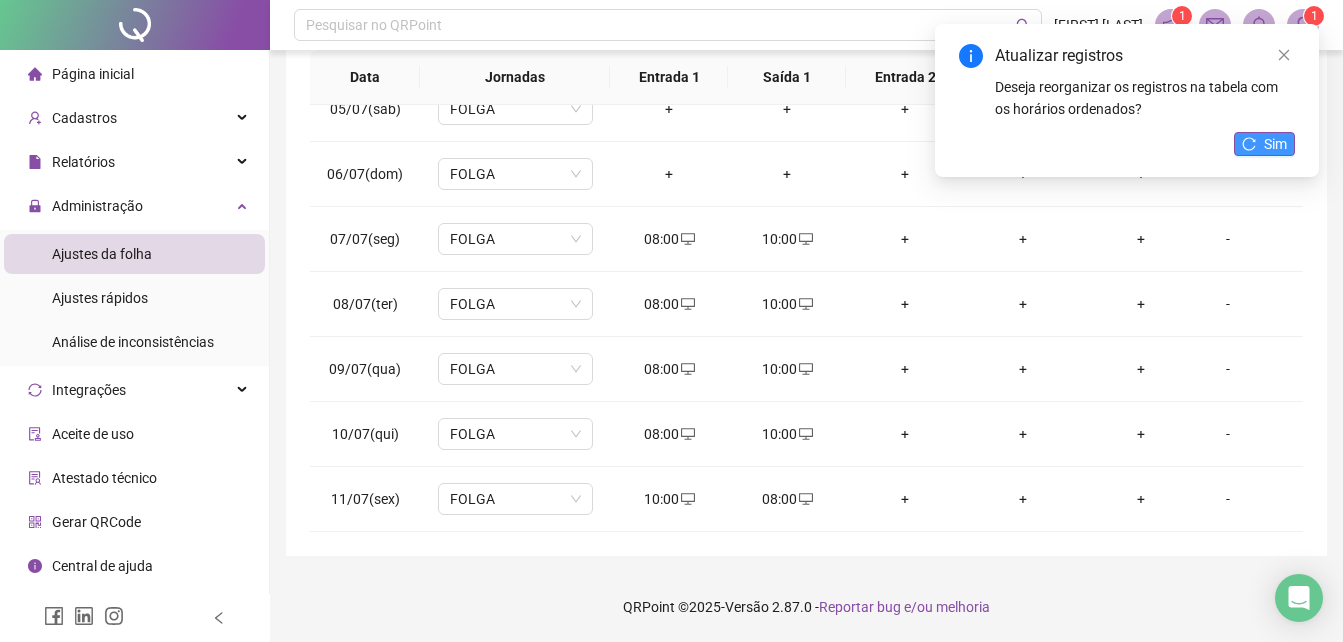 click on "Sim" at bounding box center [1275, 144] 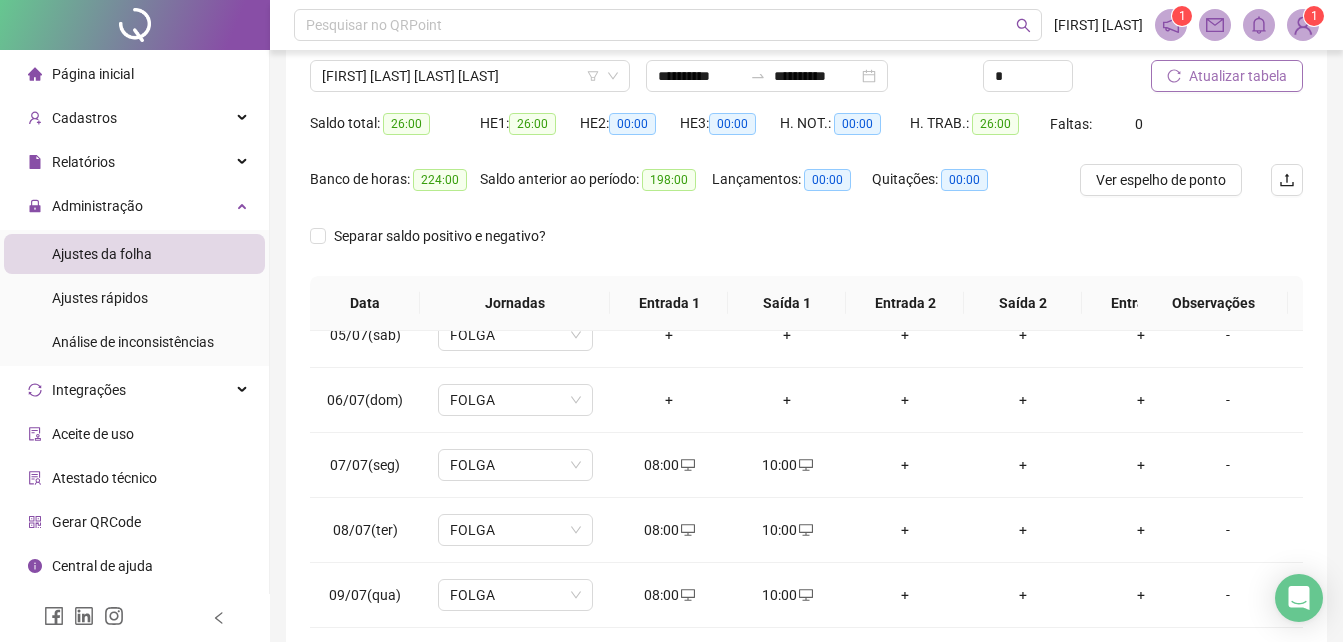 scroll, scrollTop: 0, scrollLeft: 0, axis: both 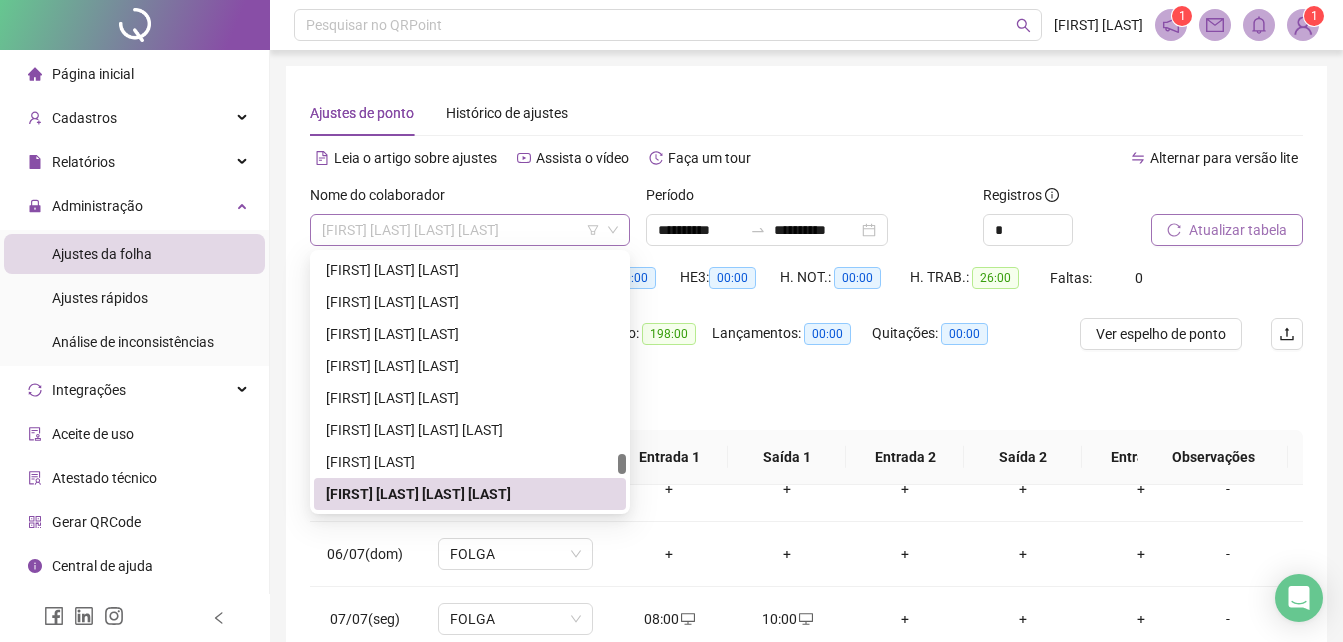 click on "[FIRST] [LAST] [LAST] [LAST]" at bounding box center [470, 230] 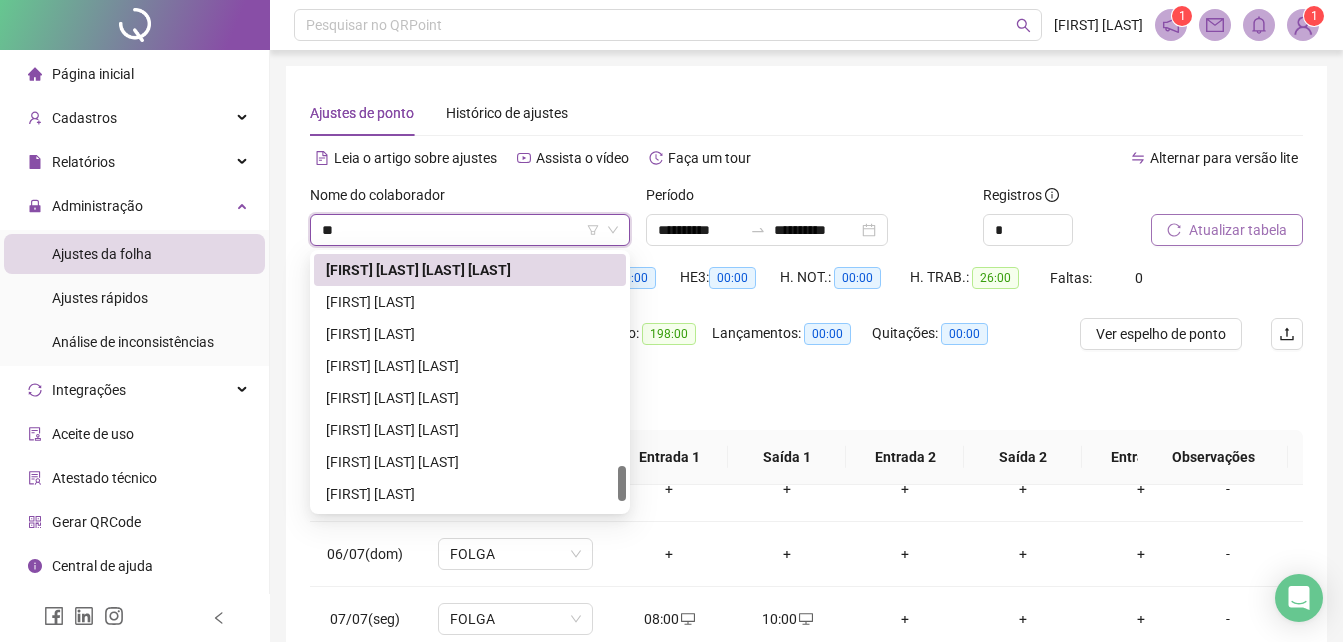 scroll, scrollTop: 32, scrollLeft: 0, axis: vertical 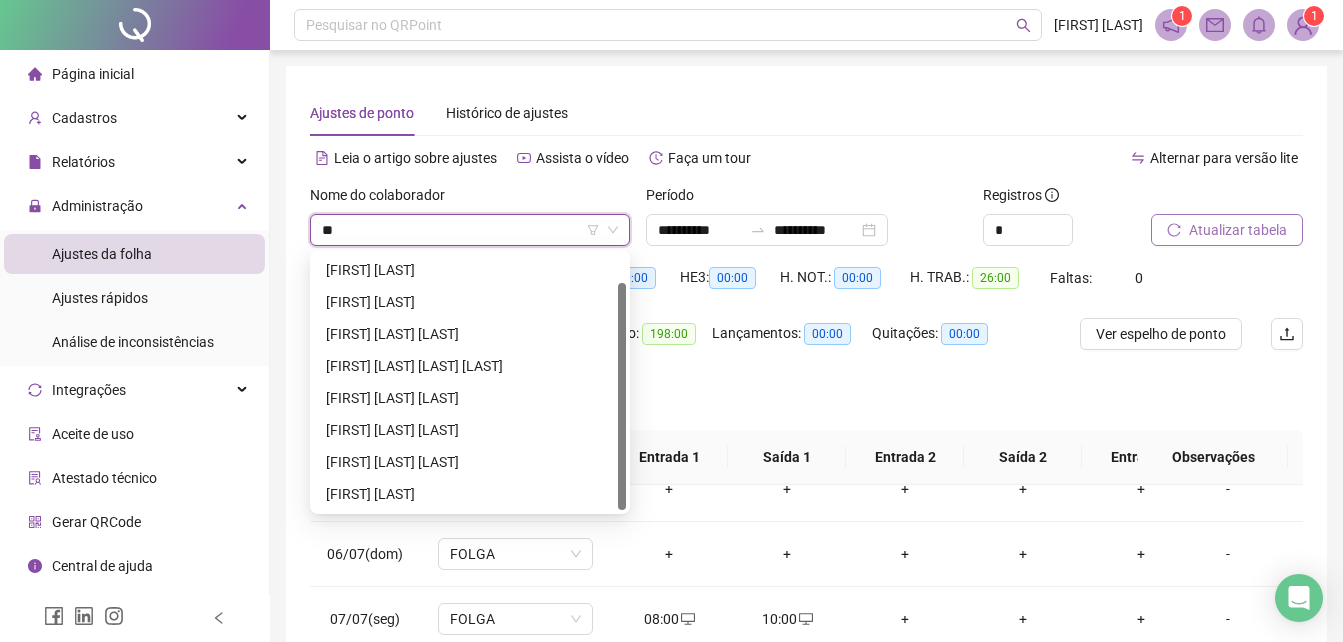 type on "***" 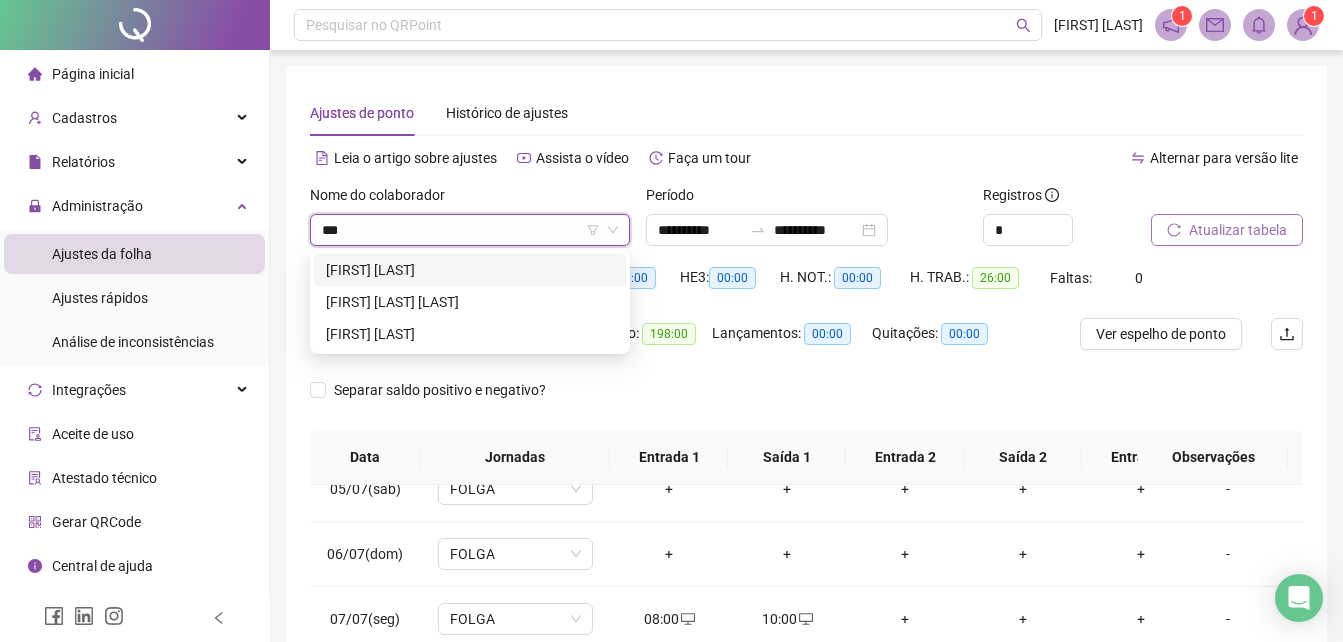 scroll, scrollTop: 0, scrollLeft: 0, axis: both 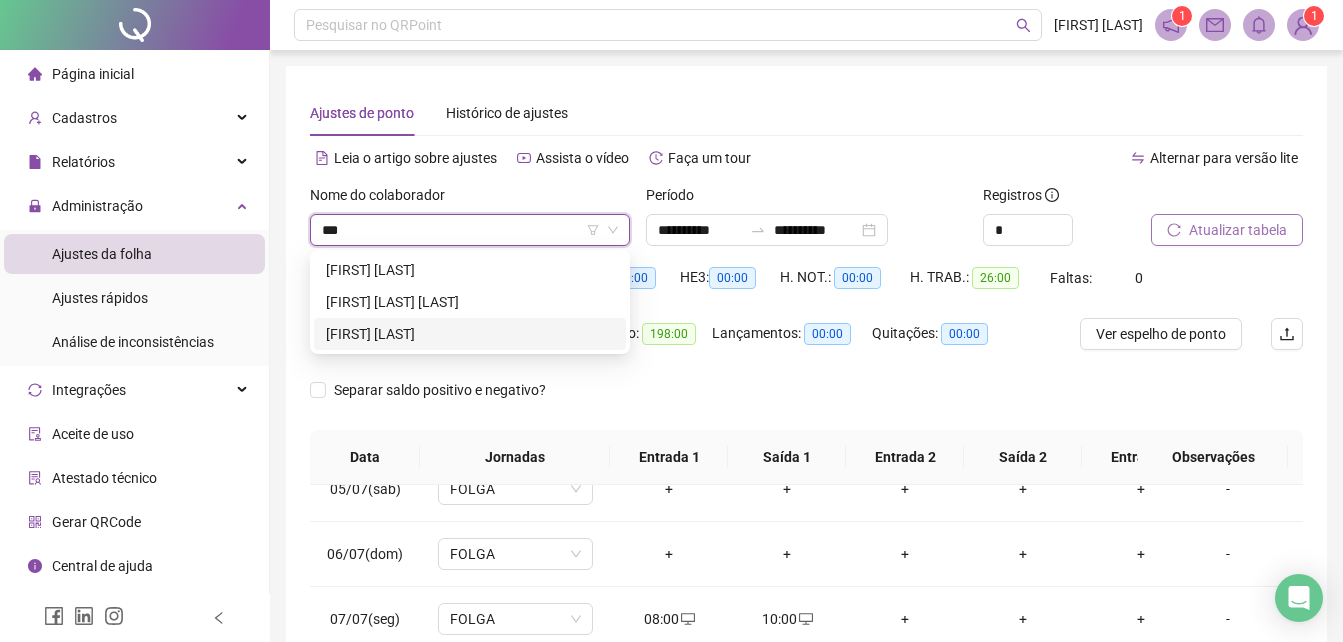 click on "[FIRST] [LAST]" at bounding box center (470, 334) 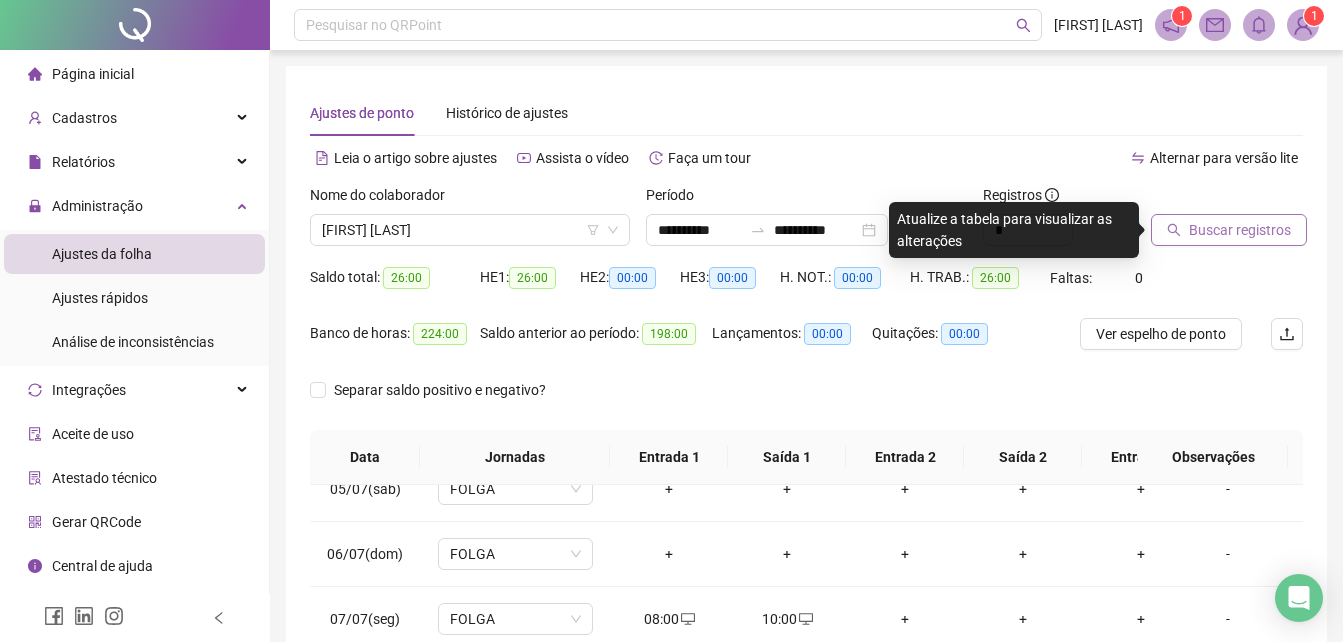 click on "Buscar registros" at bounding box center [1240, 230] 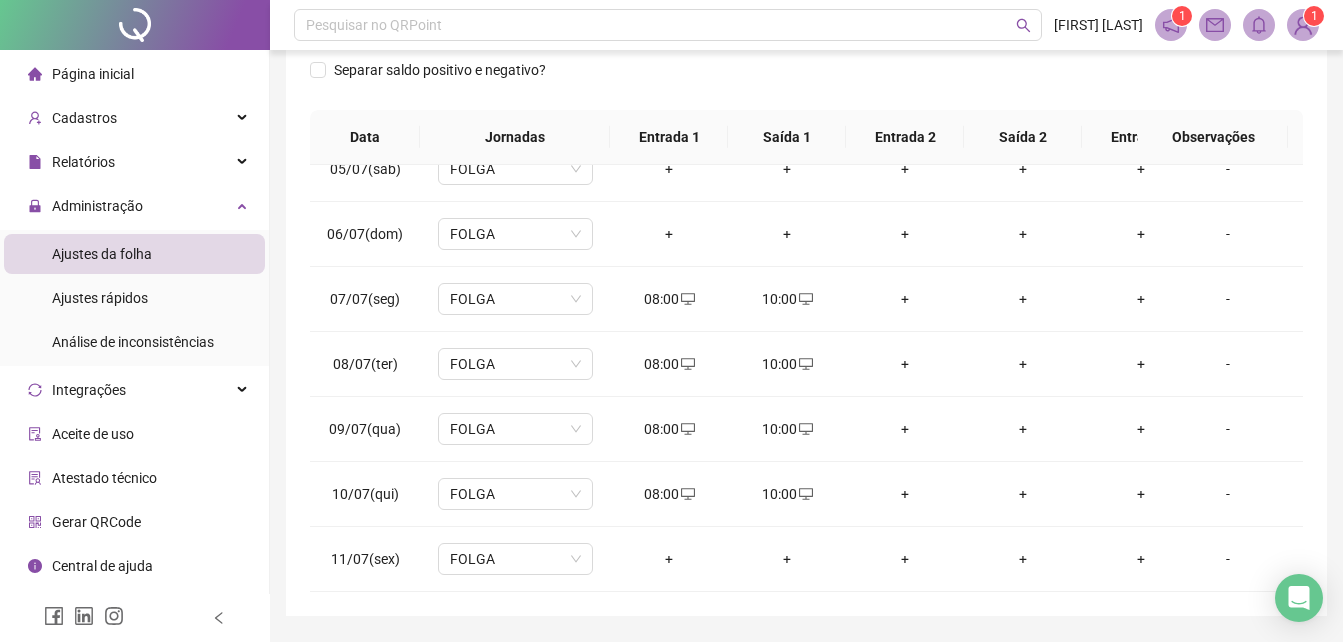 scroll, scrollTop: 380, scrollLeft: 0, axis: vertical 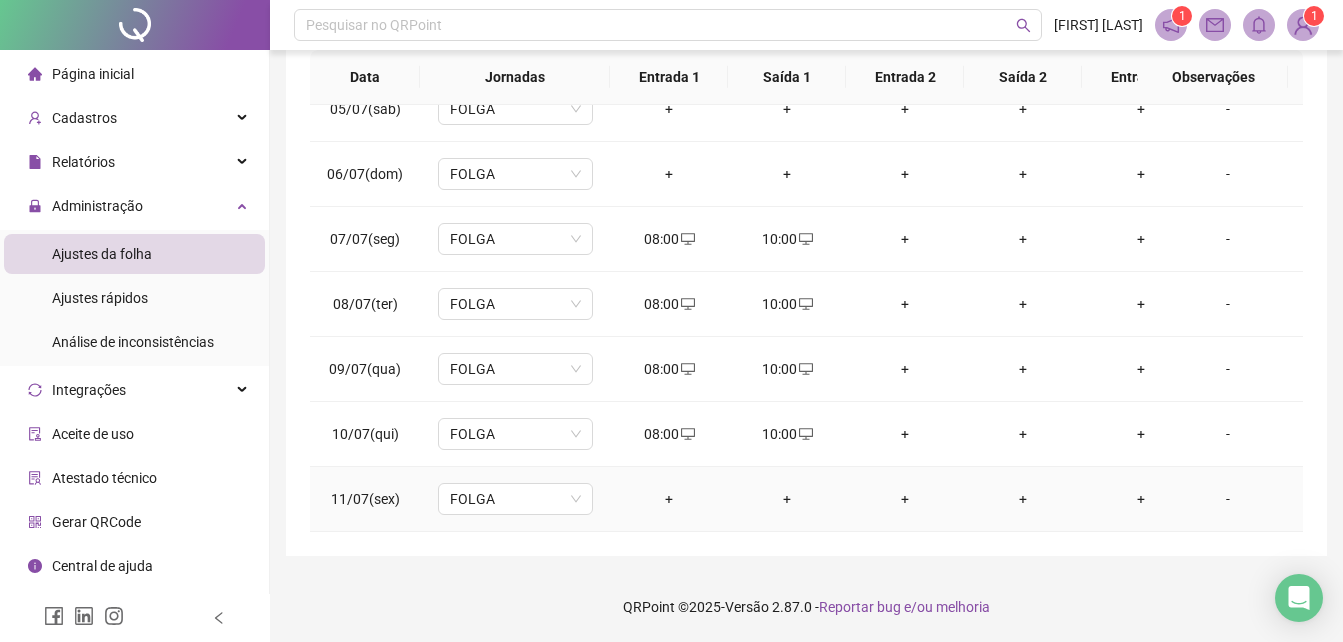 click on "+" at bounding box center (669, 499) 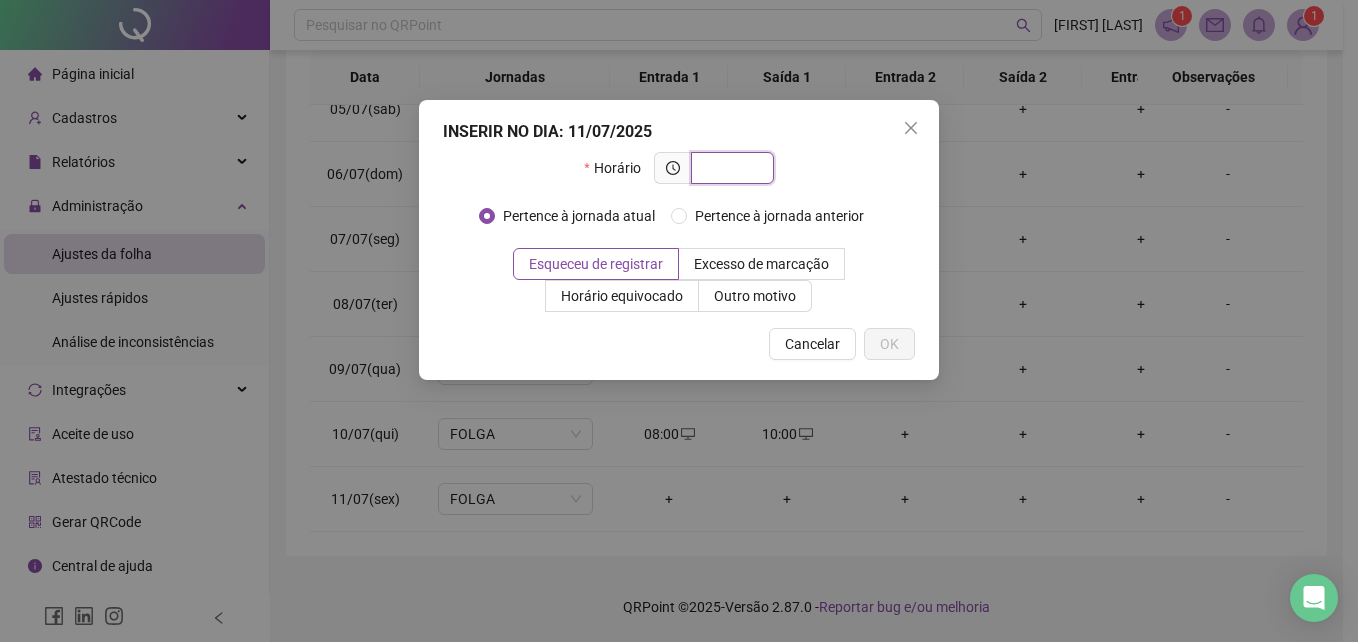 click at bounding box center [730, 168] 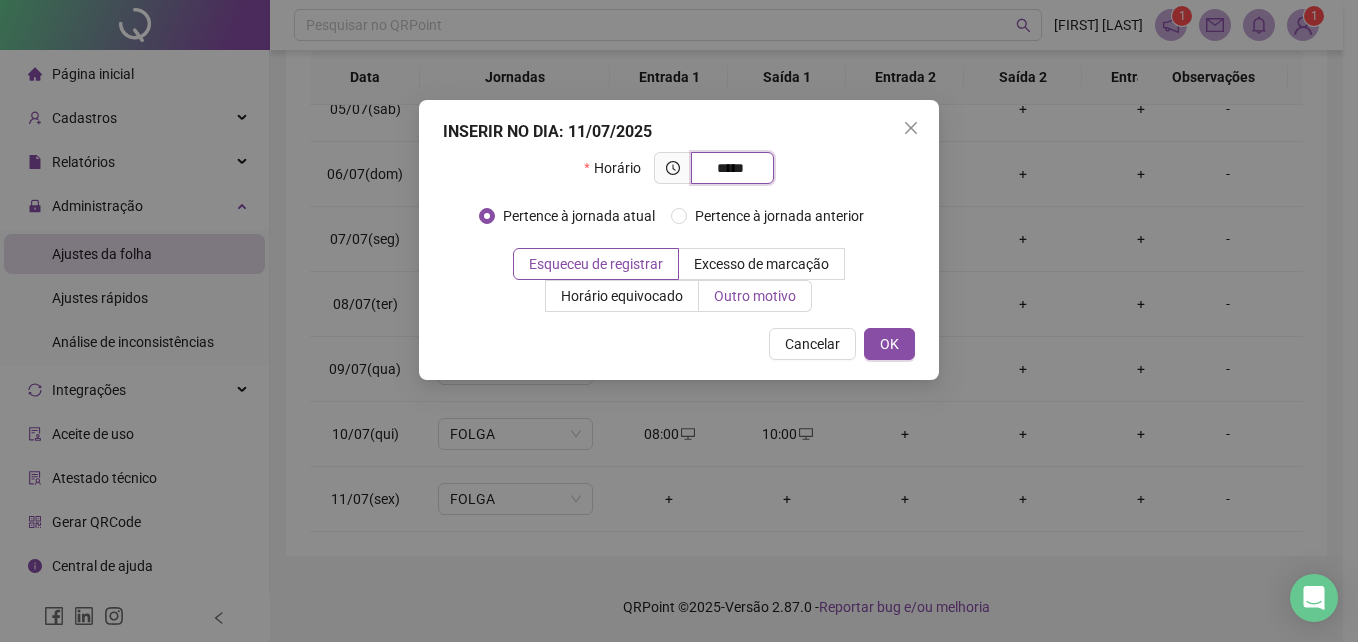 type on "*****" 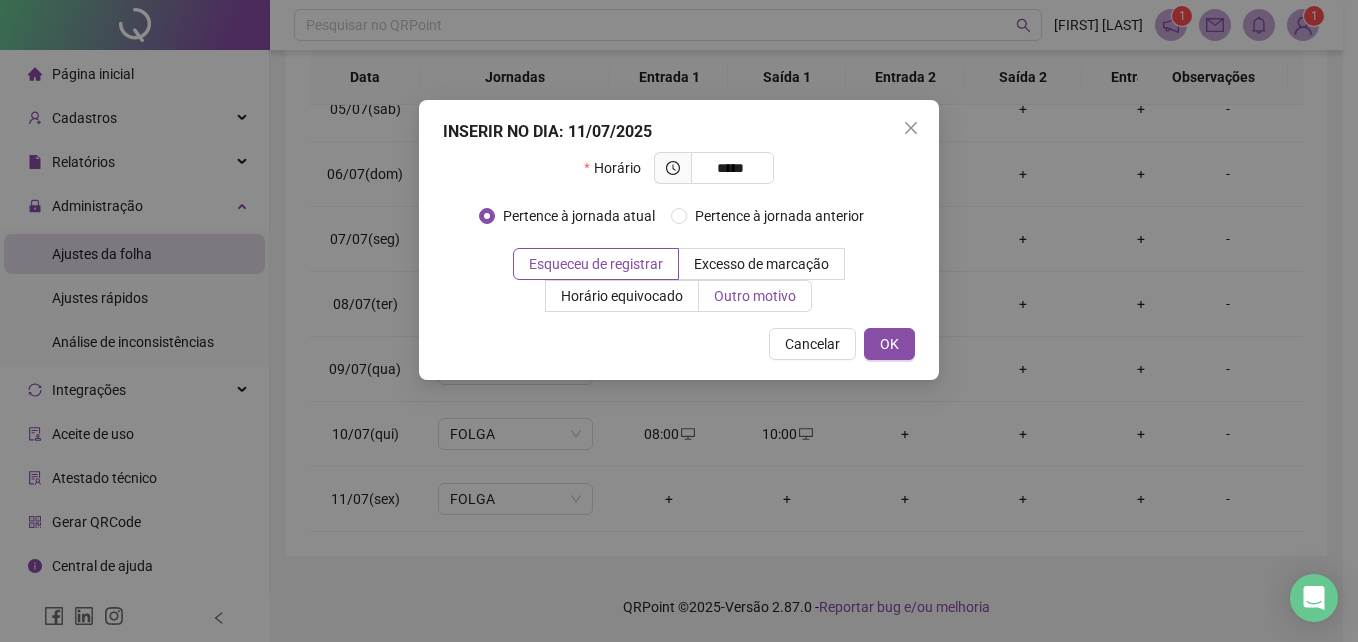 click on "Outro motivo" at bounding box center (755, 296) 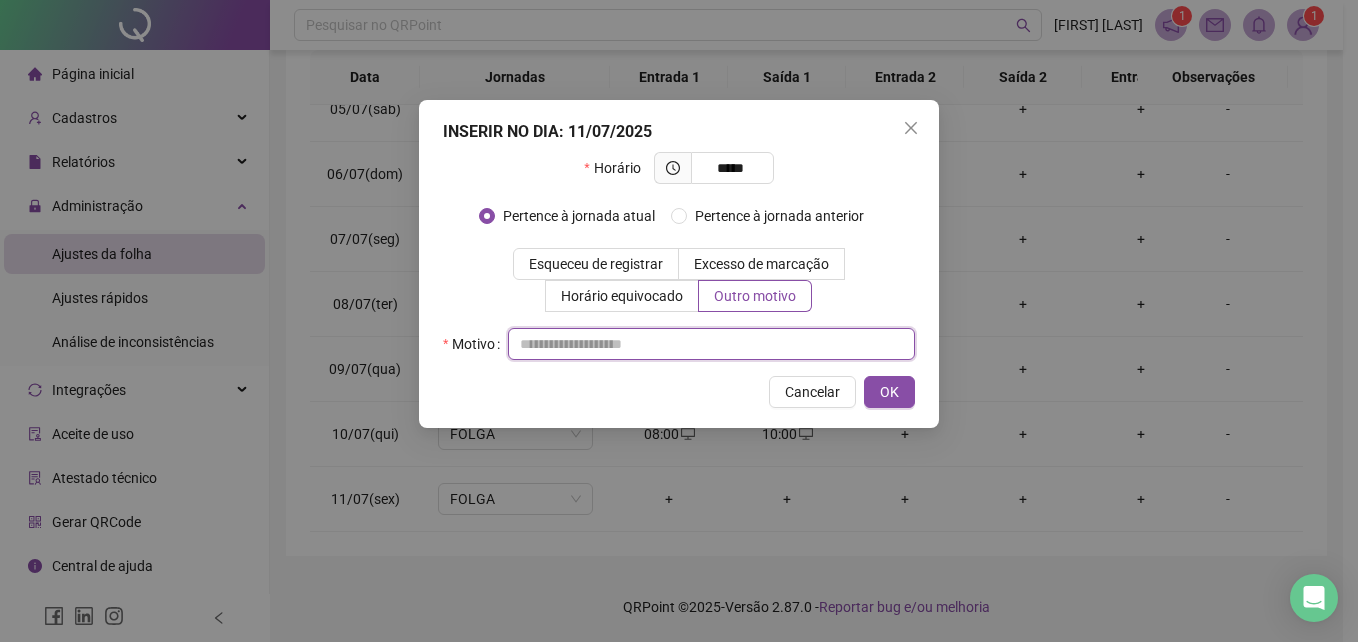 click at bounding box center (711, 344) 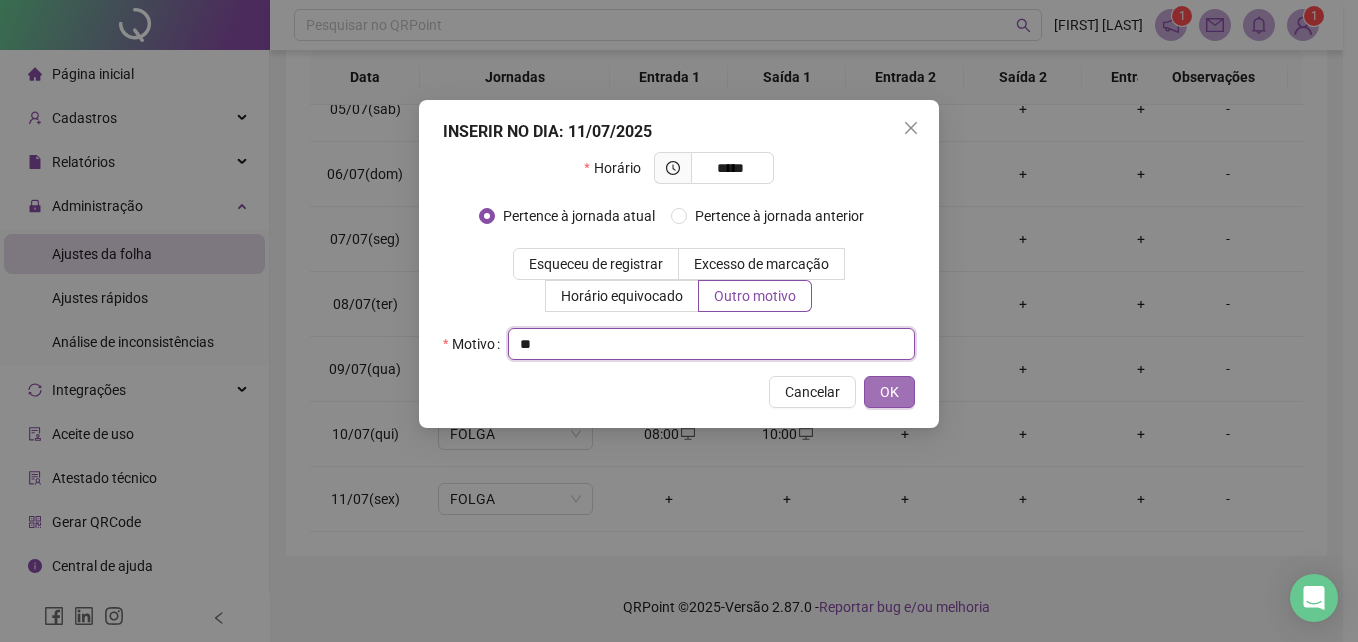 type on "**" 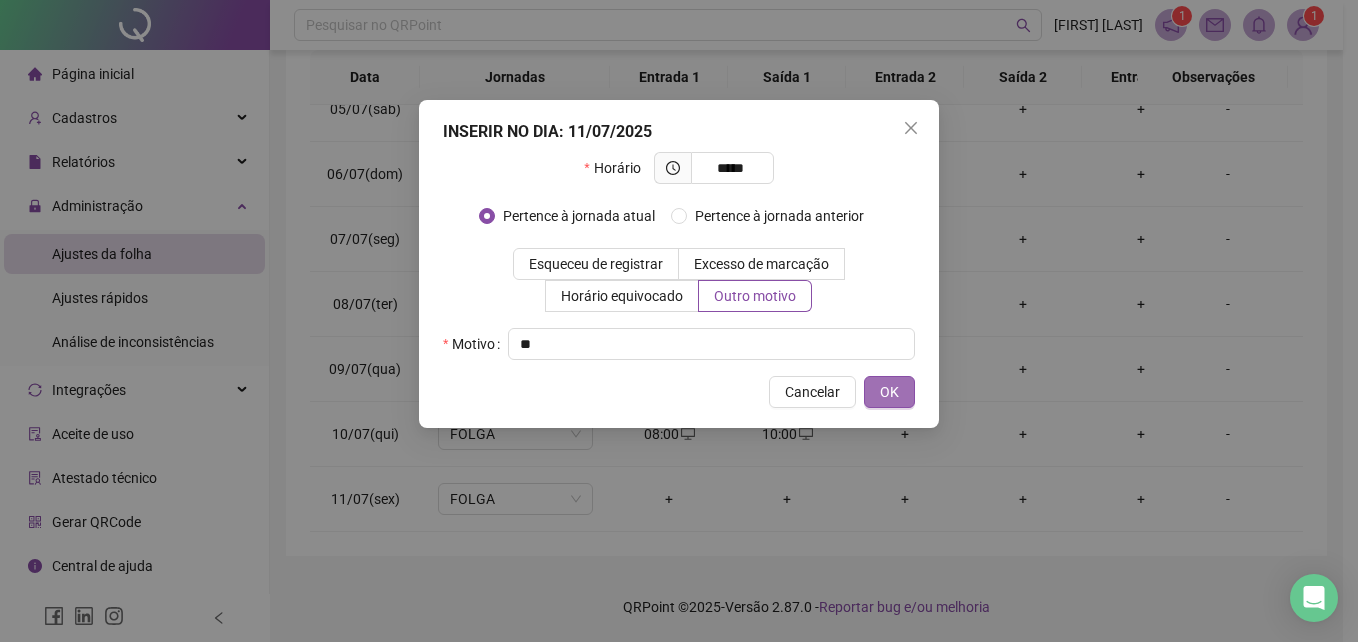 click on "OK" at bounding box center [889, 392] 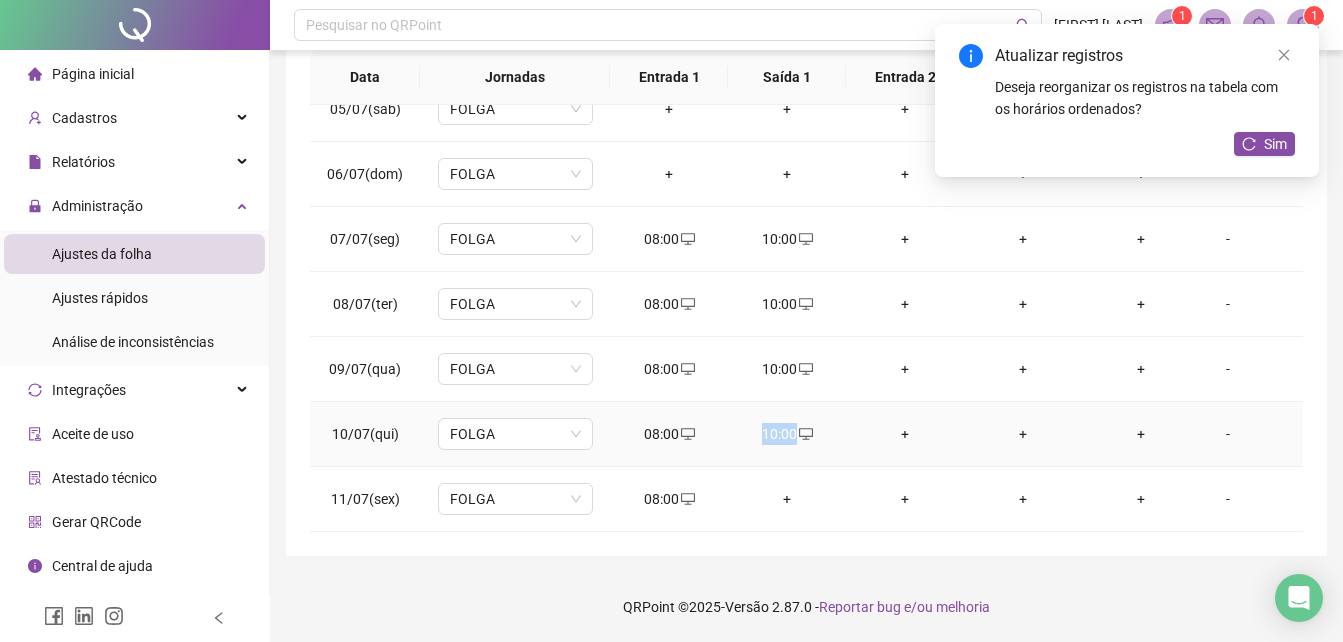 drag, startPoint x: 755, startPoint y: 422, endPoint x: 800, endPoint y: 426, distance: 45.17743 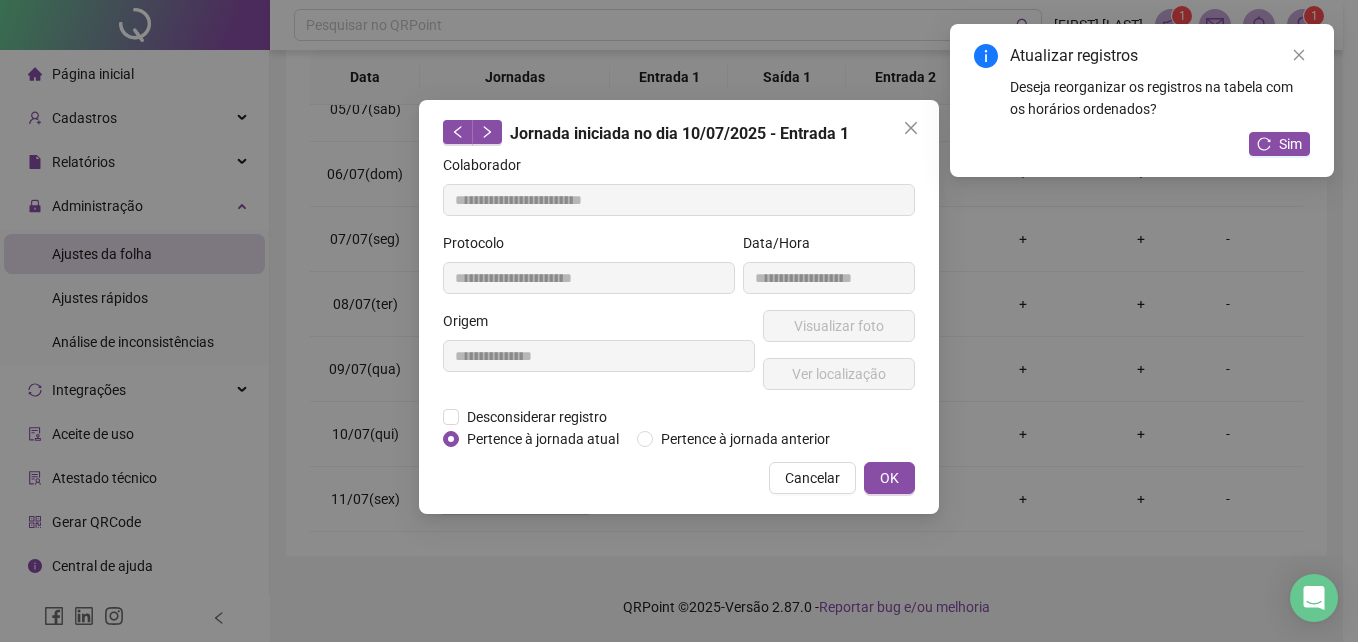 type on "**********" 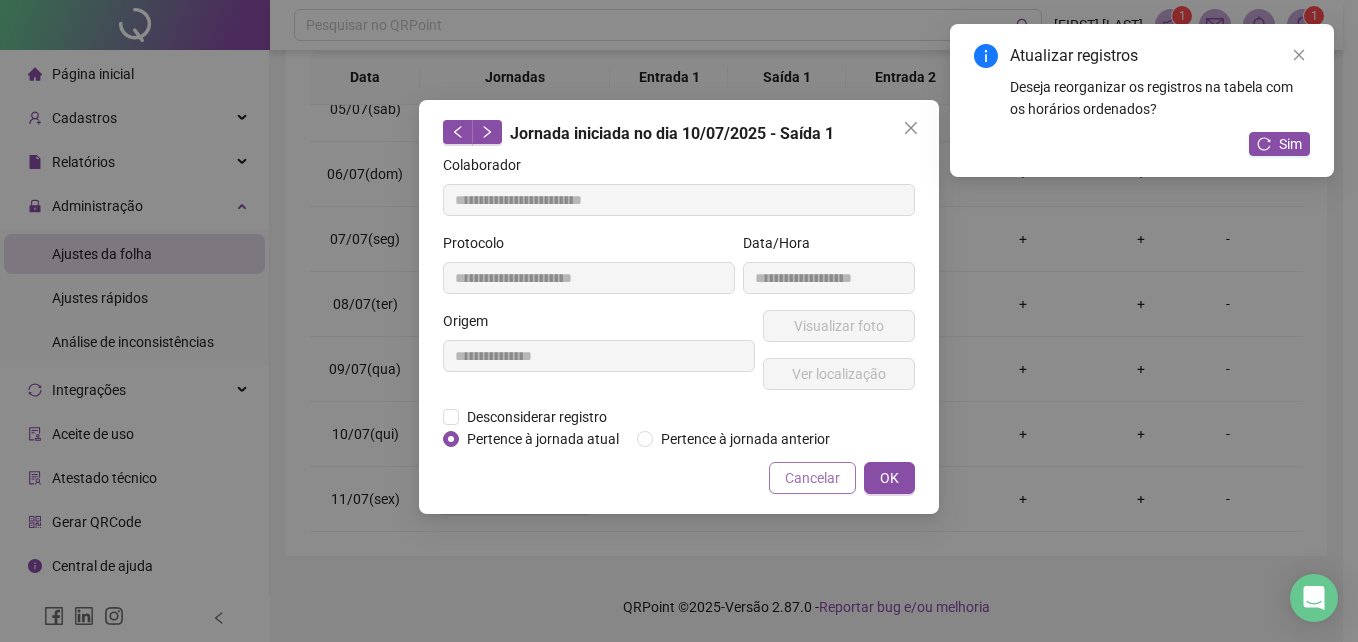 click on "Cancelar" at bounding box center [812, 478] 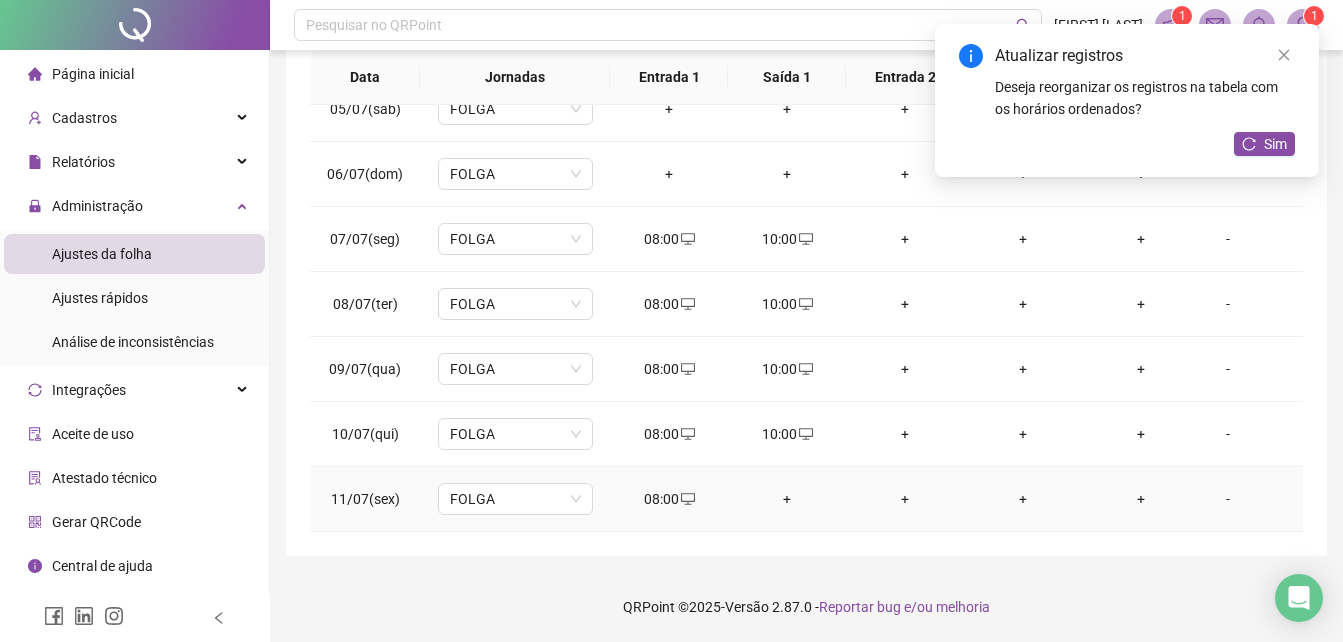 click on "+" at bounding box center (787, 499) 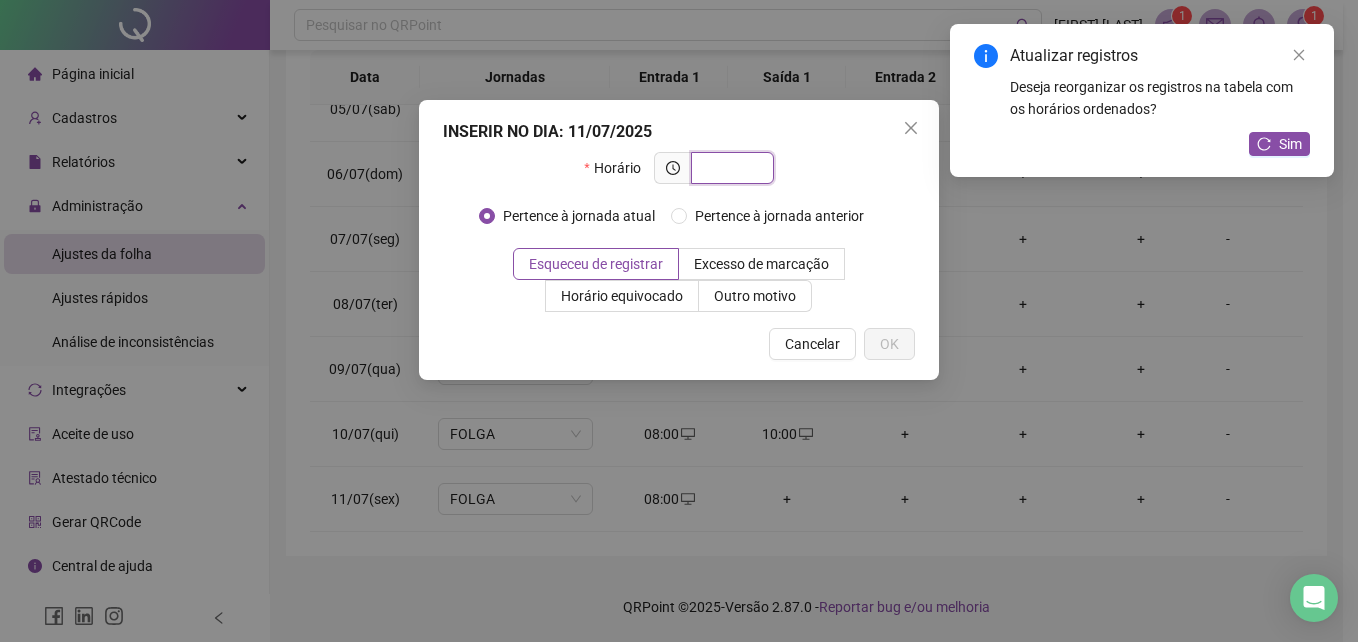 click at bounding box center (730, 168) 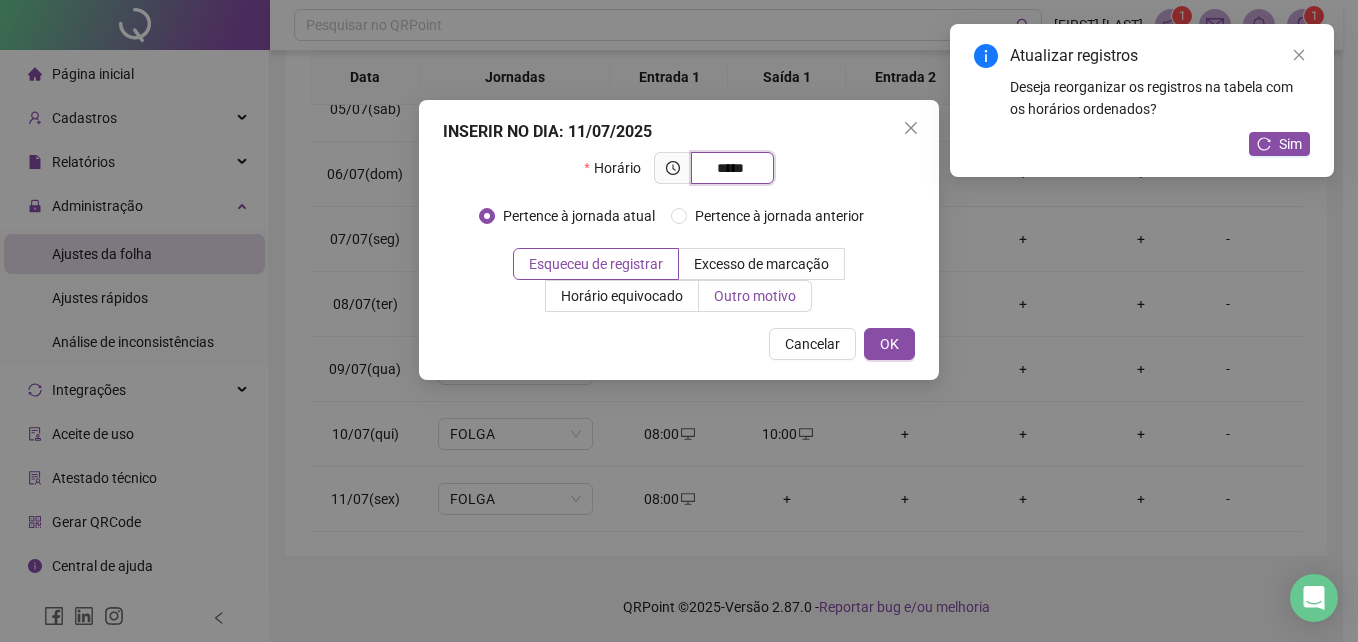 type on "*****" 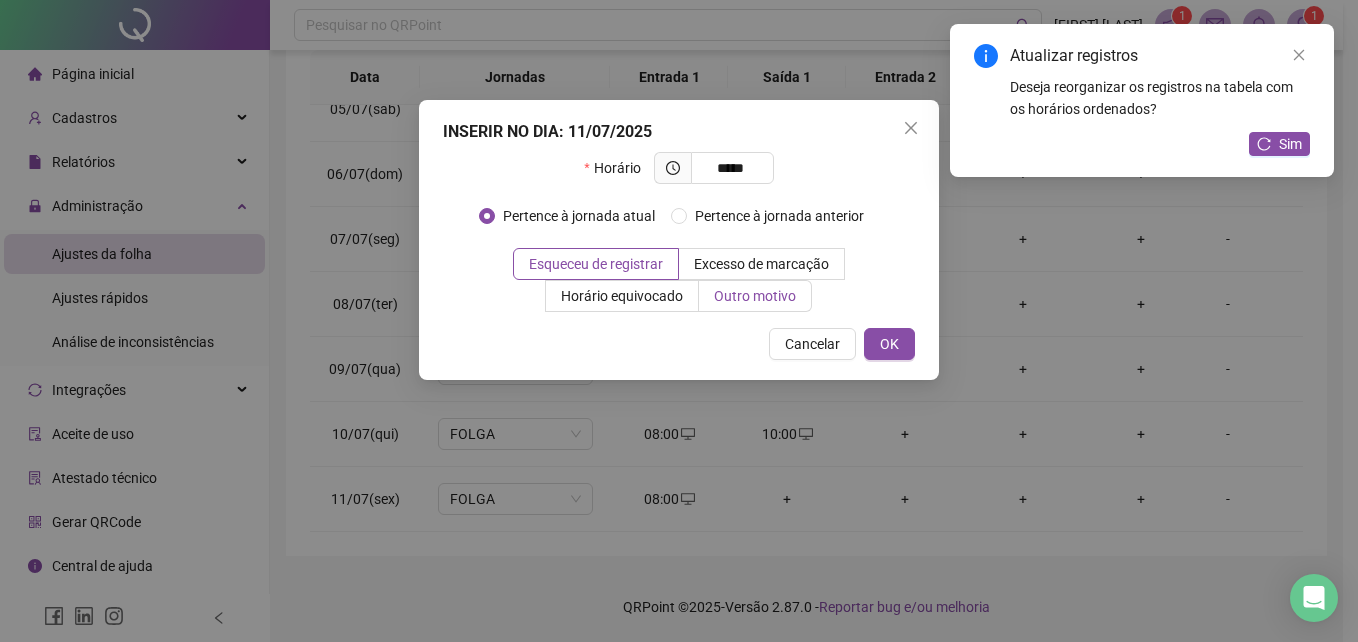click on "Outro motivo" at bounding box center (755, 296) 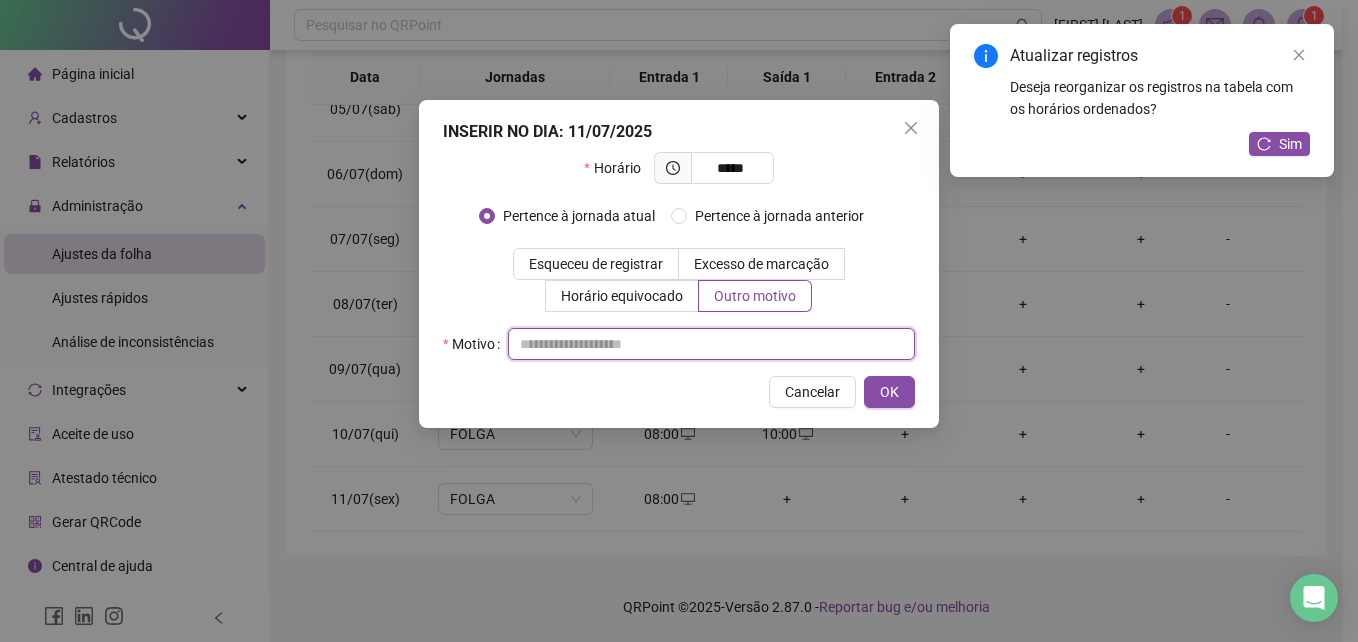 click at bounding box center [711, 344] 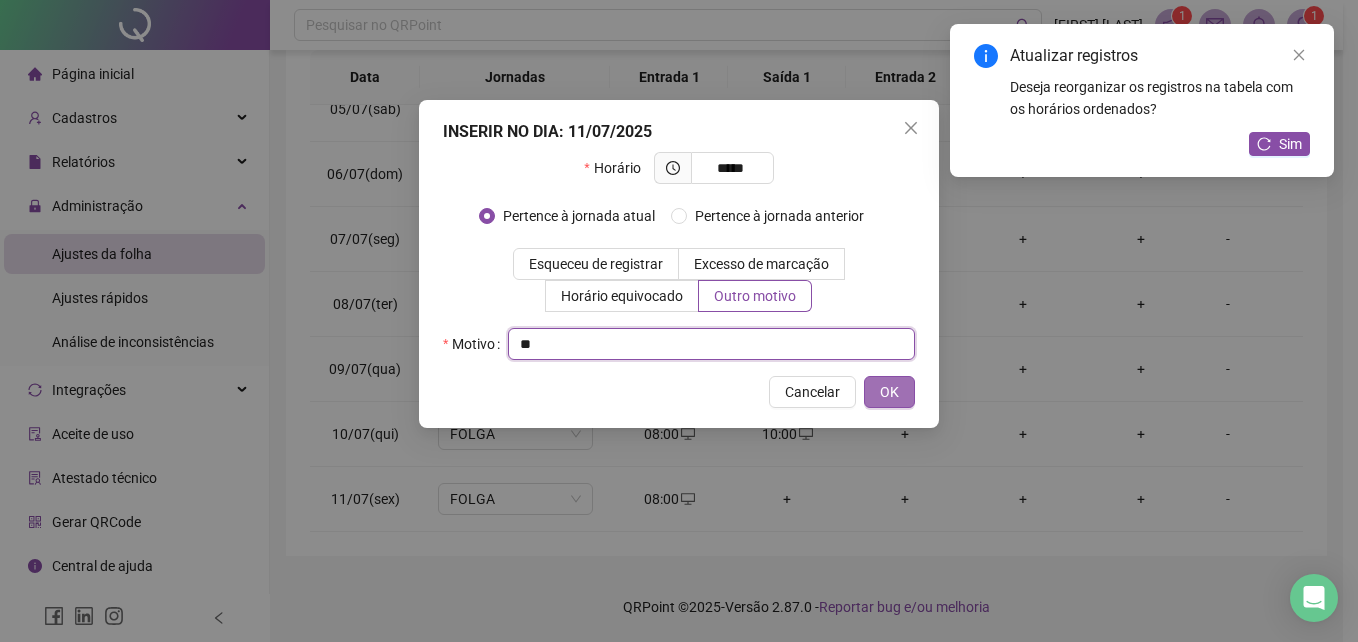 type on "**" 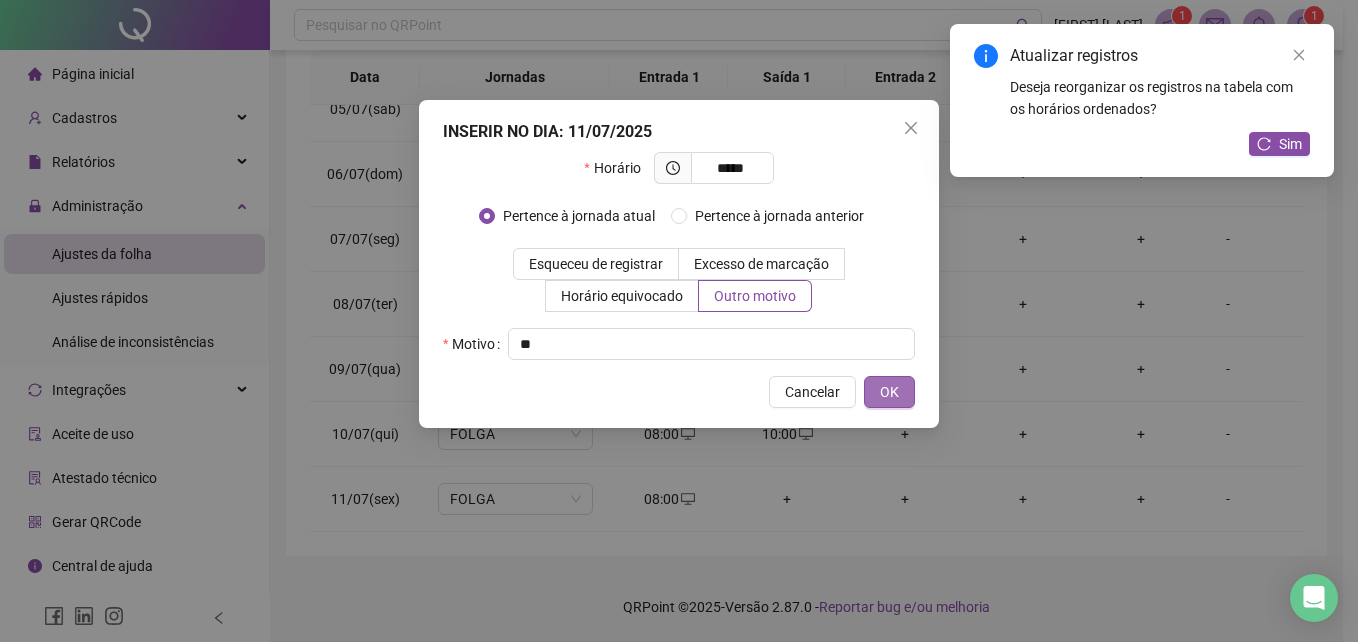 click on "OK" at bounding box center [889, 392] 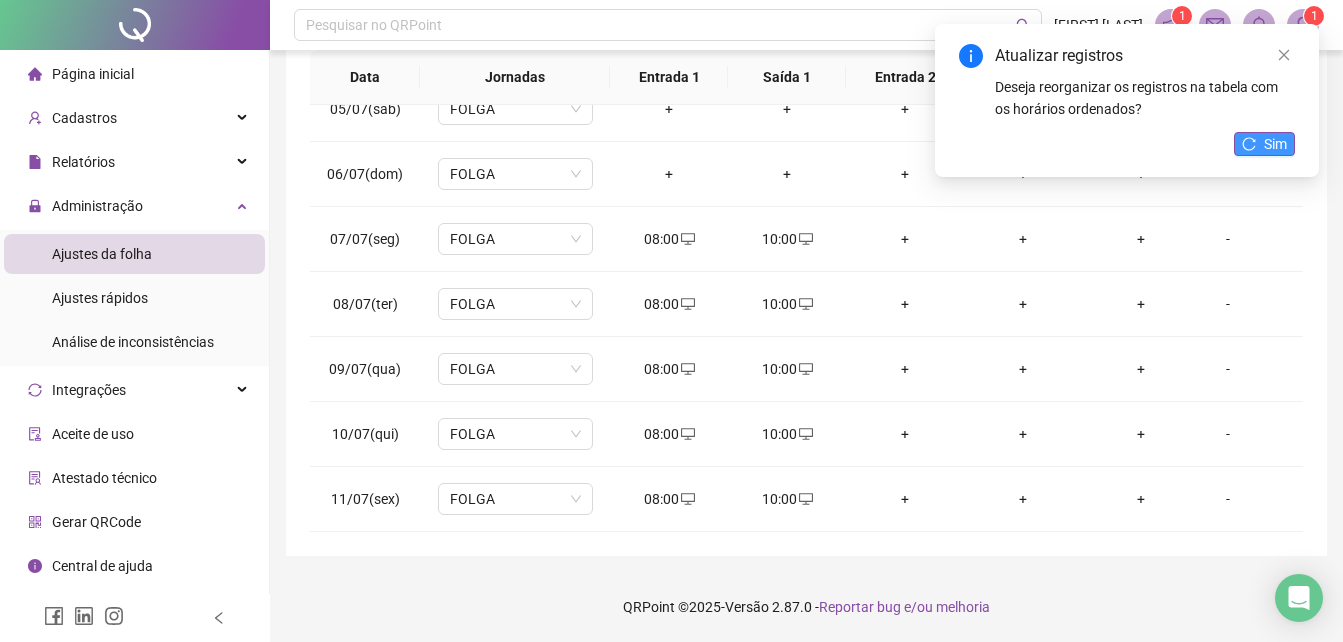 click on "Sim" at bounding box center (1264, 144) 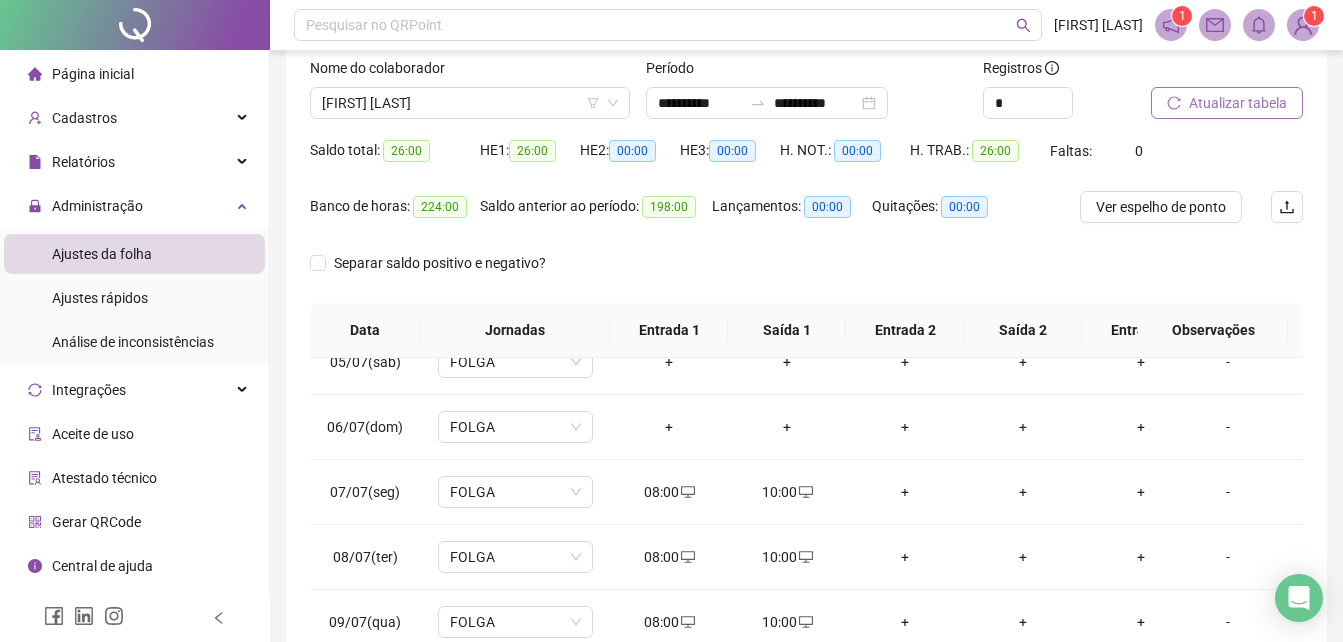 scroll, scrollTop: 0, scrollLeft: 0, axis: both 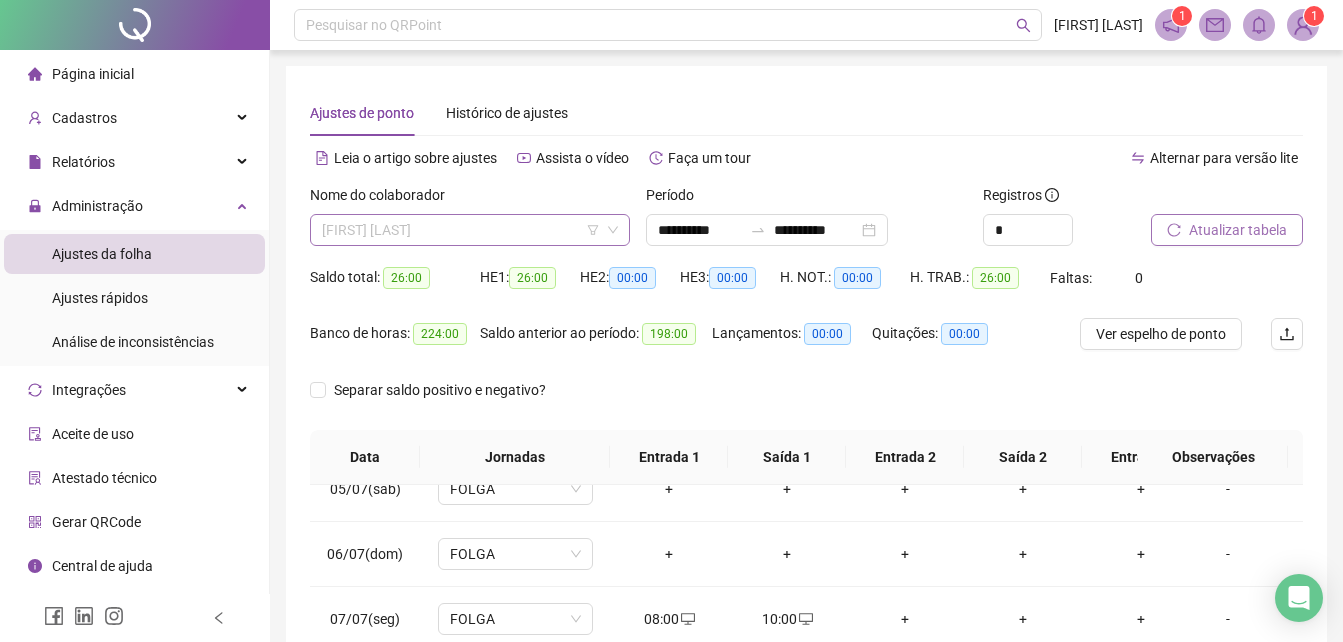click on "[FIRST] [LAST]" at bounding box center [470, 230] 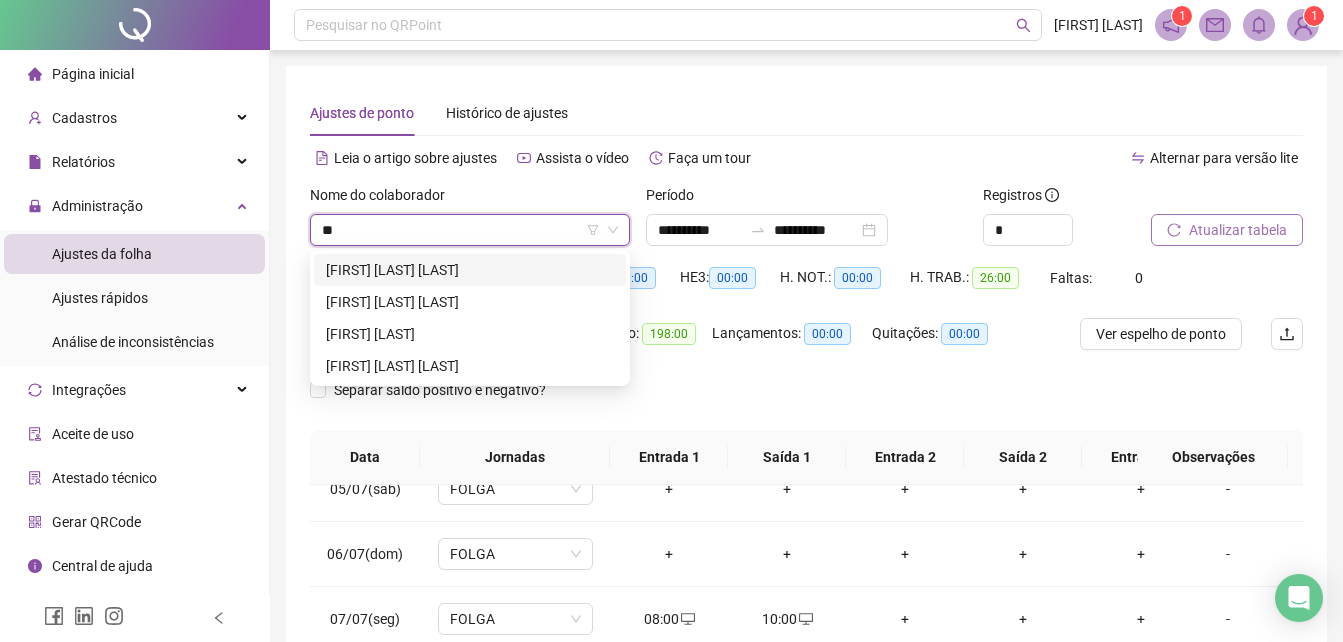 scroll, scrollTop: 0, scrollLeft: 0, axis: both 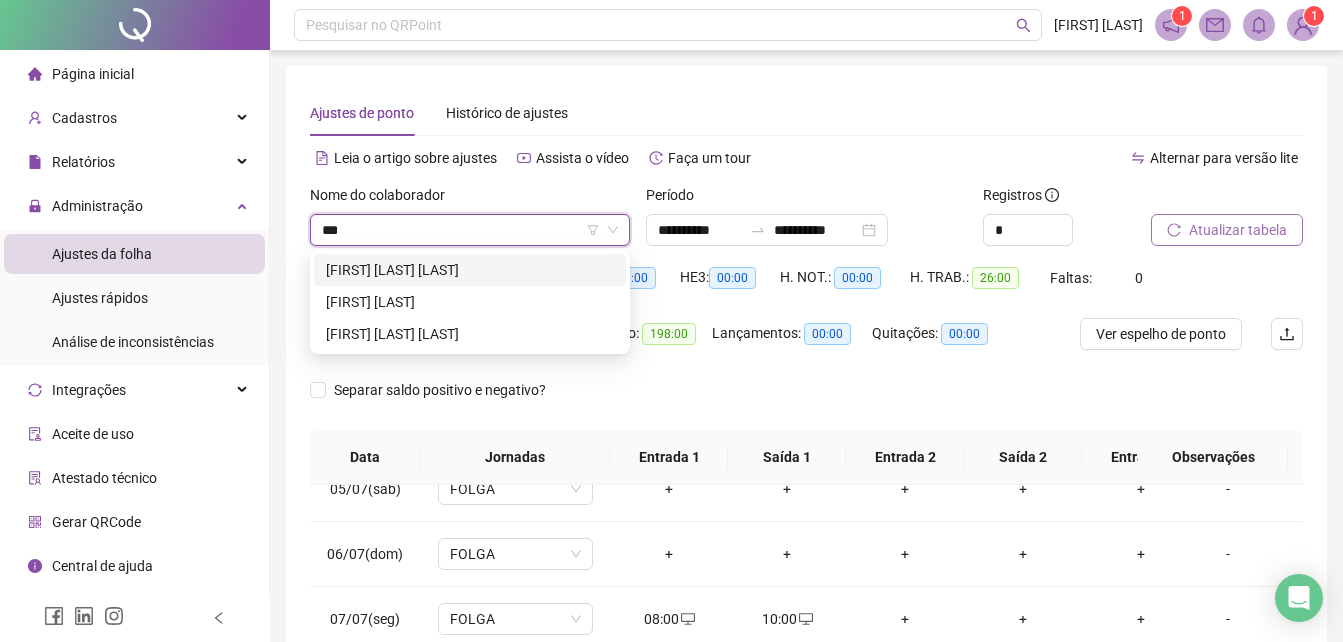 type on "****" 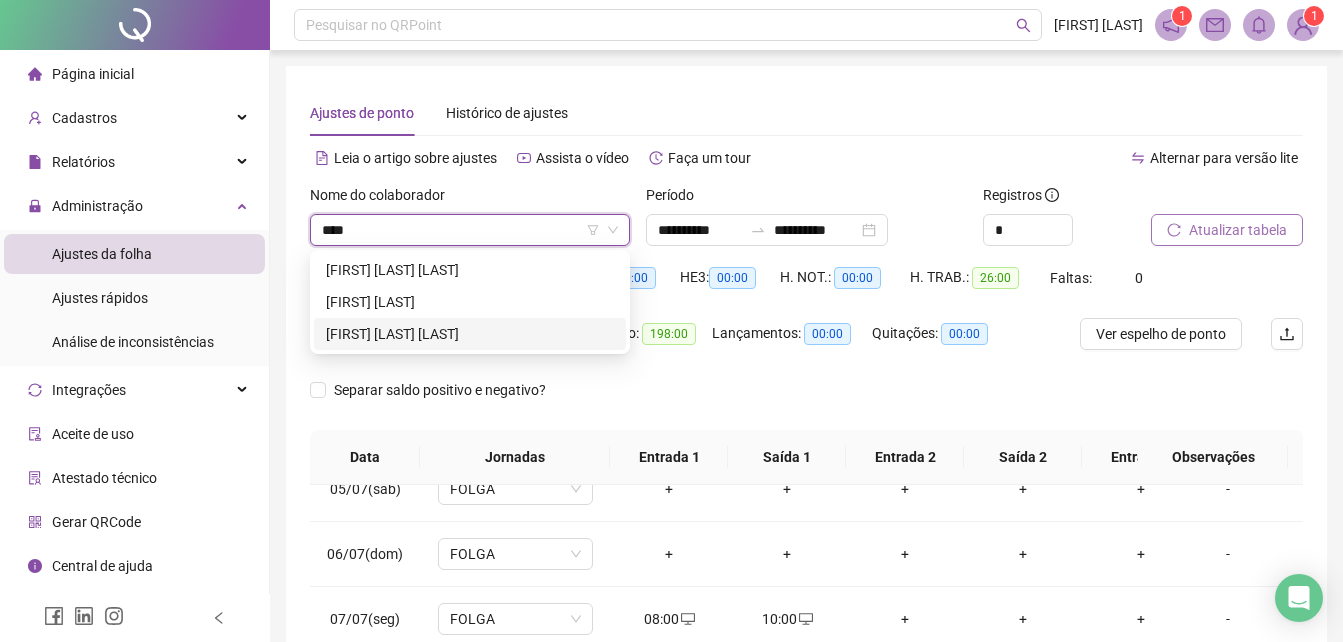 click on "[FIRST] [LAST] [LAST]" at bounding box center (470, 334) 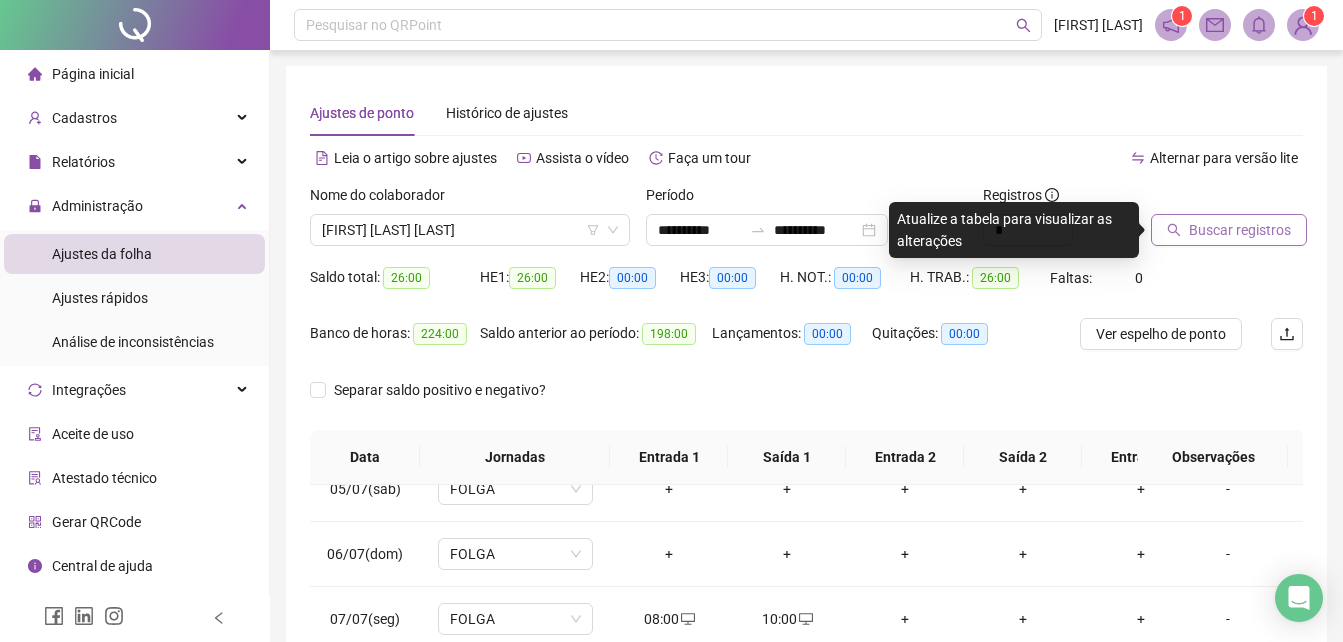 click on "Buscar registros" at bounding box center [1240, 230] 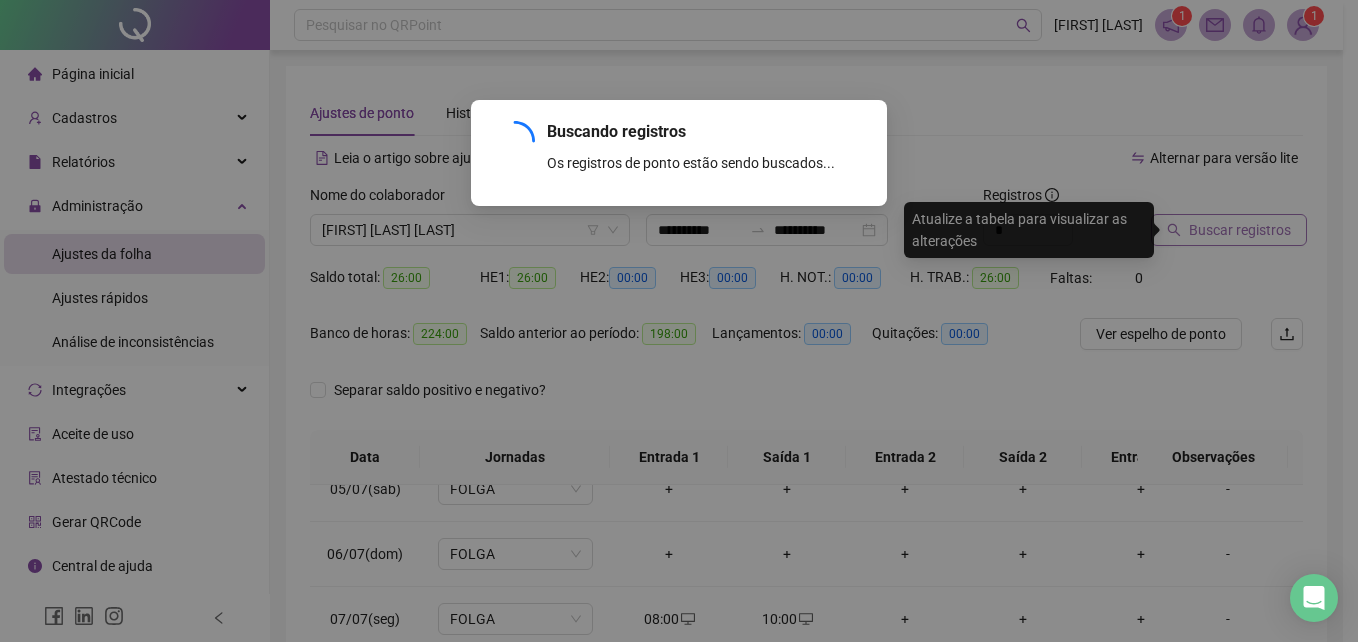 click on "Buscando registros Os registros de ponto estão sendo buscados... OK" at bounding box center (679, 321) 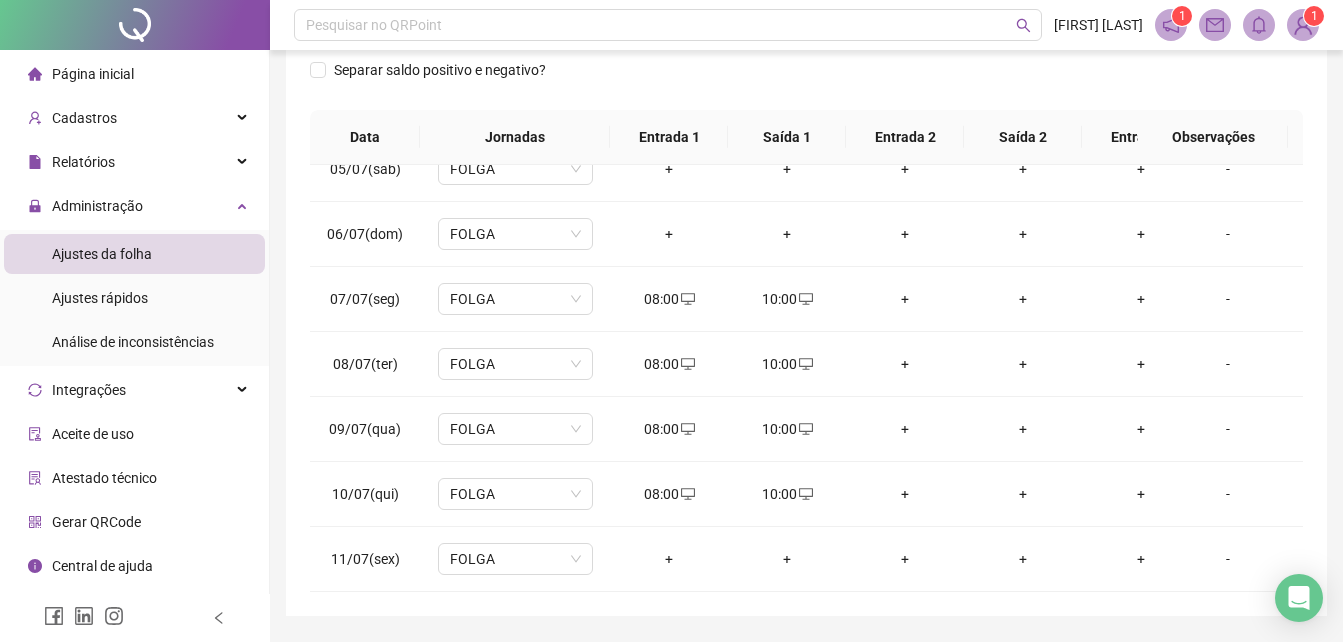 scroll, scrollTop: 380, scrollLeft: 0, axis: vertical 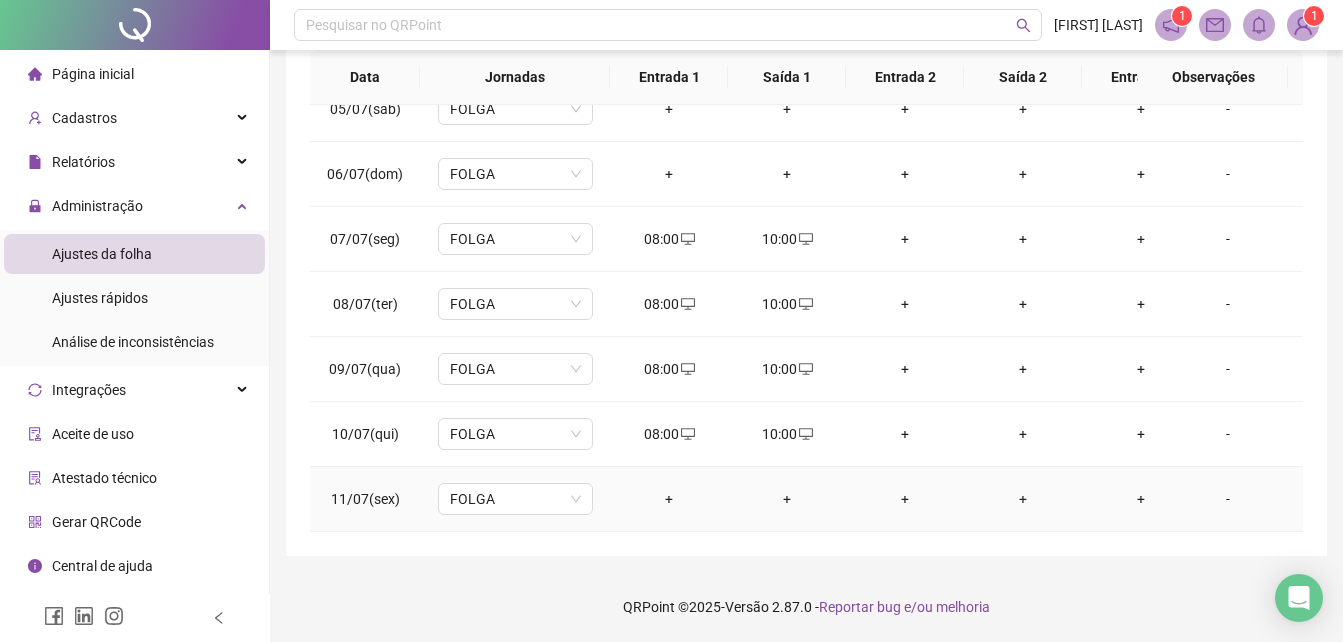 click on "+" at bounding box center [669, 499] 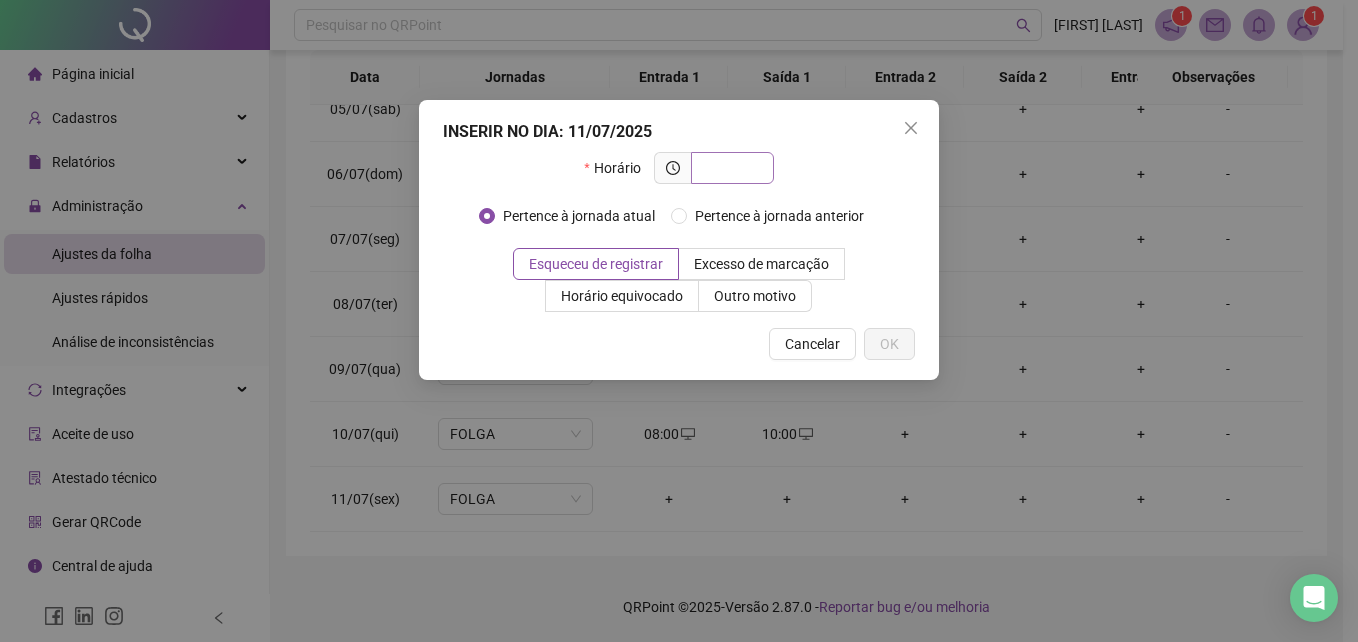 click at bounding box center [730, 168] 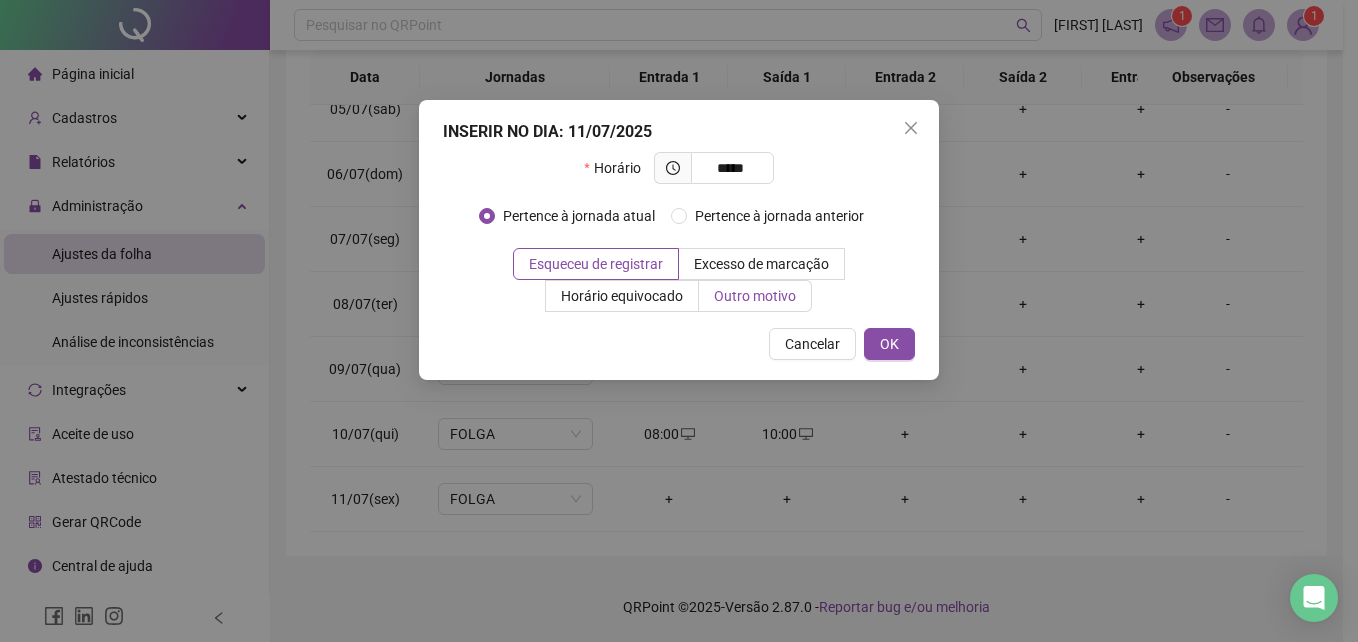 type on "*****" 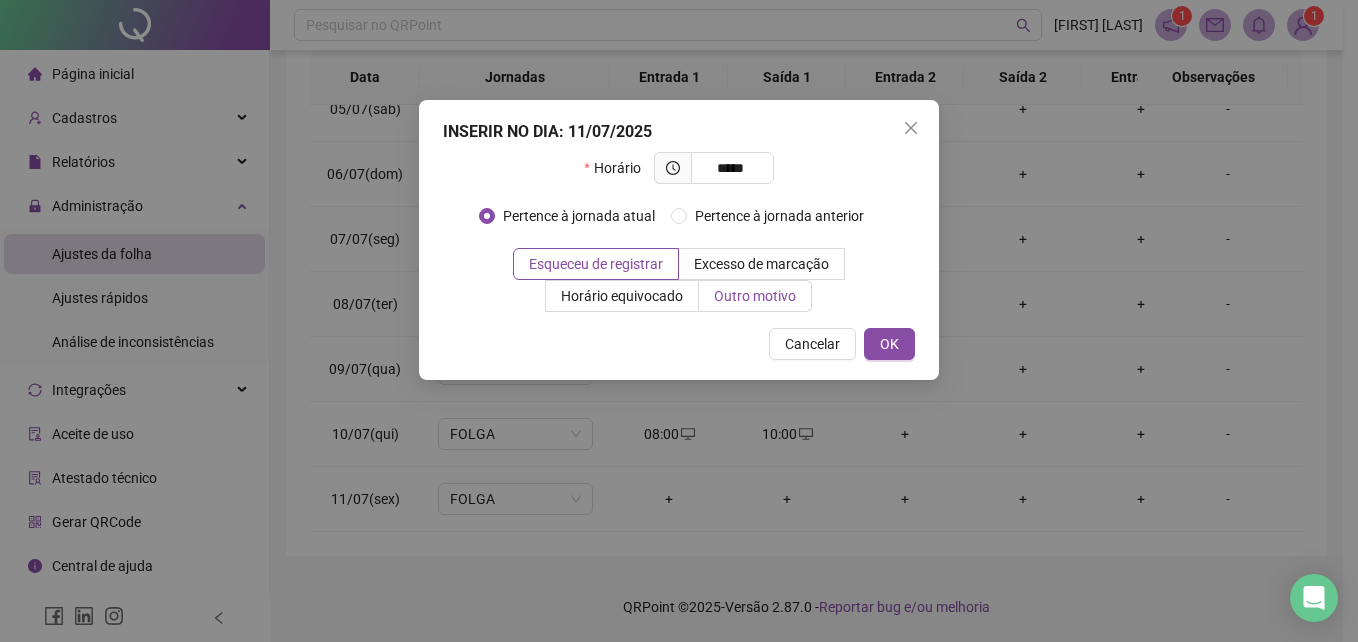 click on "Outro motivo" at bounding box center [755, 296] 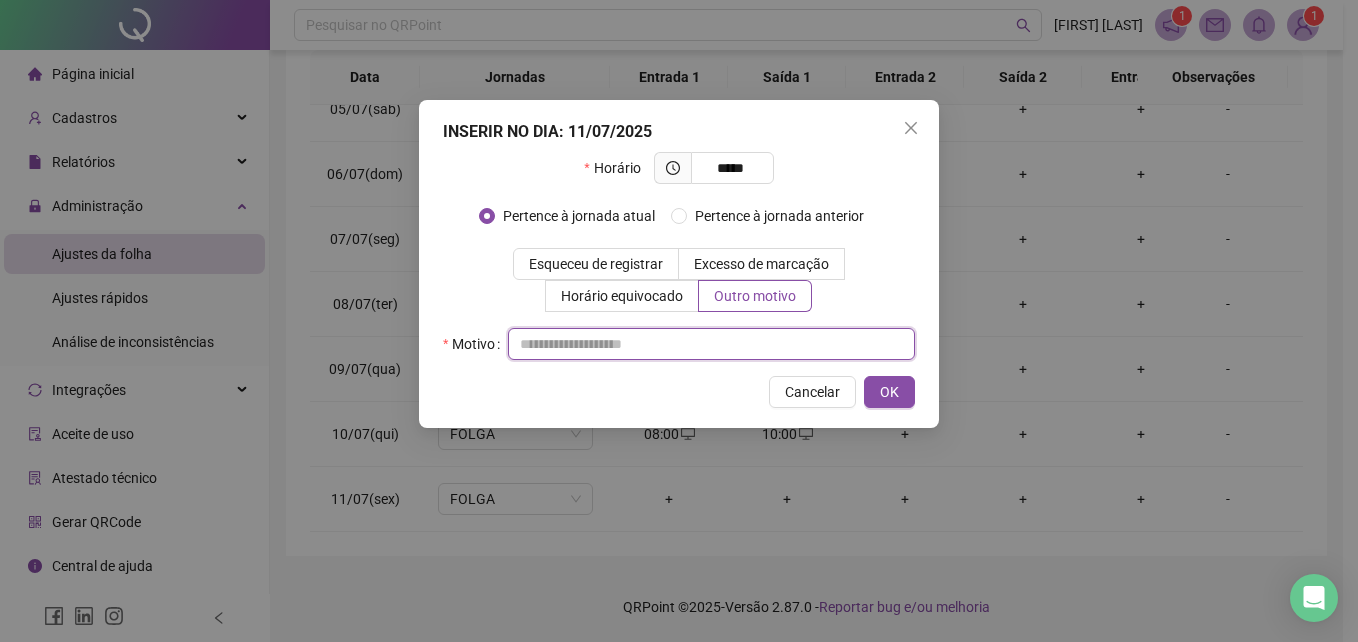 click at bounding box center [711, 344] 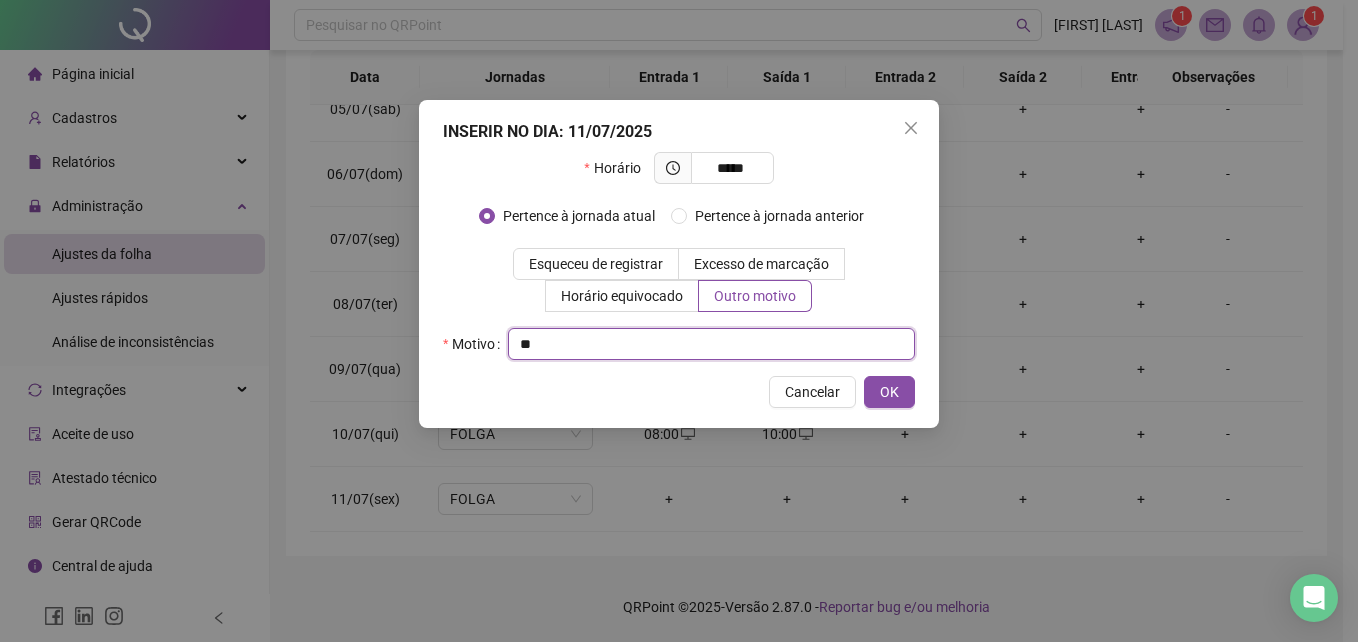 type on "**" 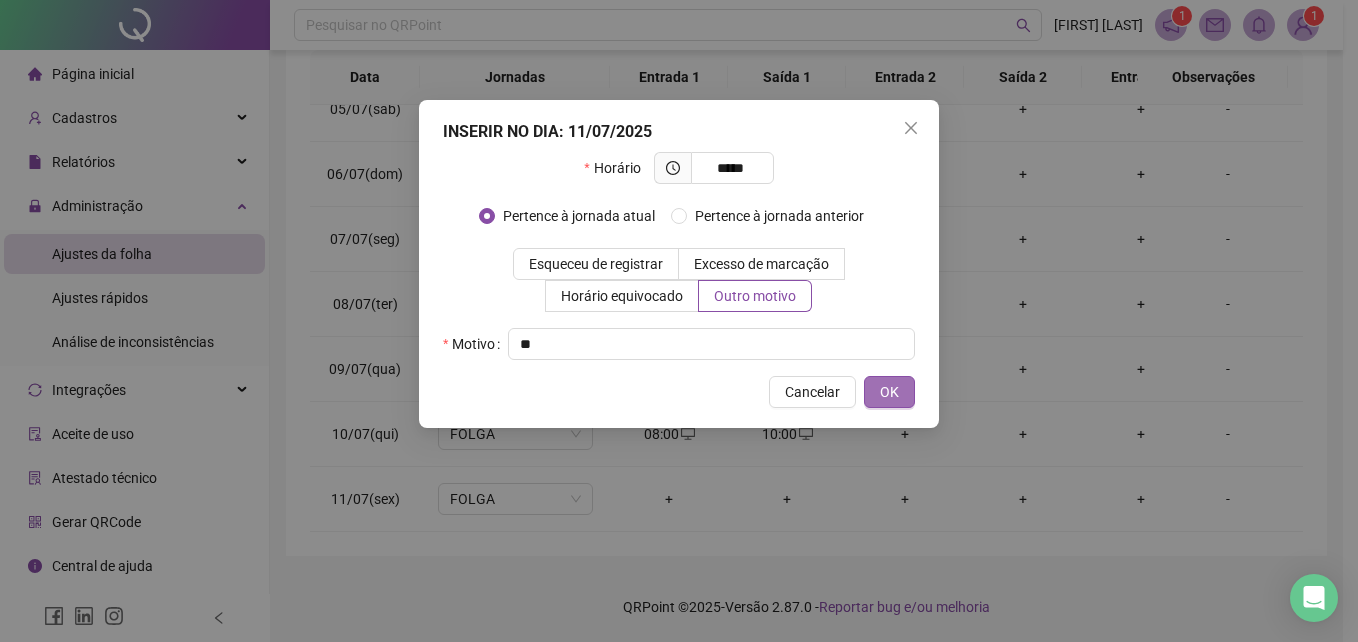 drag, startPoint x: 917, startPoint y: 390, endPoint x: 903, endPoint y: 394, distance: 14.56022 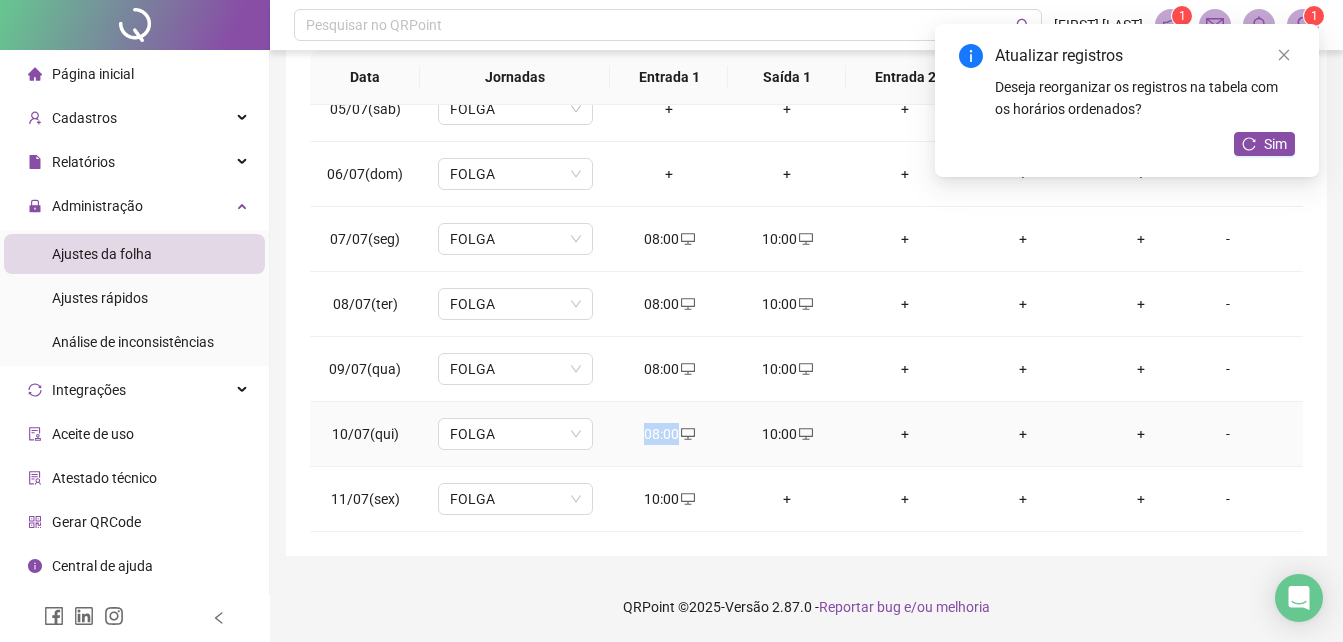 drag, startPoint x: 640, startPoint y: 421, endPoint x: 690, endPoint y: 425, distance: 50.159744 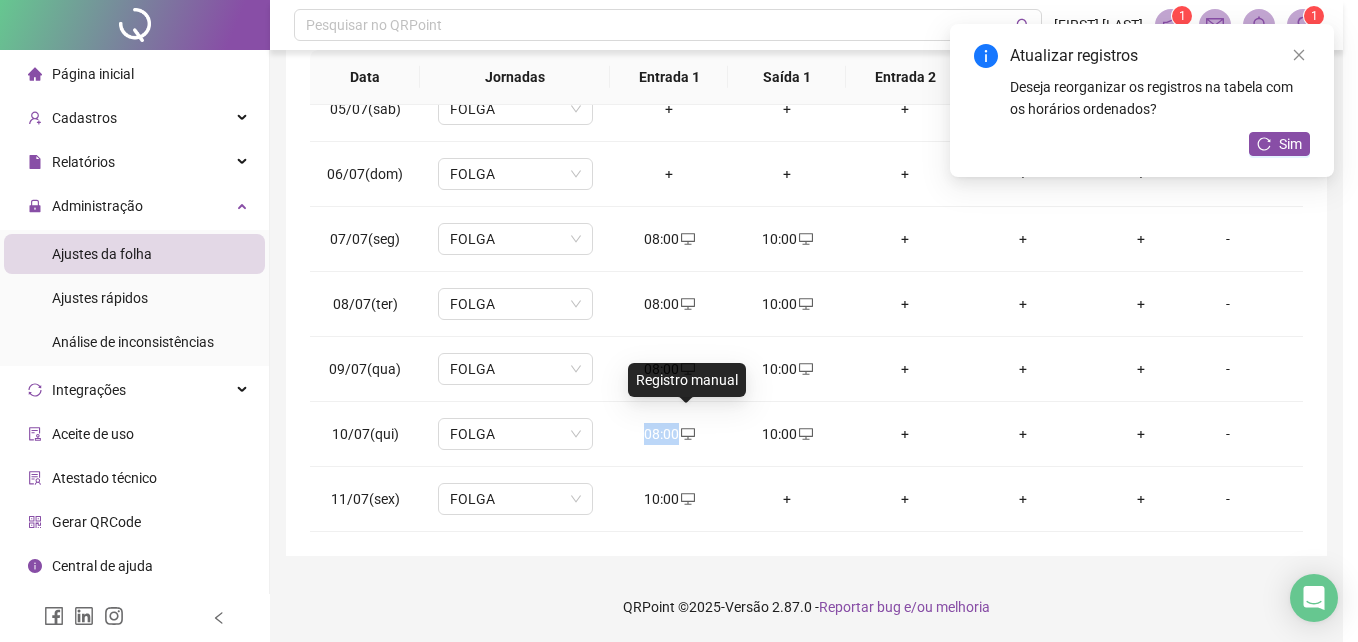type on "**********" 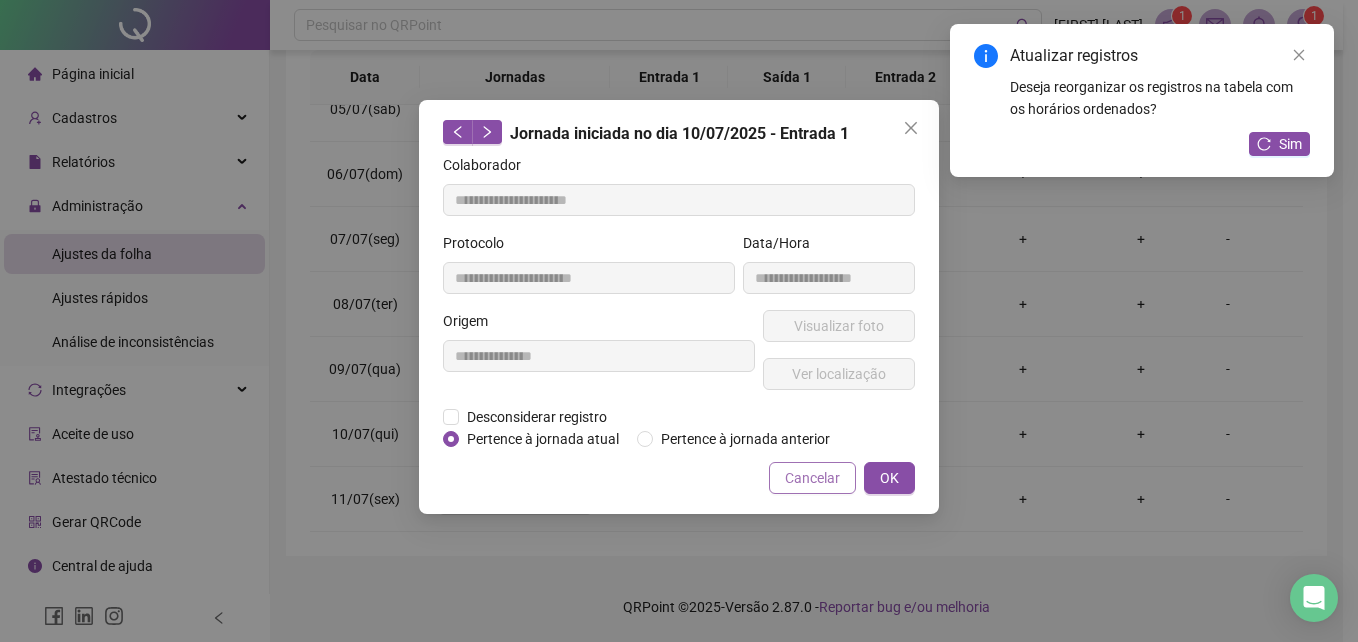 click on "Cancelar" at bounding box center [812, 478] 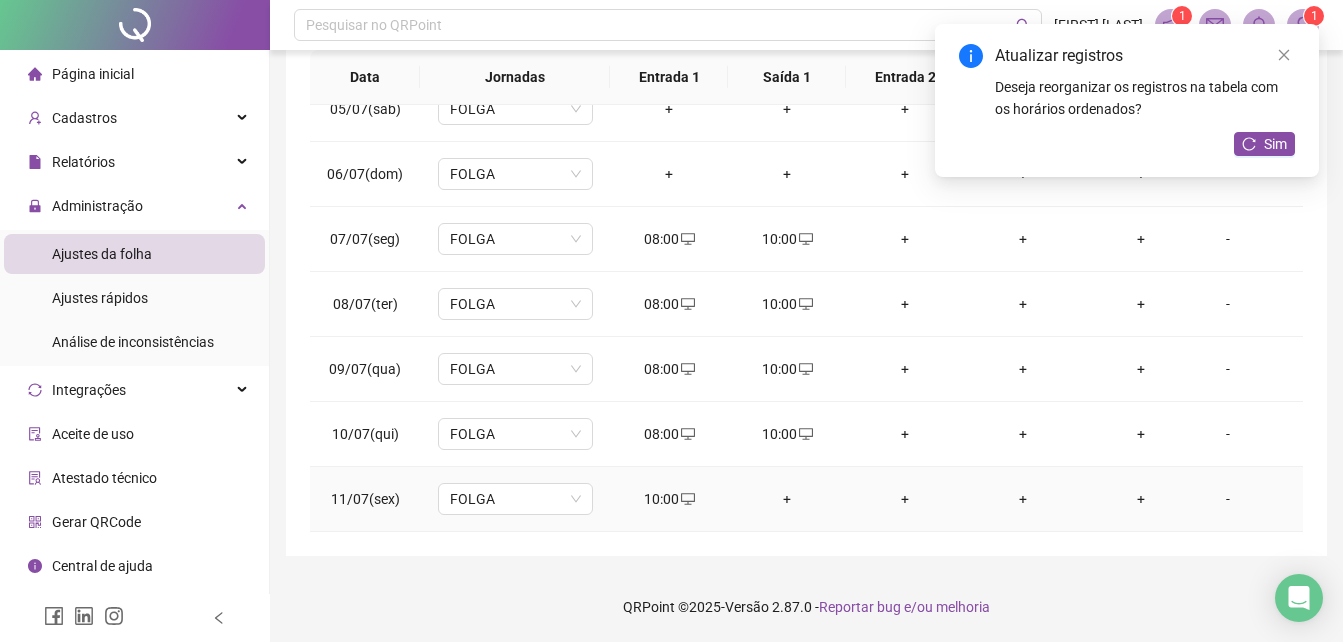 click on "+" at bounding box center [787, 499] 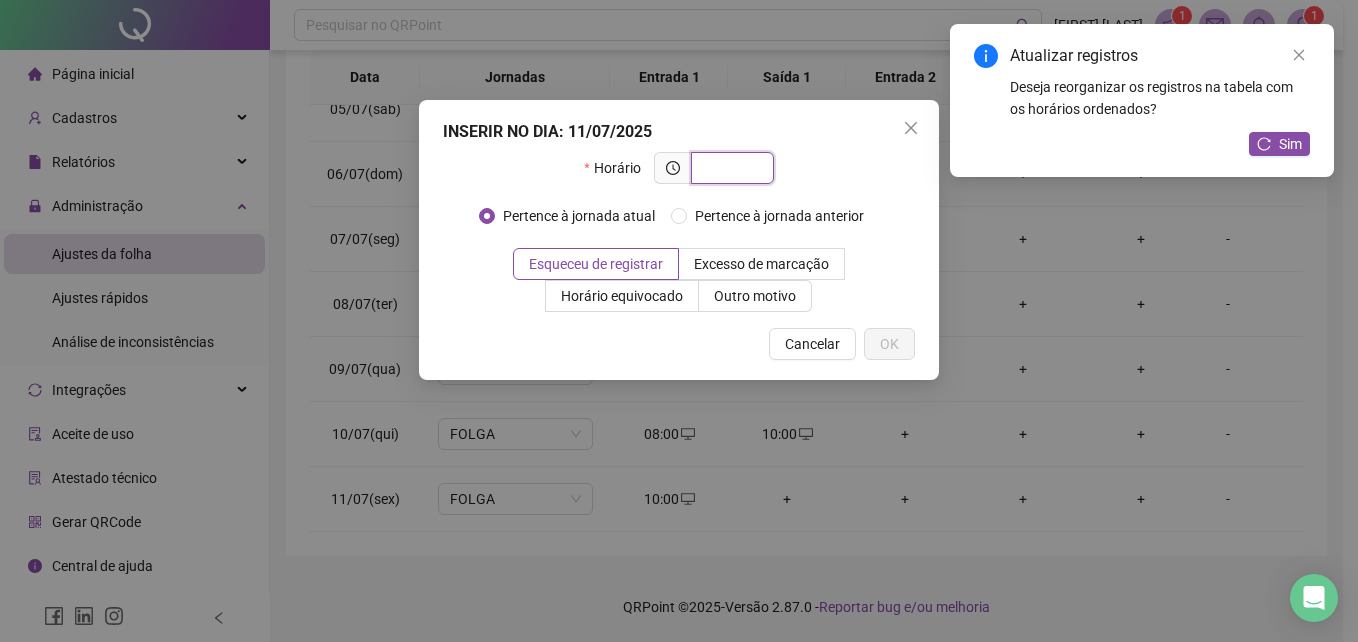 click at bounding box center [730, 168] 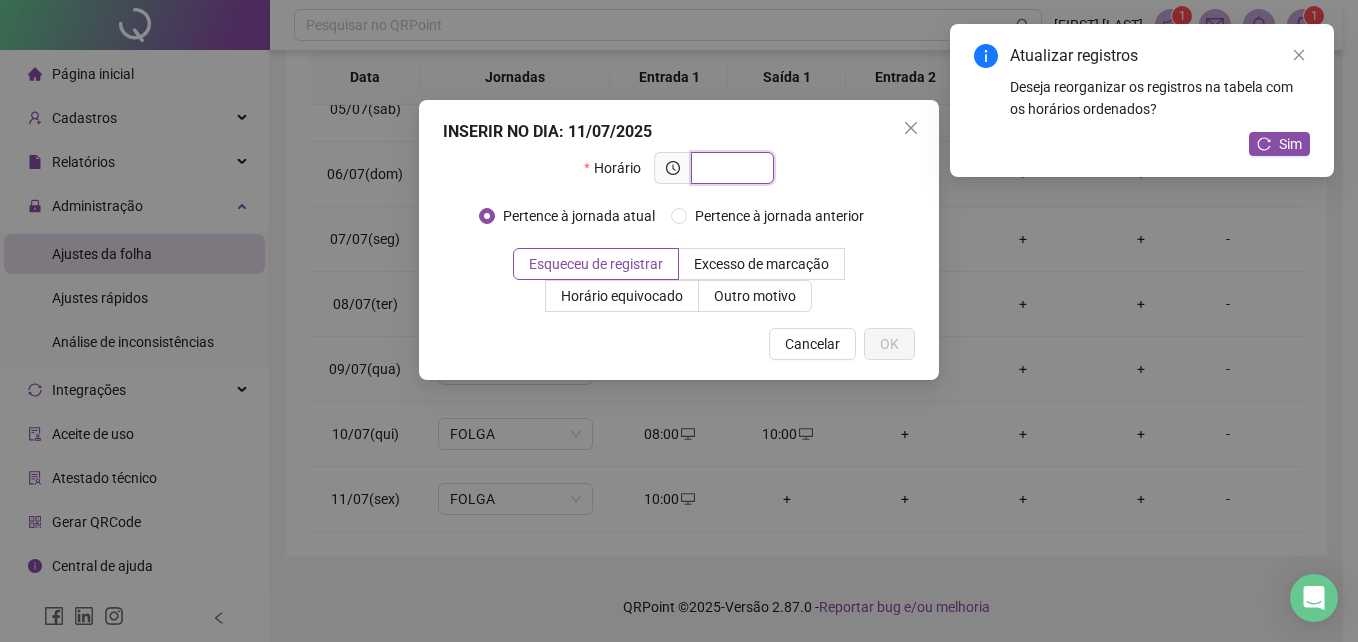 paste on "*****" 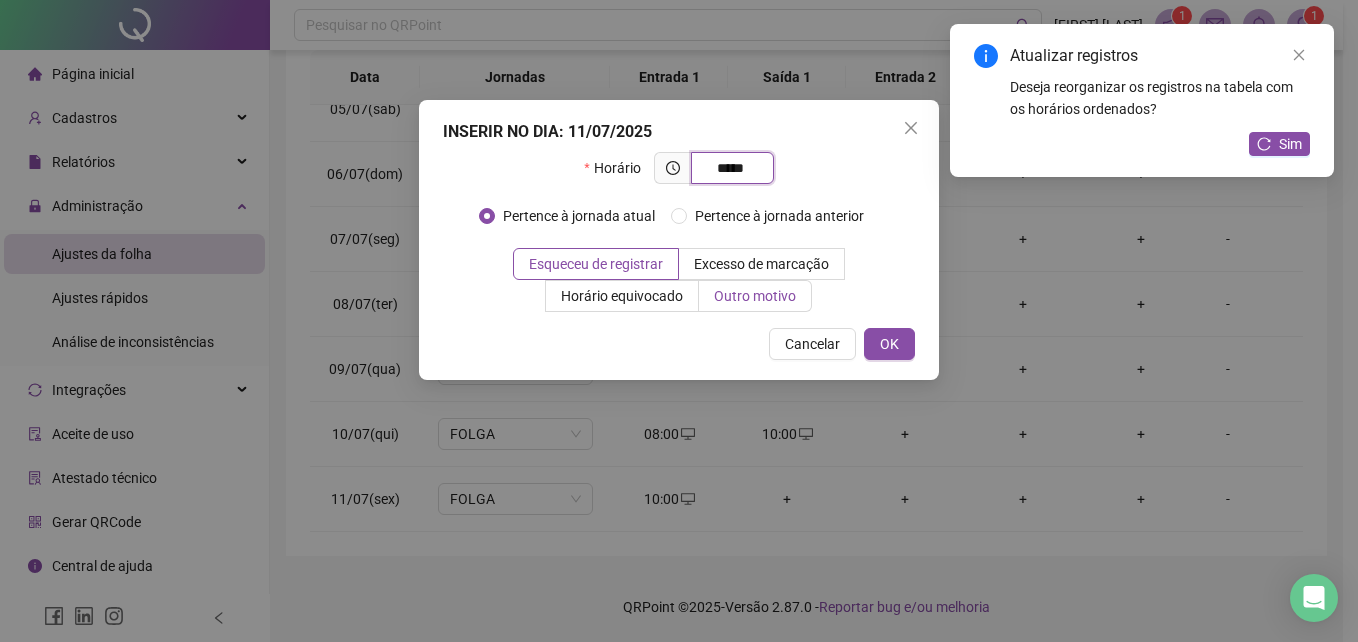 type on "*****" 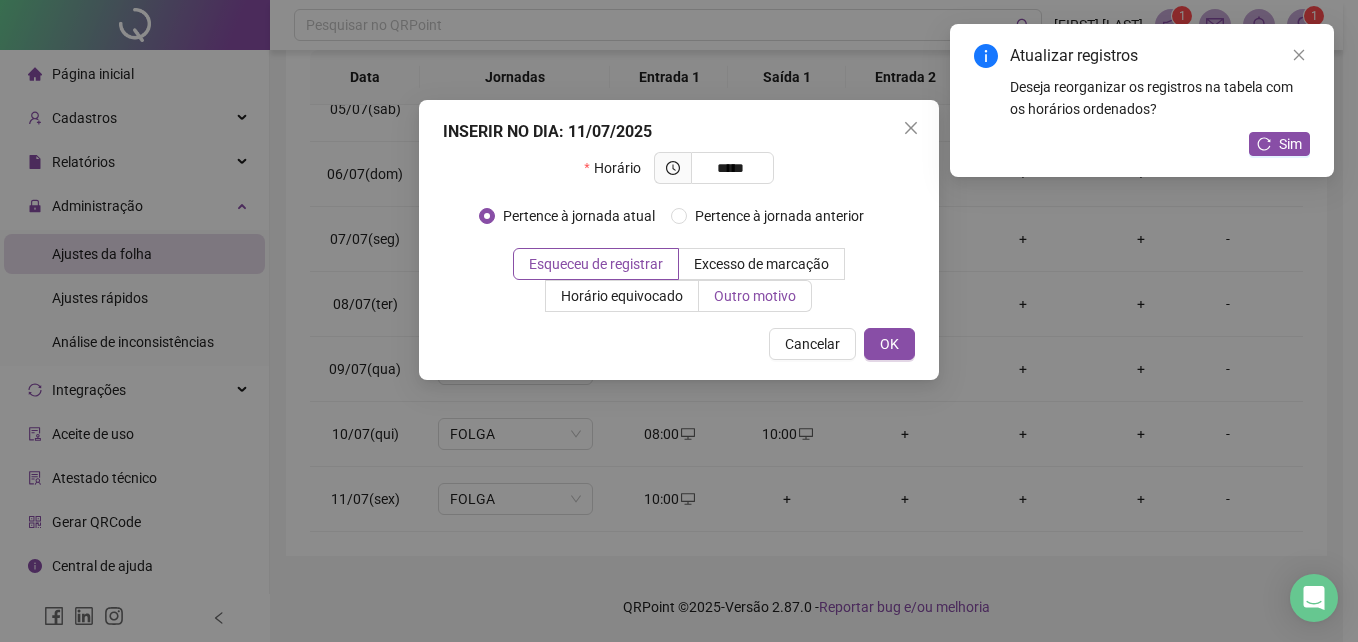 click on "Outro motivo" at bounding box center (755, 296) 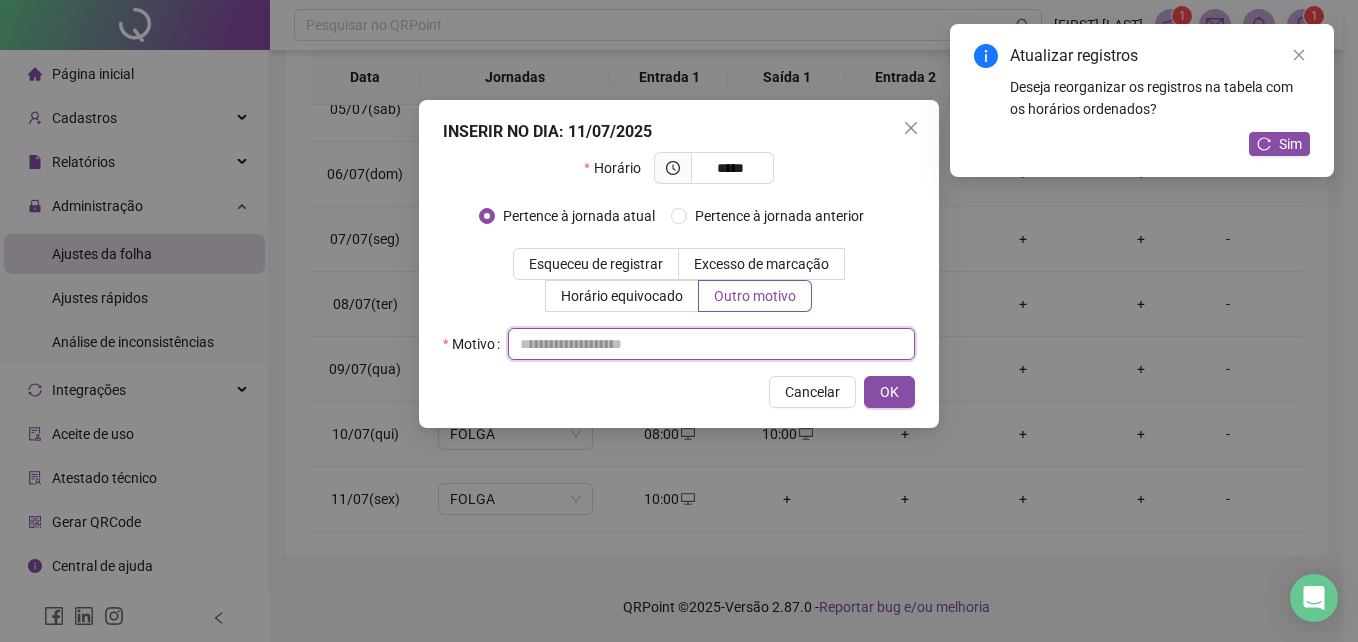 click at bounding box center (711, 344) 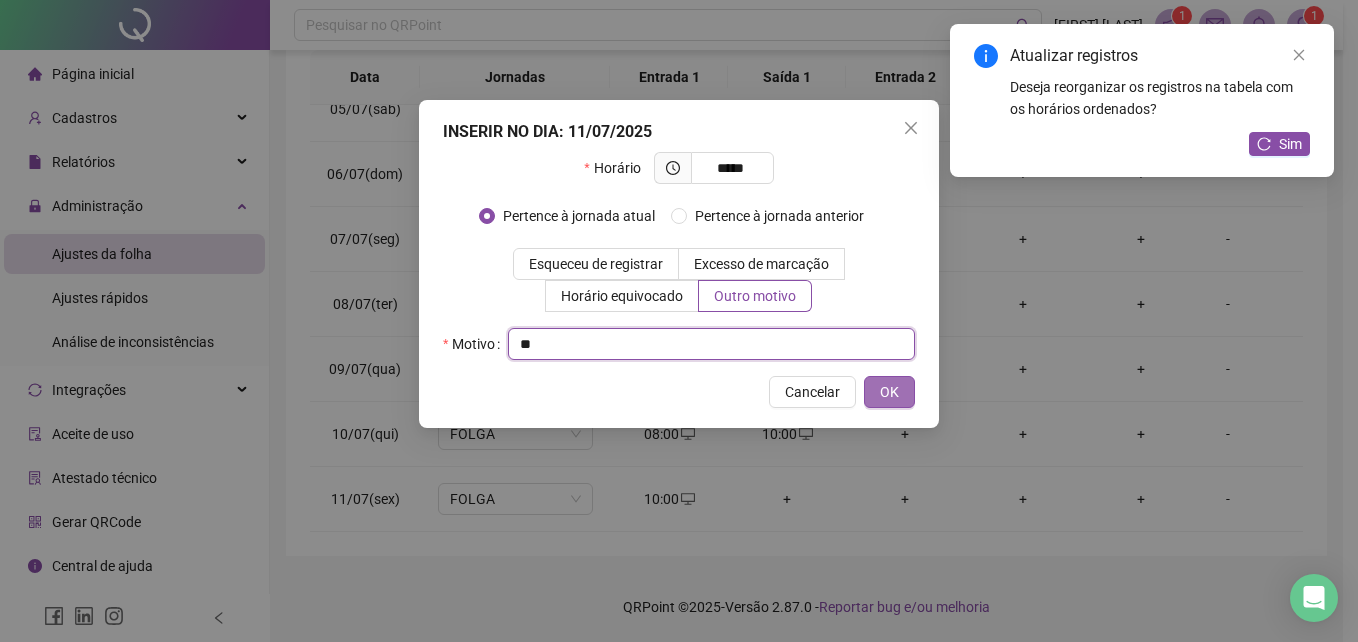 type on "**" 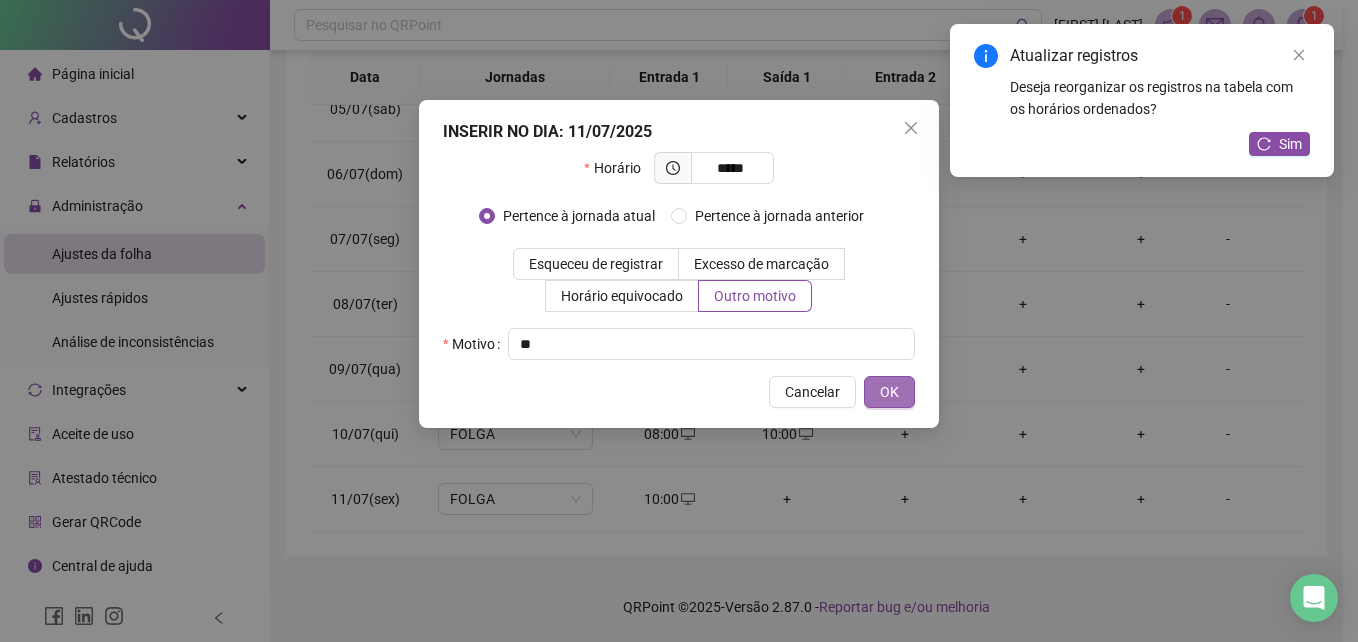 click on "OK" at bounding box center (889, 392) 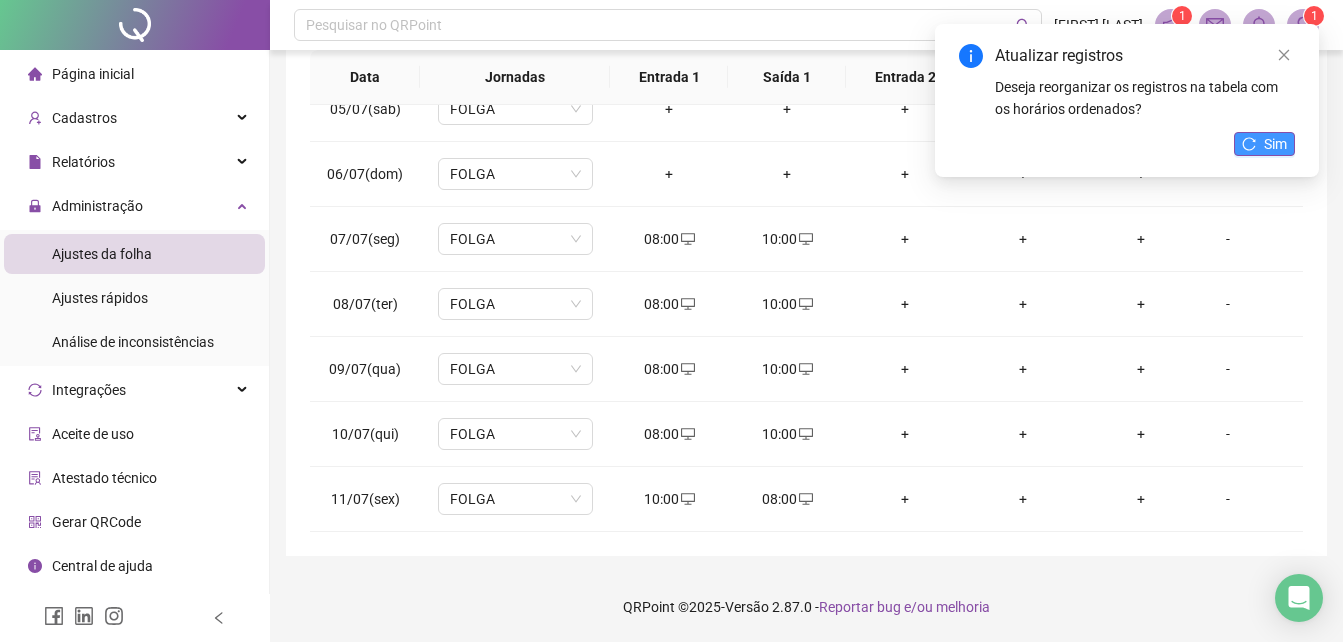 click on "Sim" at bounding box center (1275, 144) 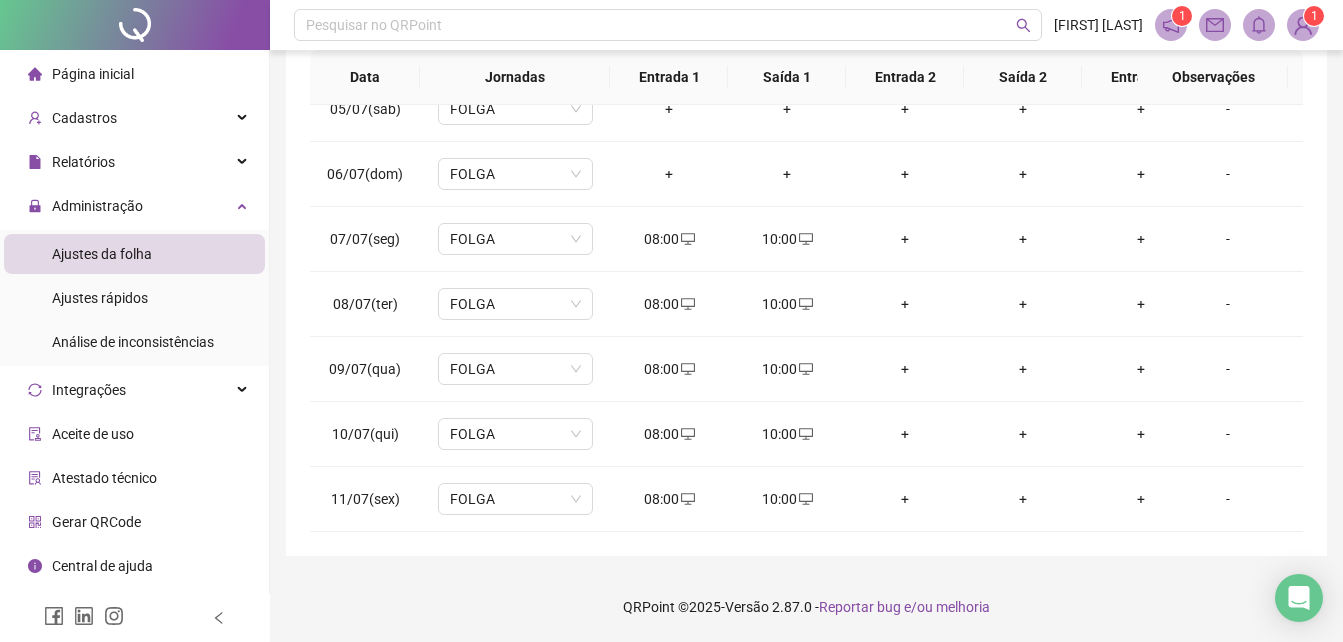 scroll, scrollTop: 0, scrollLeft: 0, axis: both 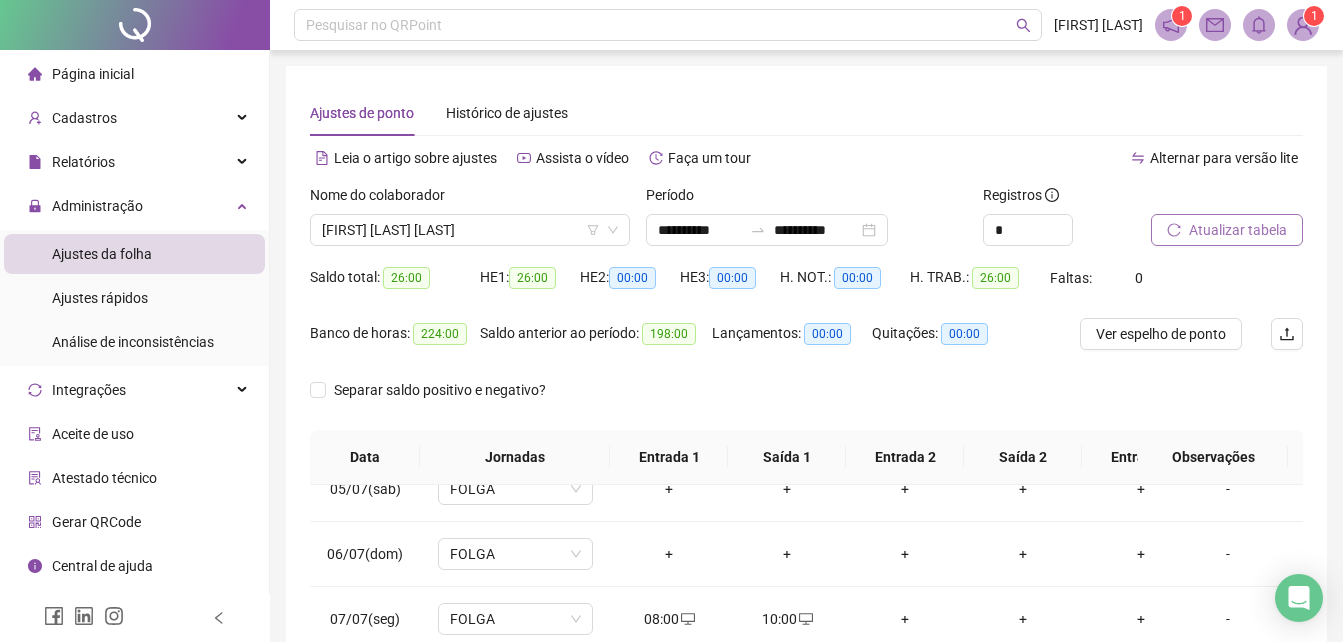 click on "Atualizar tabela" at bounding box center [1238, 230] 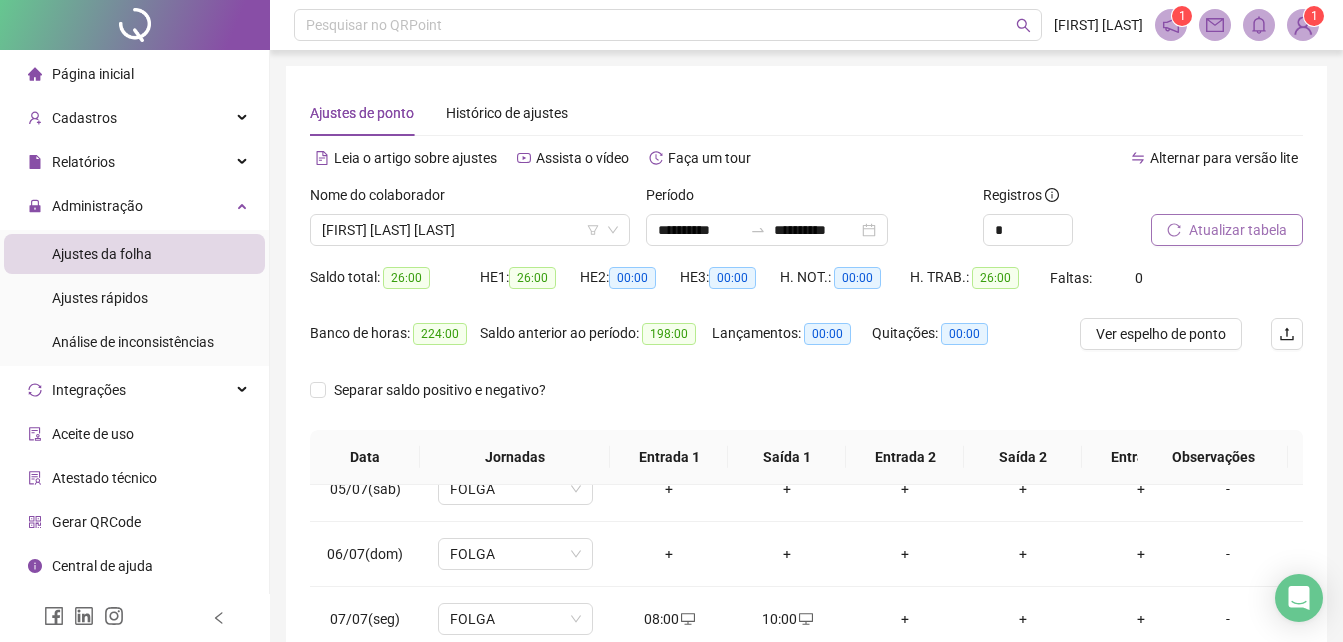 click on "Atualizar tabela" at bounding box center (1238, 230) 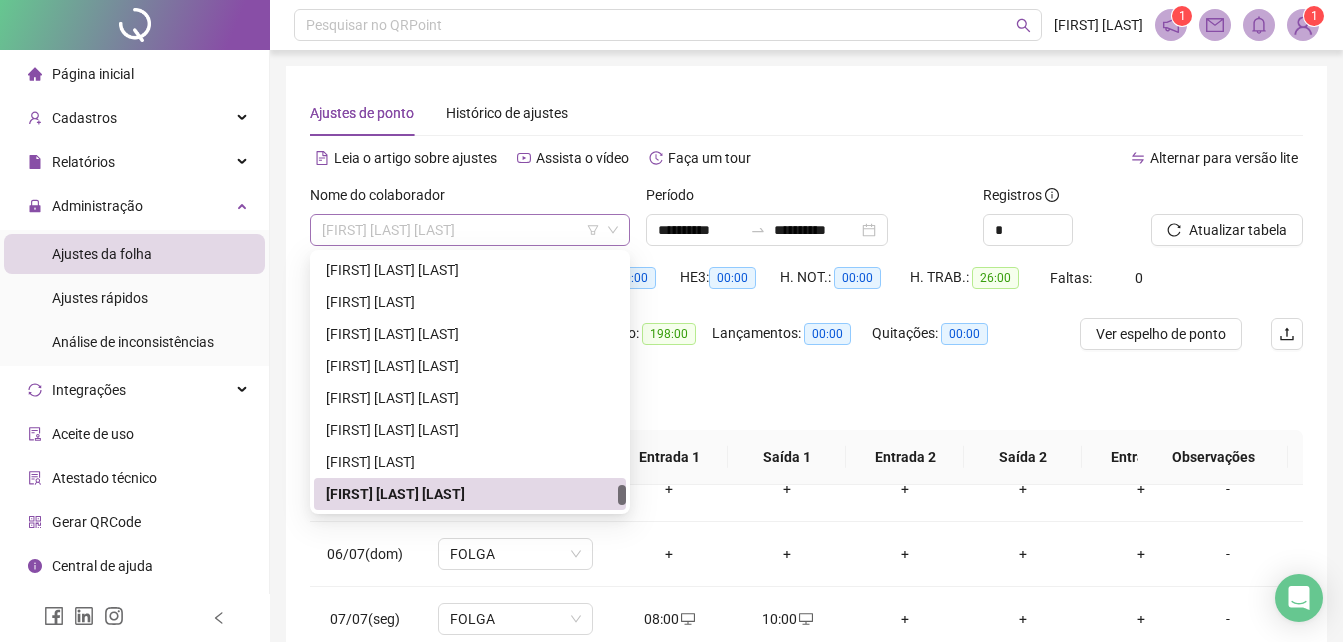 click on "[FIRST] [LAST] [LAST]" at bounding box center [470, 230] 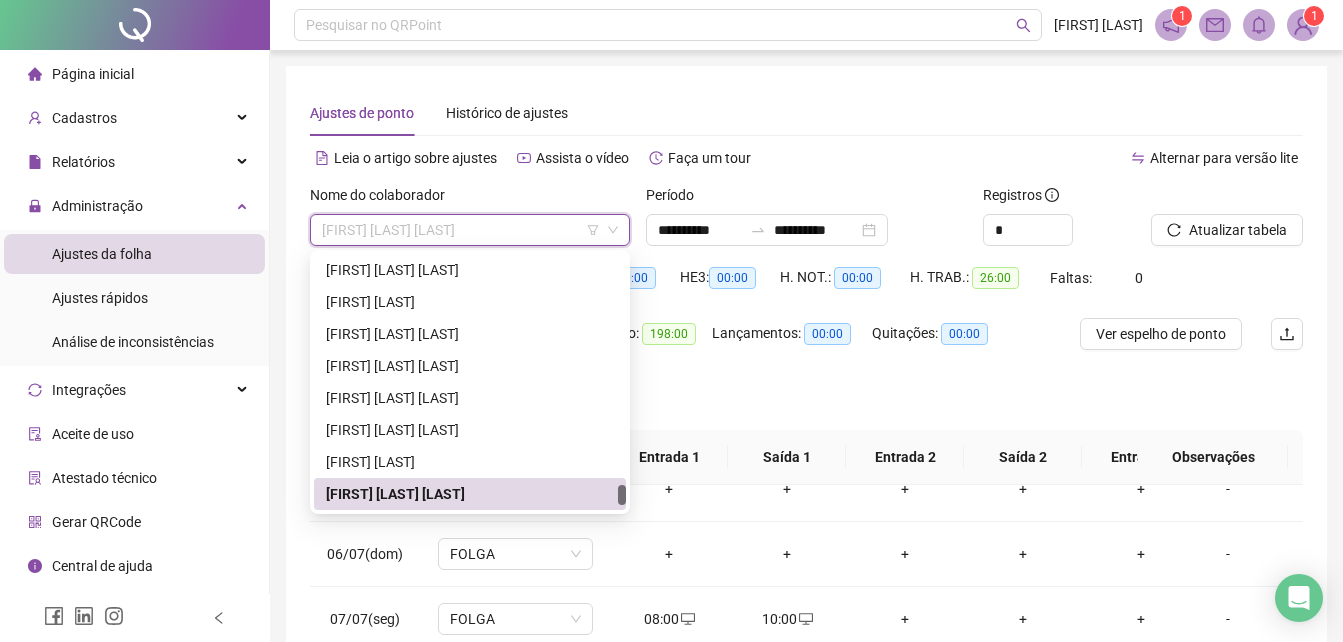 type on "*" 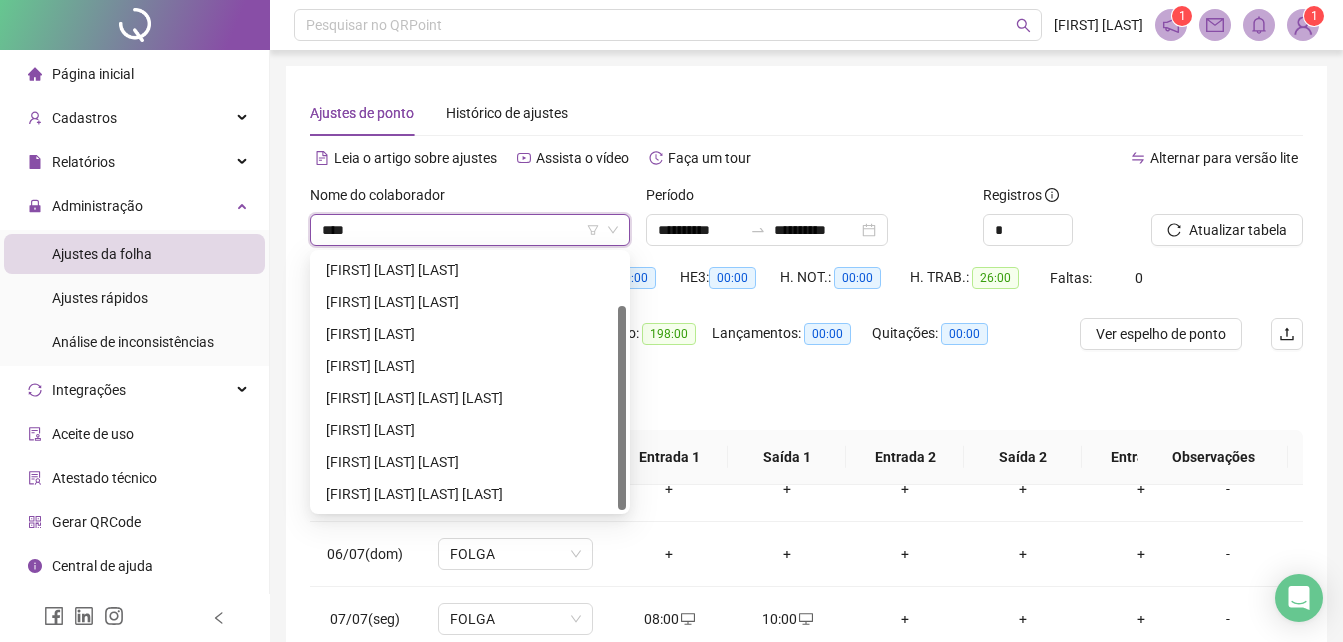 scroll, scrollTop: 64, scrollLeft: 0, axis: vertical 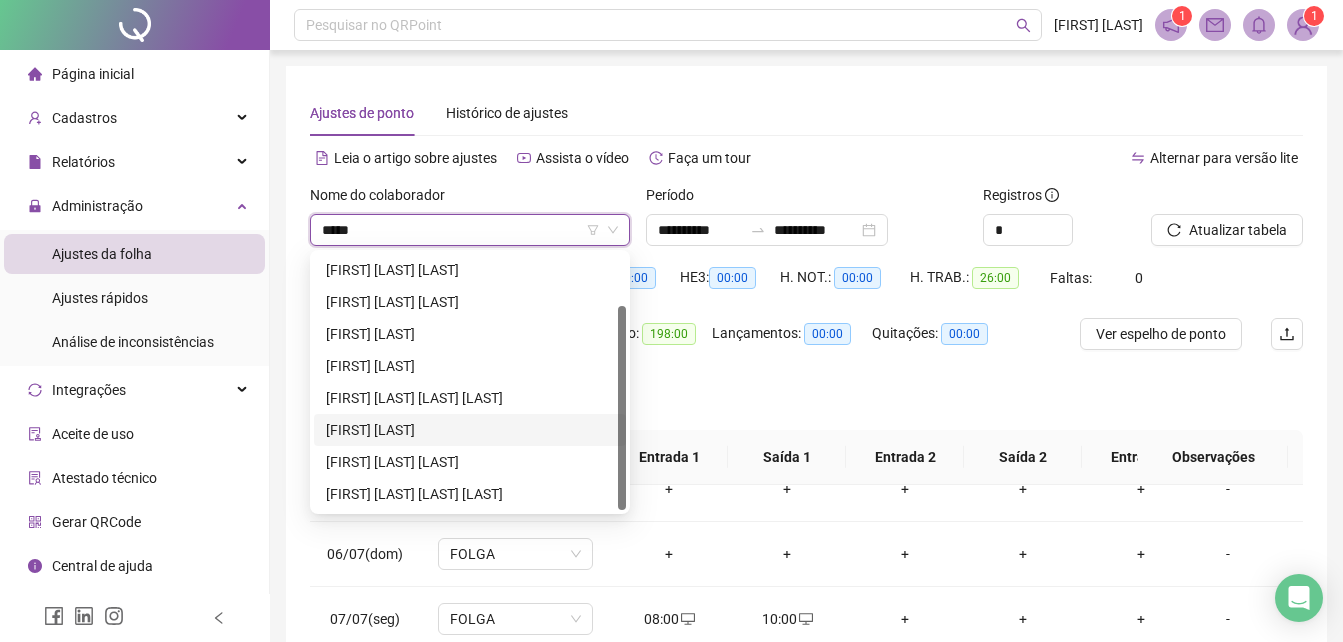 click on "[FIRST] [LAST]" at bounding box center [470, 430] 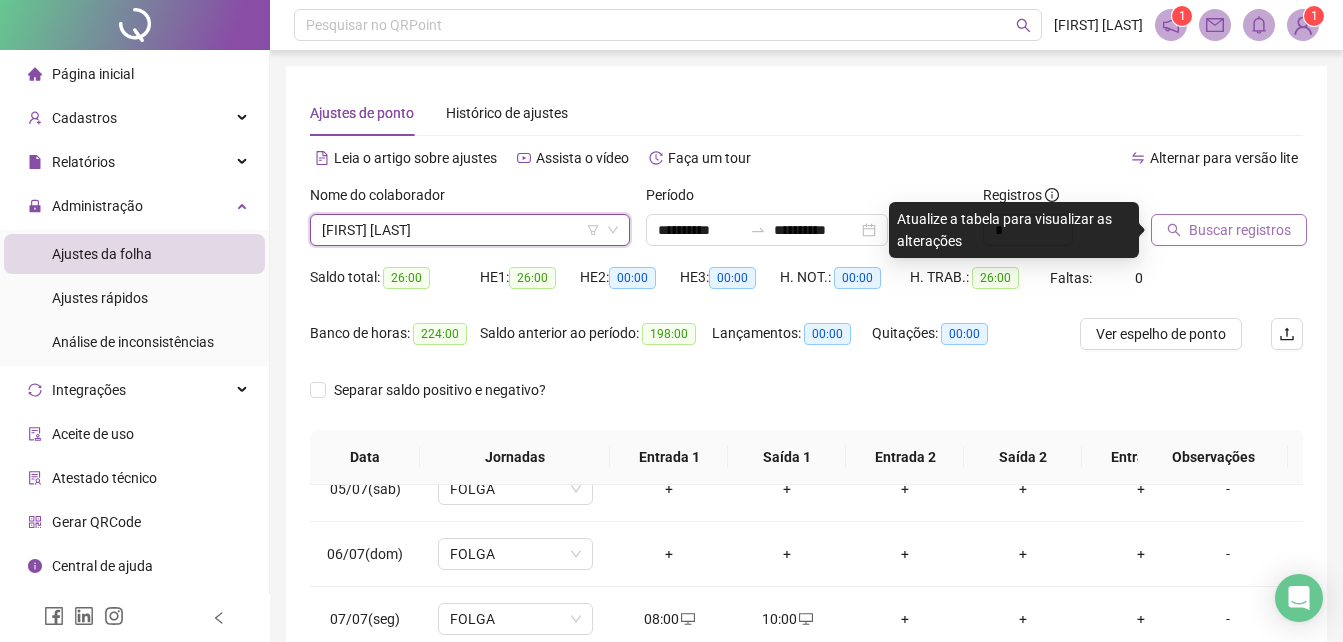 click on "Buscar registros" at bounding box center [1240, 230] 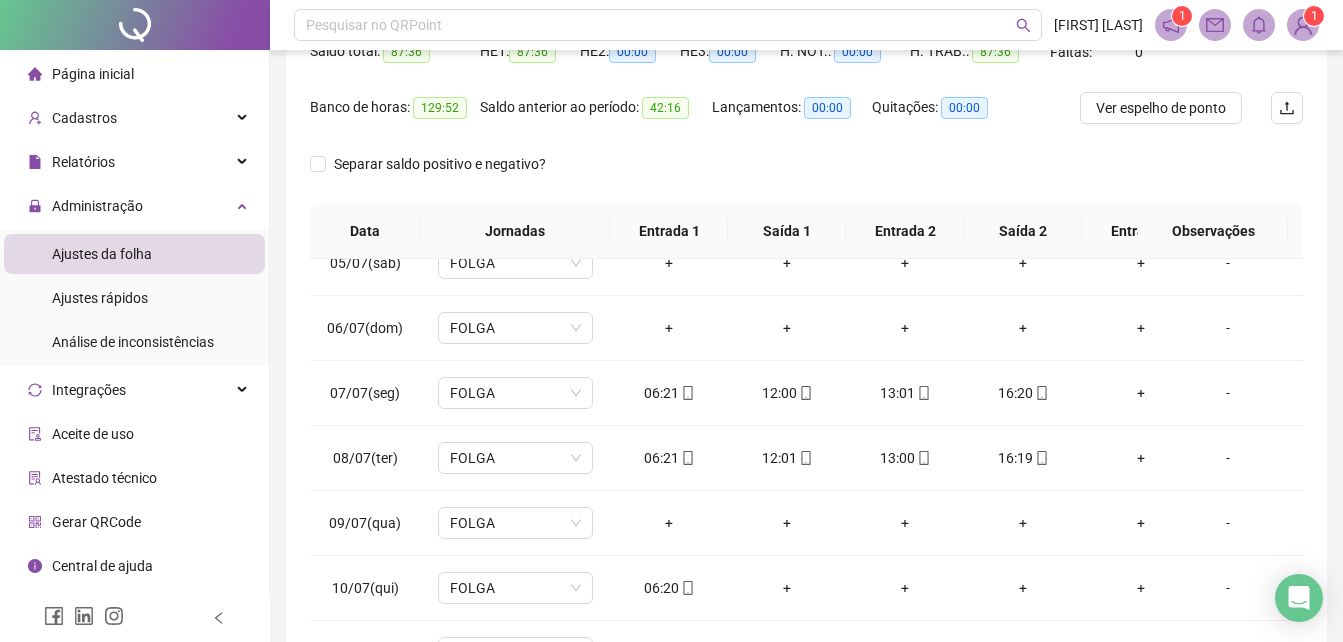 scroll, scrollTop: 320, scrollLeft: 0, axis: vertical 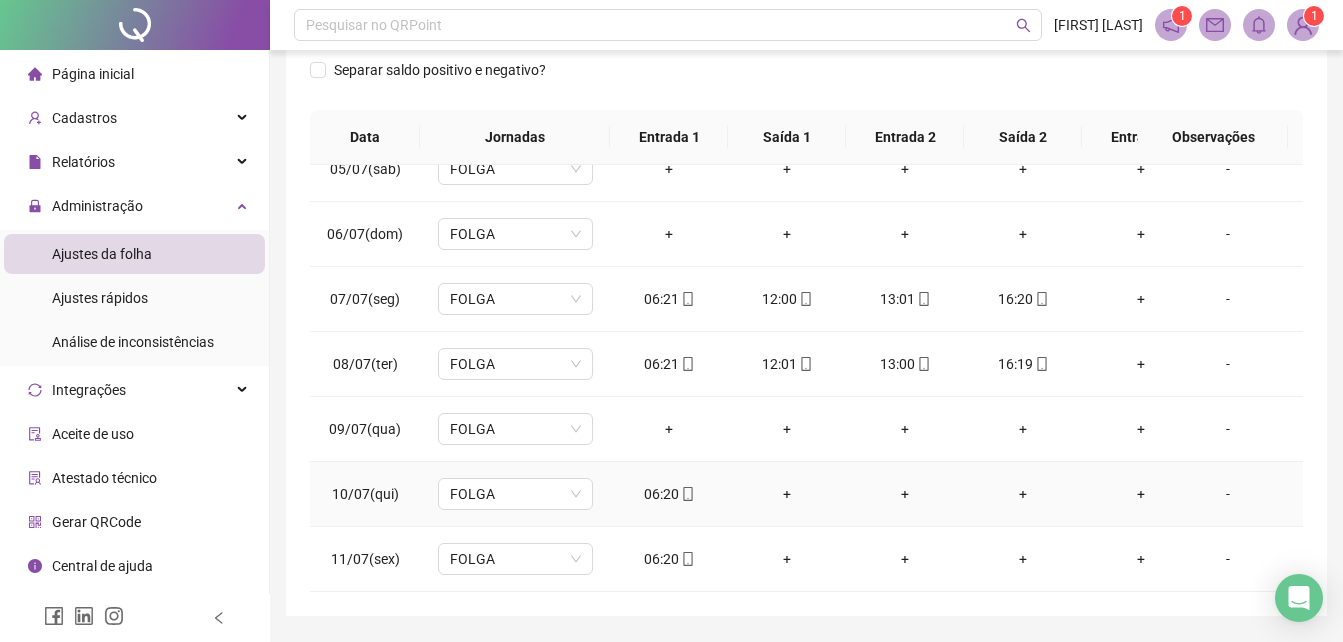 click on "06:20" at bounding box center [669, 494] 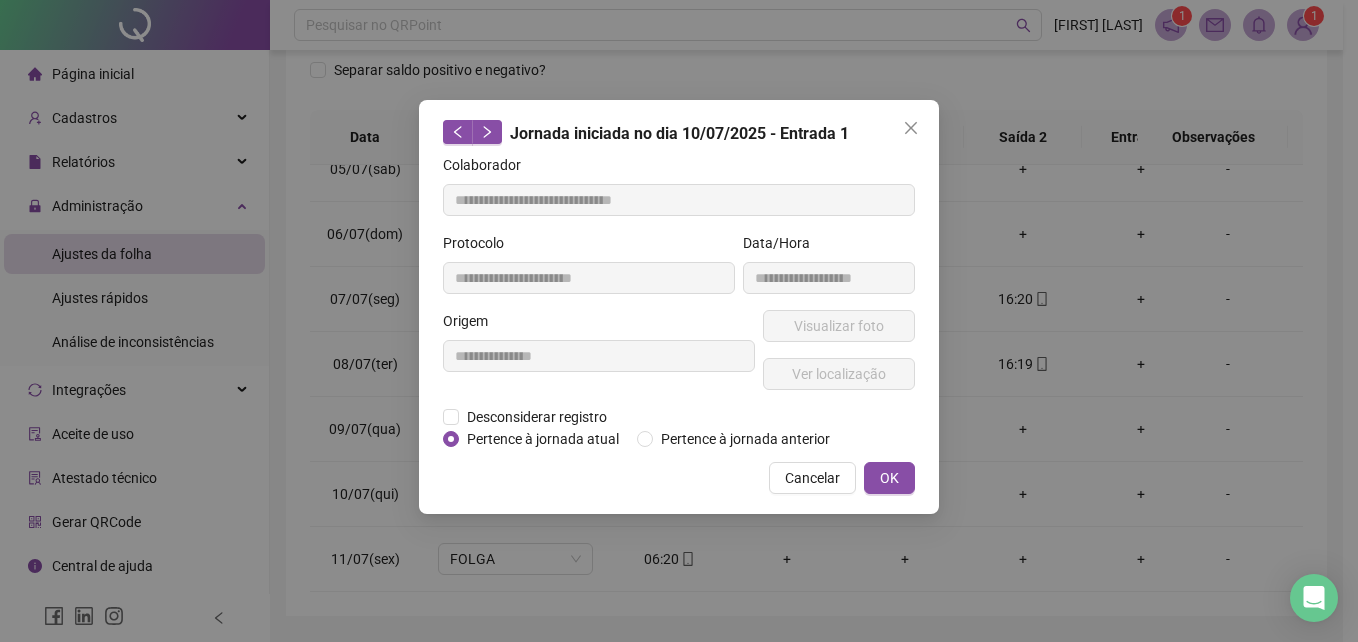 type on "**********" 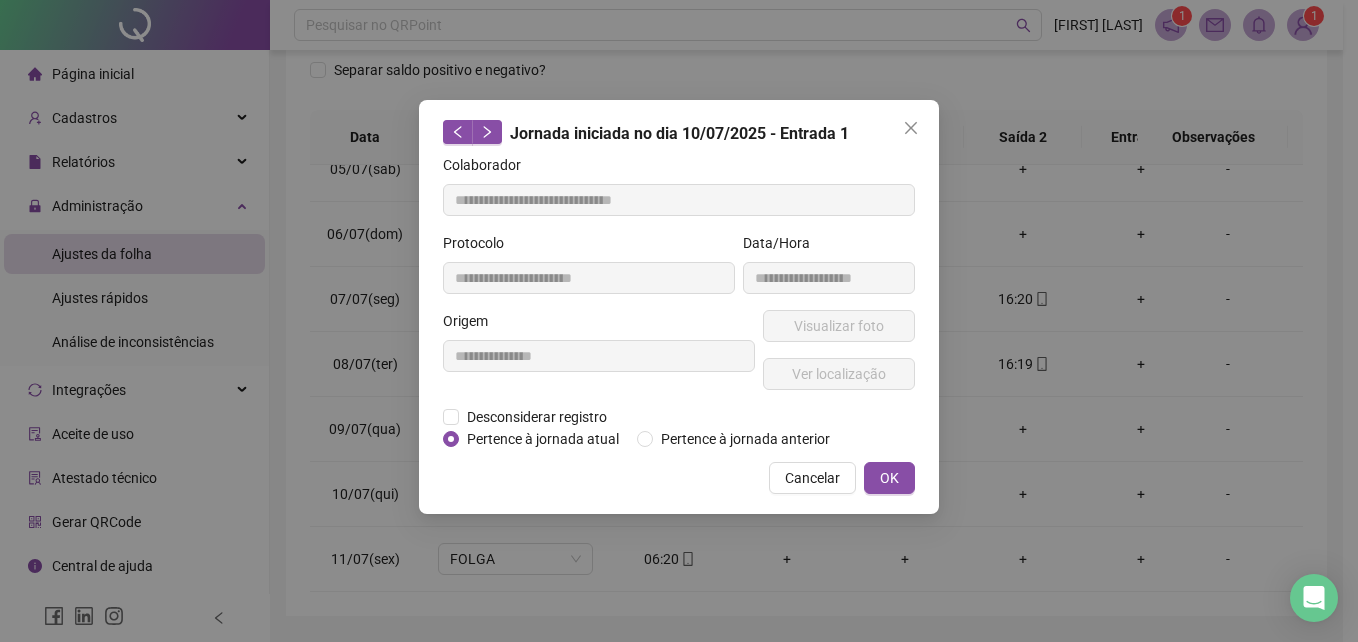 type on "**********" 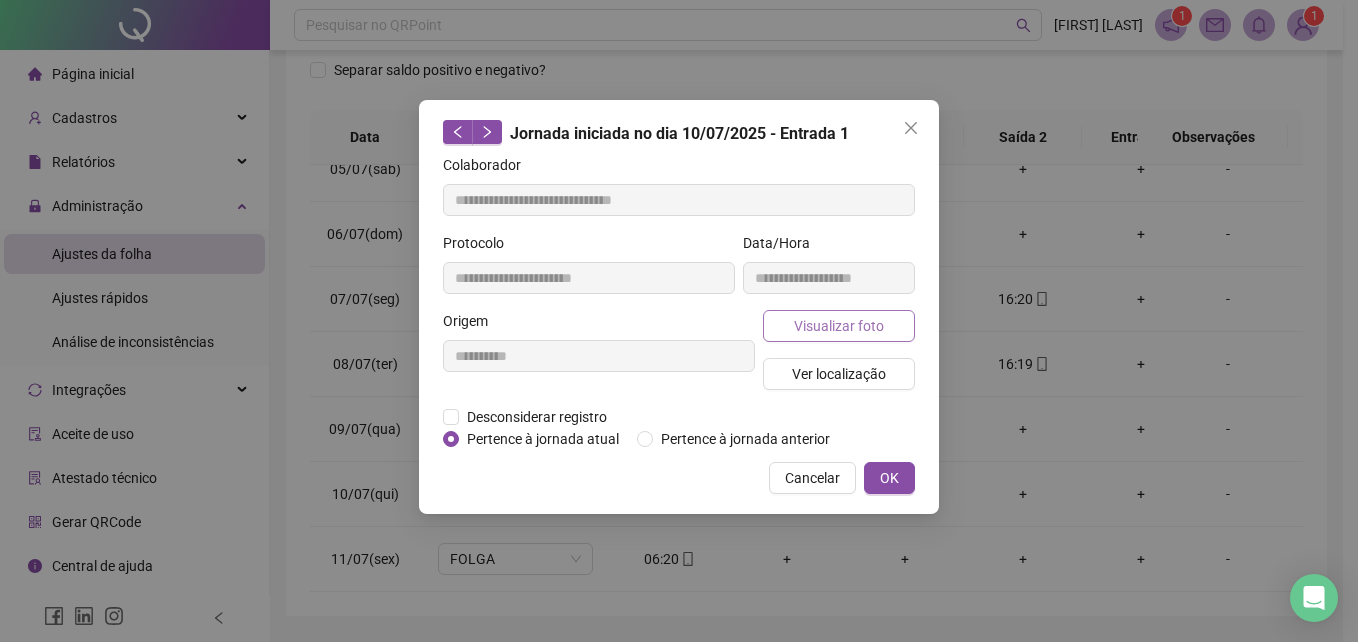 click on "Visualizar foto" at bounding box center [839, 326] 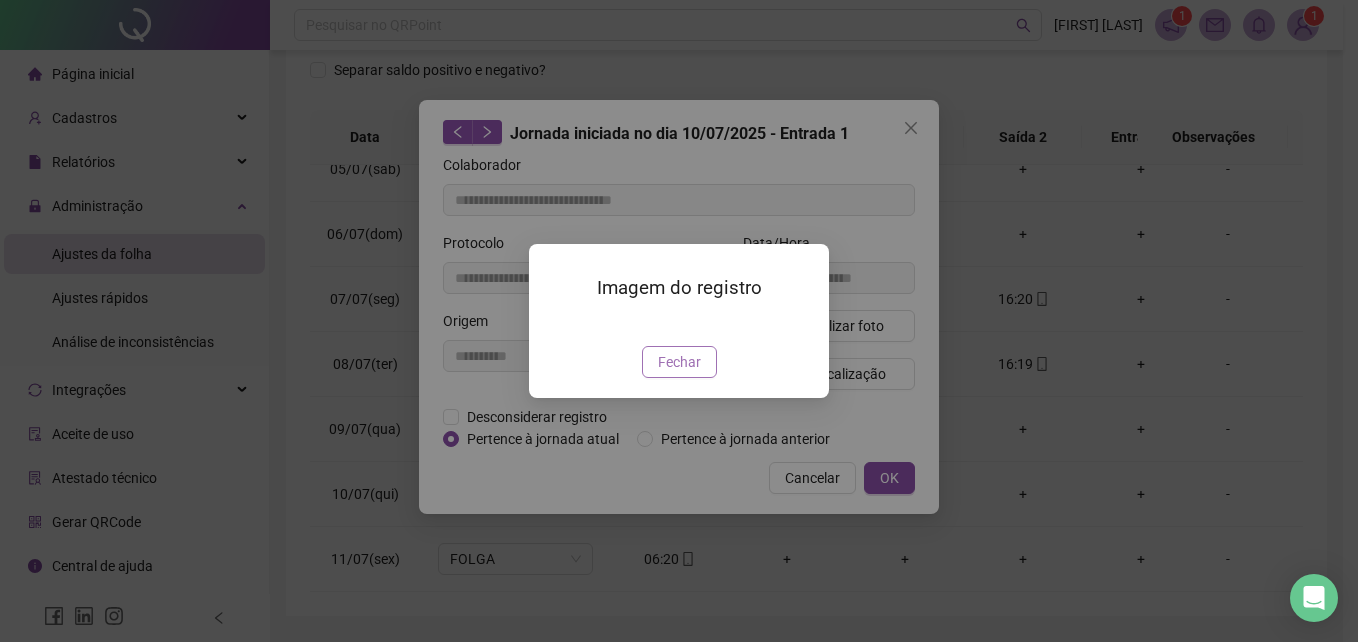 click on "Fechar" at bounding box center [679, 362] 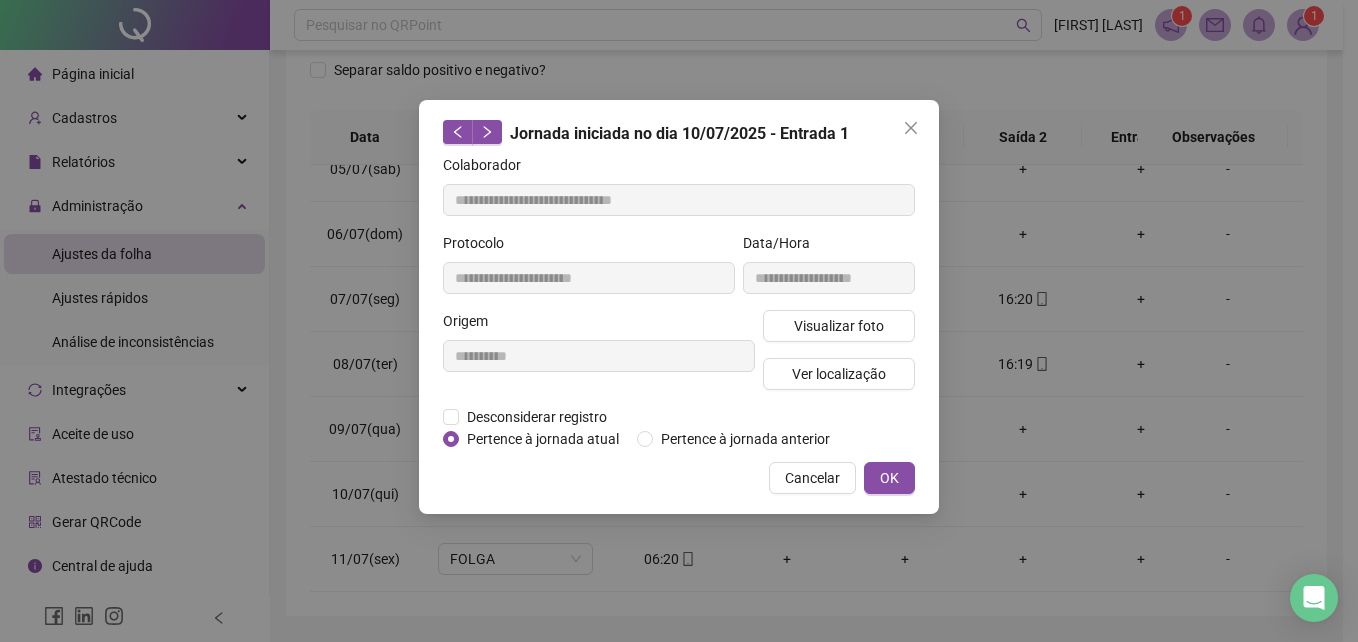 click on "Imagem do registro Fechar" at bounding box center (679, 321) 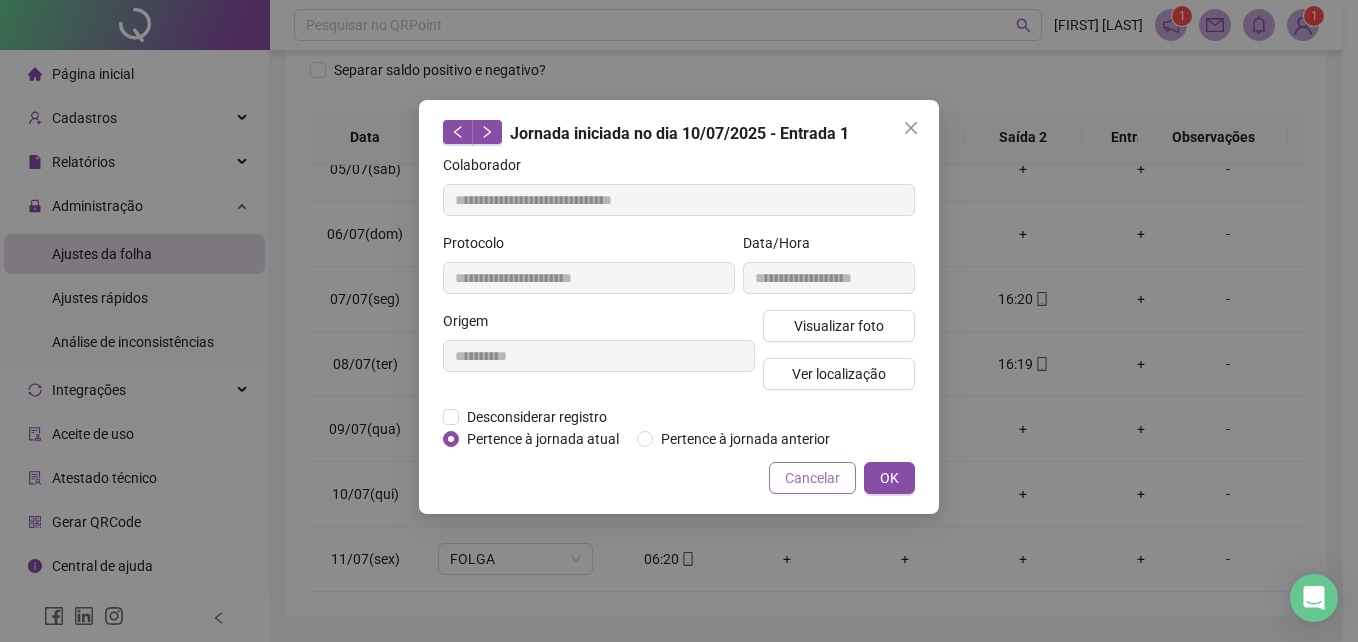 click on "Cancelar" at bounding box center [812, 478] 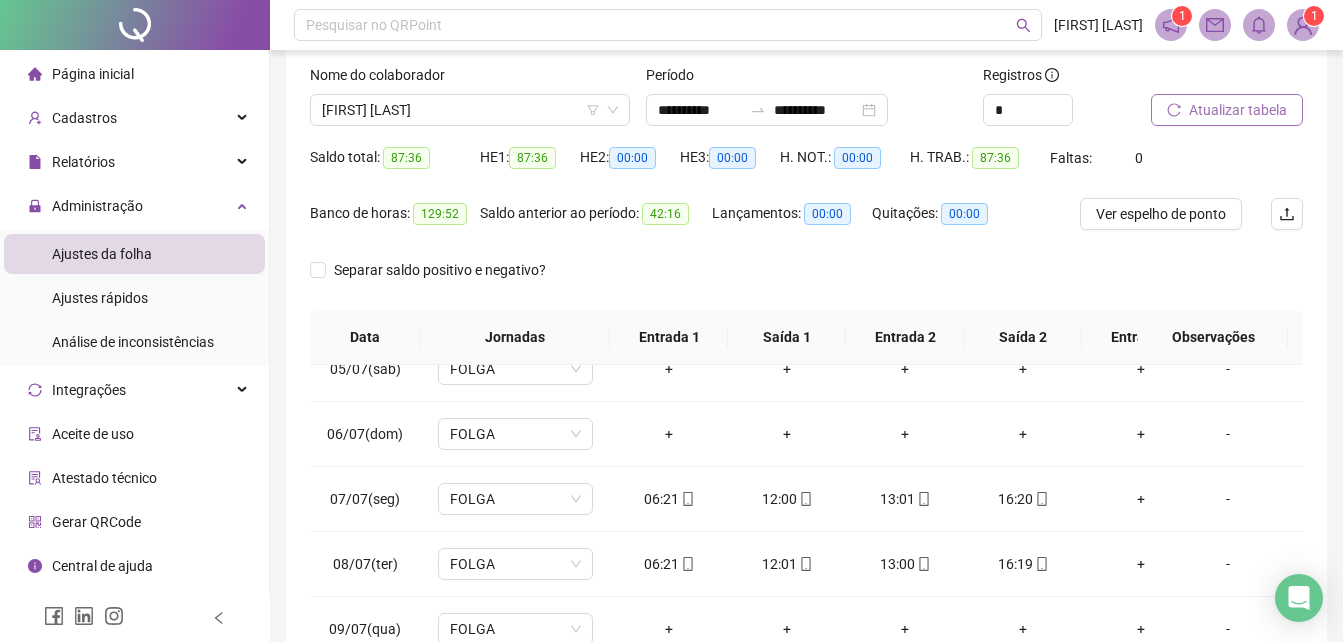 scroll, scrollTop: 0, scrollLeft: 0, axis: both 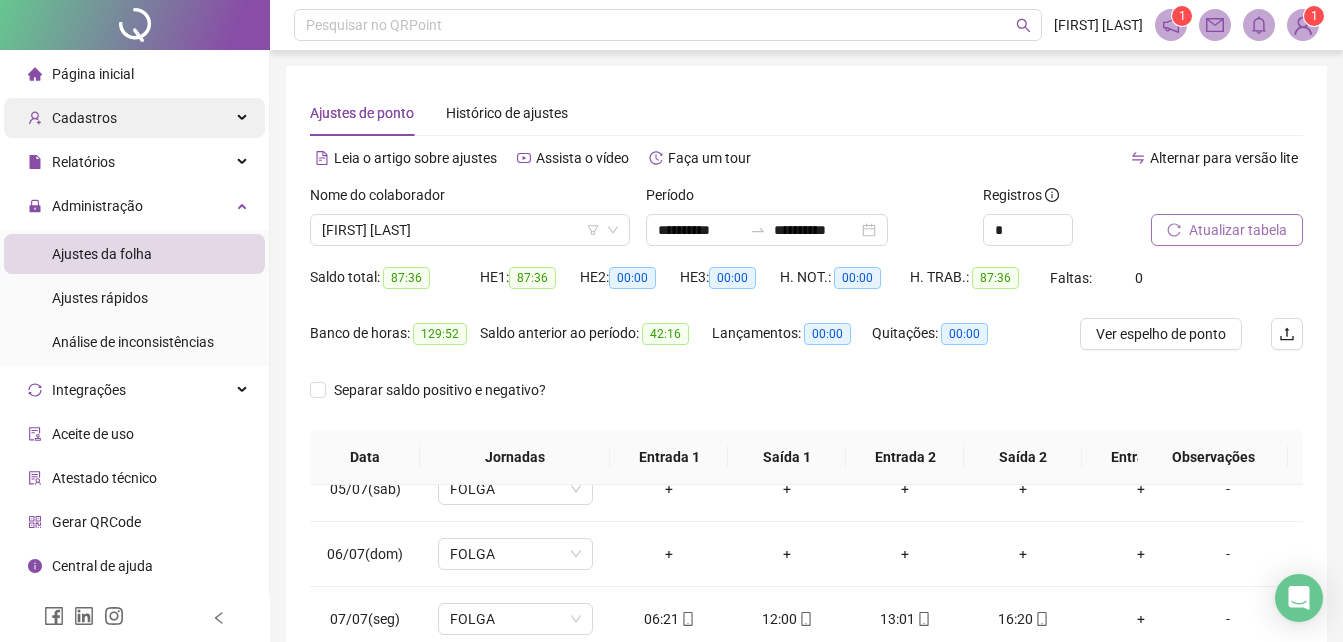 click on "Cadastros" at bounding box center [84, 118] 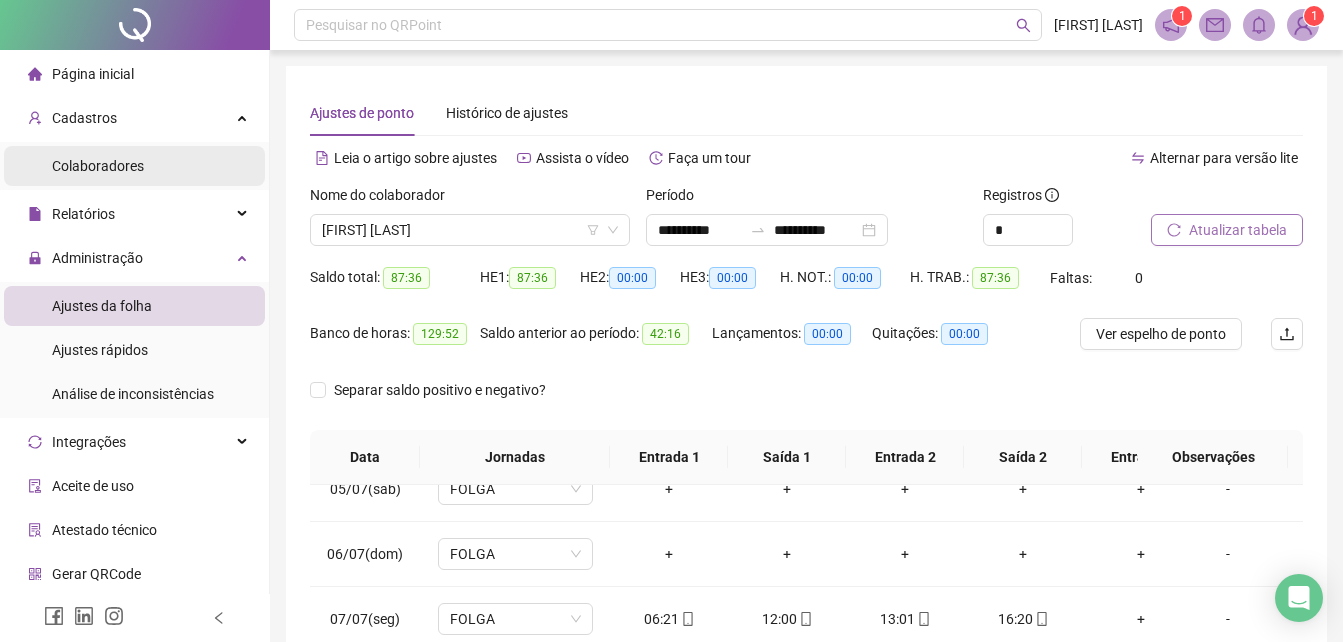 click on "Colaboradores" at bounding box center (98, 166) 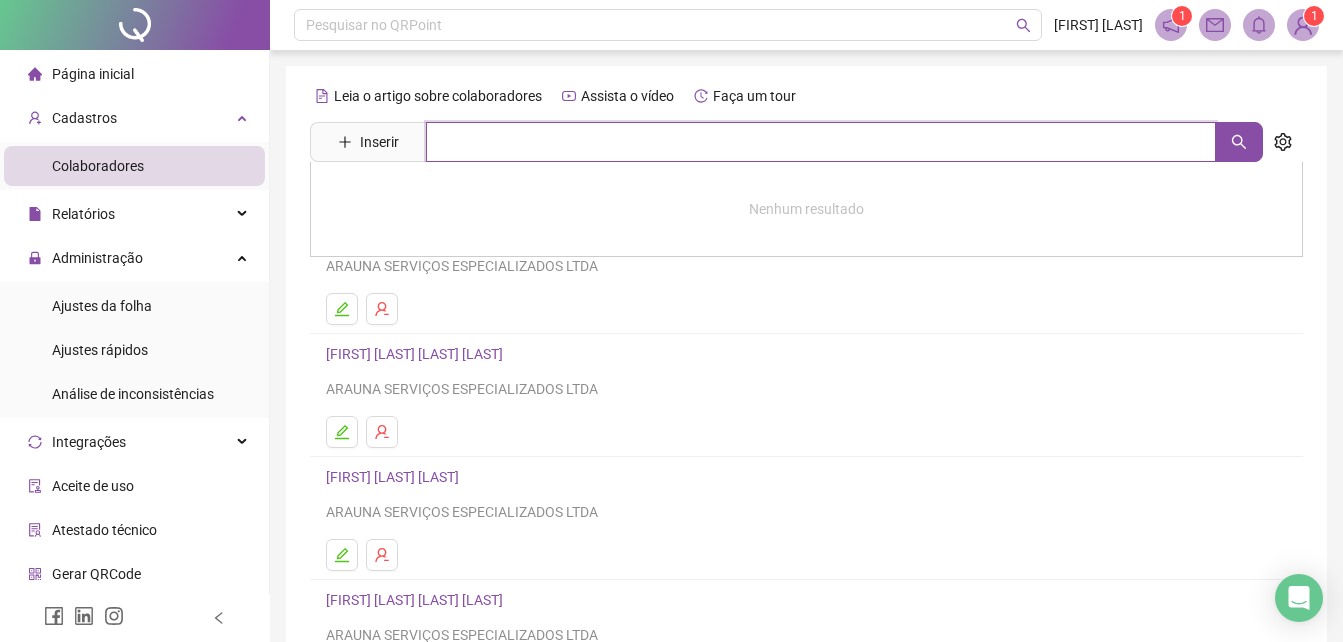 click at bounding box center (821, 142) 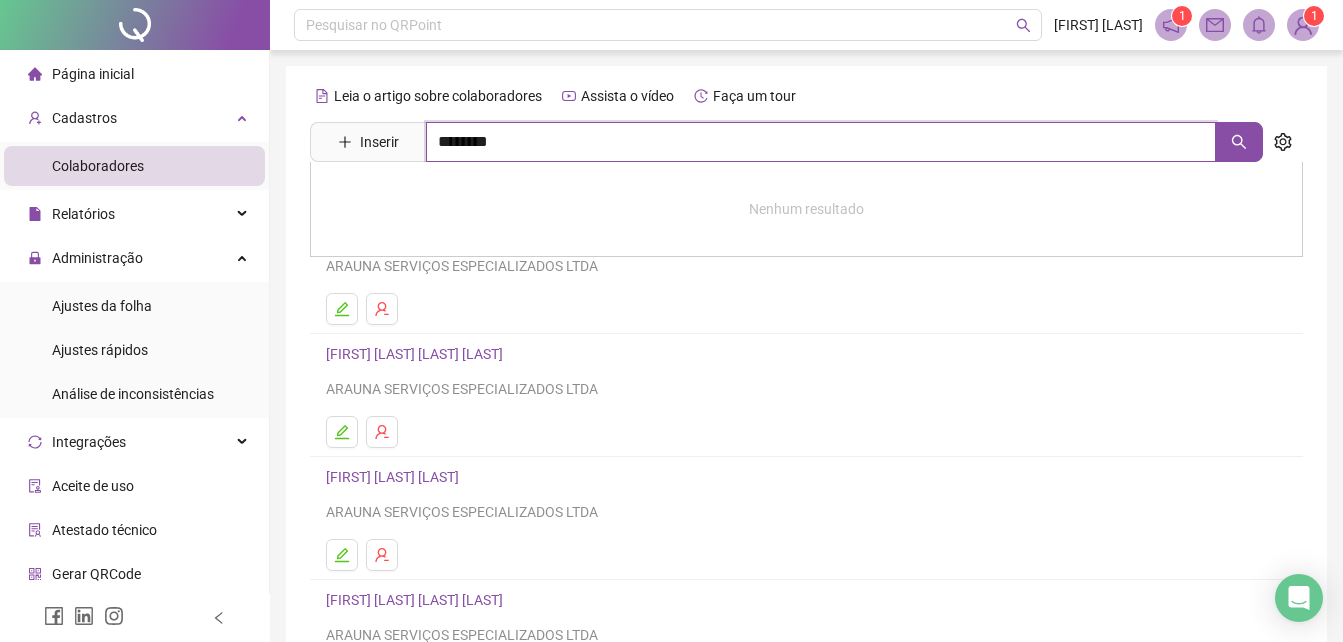 type on "*******" 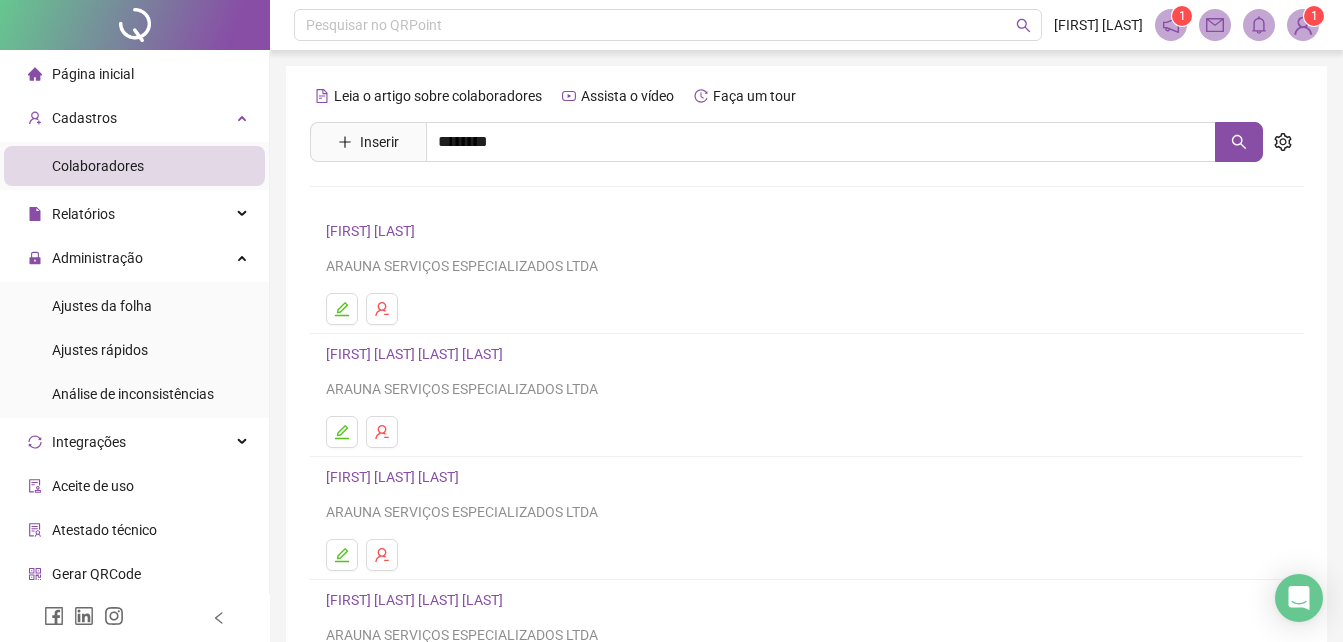 click on "[FIRST] [LAST] [LAST]" at bounding box center (413, 332) 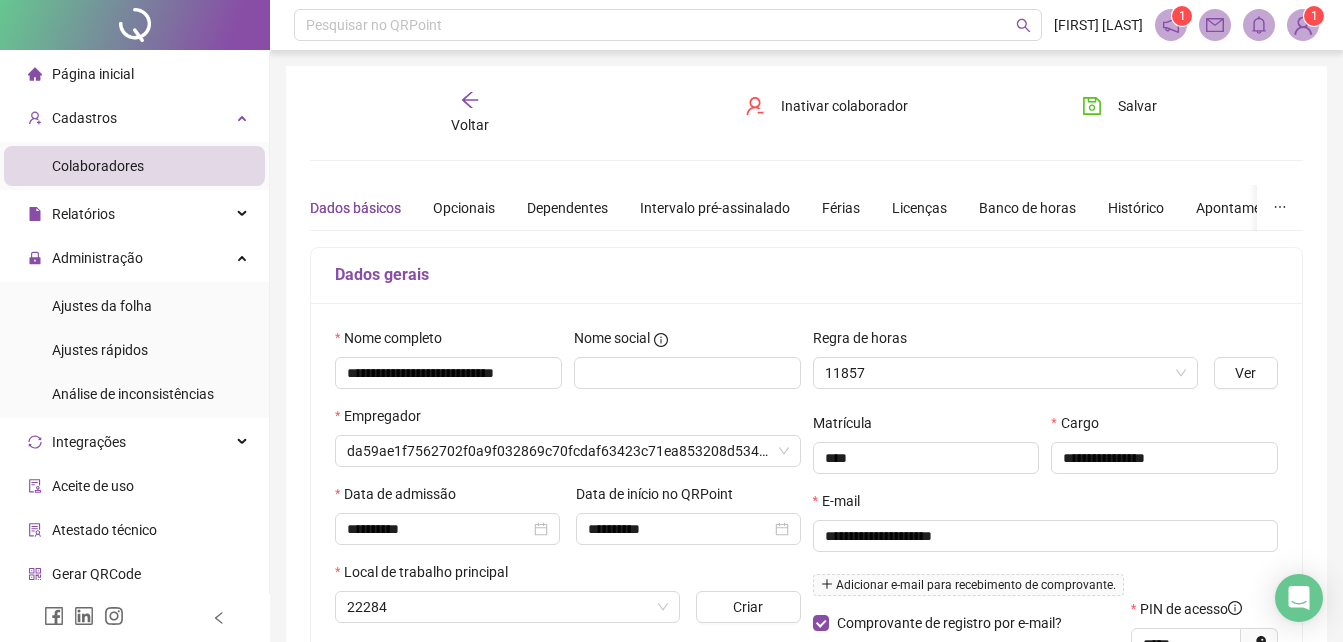 type on "**********" 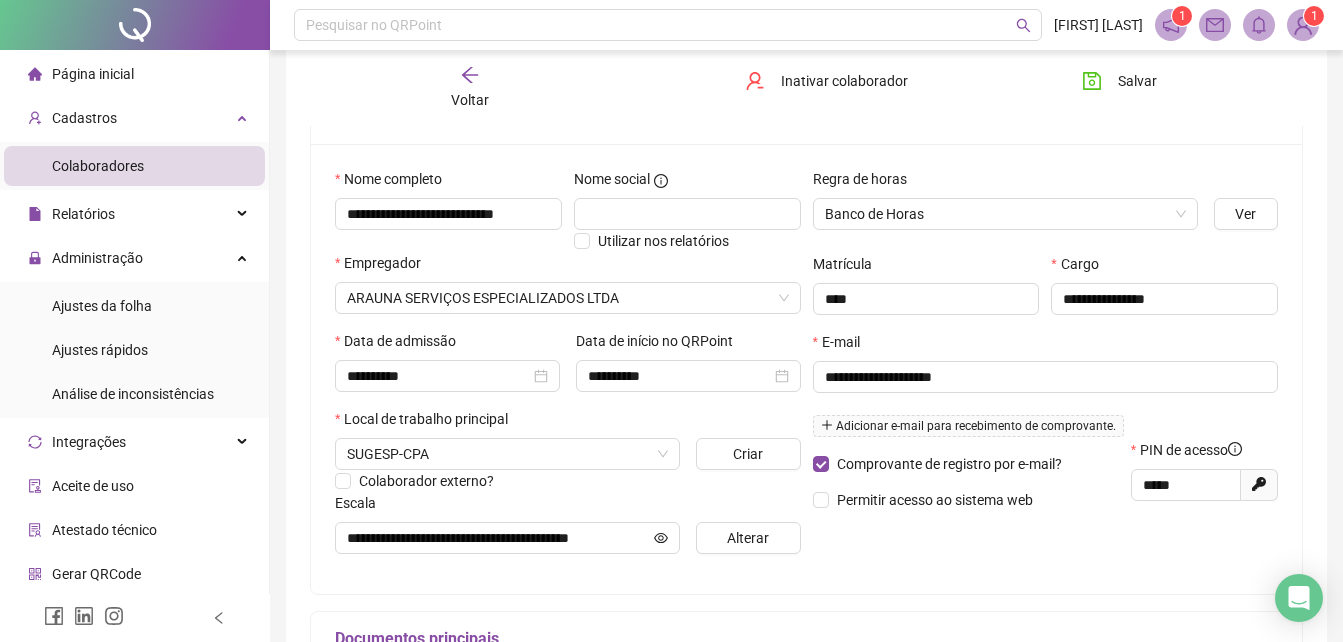 scroll, scrollTop: 160, scrollLeft: 0, axis: vertical 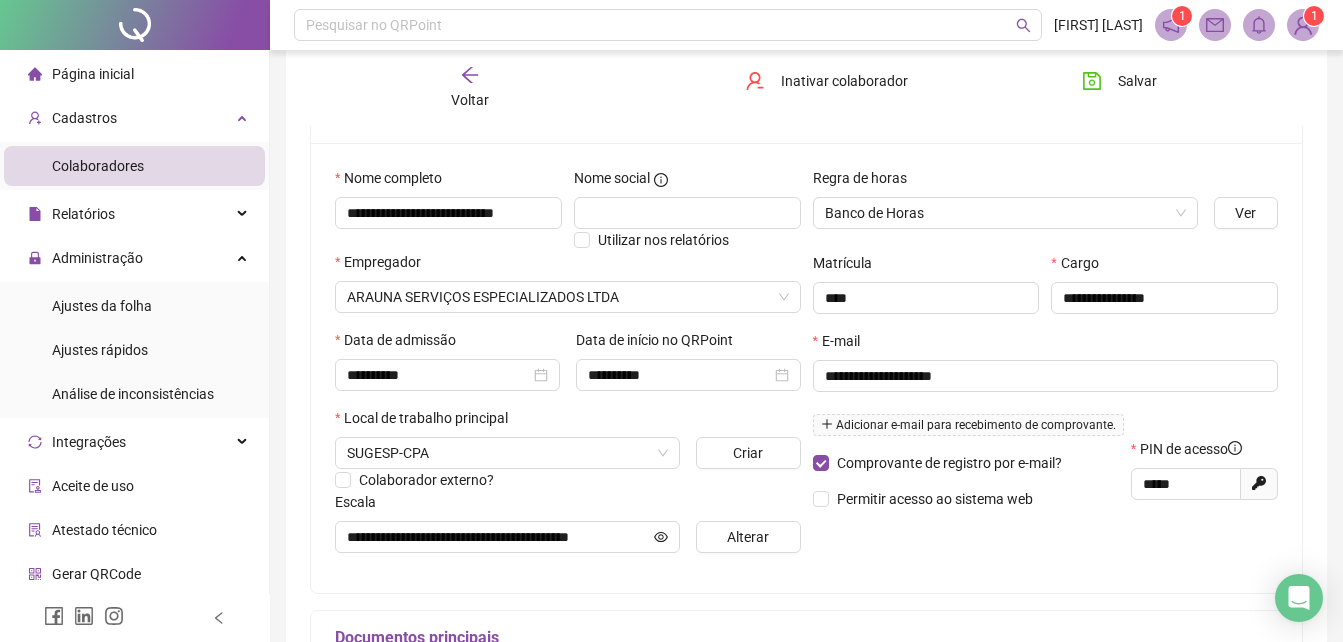 click 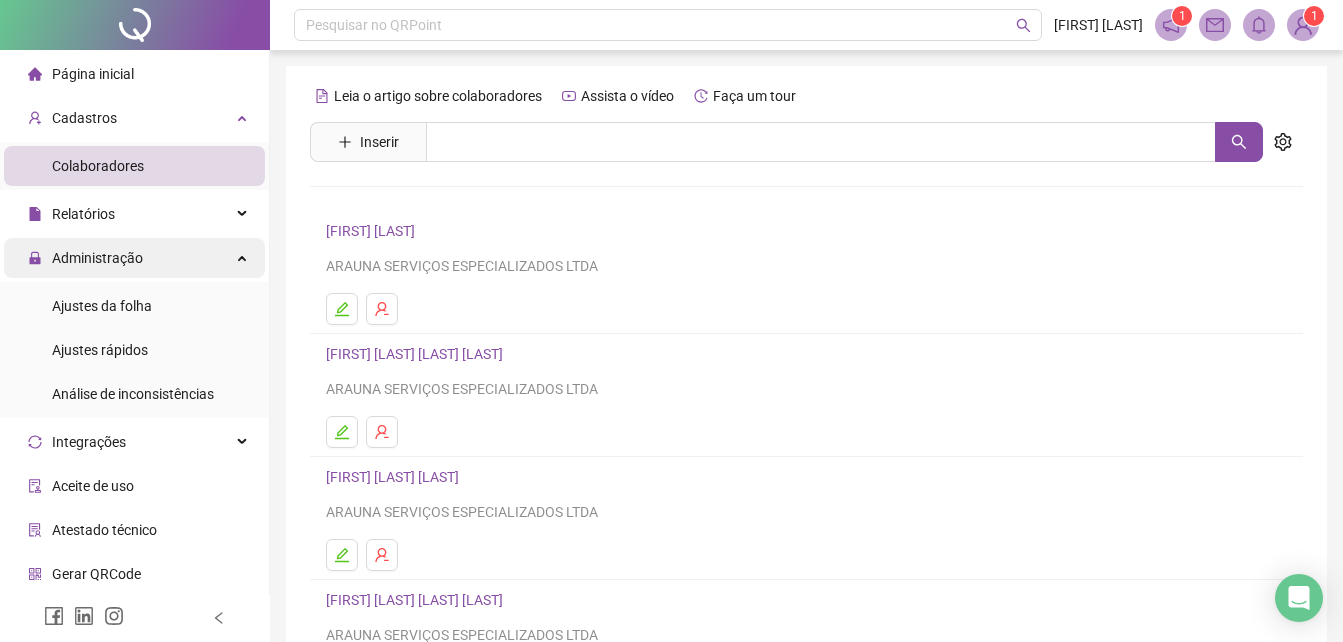 click on "Administração" at bounding box center [97, 258] 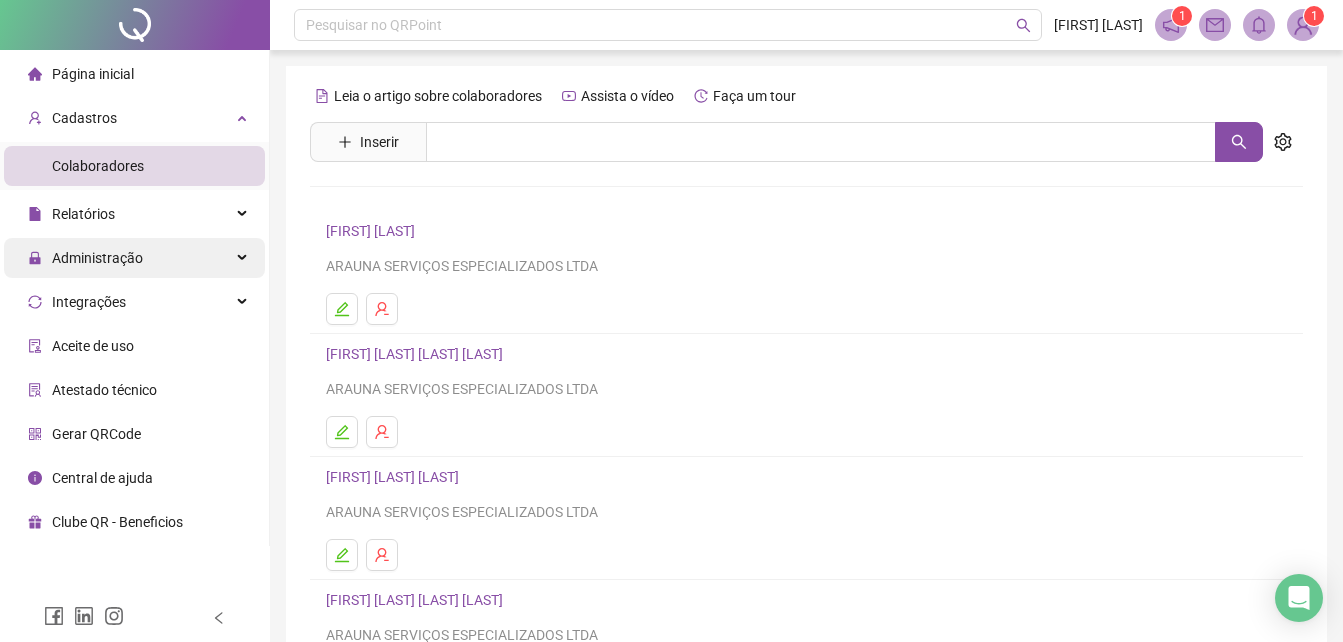 click on "Administração" at bounding box center (97, 258) 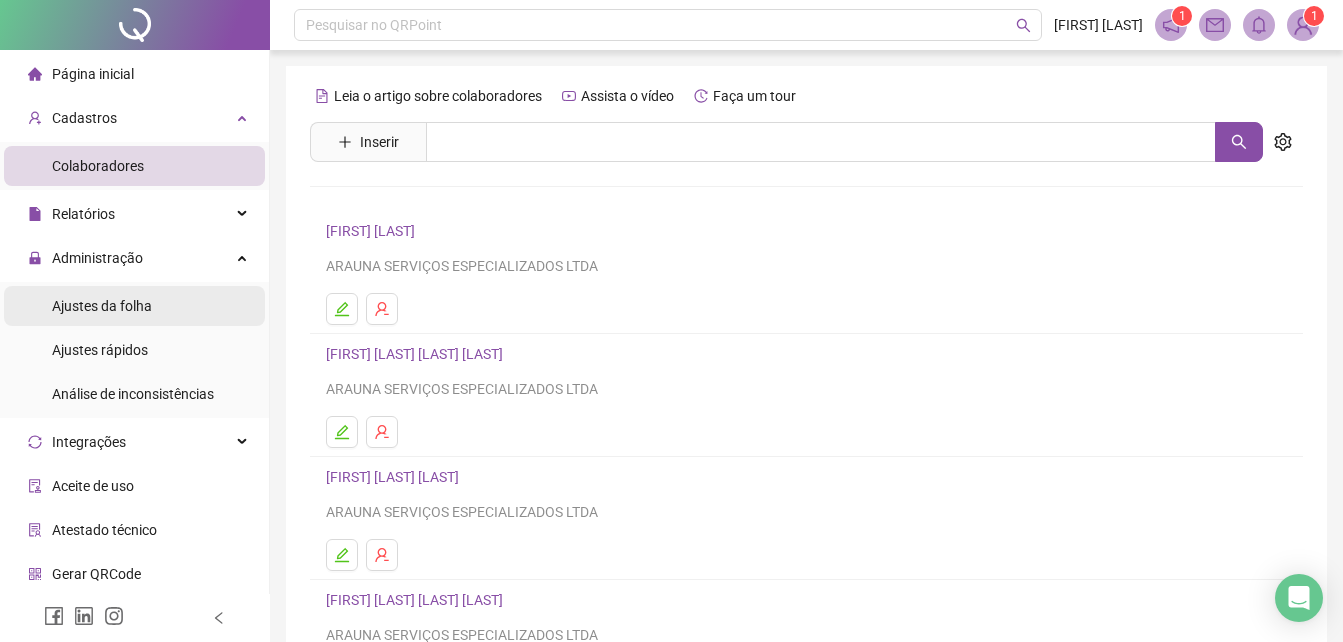 click on "Ajustes da folha" at bounding box center (102, 306) 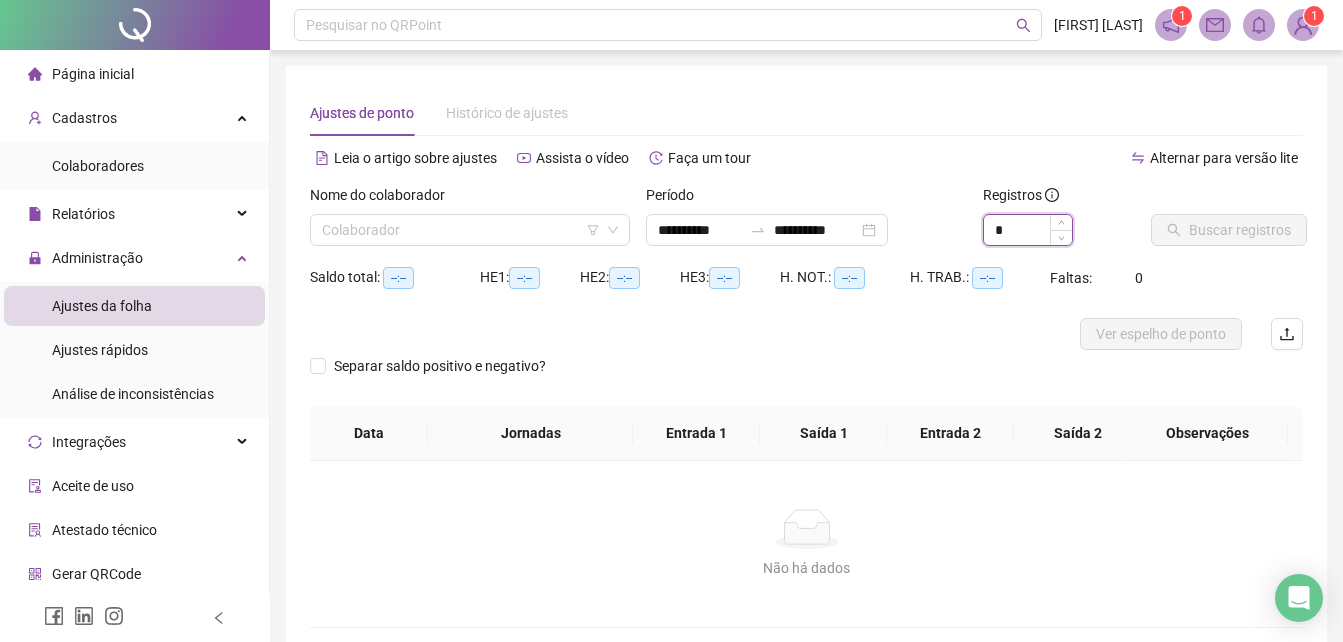 click on "*" at bounding box center [1028, 230] 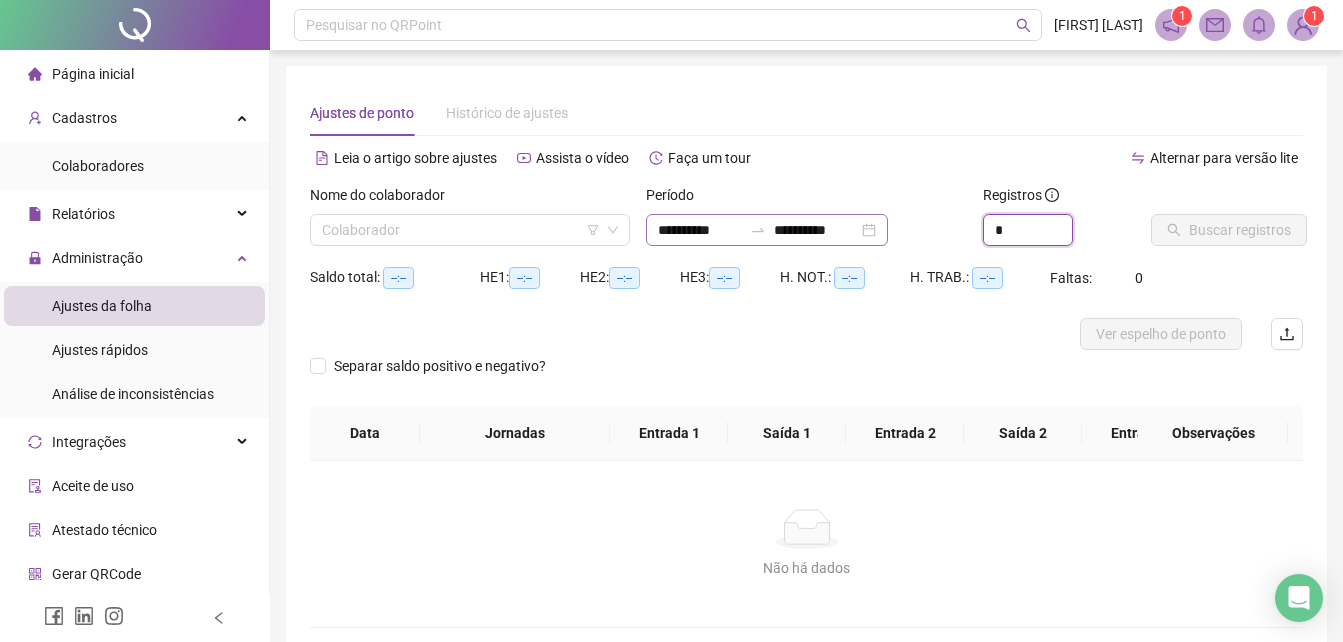 type on "*" 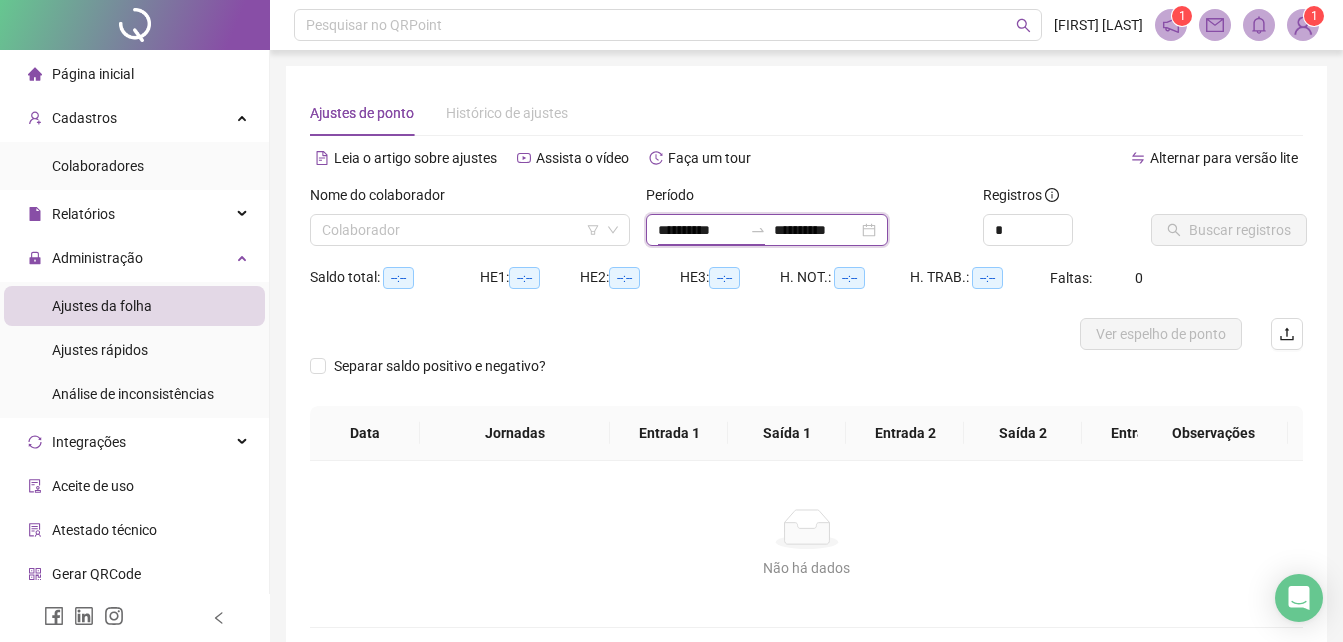 click on "**********" at bounding box center [700, 230] 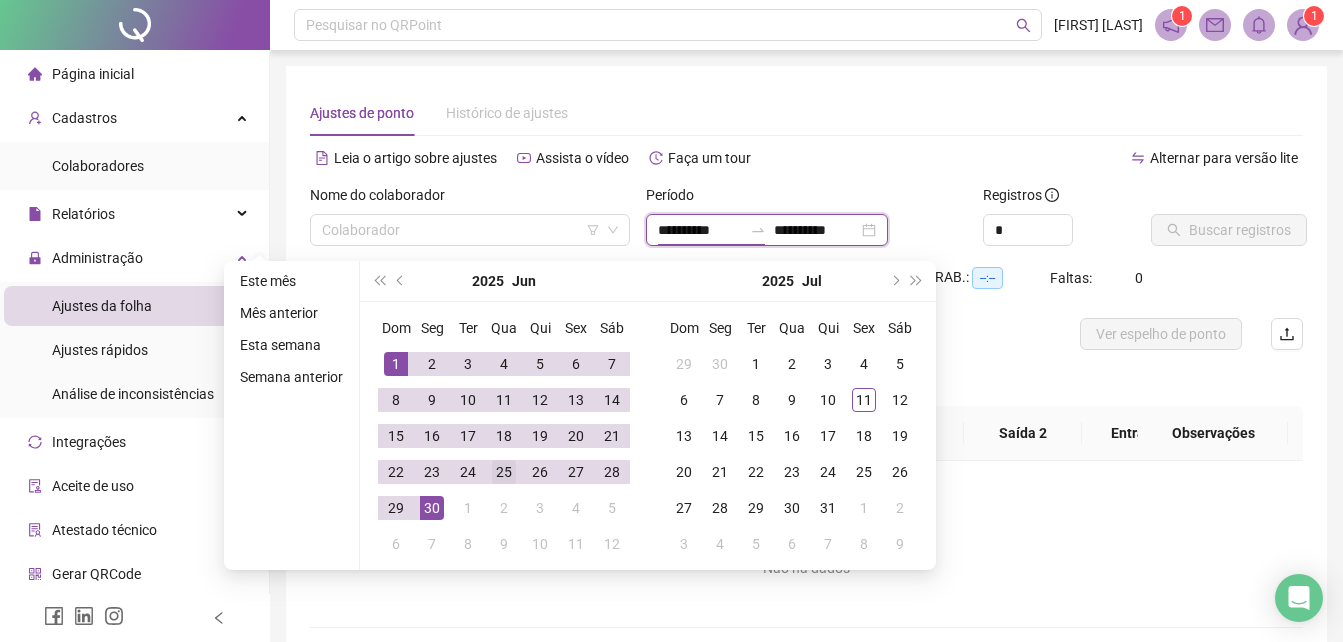 type on "**********" 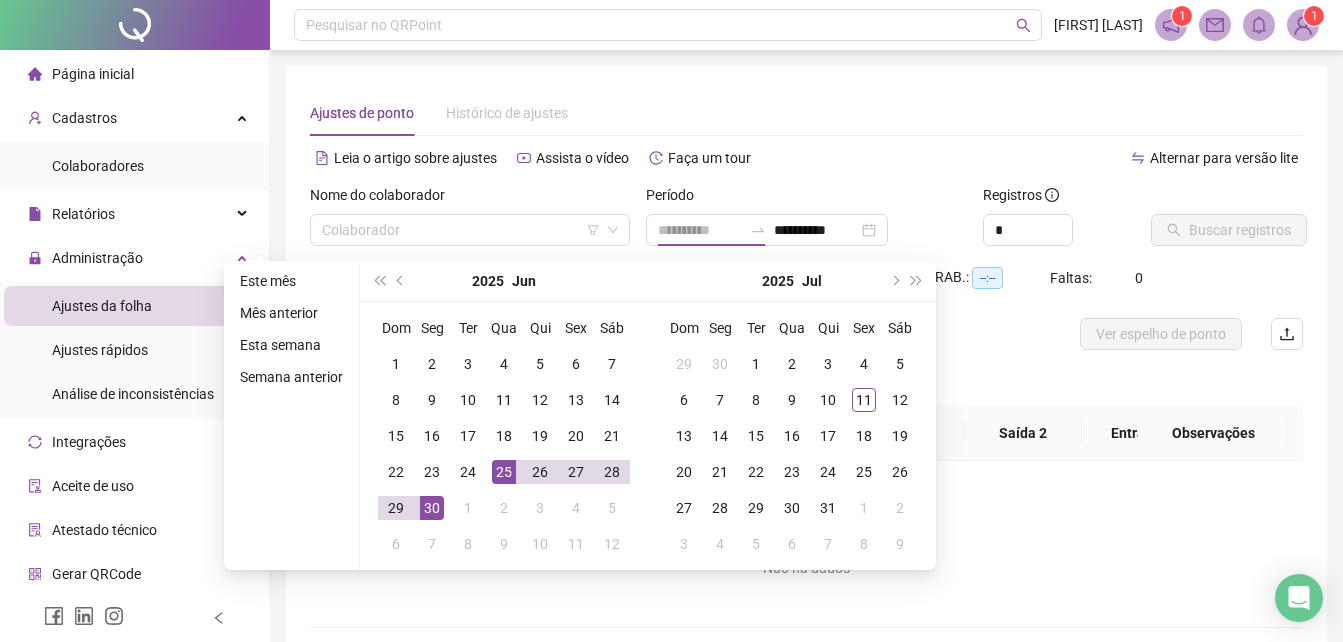 click on "25" at bounding box center [504, 472] 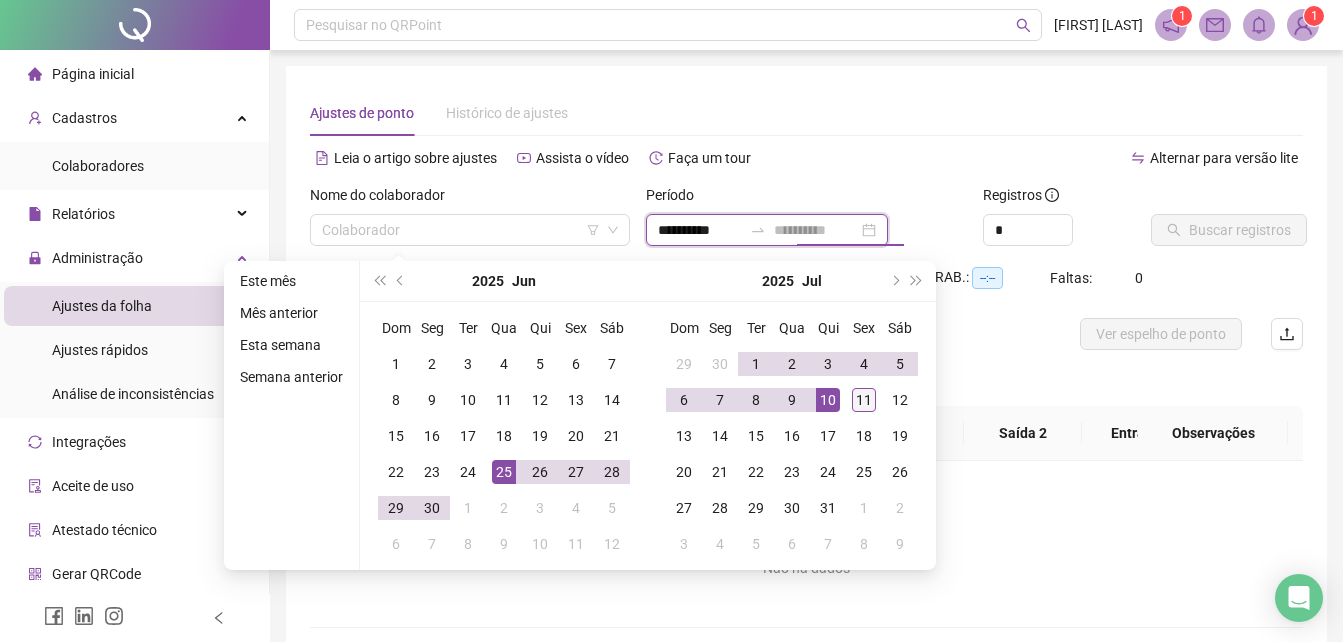 type on "**********" 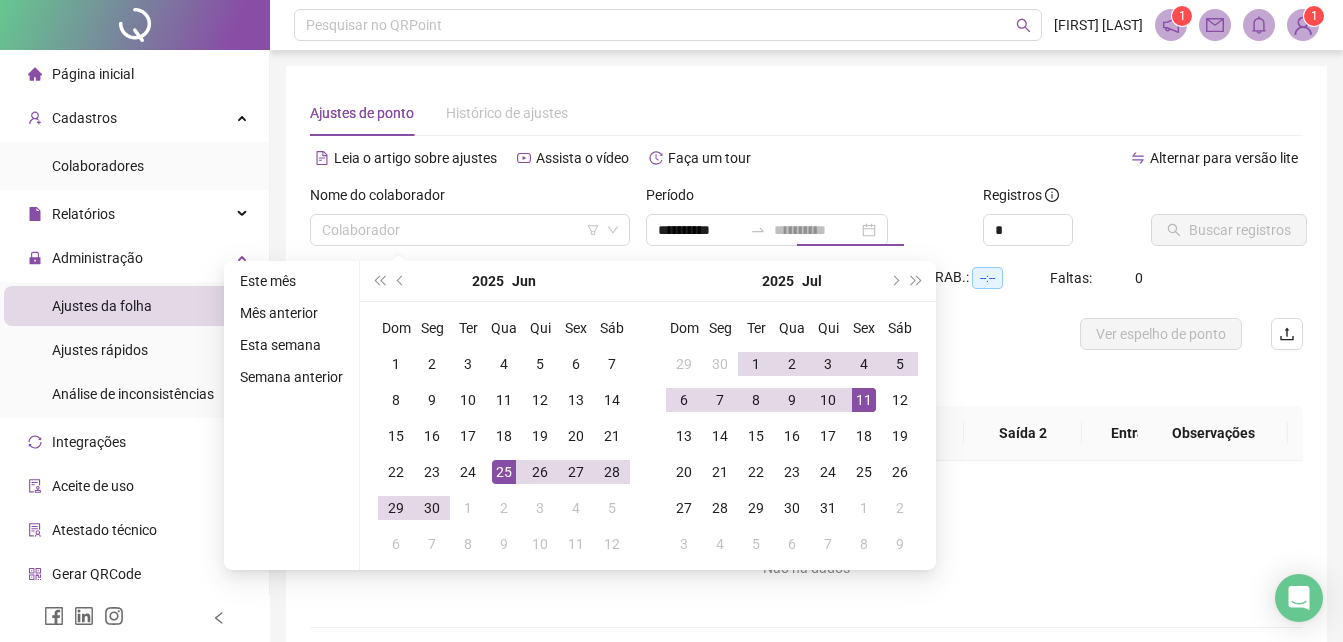 click on "11" at bounding box center [864, 400] 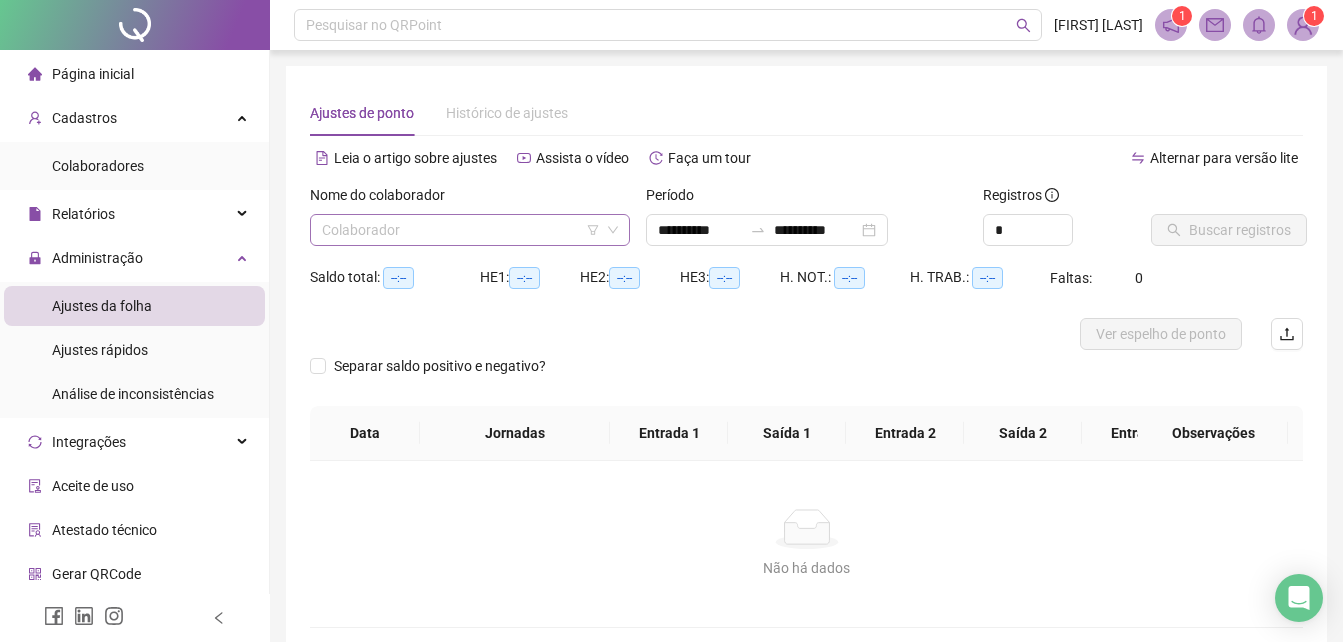click at bounding box center (464, 230) 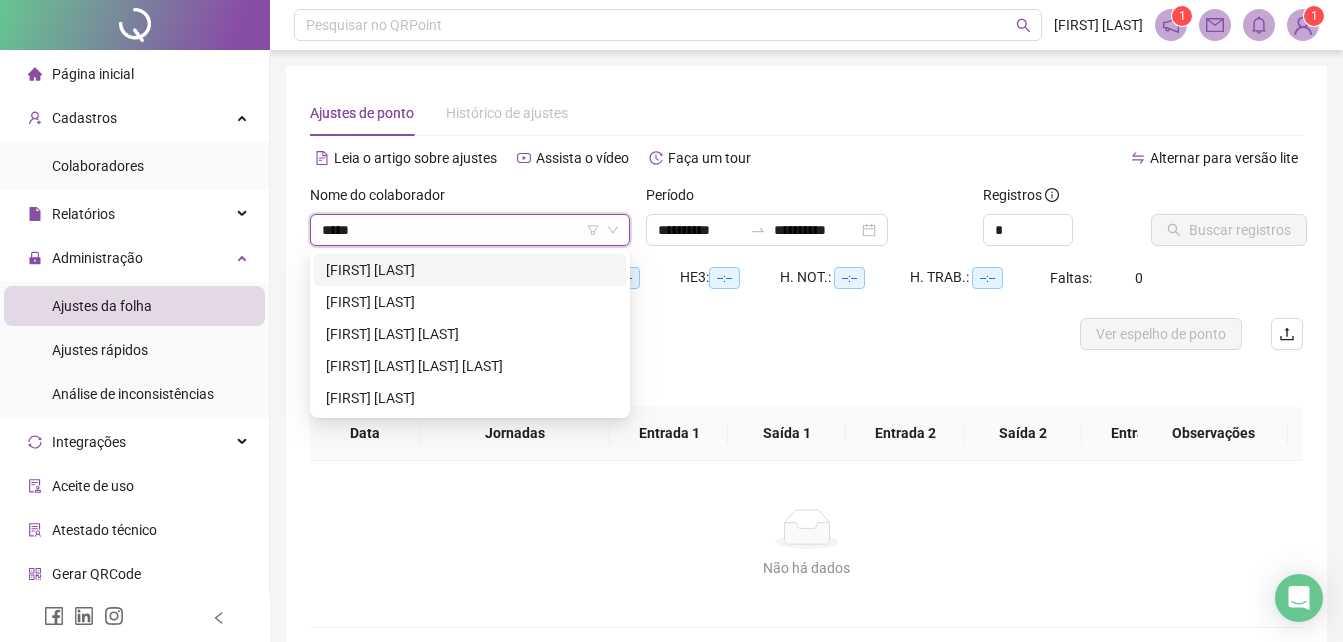 type on "******" 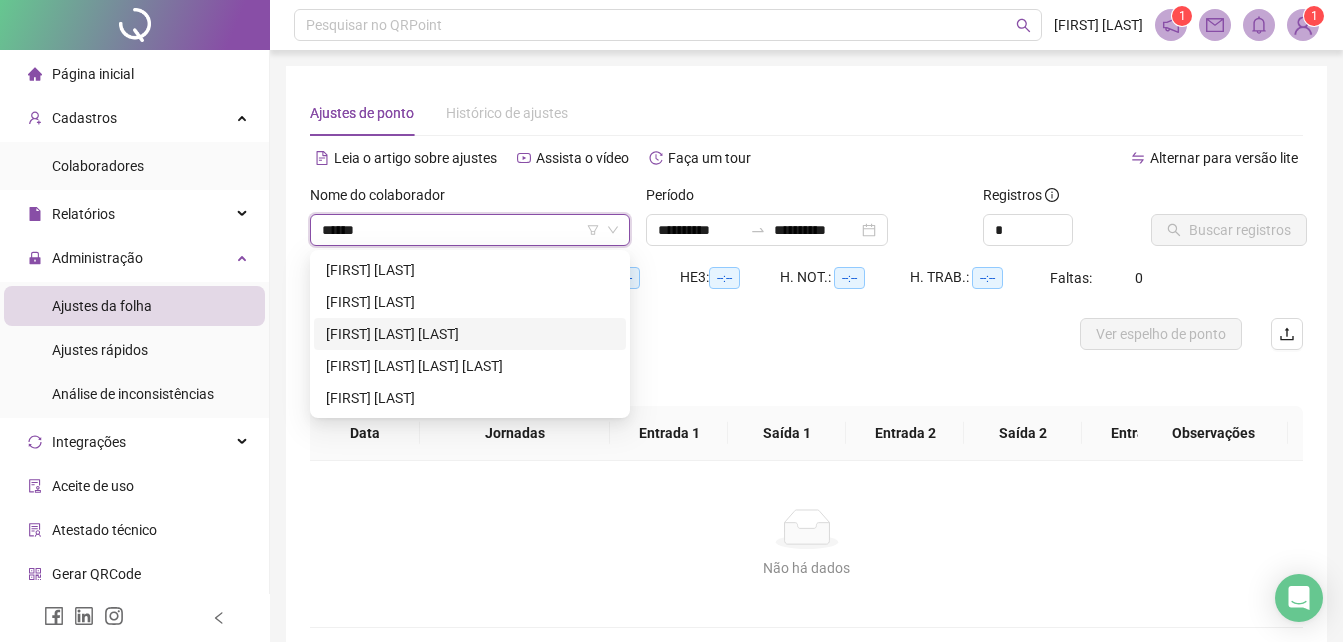 click on "[FIRST] [LAST] [LAST]" at bounding box center (470, 334) 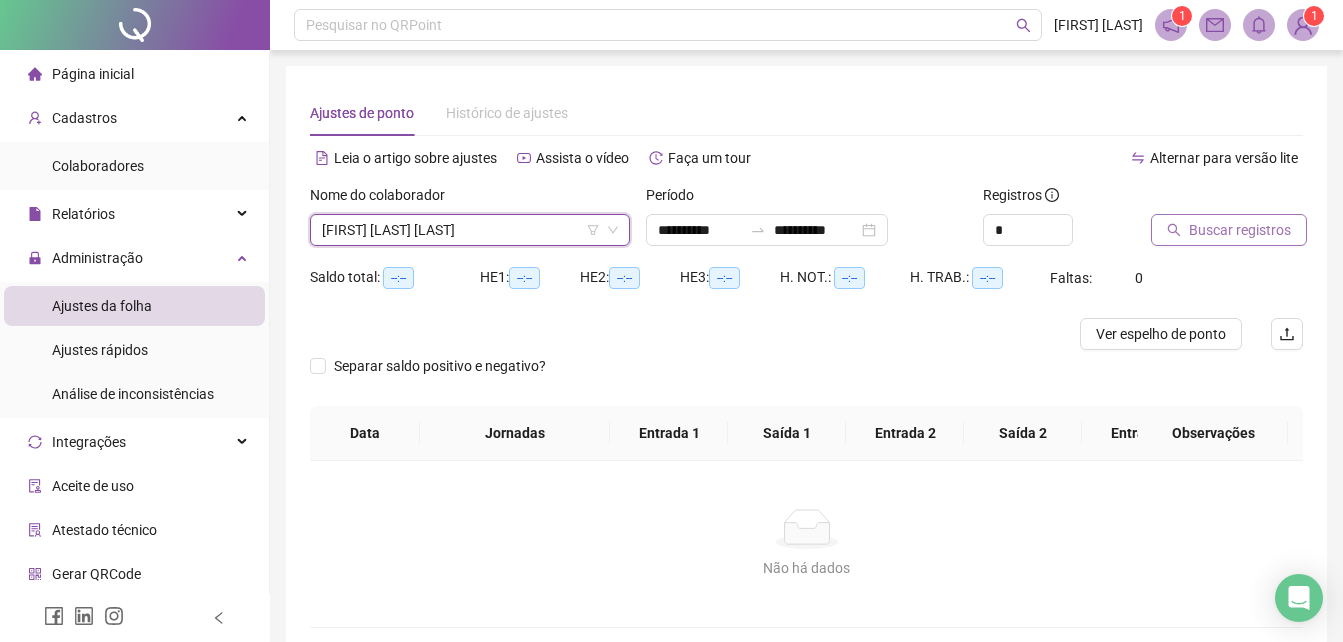 click on "Buscar registros" at bounding box center (1240, 230) 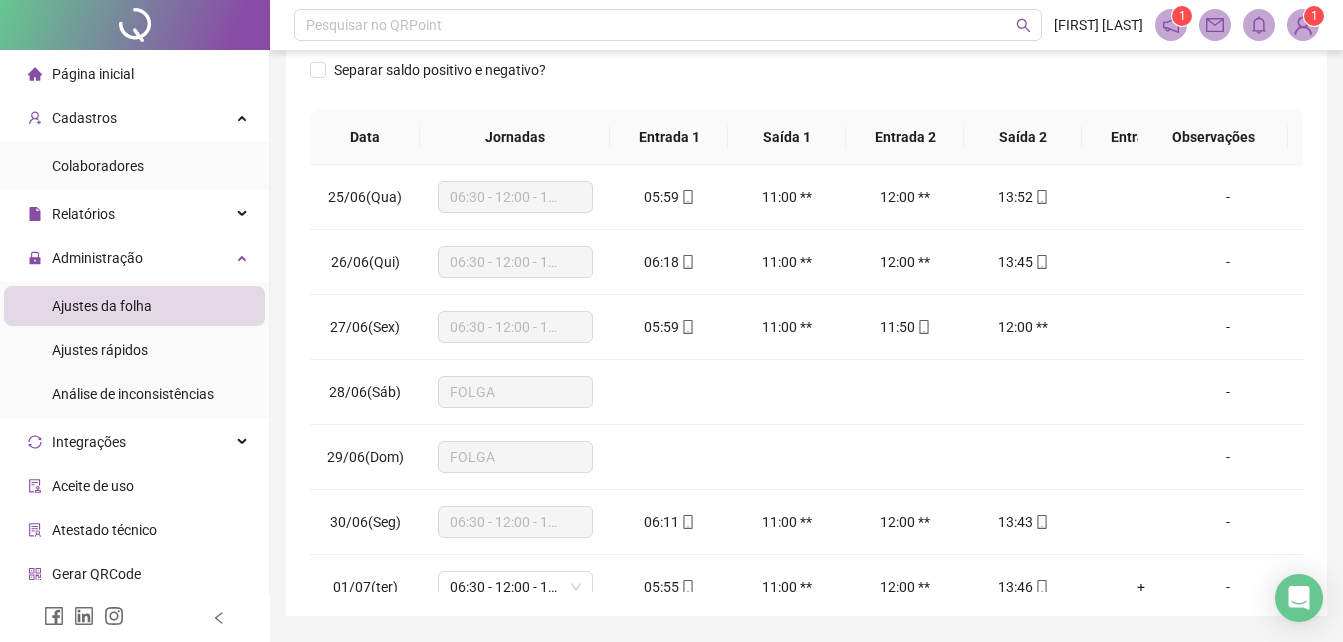 scroll, scrollTop: 380, scrollLeft: 0, axis: vertical 